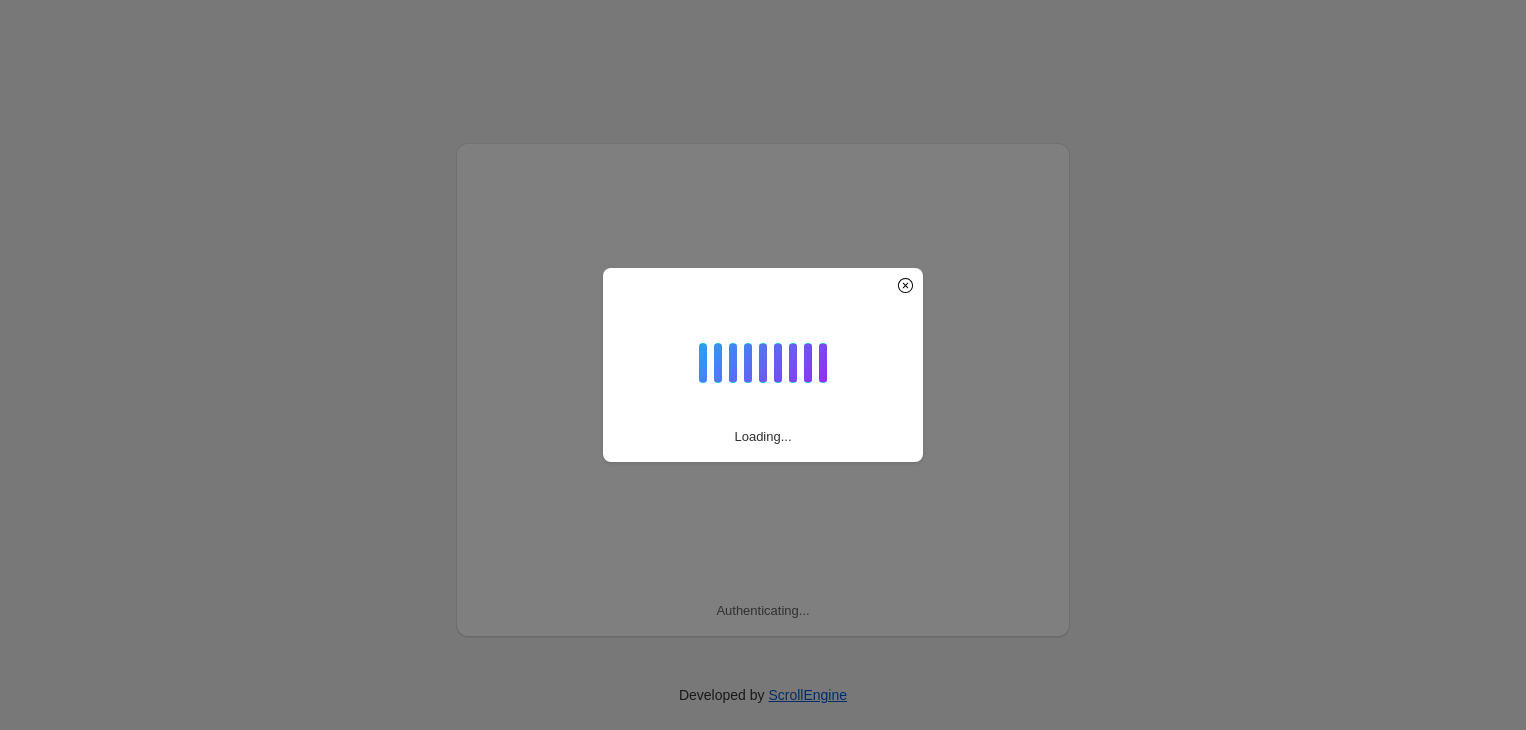 scroll, scrollTop: 0, scrollLeft: 0, axis: both 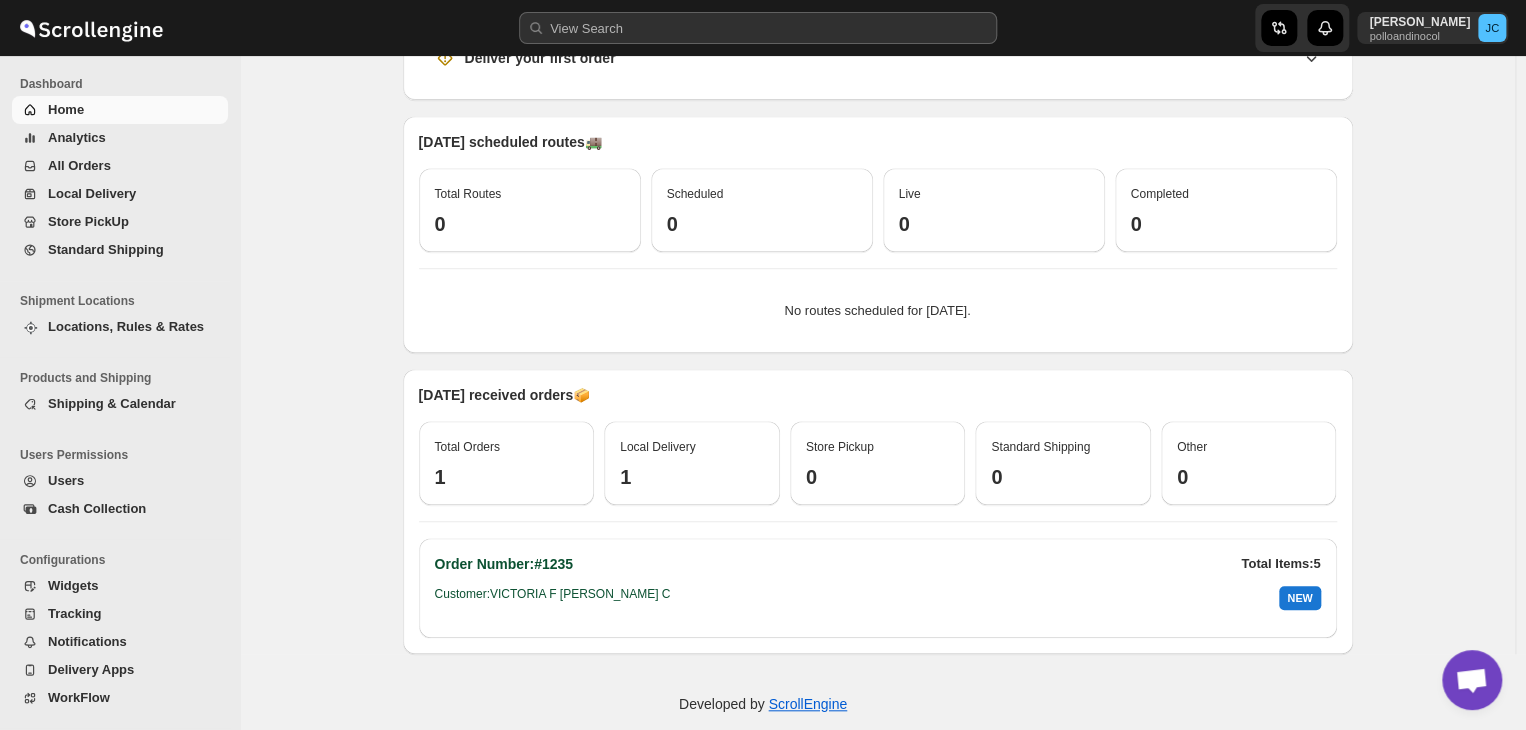 click on "Locations, Rules & Rates" at bounding box center [126, 326] 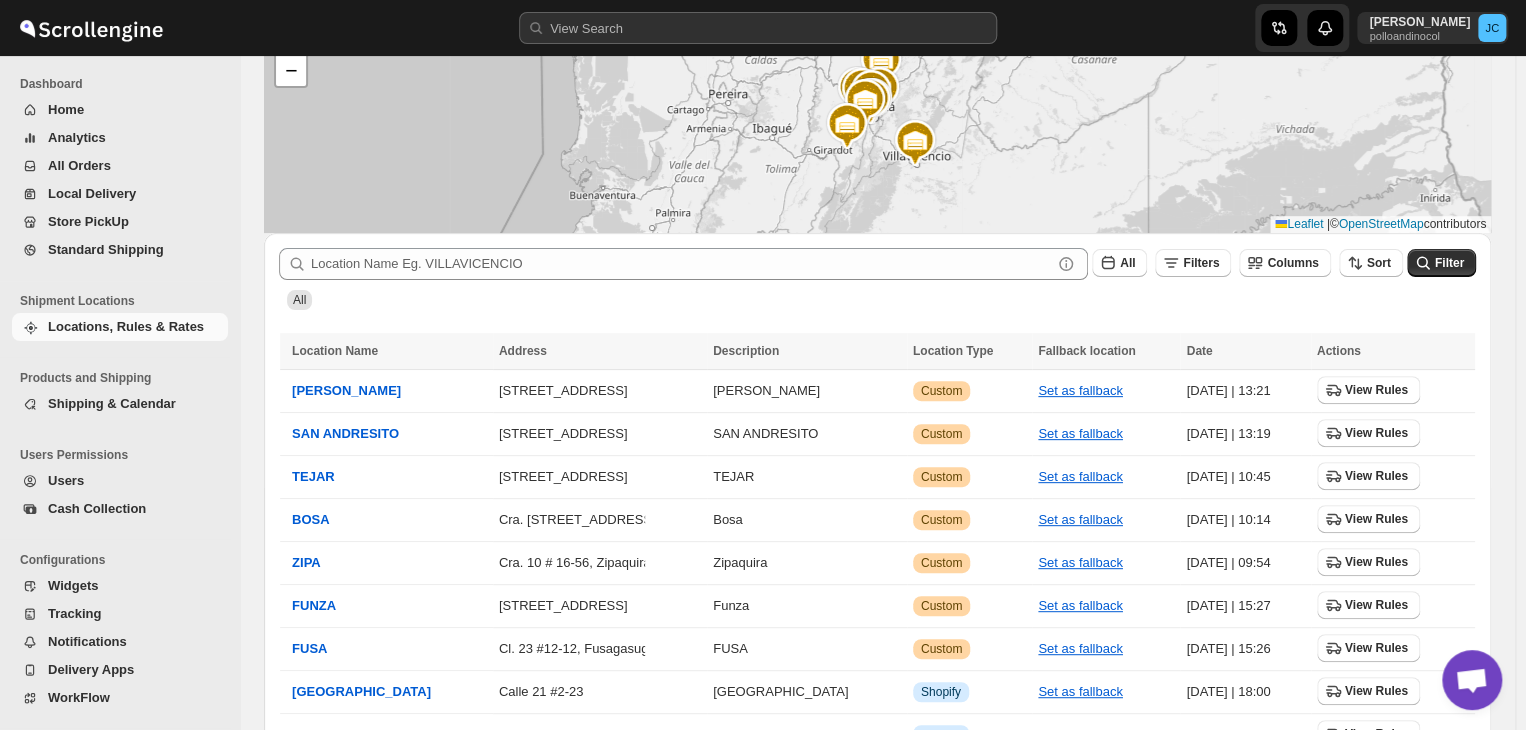 scroll, scrollTop: 0, scrollLeft: 0, axis: both 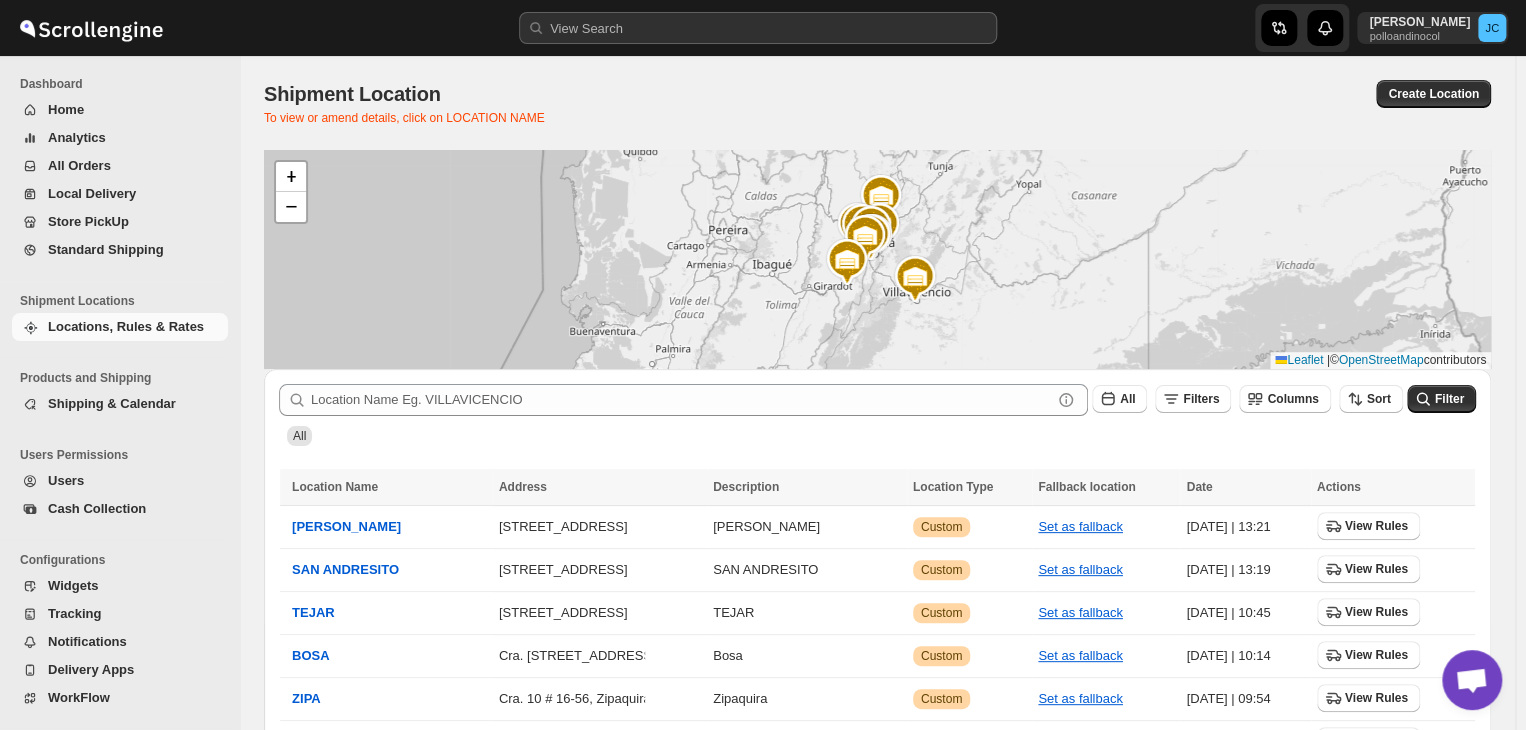 click on "Shipping & Calendar" at bounding box center [112, 403] 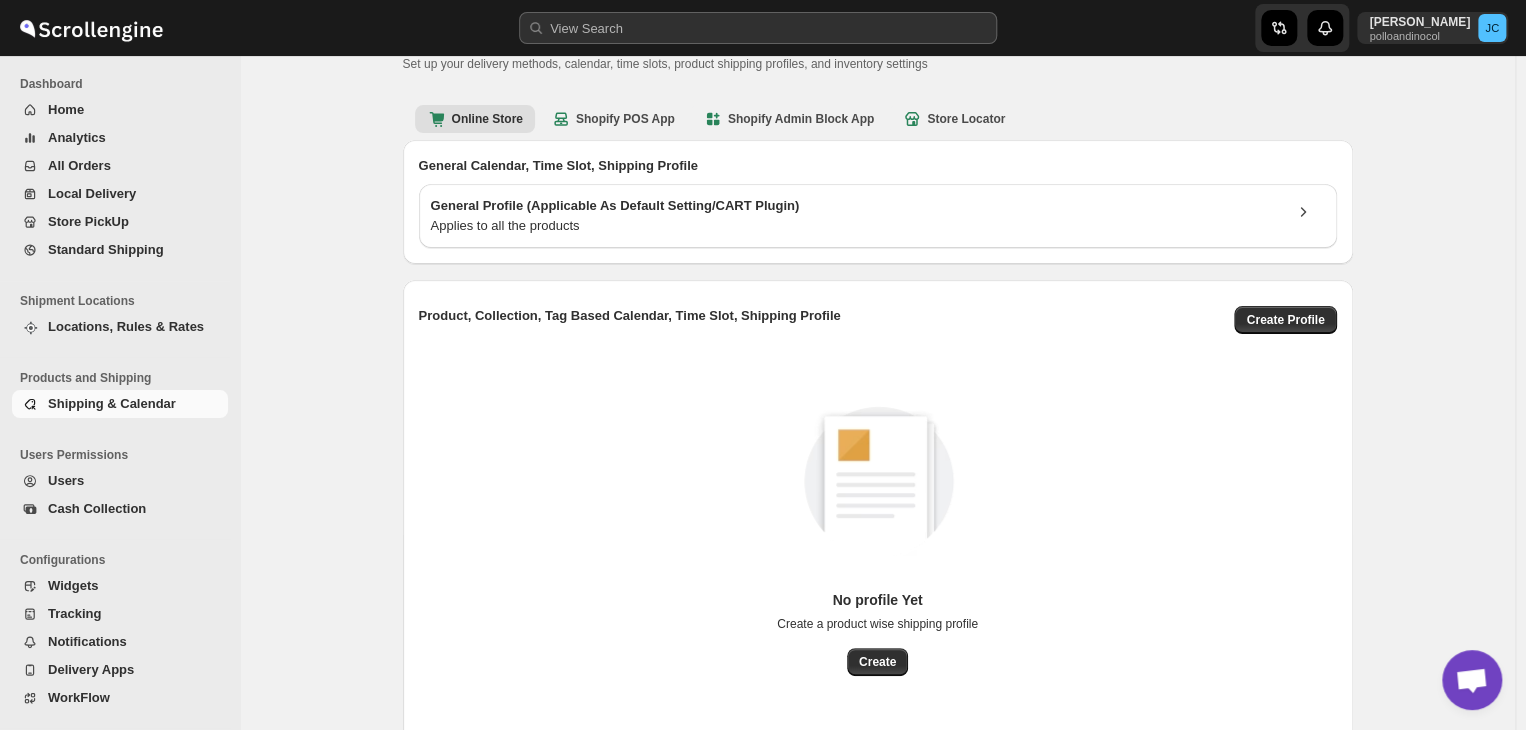 scroll, scrollTop: 0, scrollLeft: 0, axis: both 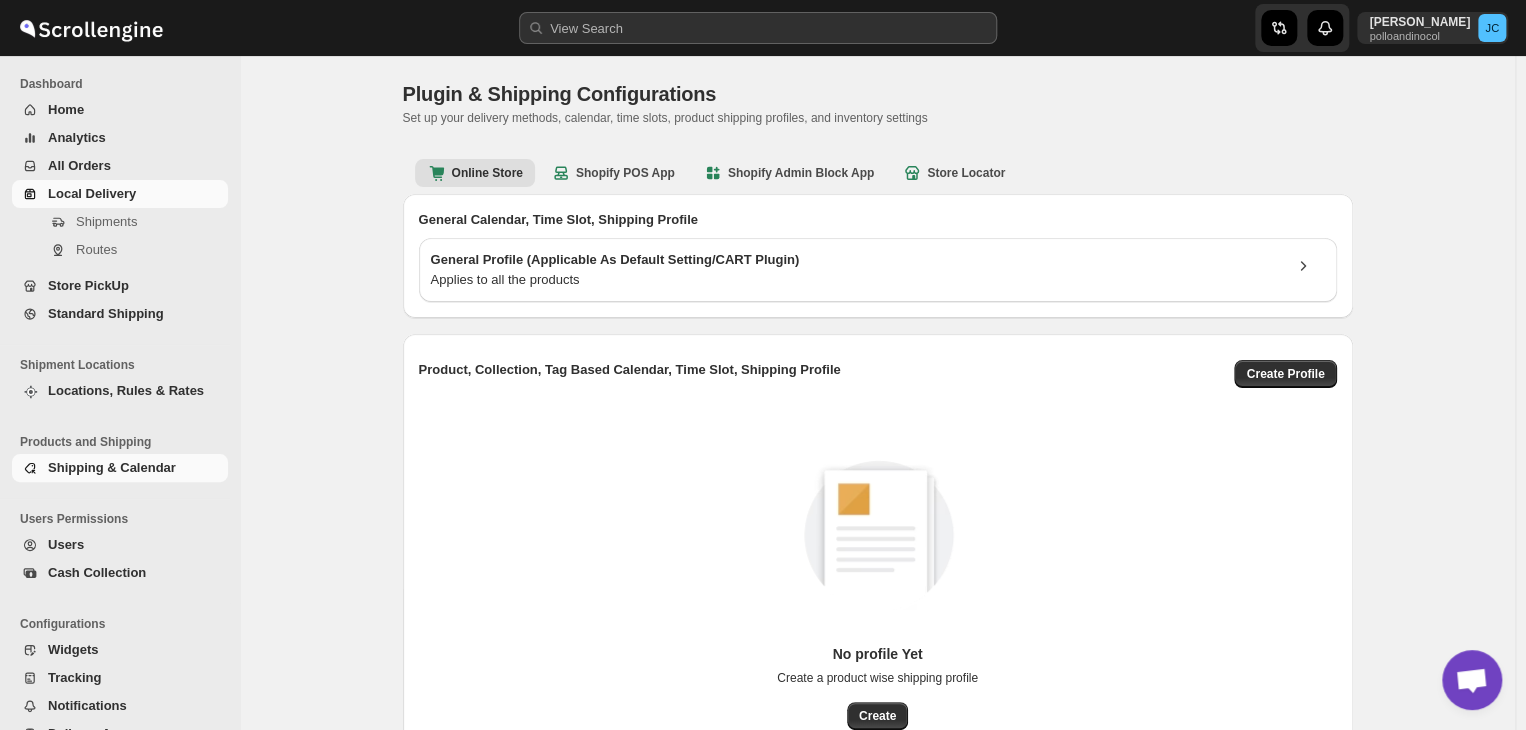 click on "Local Delivery" at bounding box center [92, 193] 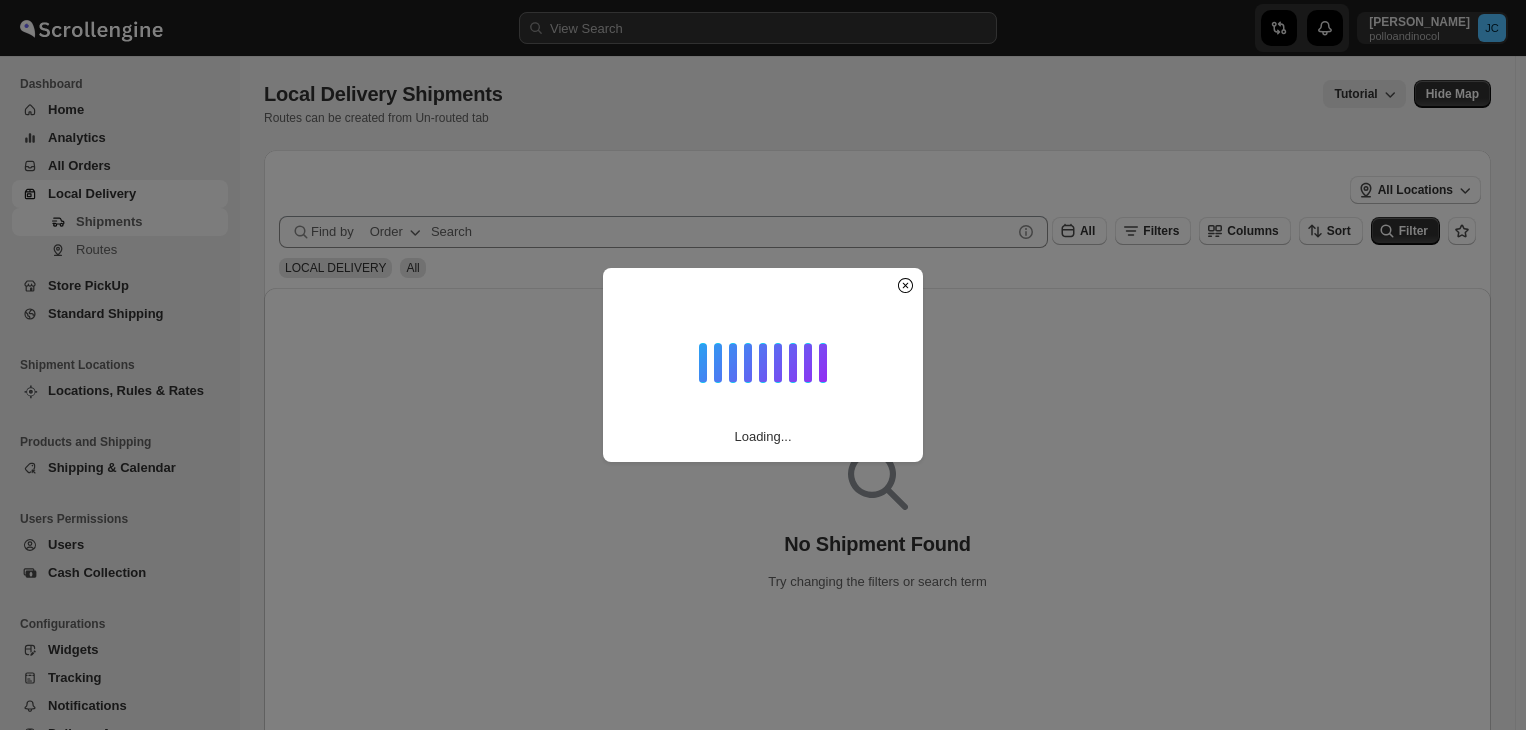 scroll, scrollTop: 0, scrollLeft: 0, axis: both 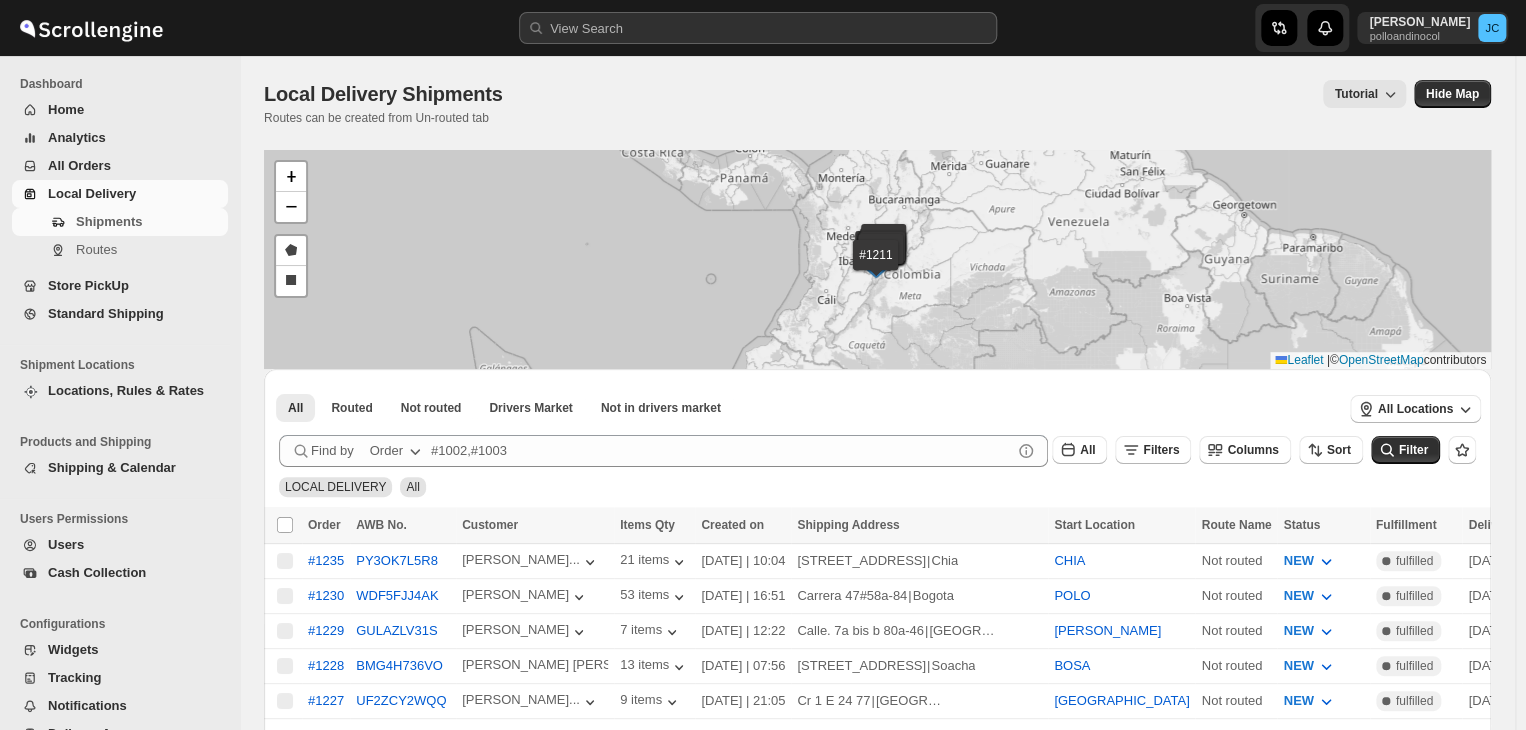 click on "Home" at bounding box center (136, 110) 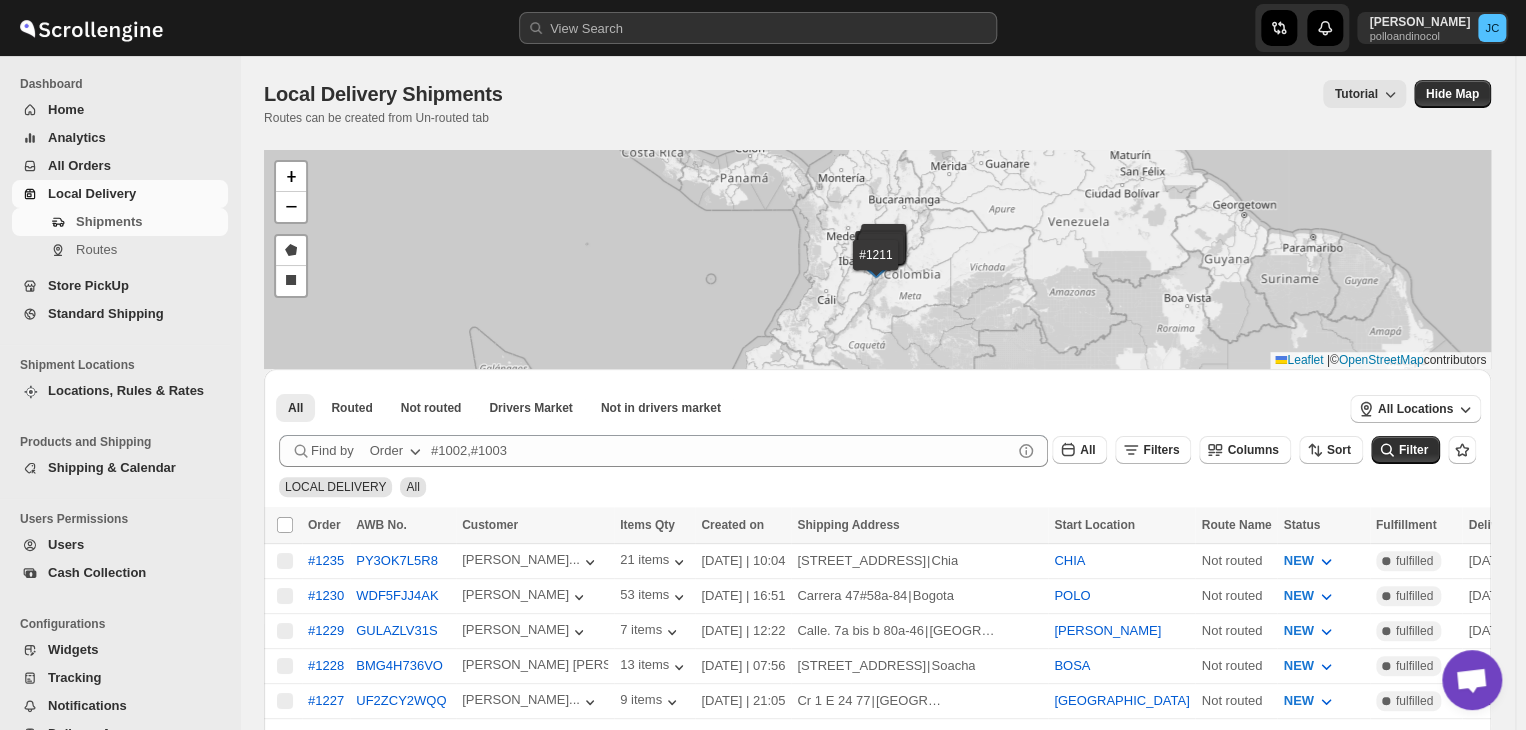 click at bounding box center (91, 28) 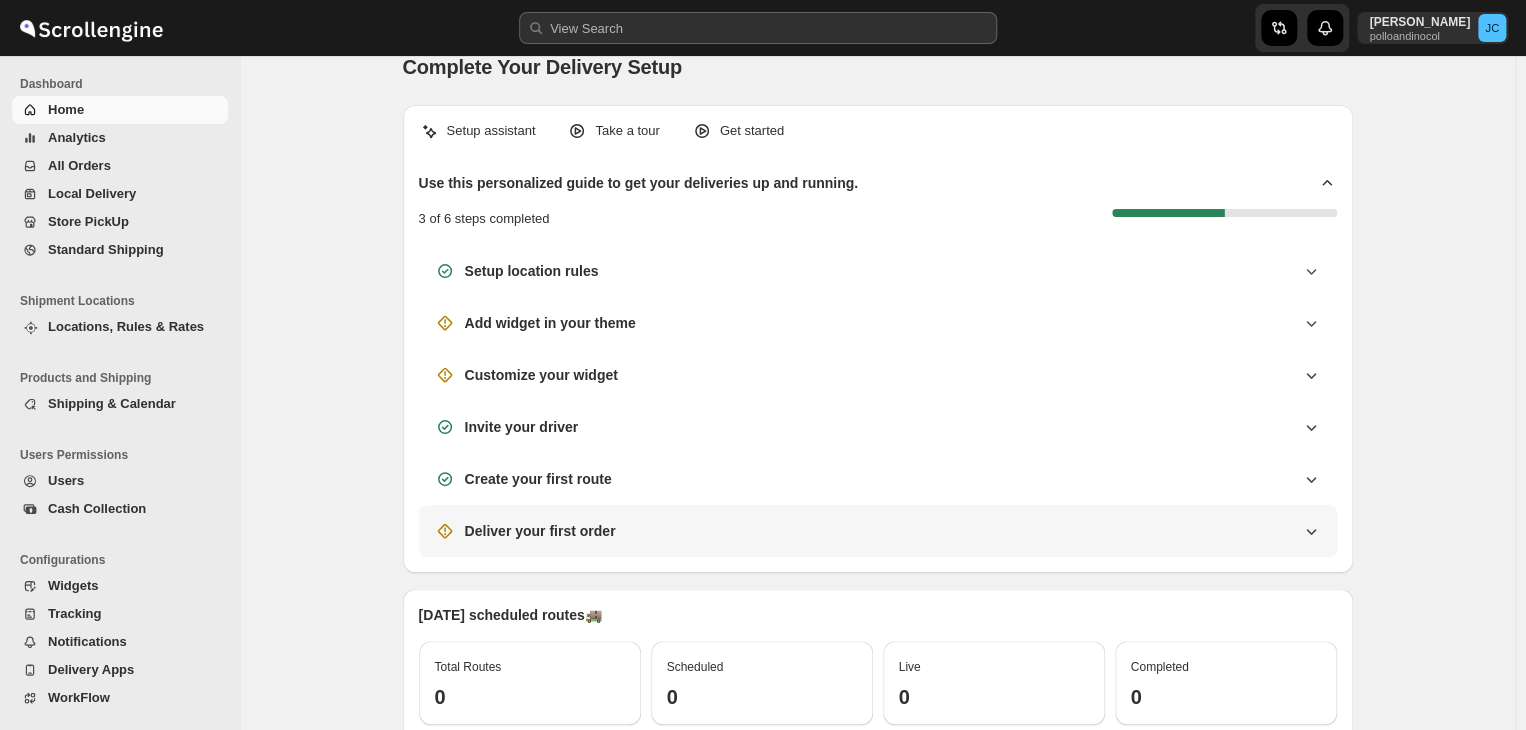 scroll, scrollTop: 0, scrollLeft: 0, axis: both 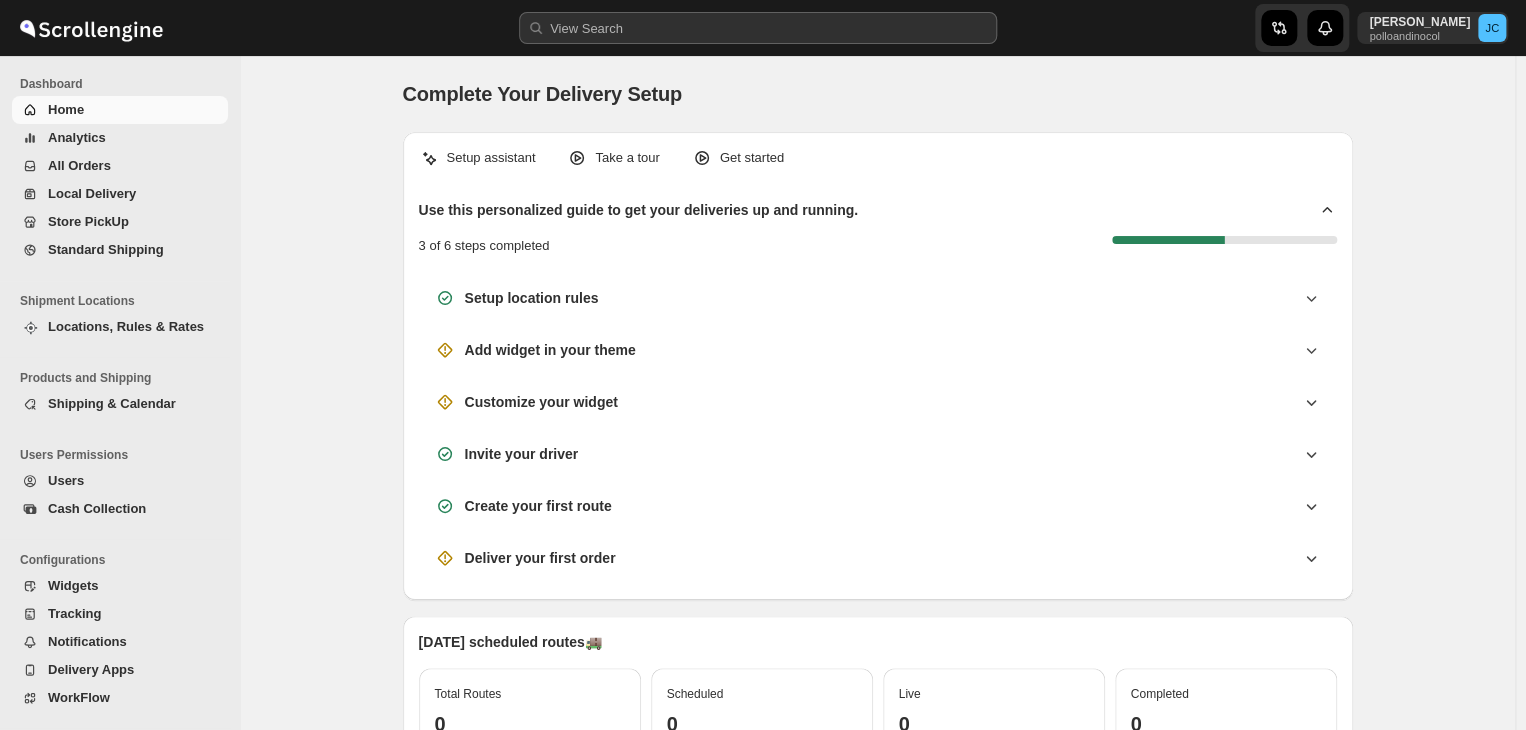 click on "Shipment Locations" at bounding box center [125, 301] 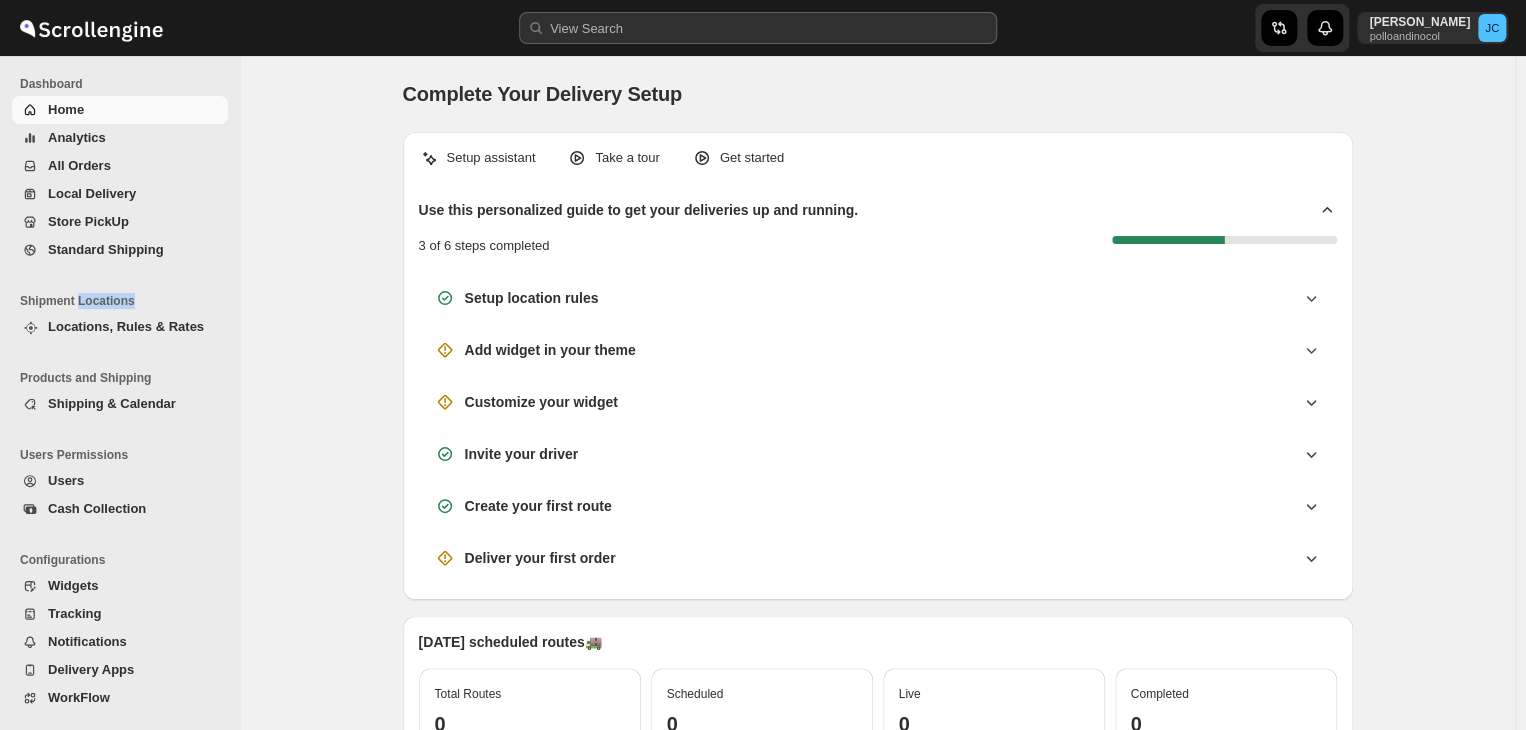 click on "Shipment Locations" at bounding box center (125, 301) 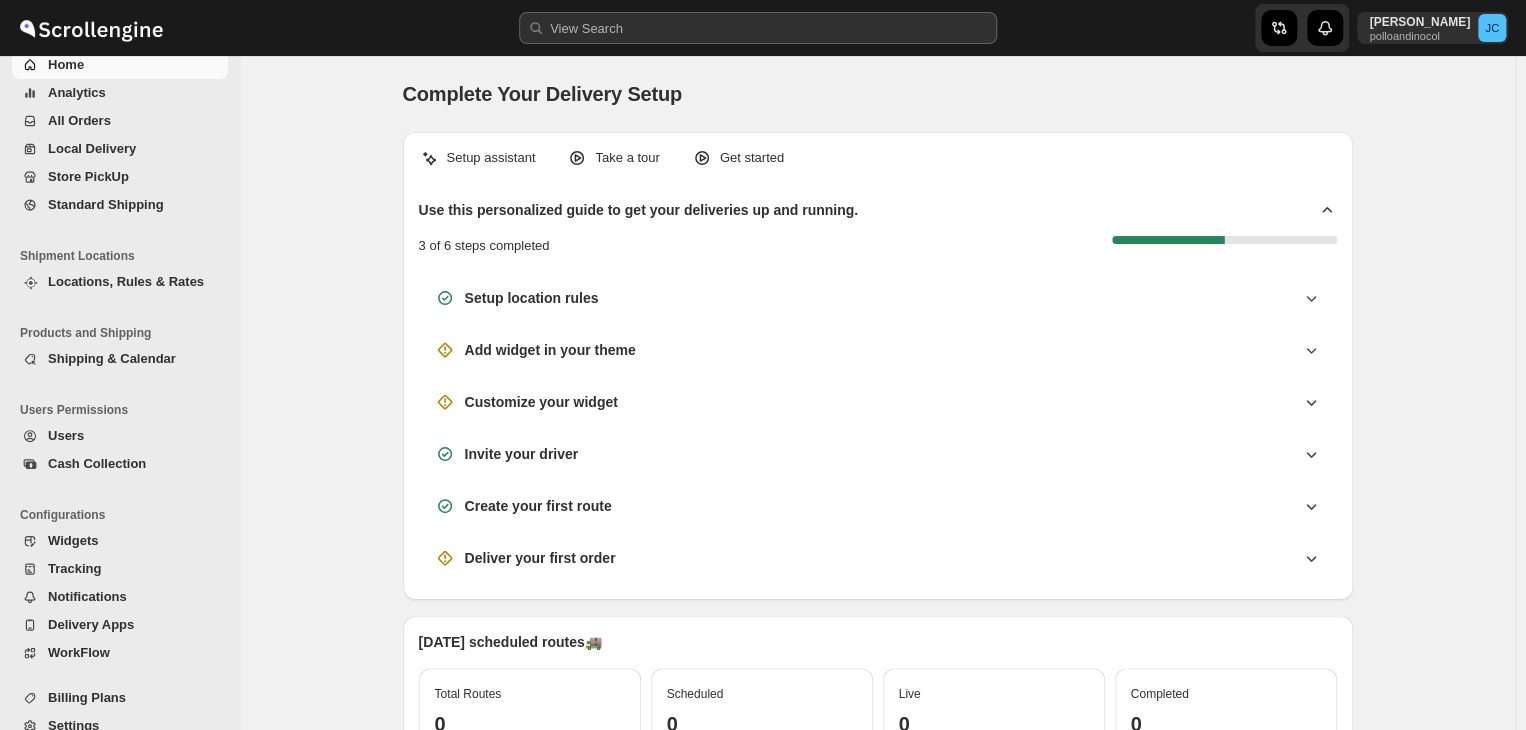 scroll, scrollTop: 70, scrollLeft: 0, axis: vertical 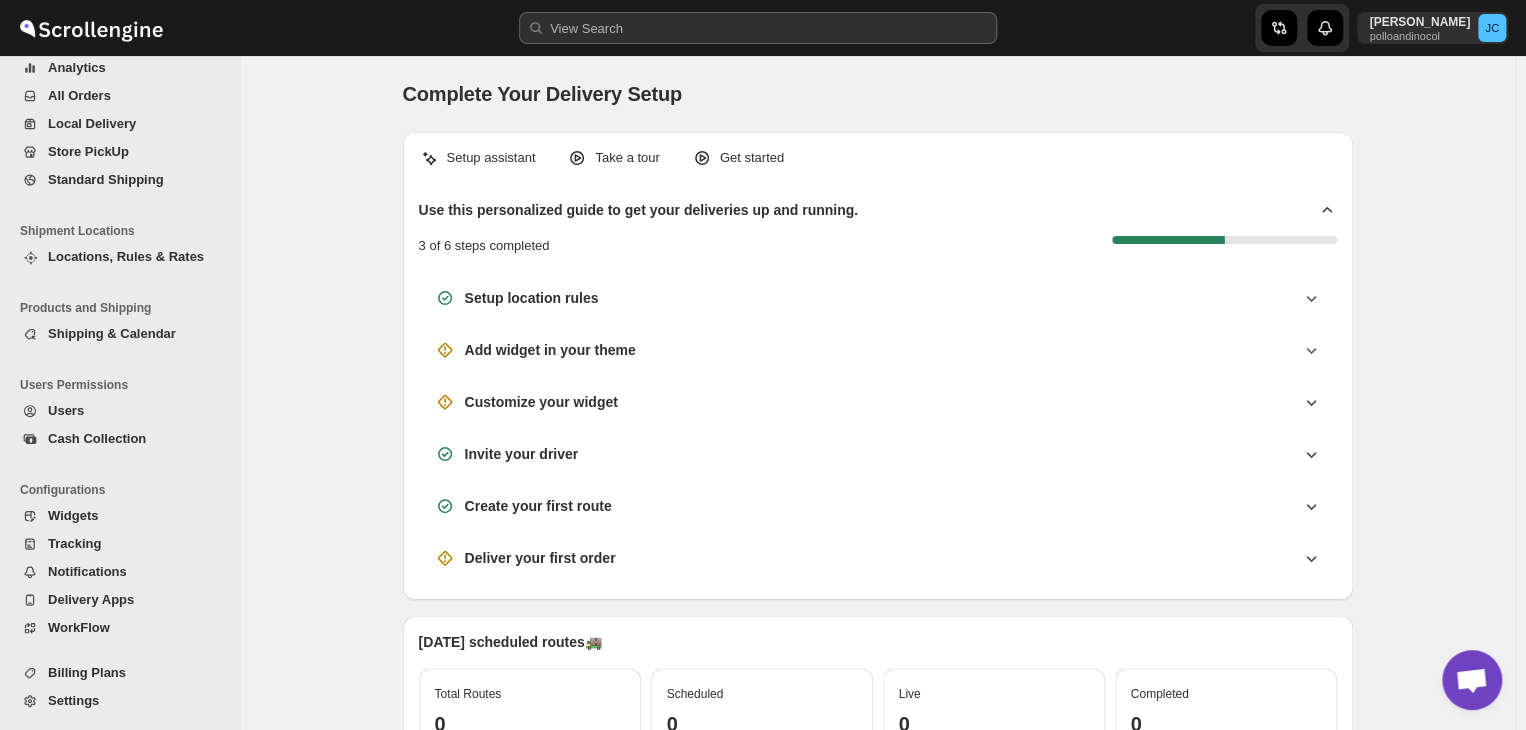 drag, startPoint x: 129, startPoint y: 405, endPoint x: 291, endPoint y: 275, distance: 207.71133 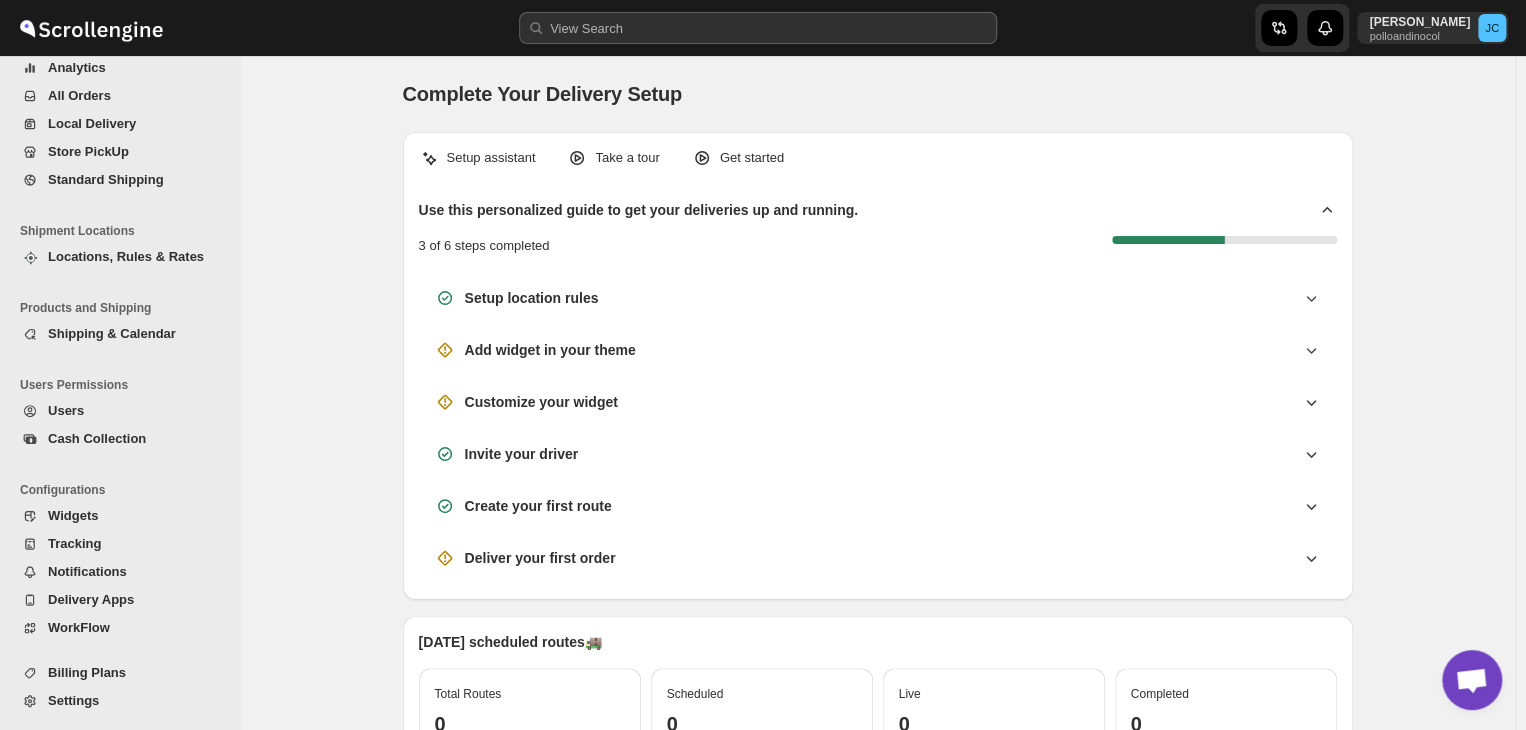 scroll, scrollTop: 0, scrollLeft: 0, axis: both 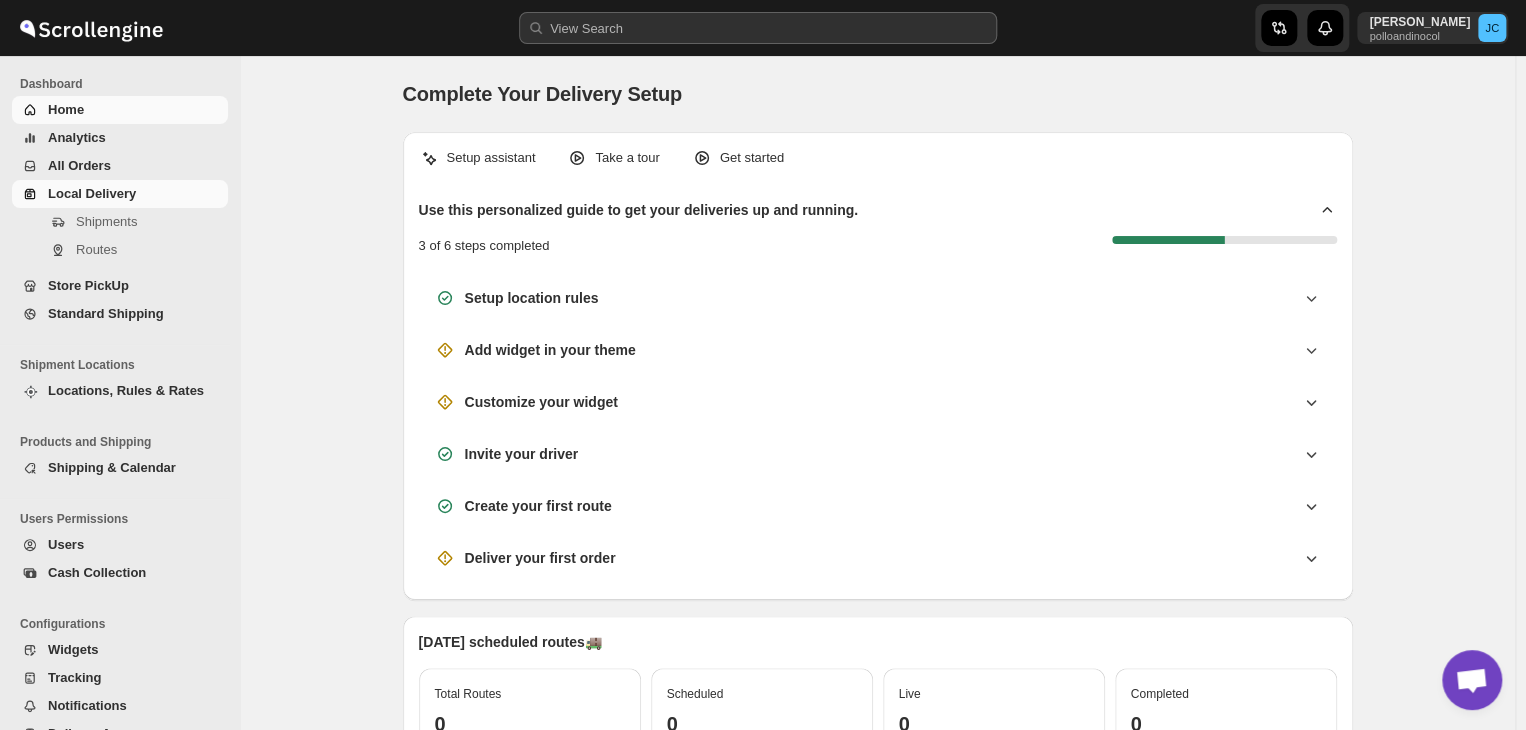 click on "Local Delivery" at bounding box center (92, 193) 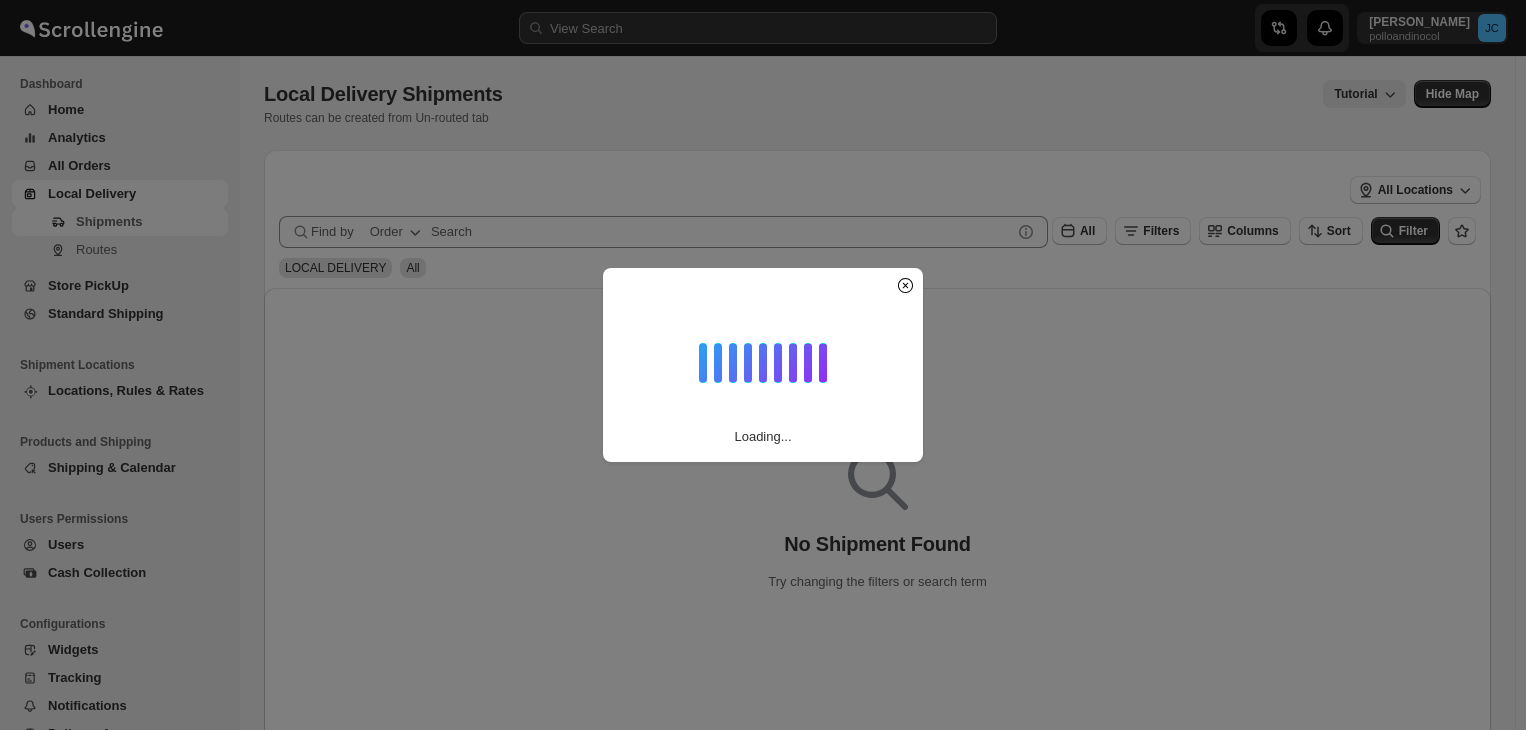 scroll, scrollTop: 0, scrollLeft: 0, axis: both 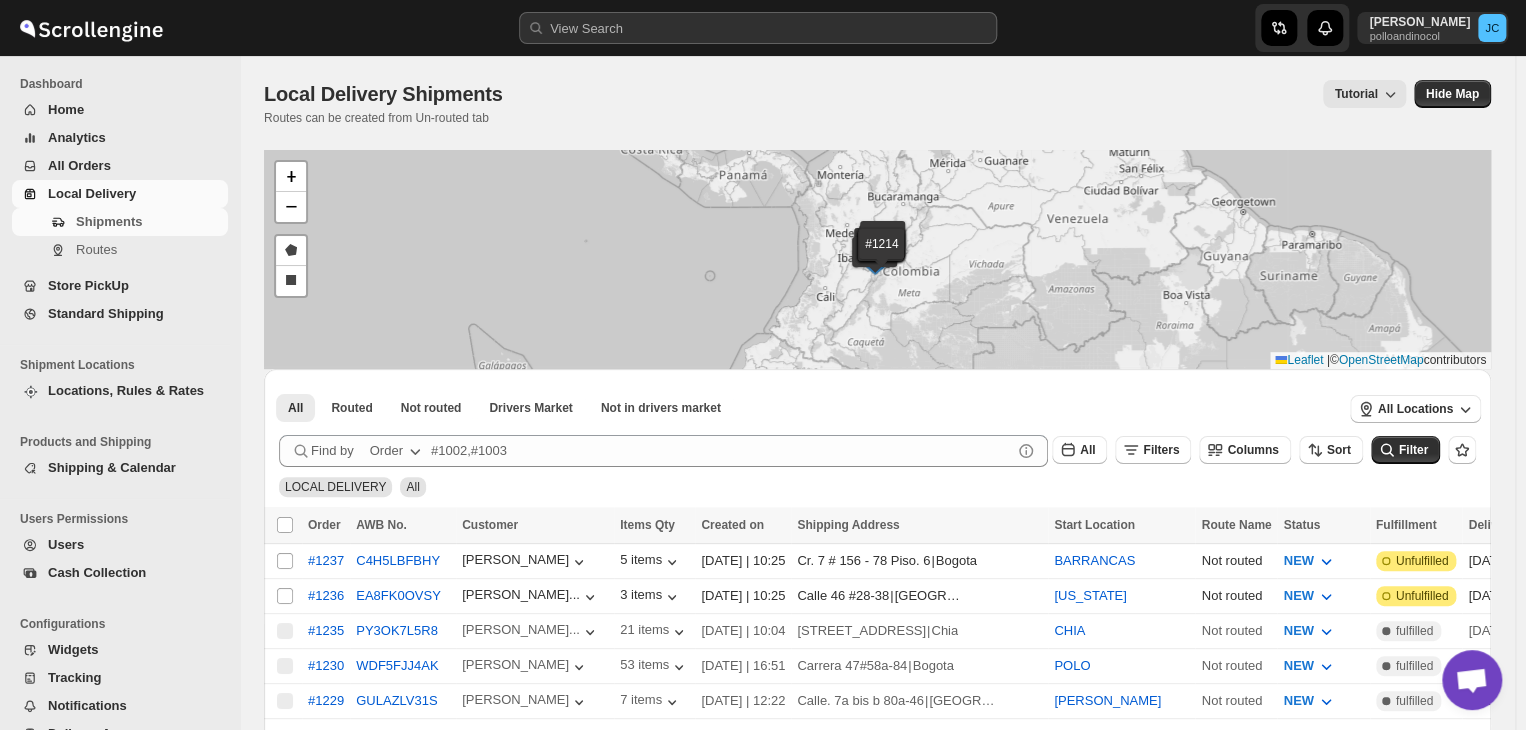 click on "Locations, Rules & Rates" at bounding box center [126, 390] 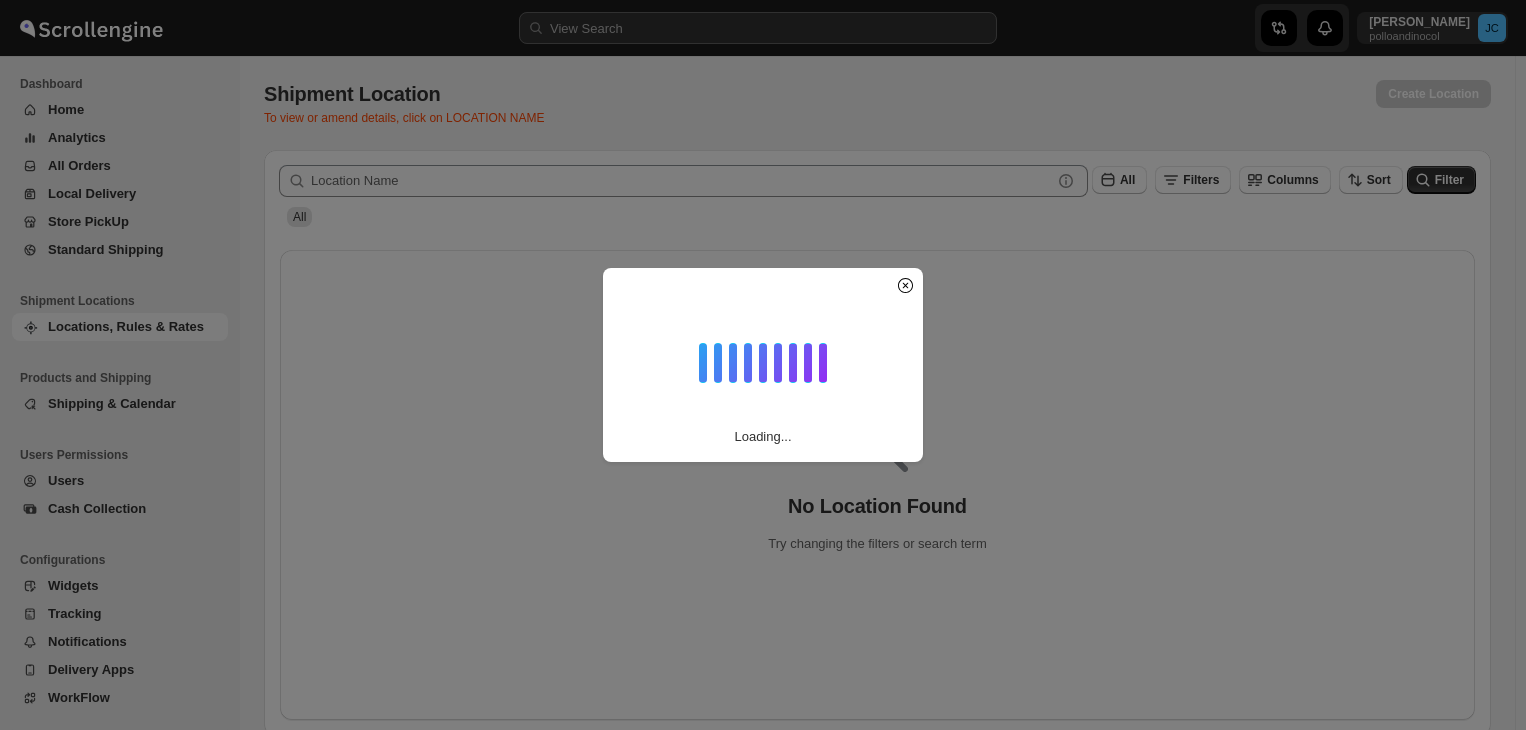 scroll, scrollTop: 0, scrollLeft: 0, axis: both 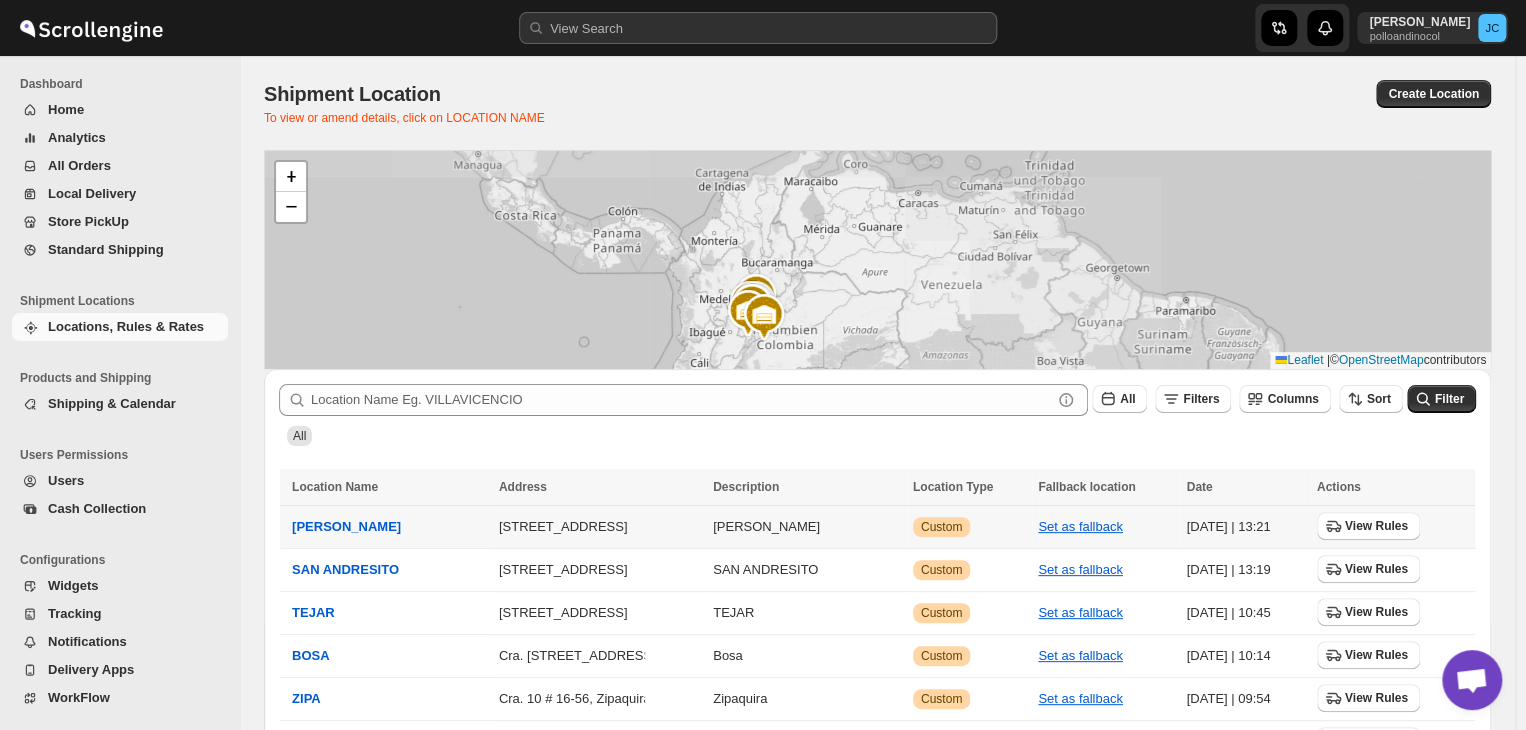 click on "Shipping & Calendar" at bounding box center [112, 403] 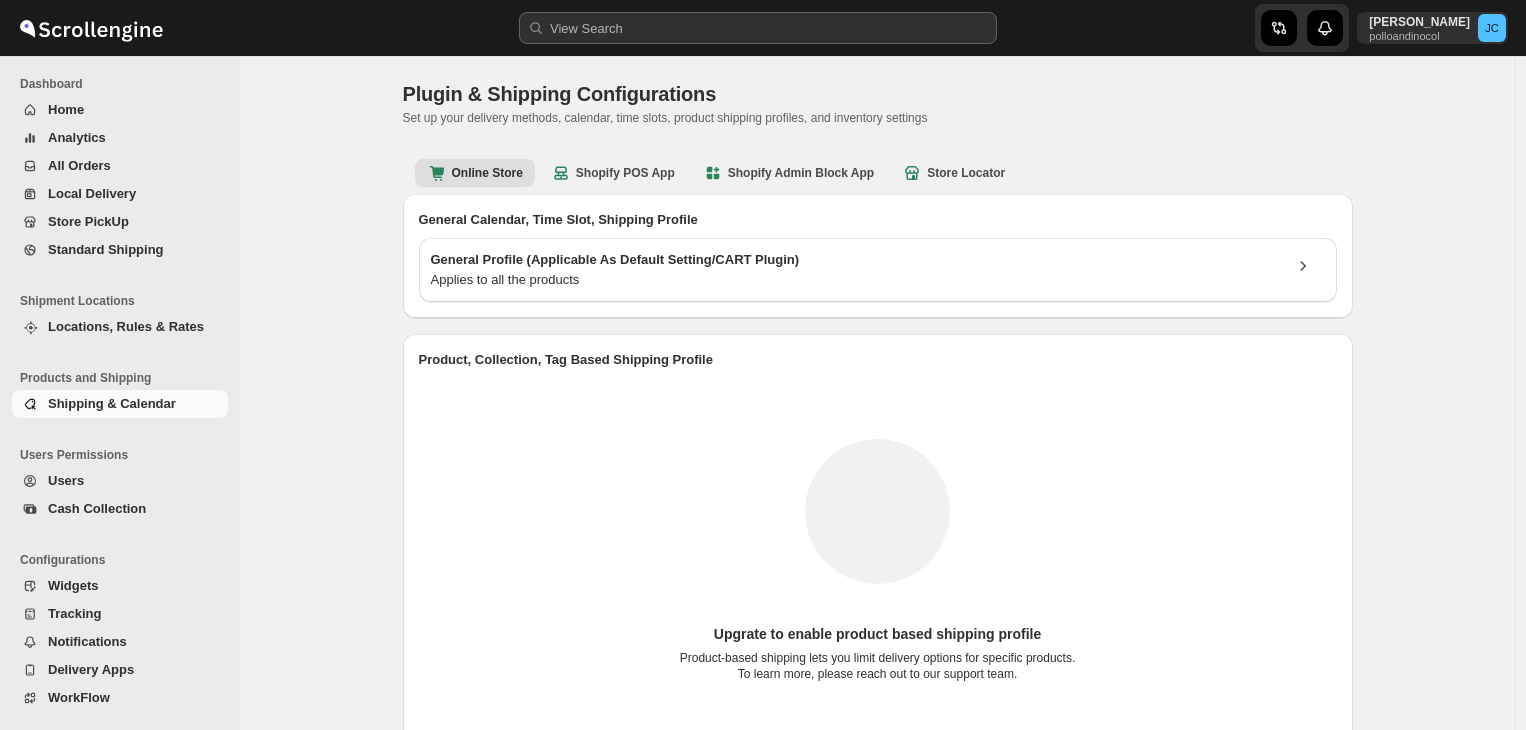 scroll, scrollTop: 0, scrollLeft: 0, axis: both 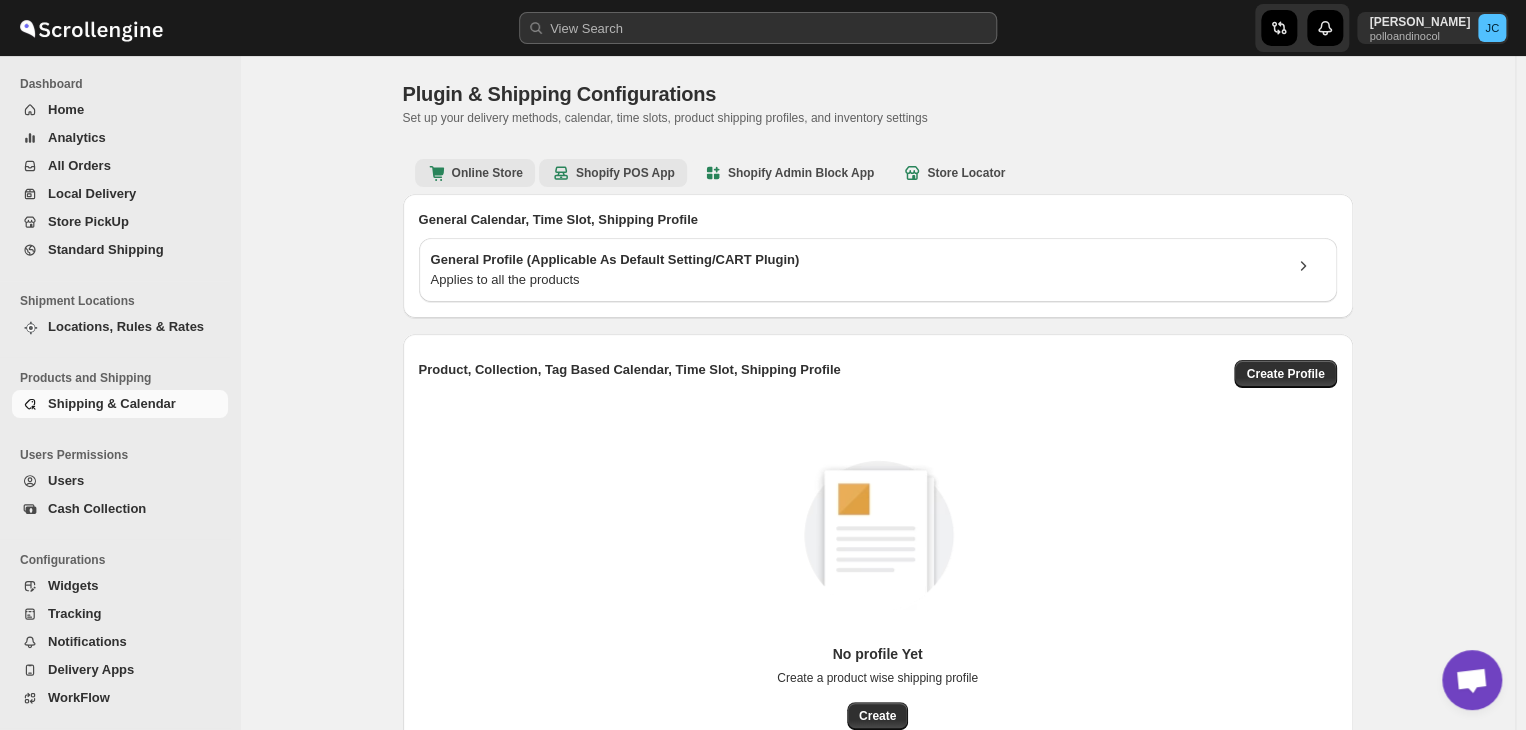 click on "Shopify POS App" at bounding box center [613, 173] 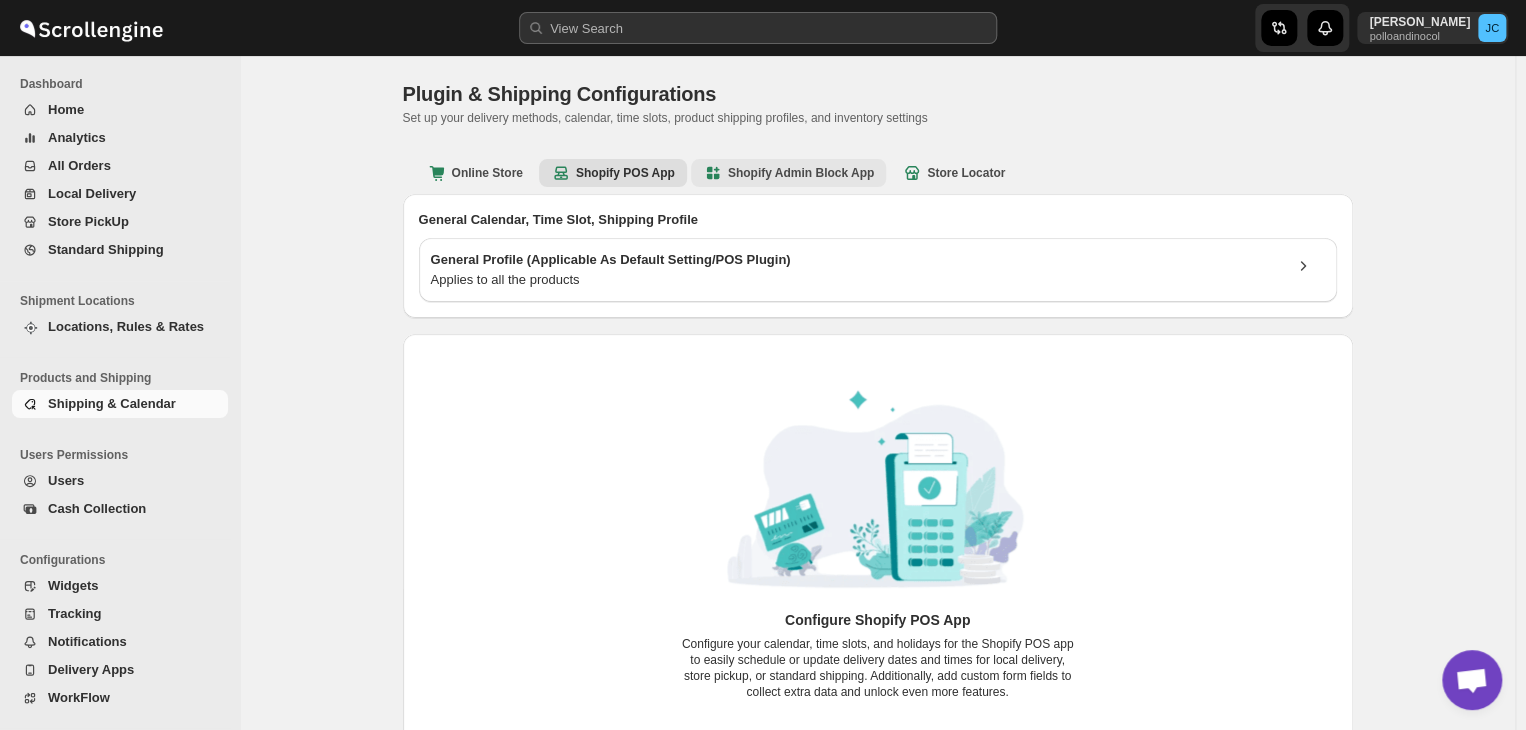 click on "Shopify Admin Block App" at bounding box center (788, 173) 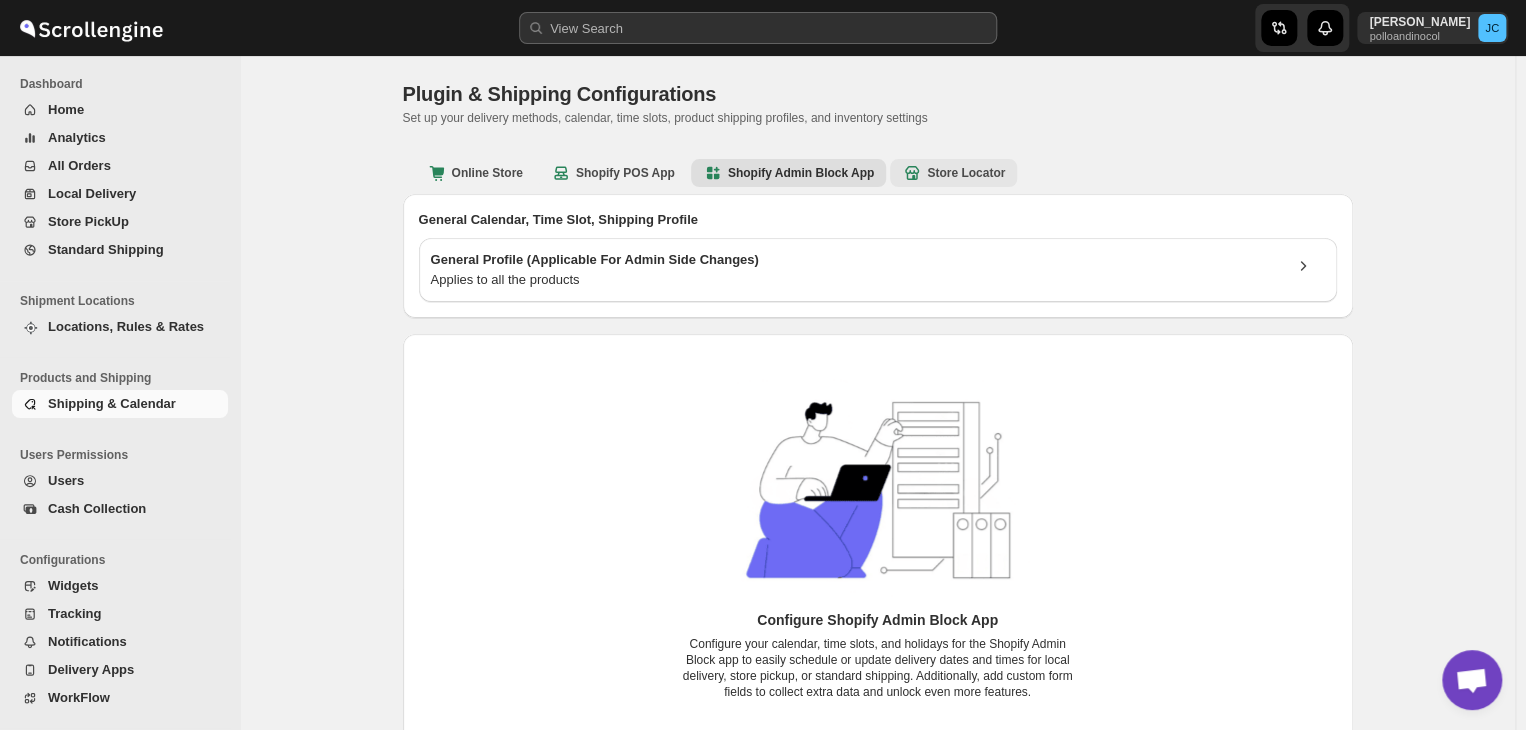 click on "Store Locator" at bounding box center [953, 173] 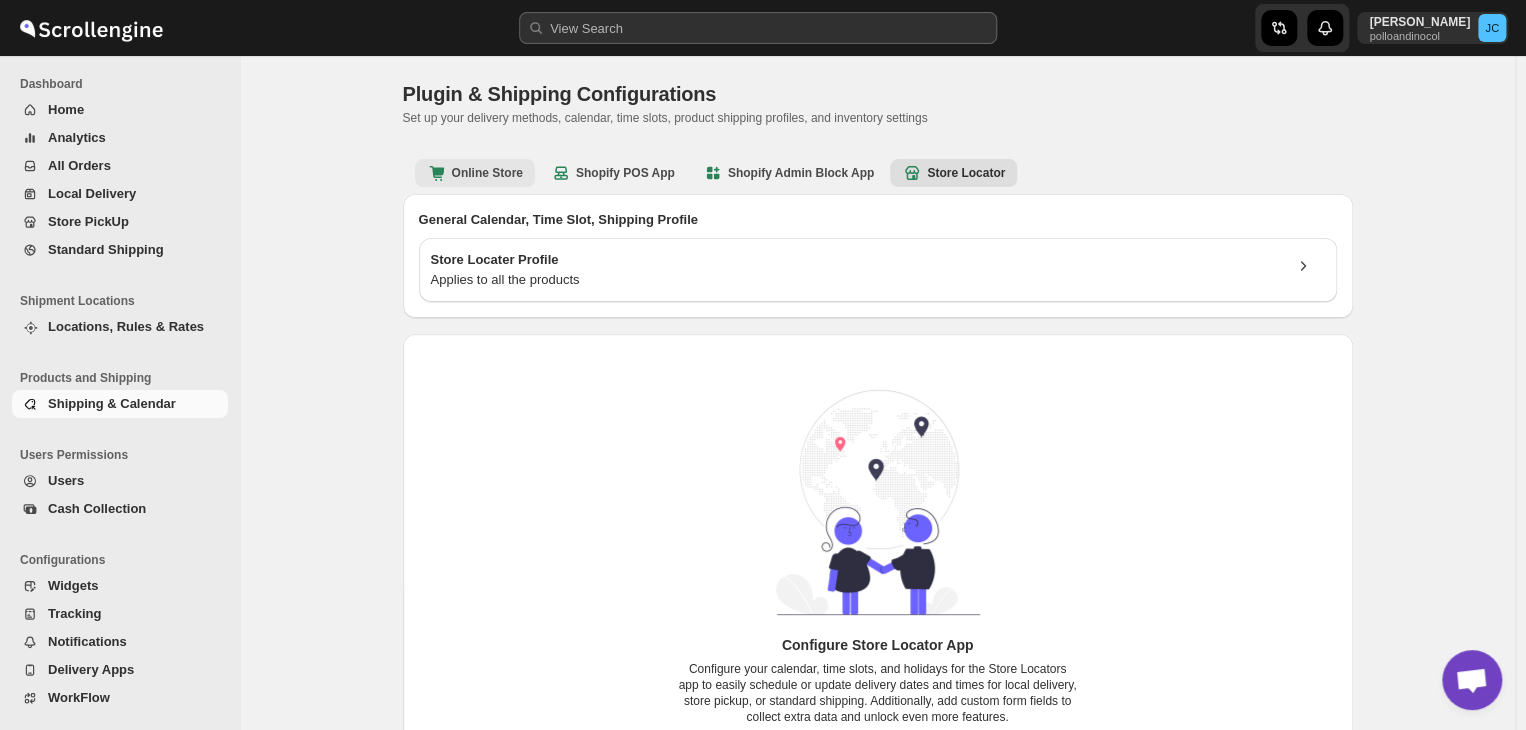 click on "Online Store" at bounding box center (475, 173) 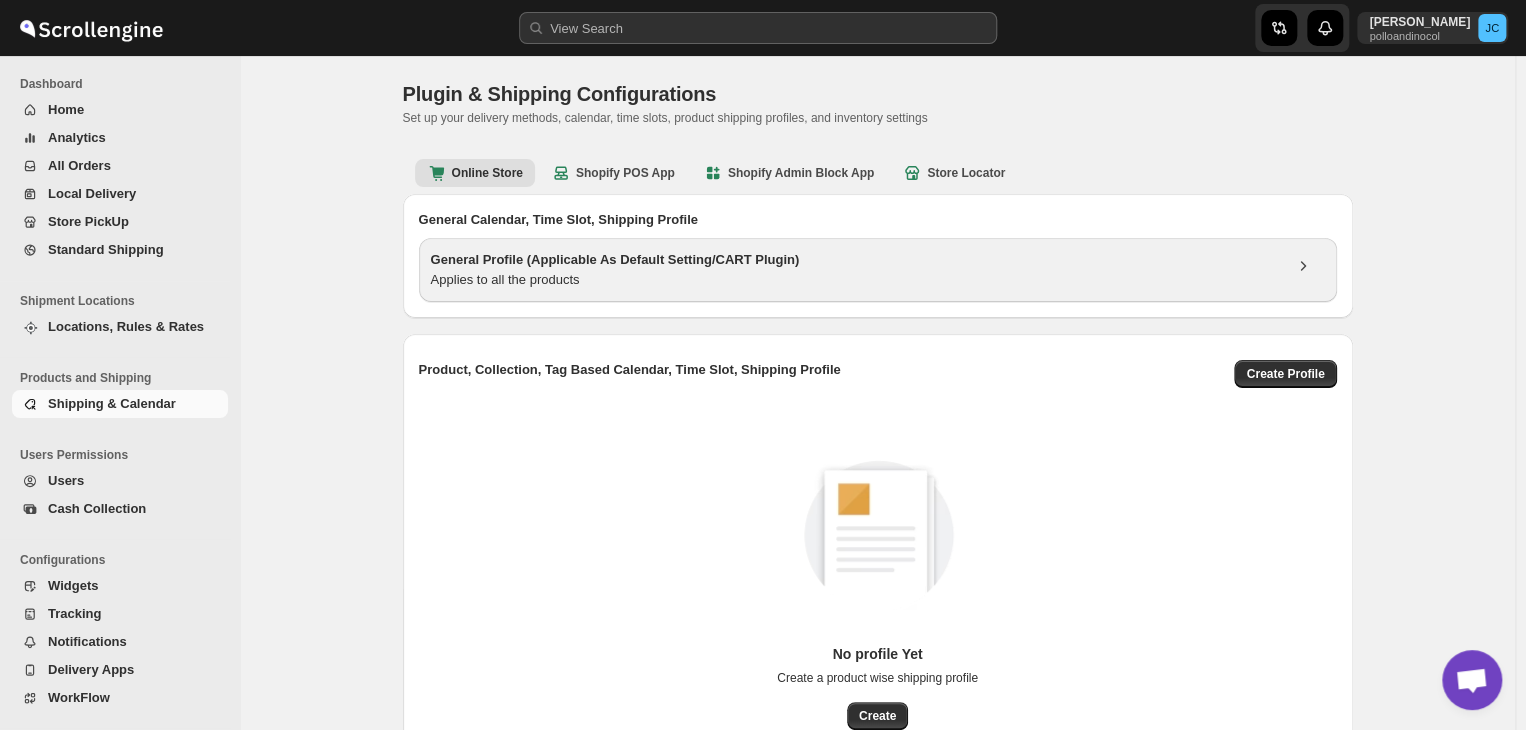 click on "Applies to all the products" at bounding box center (856, 280) 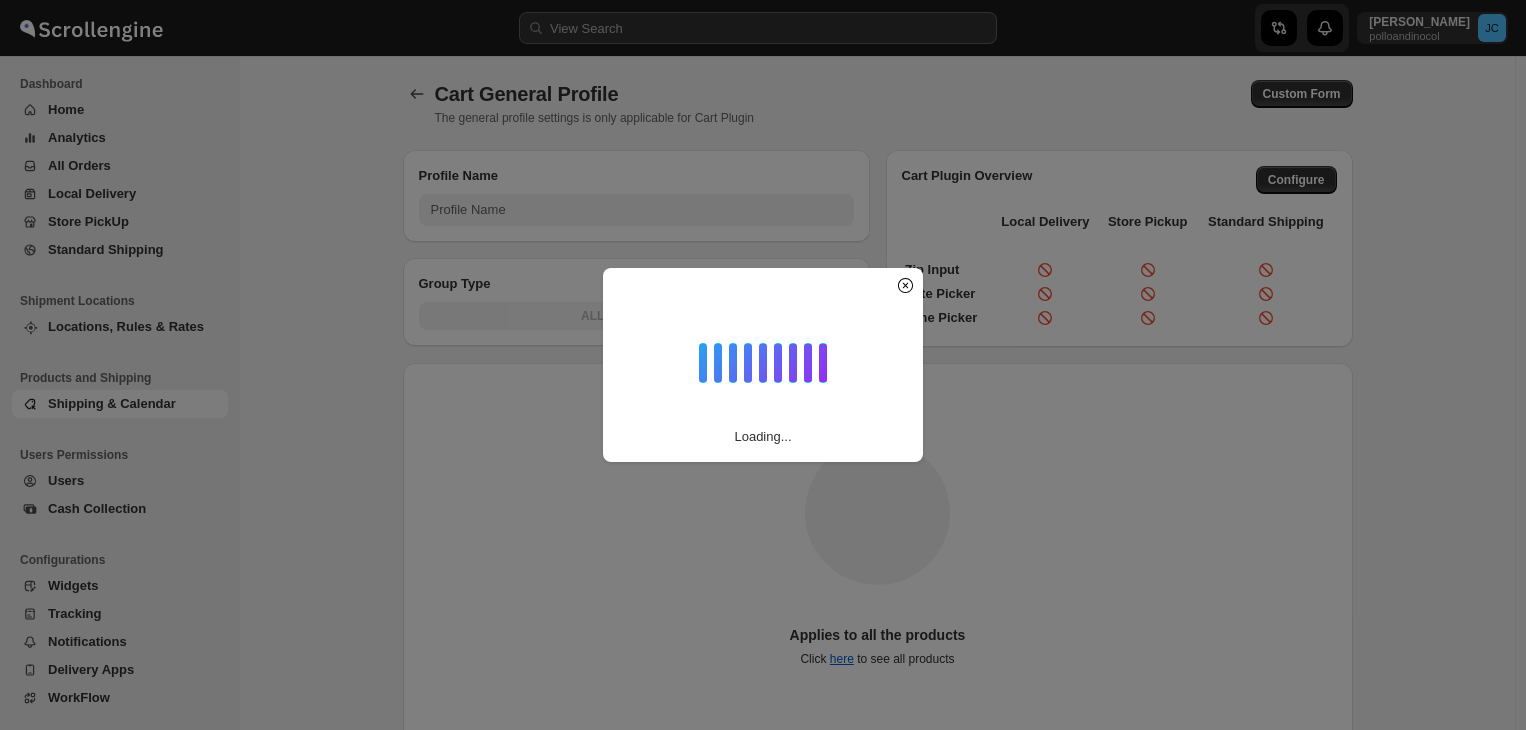 scroll, scrollTop: 0, scrollLeft: 0, axis: both 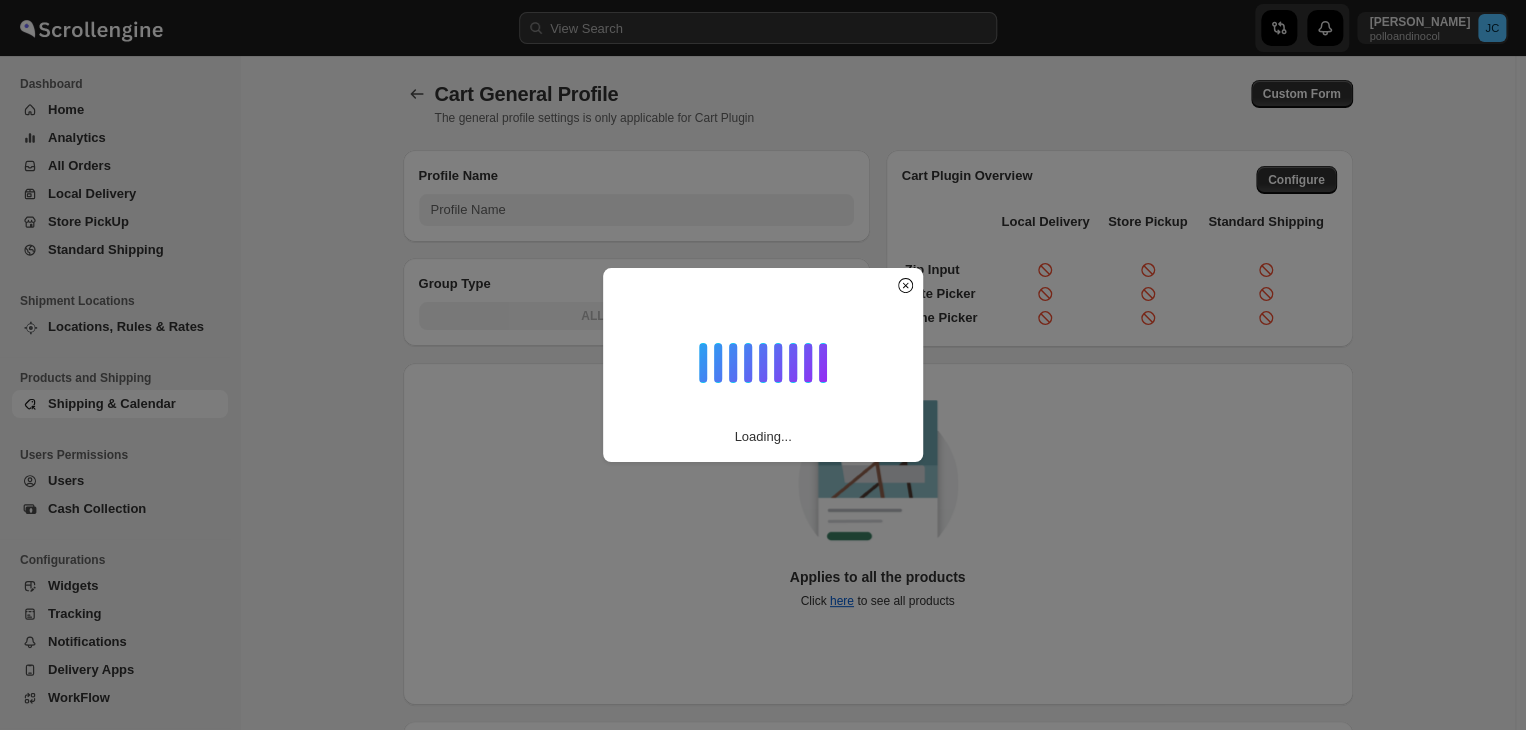 type on "General Profile (Applicable As Default Setting/CART Plugin)" 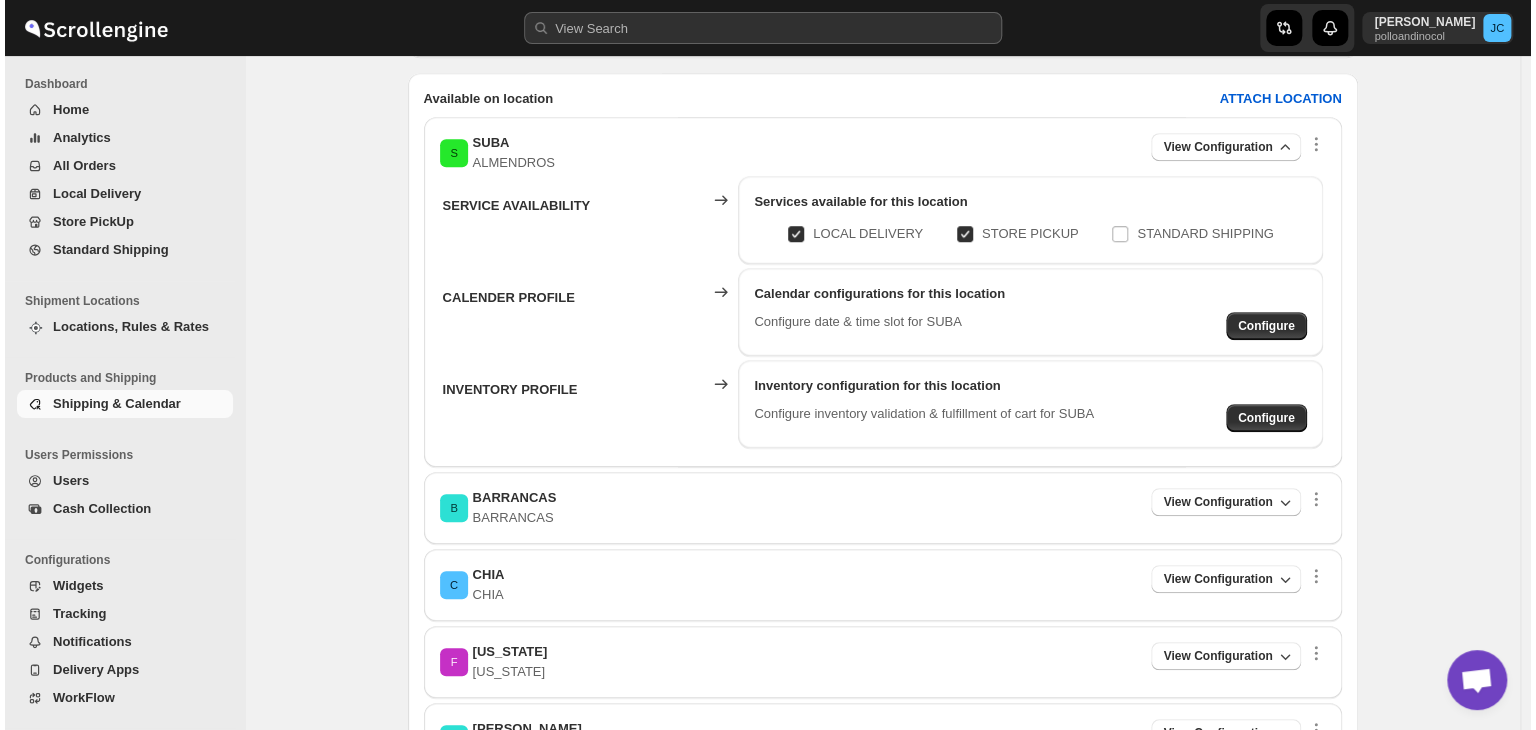 scroll, scrollTop: 600, scrollLeft: 0, axis: vertical 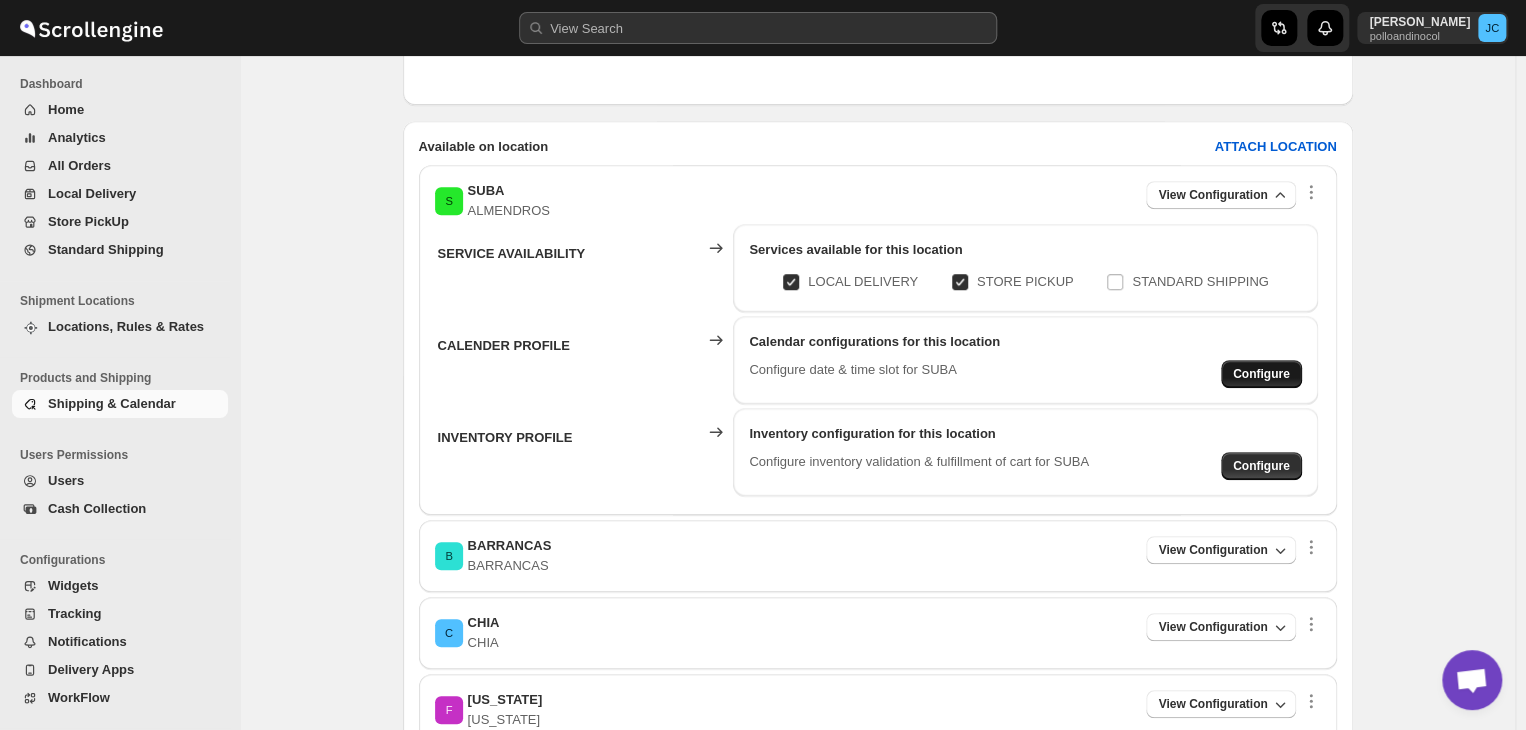 click on "Configure" at bounding box center [1261, 374] 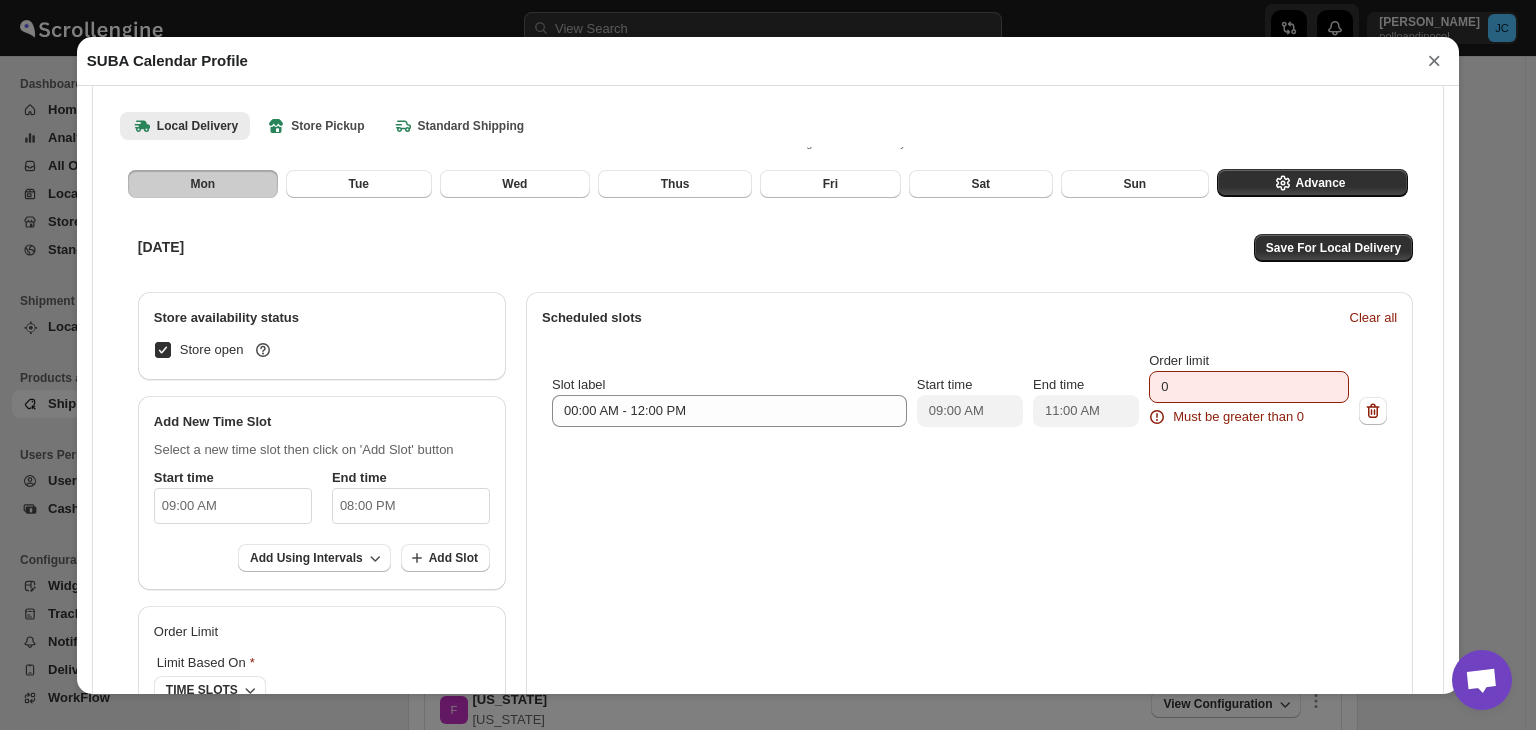 scroll, scrollTop: 0, scrollLeft: 0, axis: both 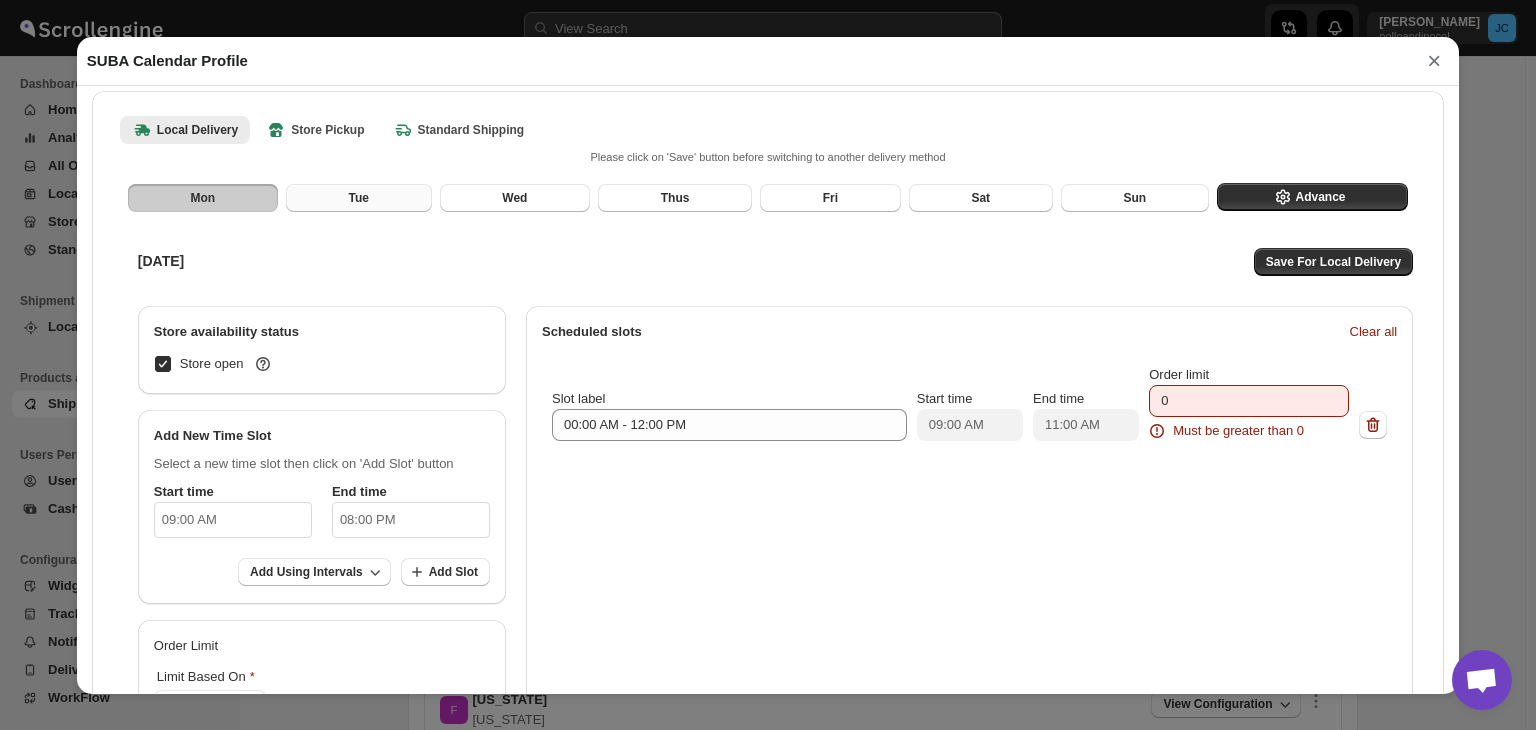 click on "Tue" at bounding box center (359, 198) 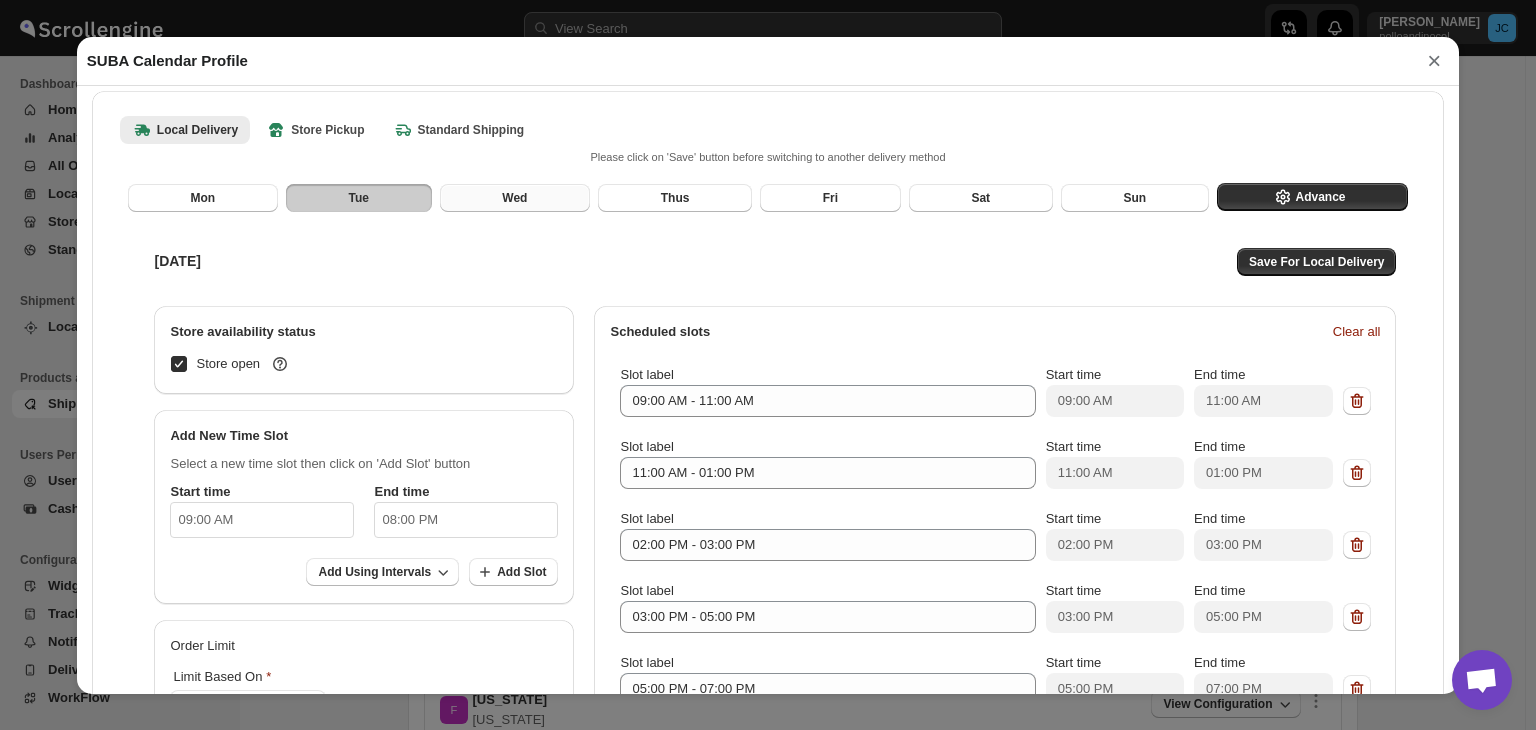 click on "Wed" at bounding box center (514, 198) 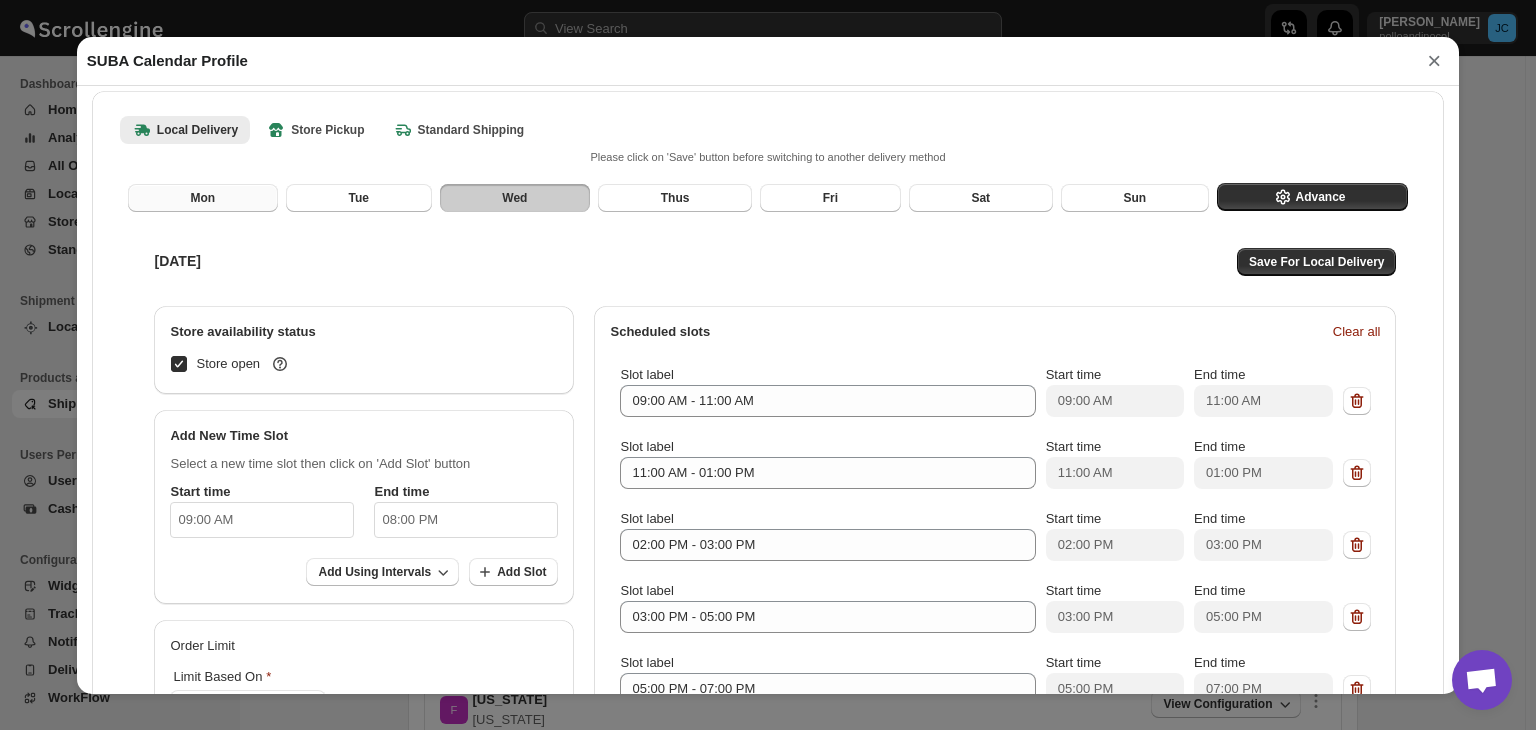 click on "Mon" at bounding box center (203, 198) 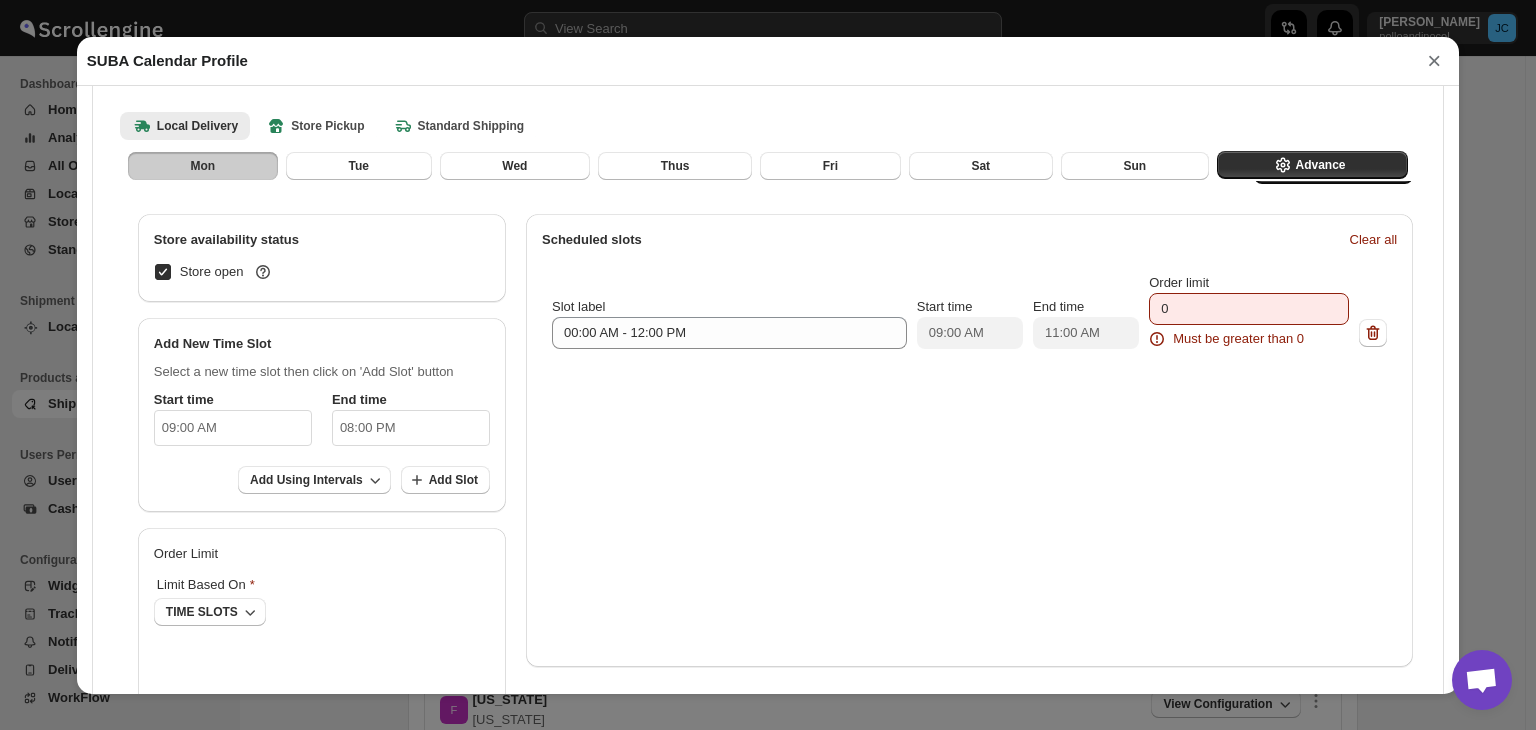 scroll, scrollTop: 155, scrollLeft: 0, axis: vertical 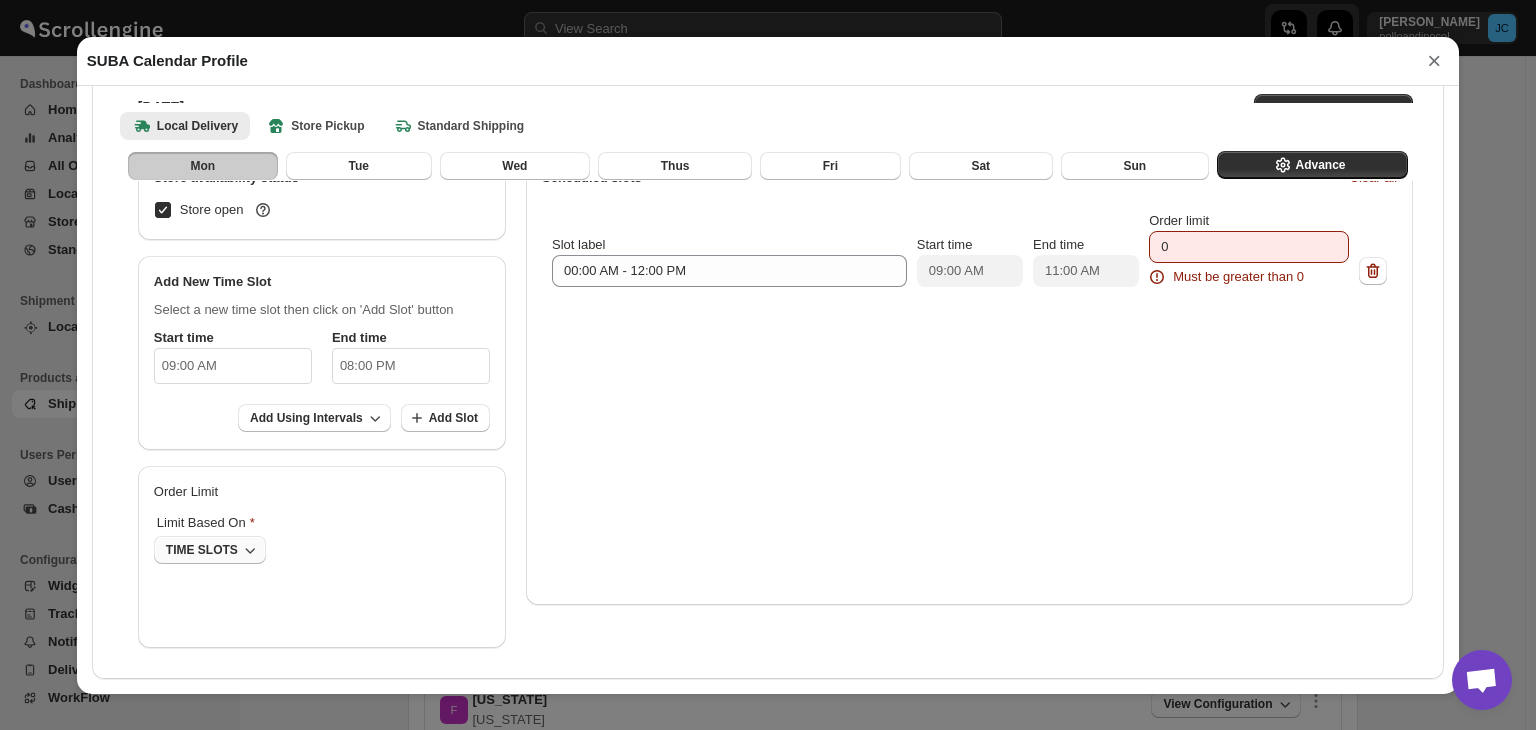 click on "TIME SLOTS" at bounding box center [202, 550] 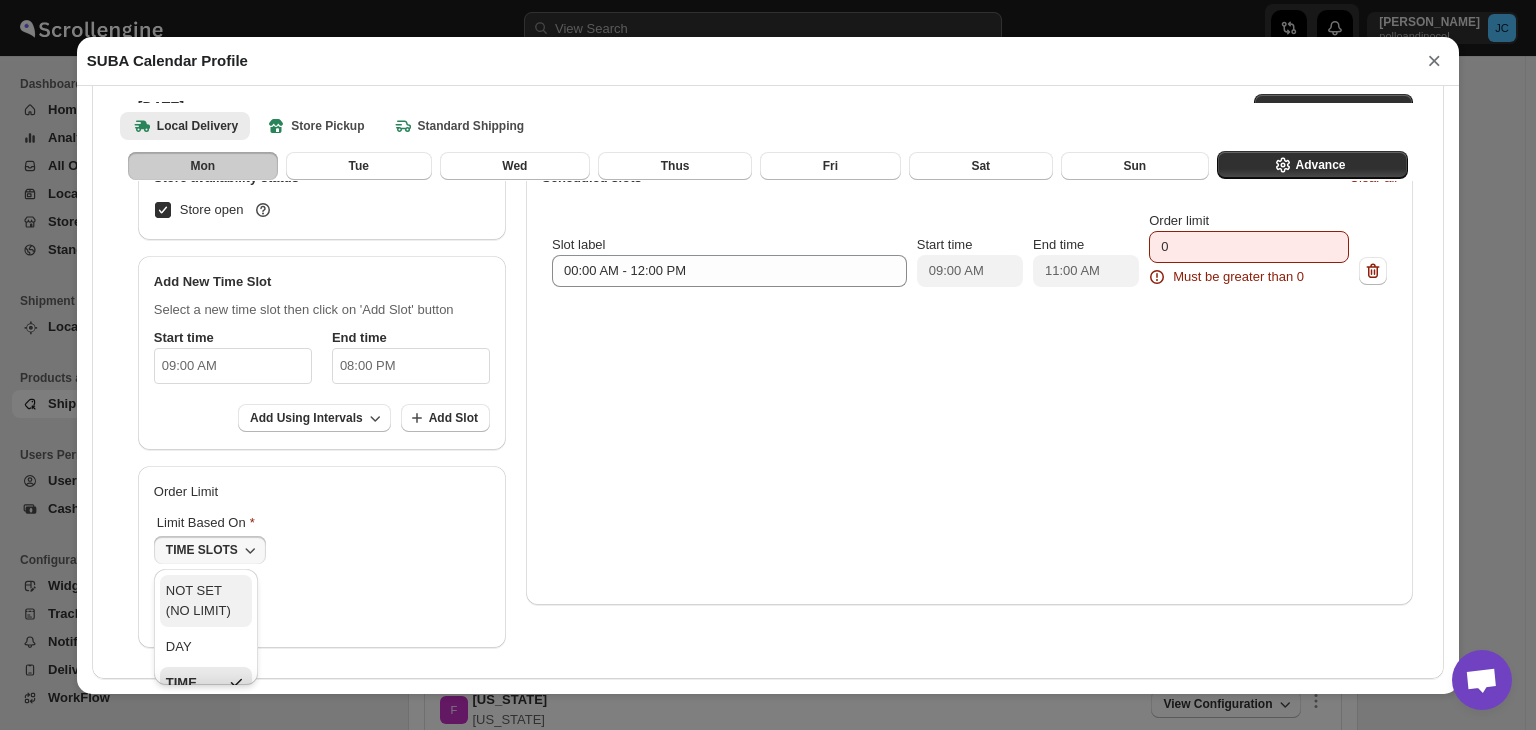 click on "NOT SET (NO LIMIT)" at bounding box center [206, 601] 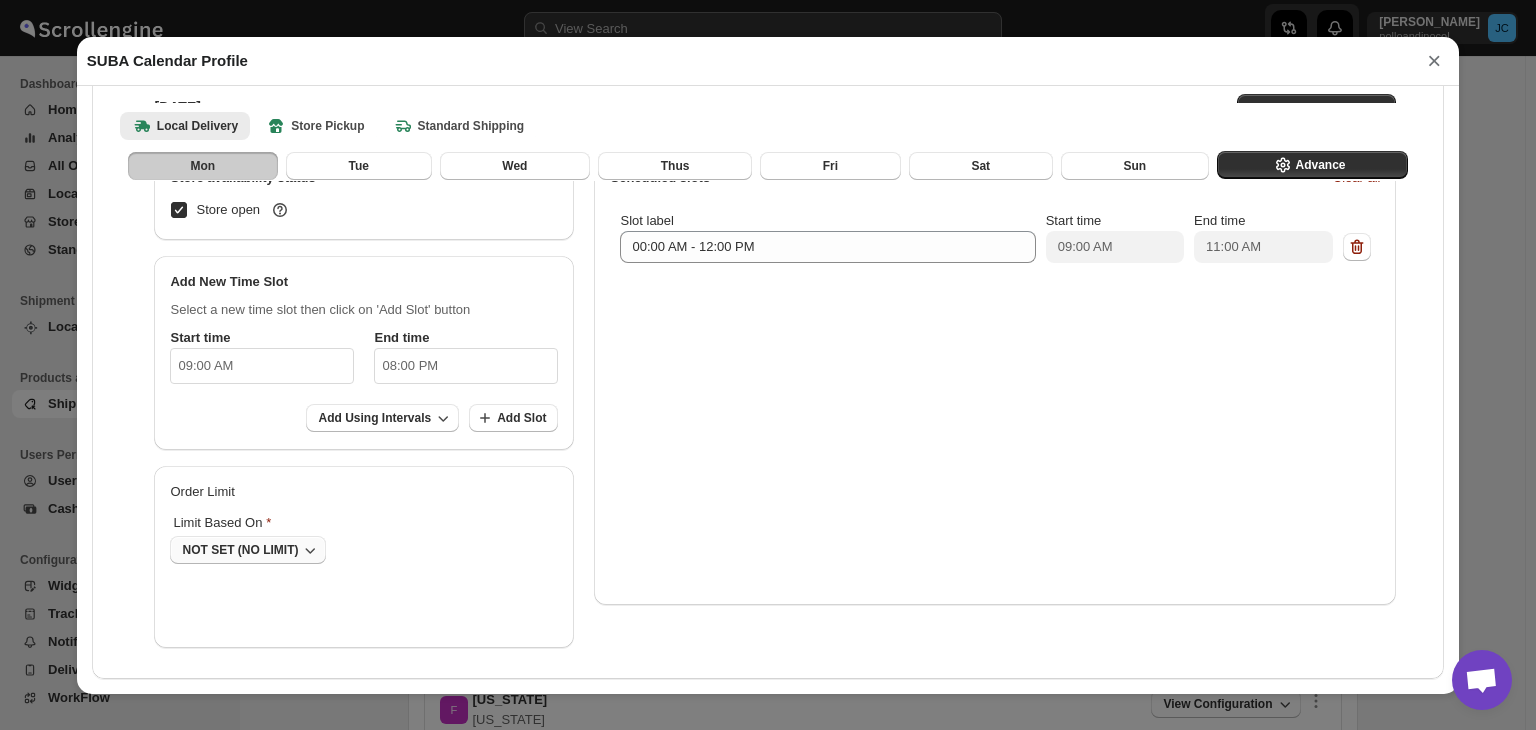 click on "NOT SET (NO LIMIT)" at bounding box center (240, 550) 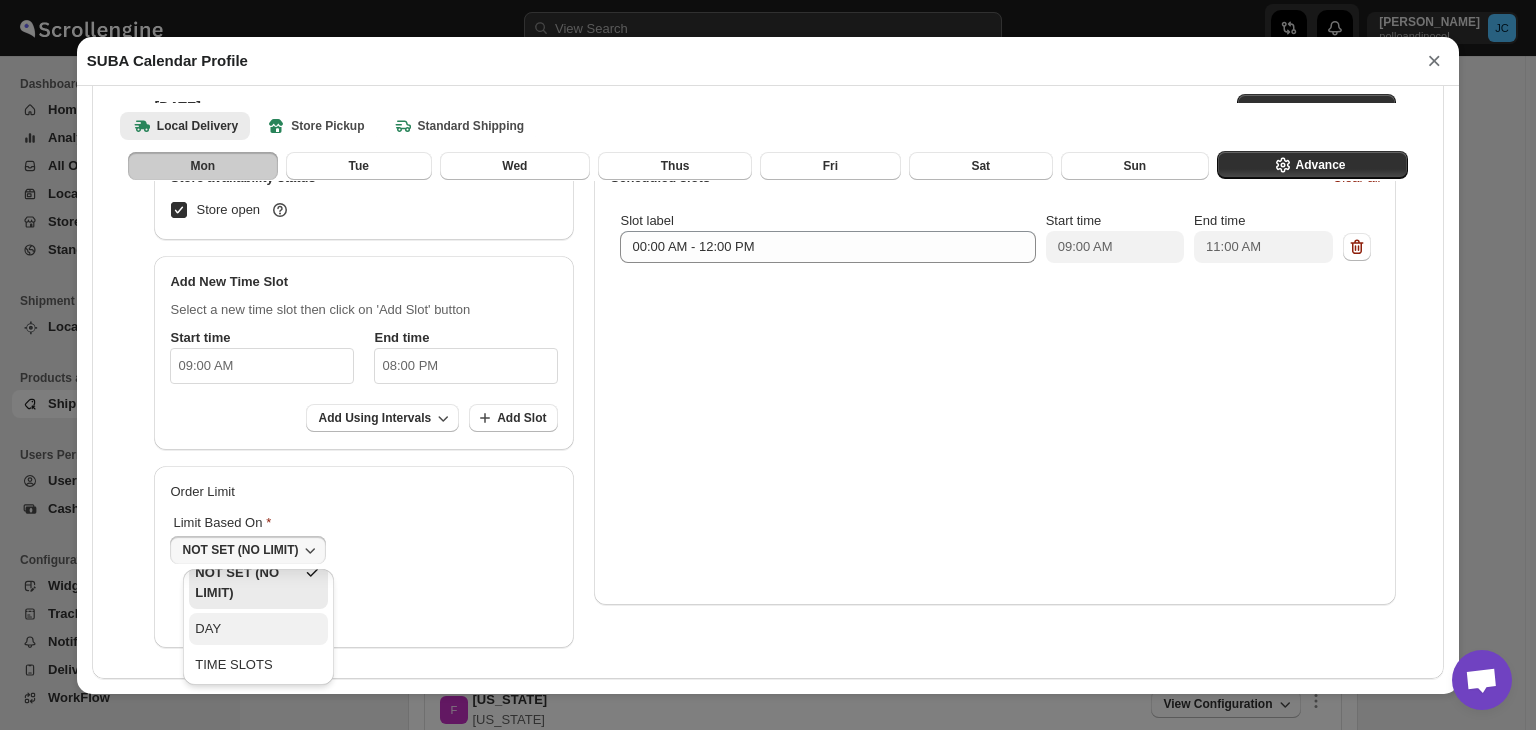 scroll, scrollTop: 20, scrollLeft: 0, axis: vertical 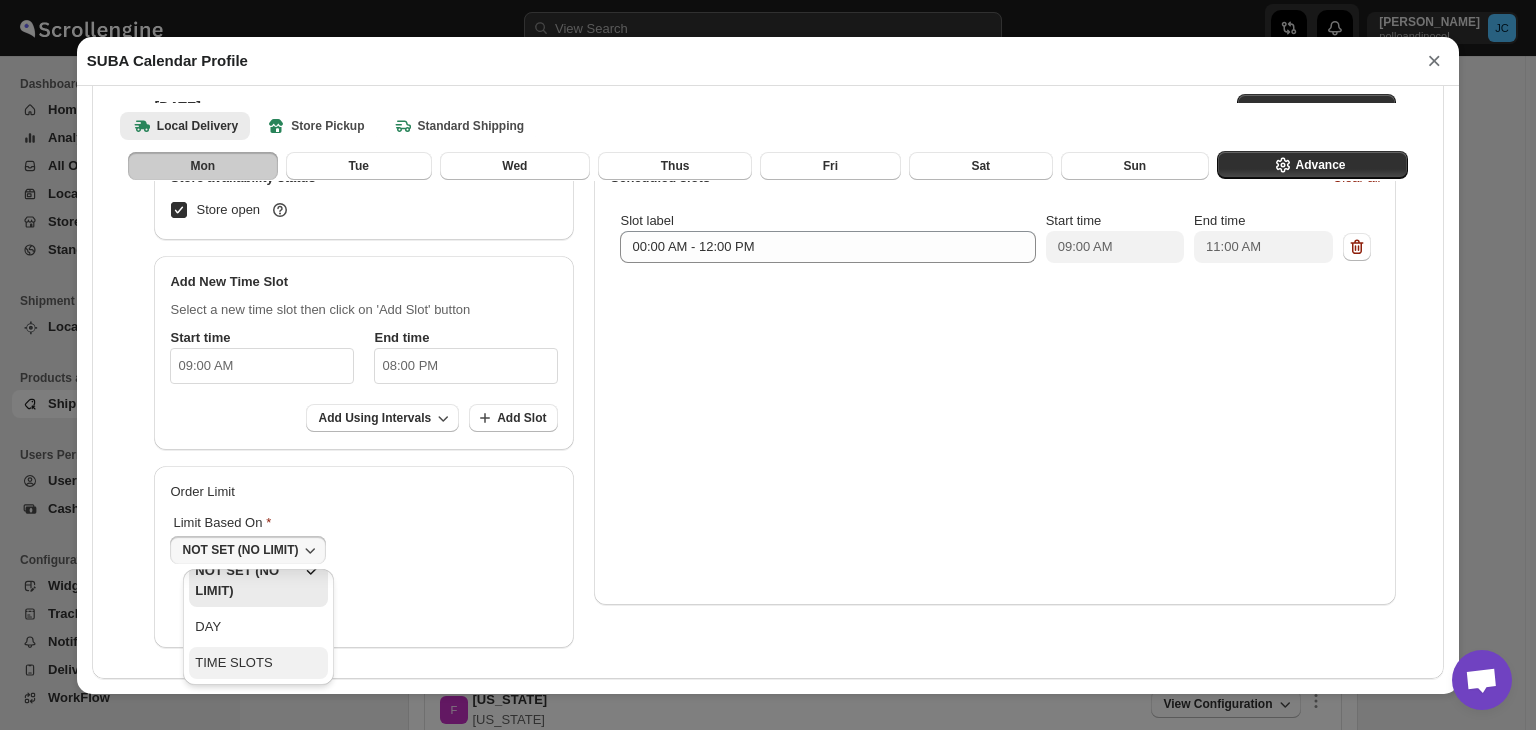 click on "TIME SLOTS" at bounding box center [233, 663] 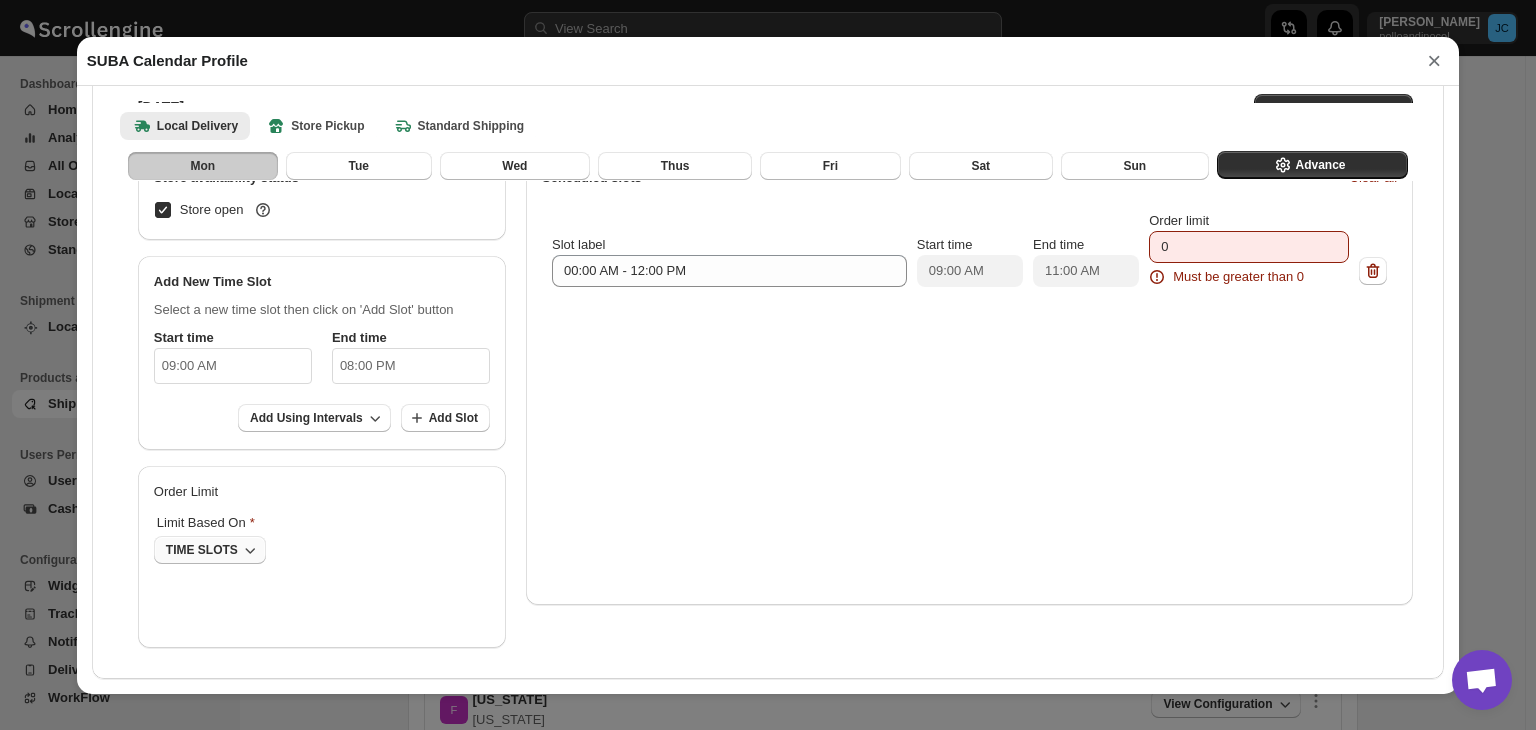 click on "TIME SLOTS" at bounding box center (202, 550) 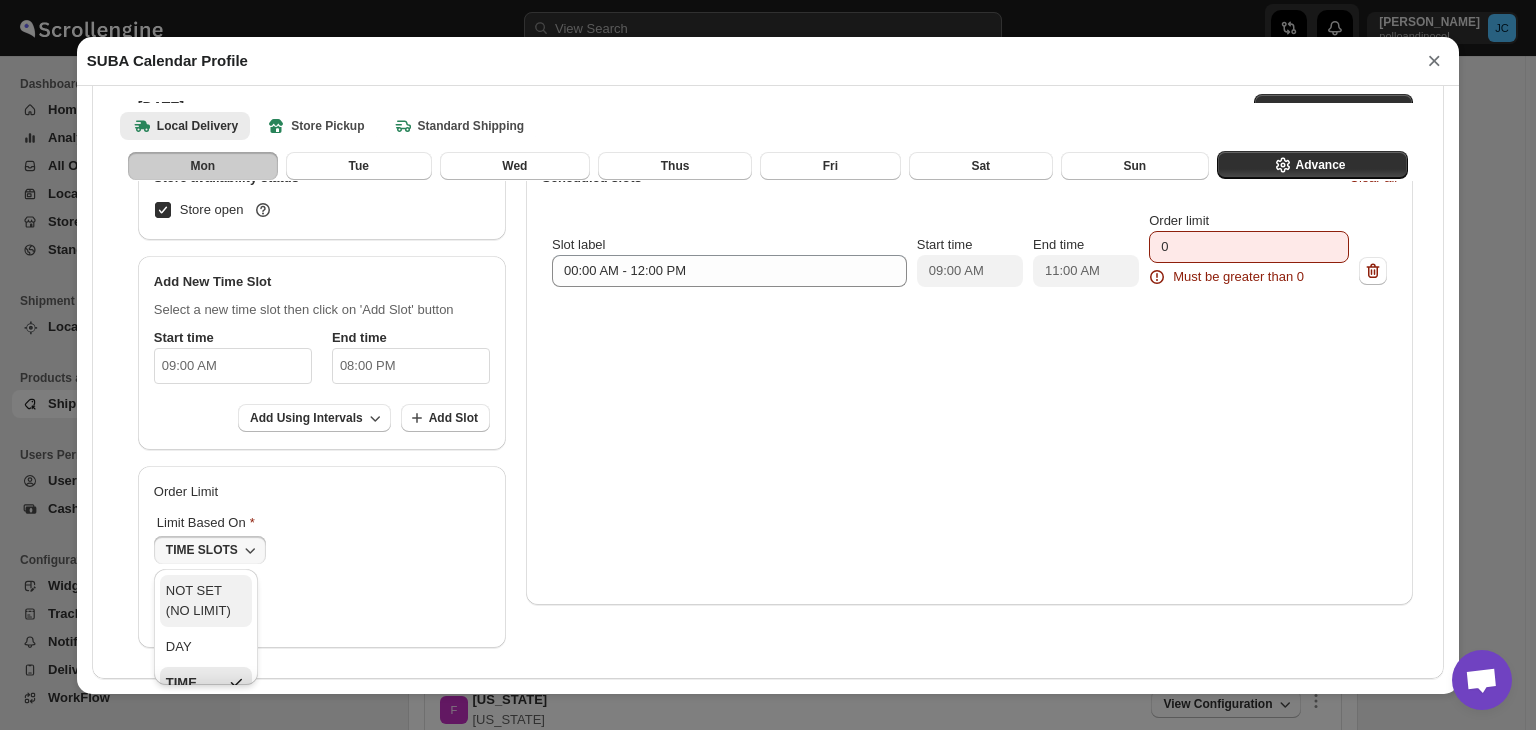 click on "NOT SET (NO LIMIT)" at bounding box center [206, 601] 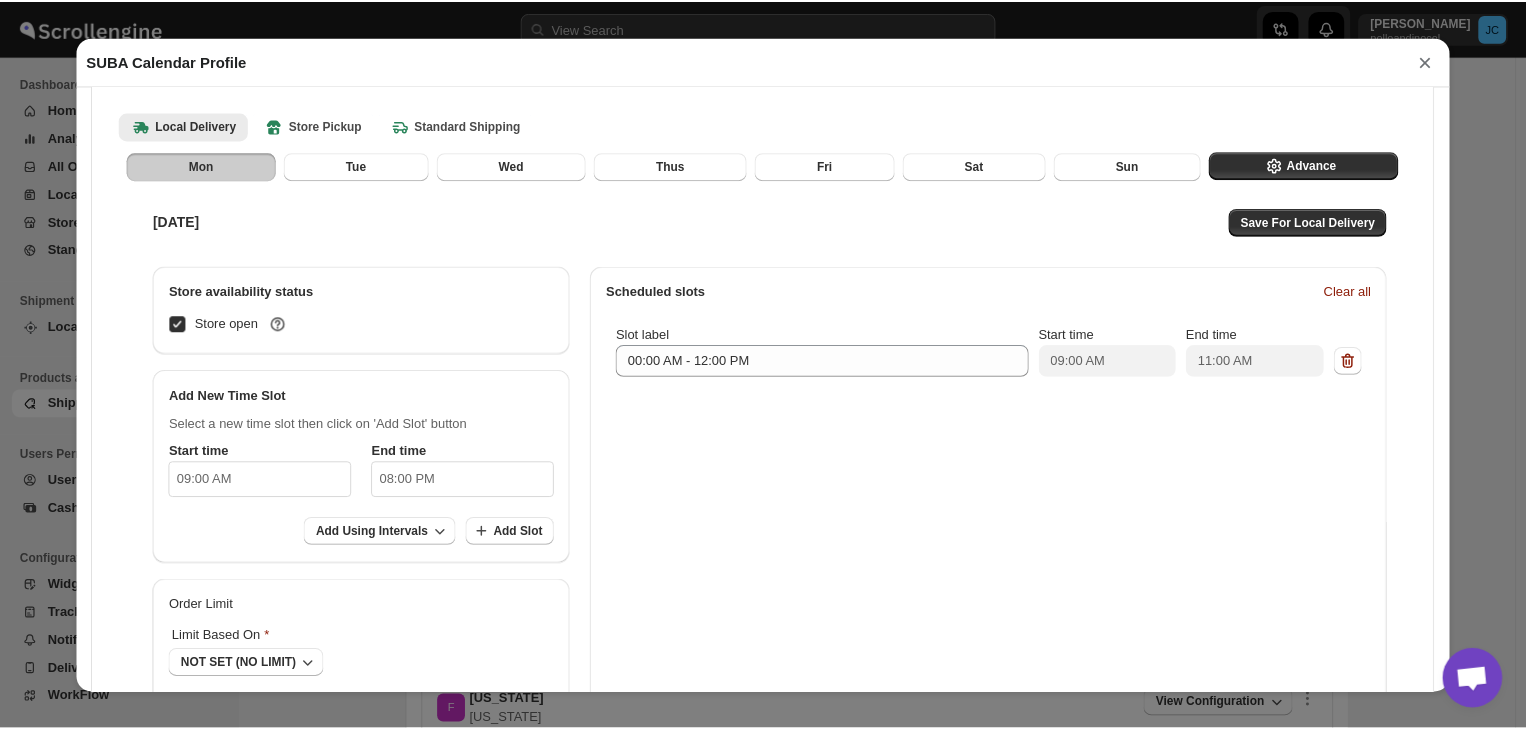 scroll, scrollTop: 0, scrollLeft: 0, axis: both 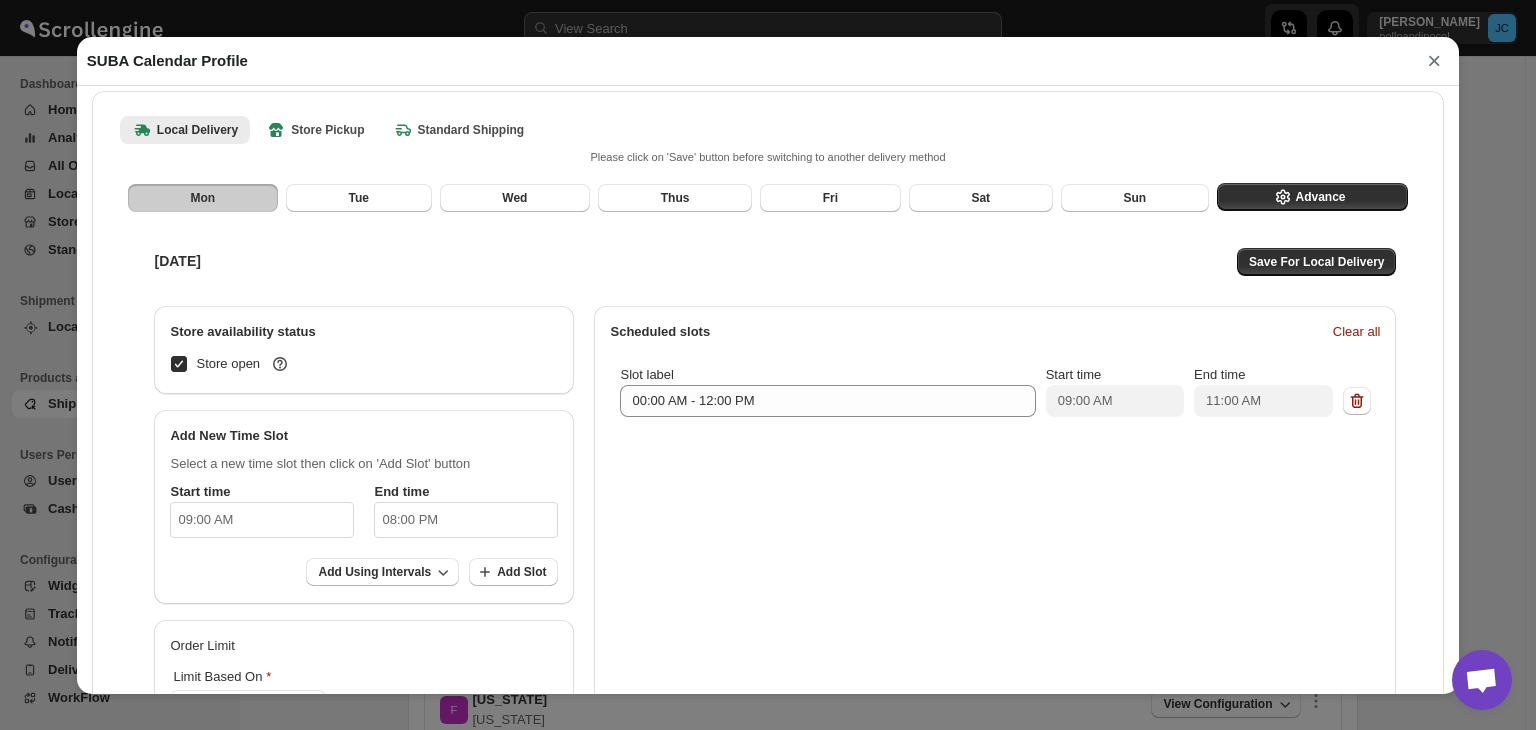 click on "×" at bounding box center [1434, 61] 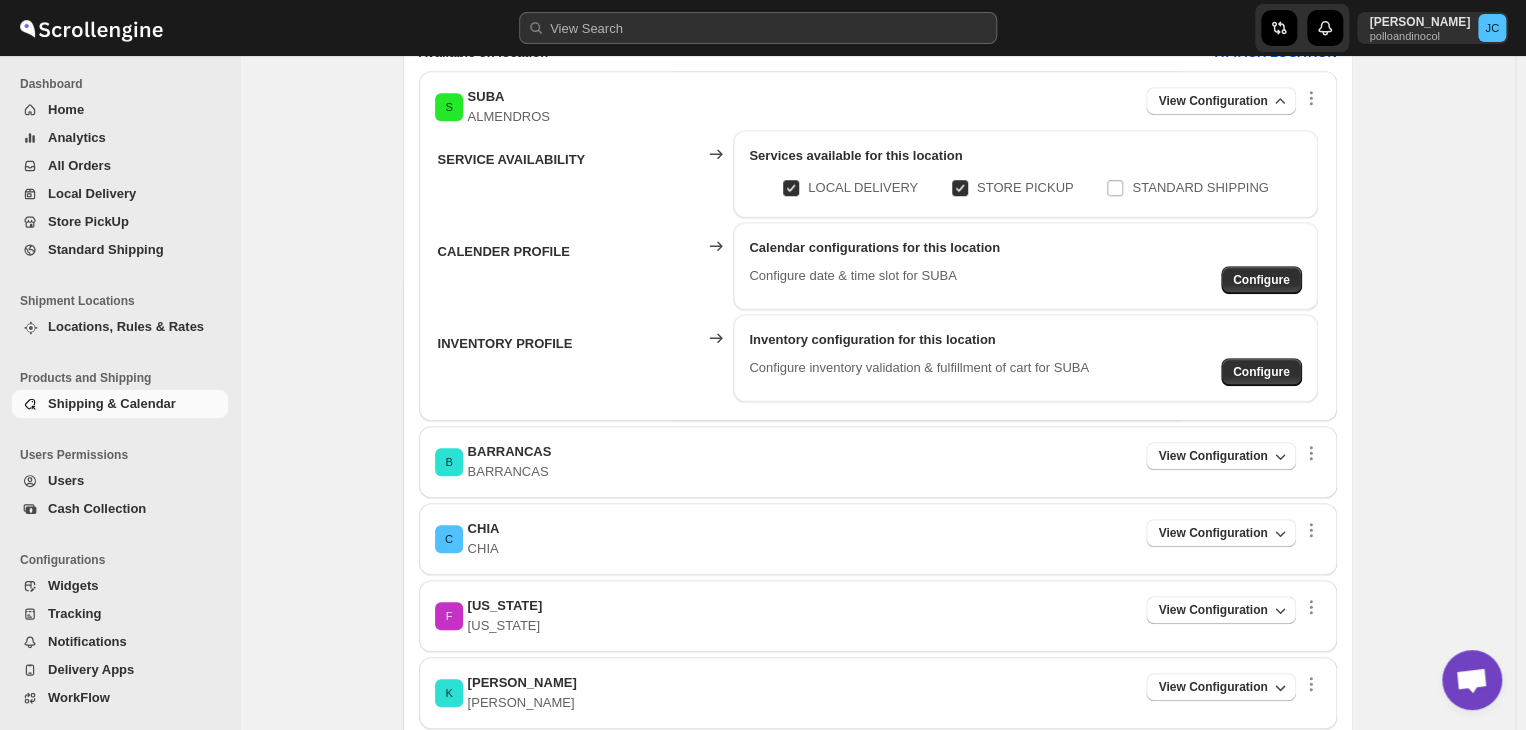 scroll, scrollTop: 700, scrollLeft: 0, axis: vertical 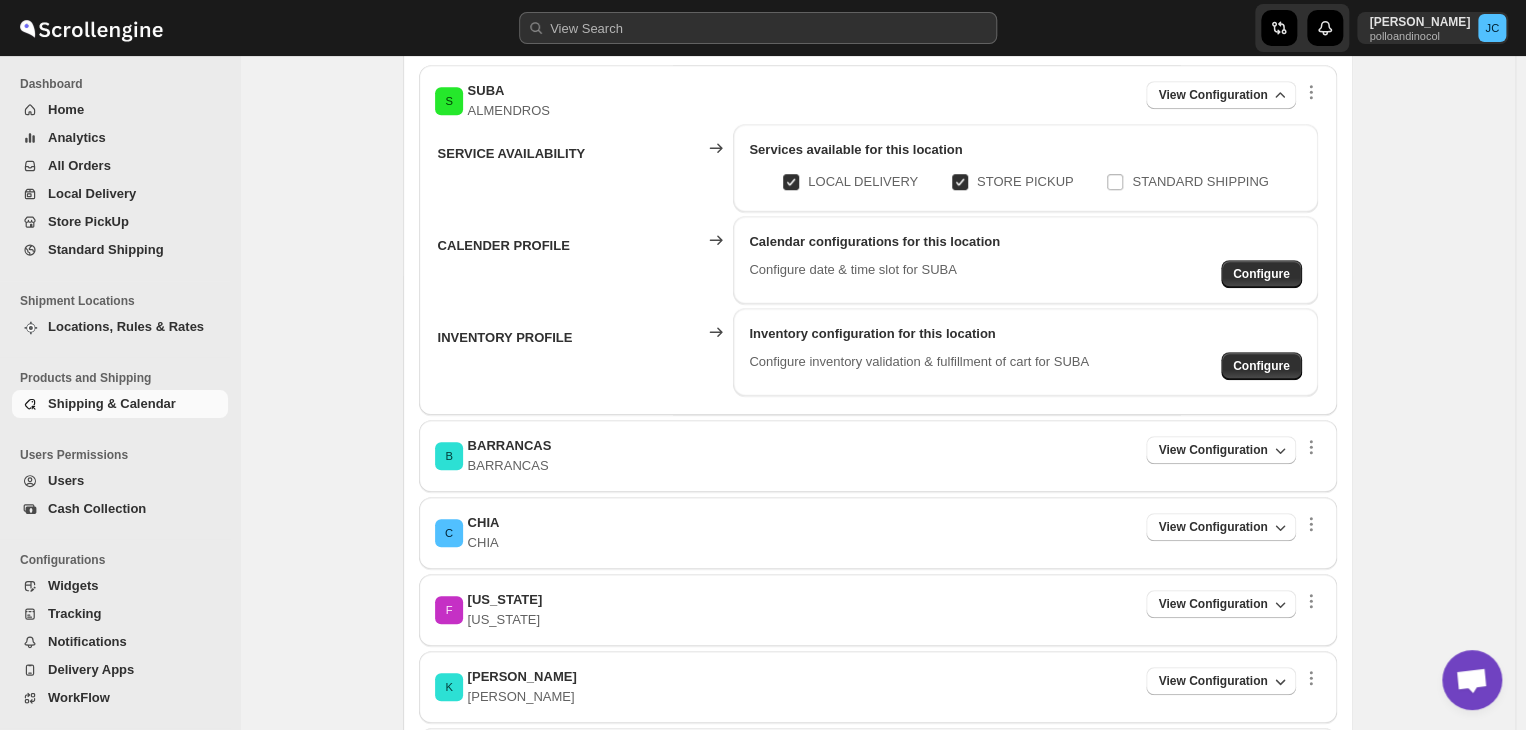 click on "B   BARRANCAS     BARRANCAS View Configuration SERVICE AVAILABILITY   Services available for this location LOCAL DELIVERY STORE PICKUP STANDARD SHIPPING CALENDER PROFILE   Calendar configurations for this location Configure date & time slot for   BARRANCAS Configure INVENTORY PROFILE   Inventory configuration for this location Configure inventory validation & fulfillment of cart for   BARRANCAS Configure" at bounding box center (878, 456) 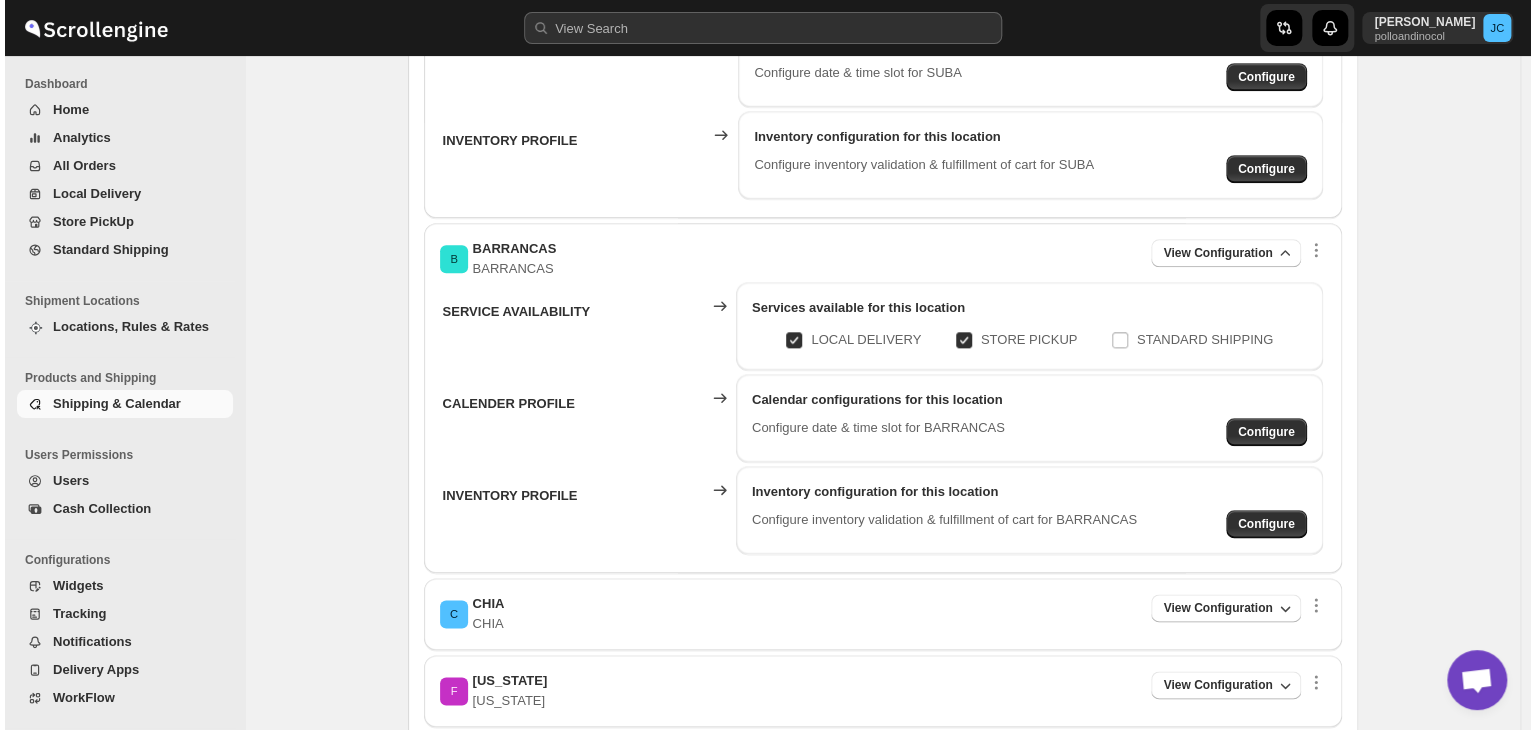 scroll, scrollTop: 900, scrollLeft: 0, axis: vertical 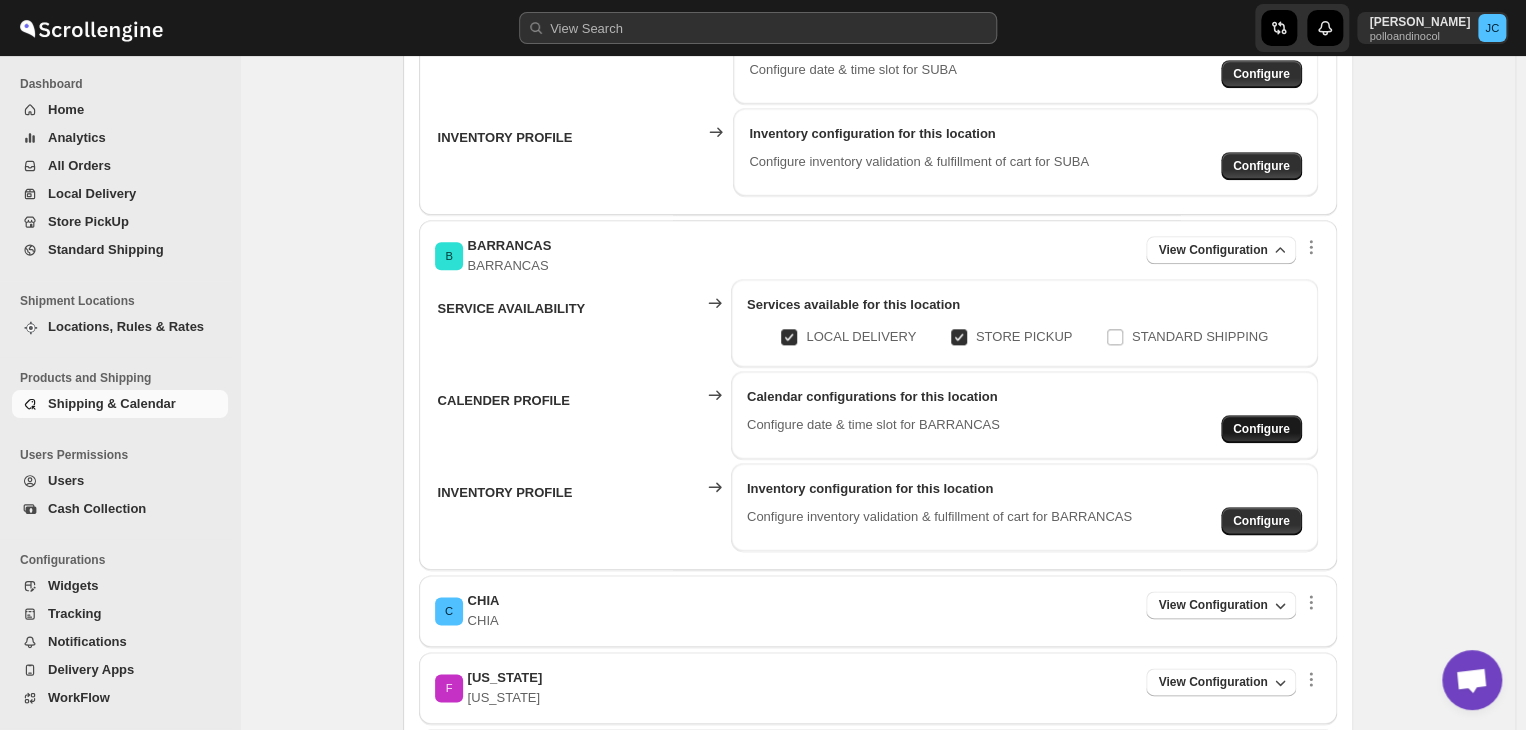 click on "Configure" at bounding box center [1261, 74] 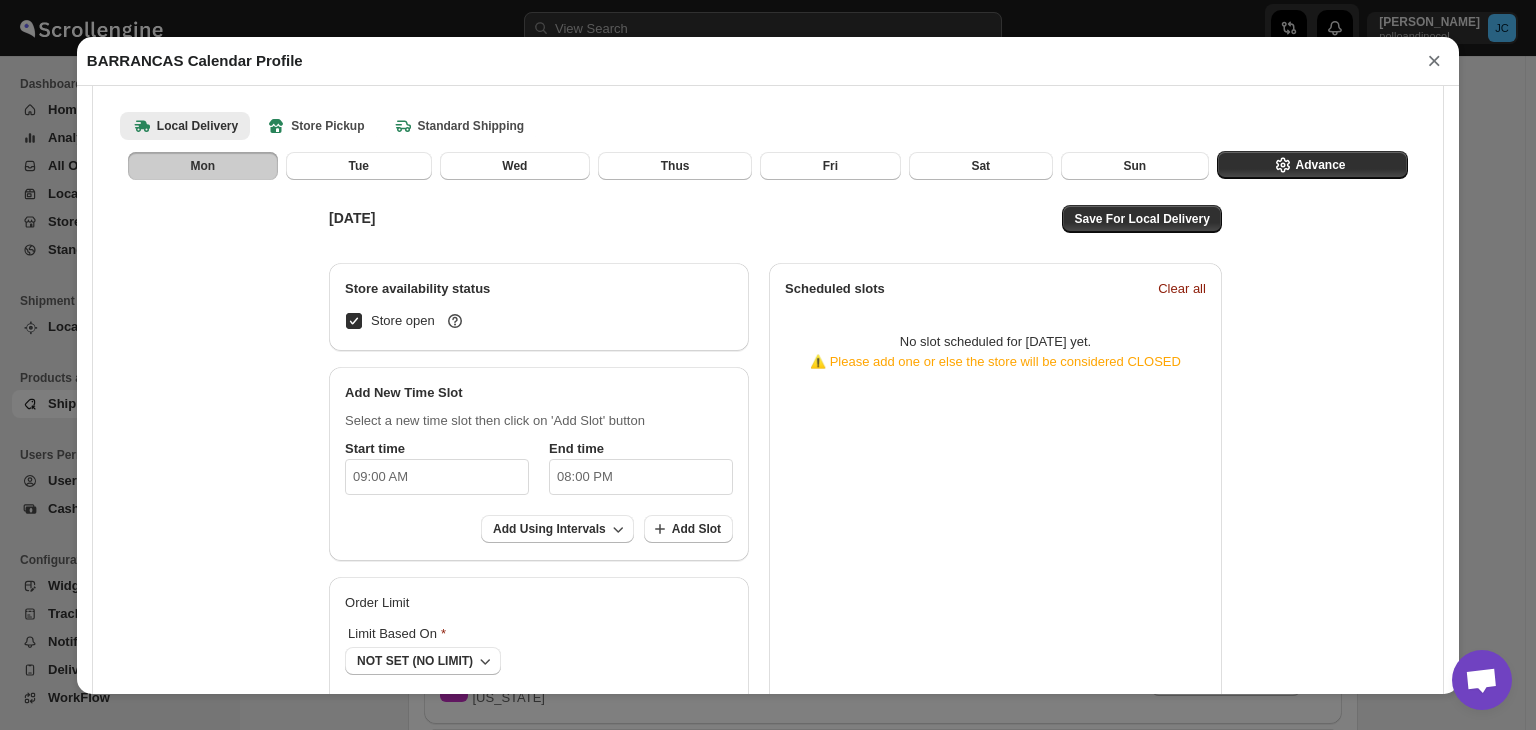 scroll, scrollTop: 100, scrollLeft: 0, axis: vertical 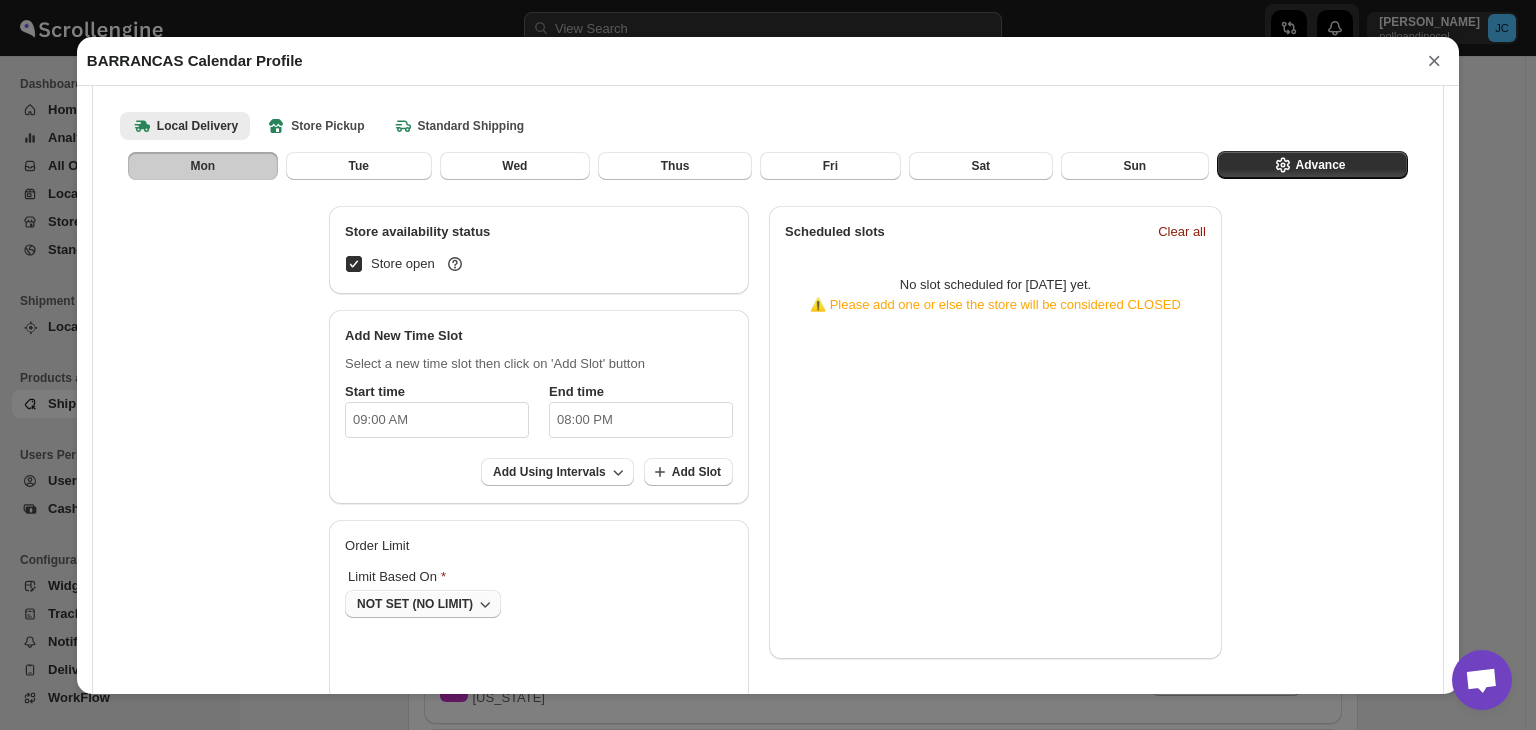 click on "NOT SET (NO LIMIT)" at bounding box center (415, 604) 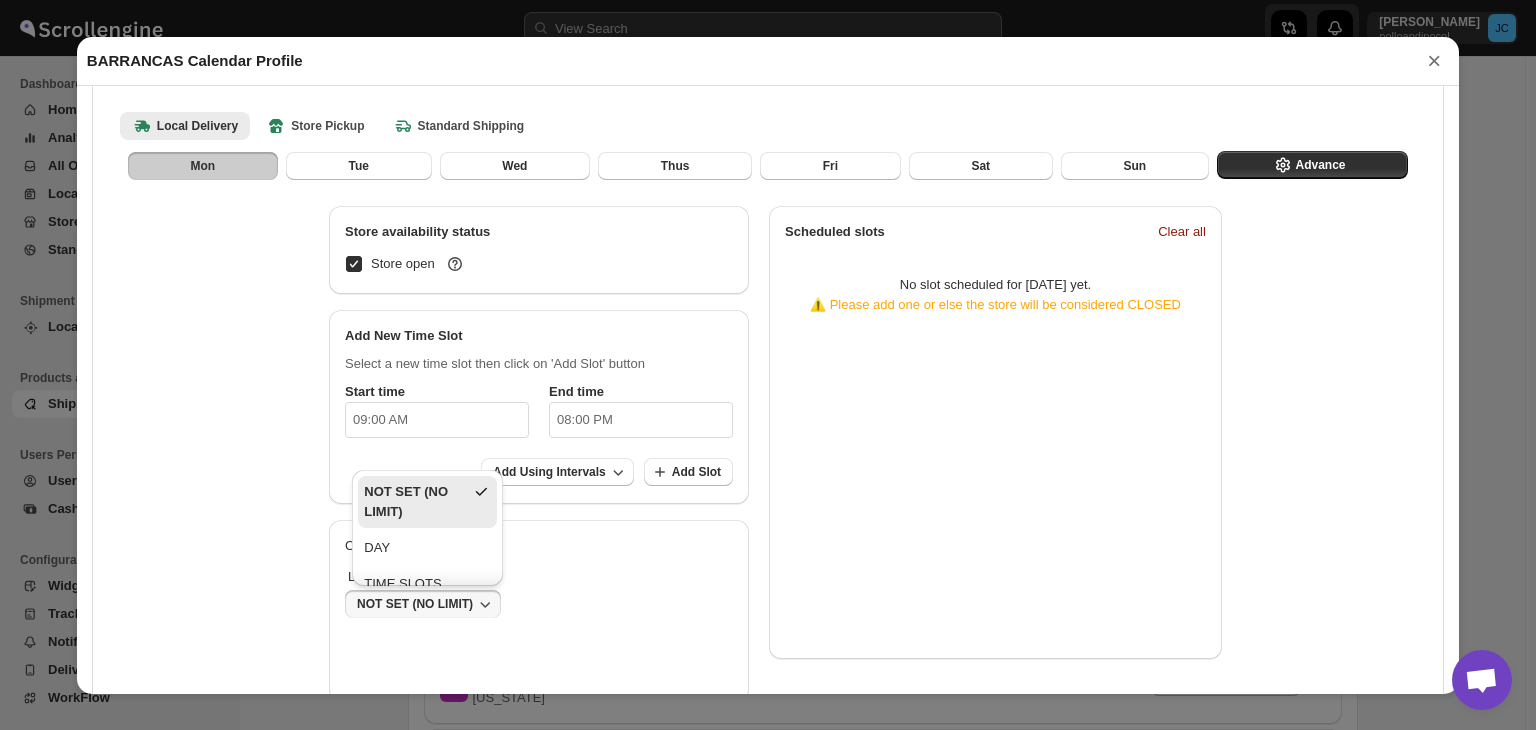click on "NOT SET (NO LIMIT)" at bounding box center [413, 502] 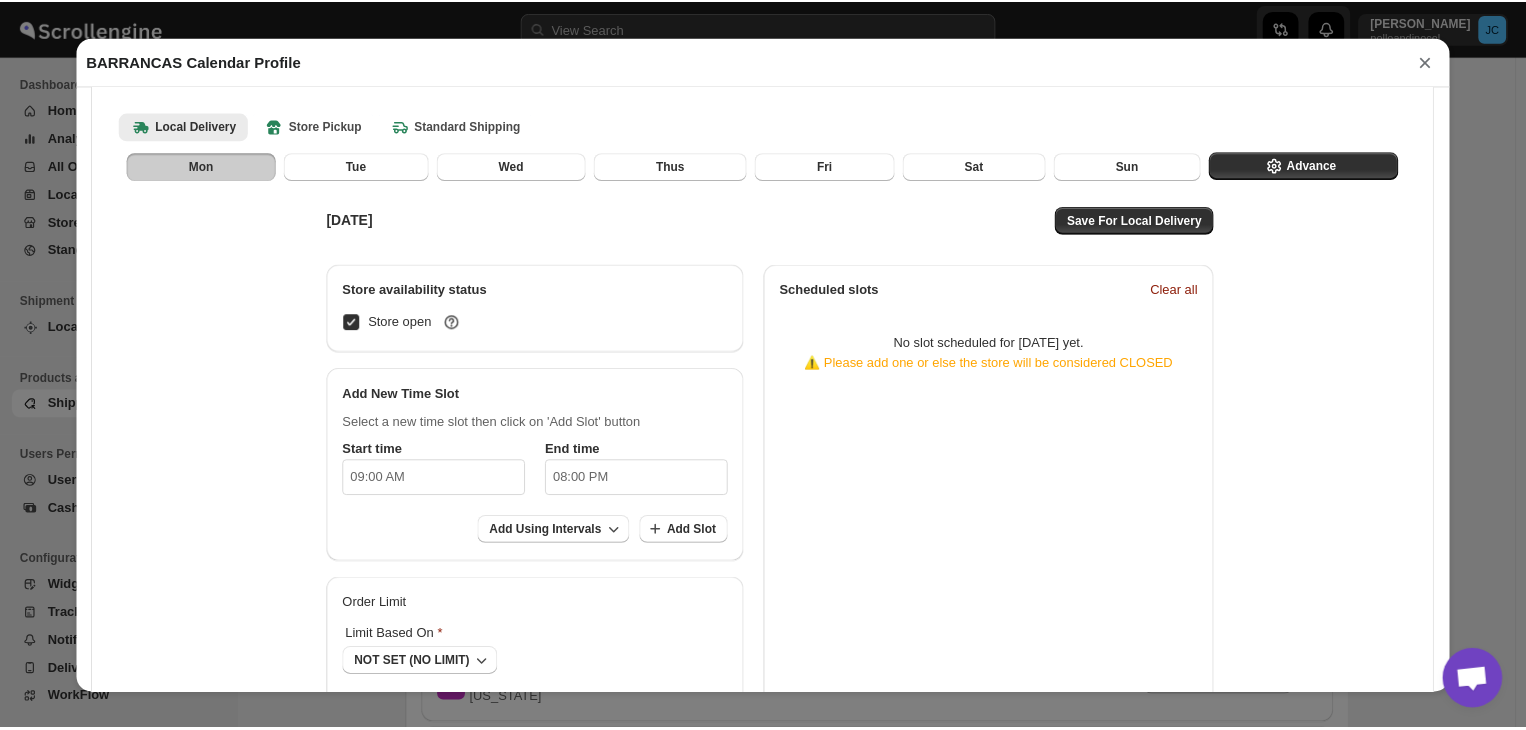 scroll, scrollTop: 0, scrollLeft: 0, axis: both 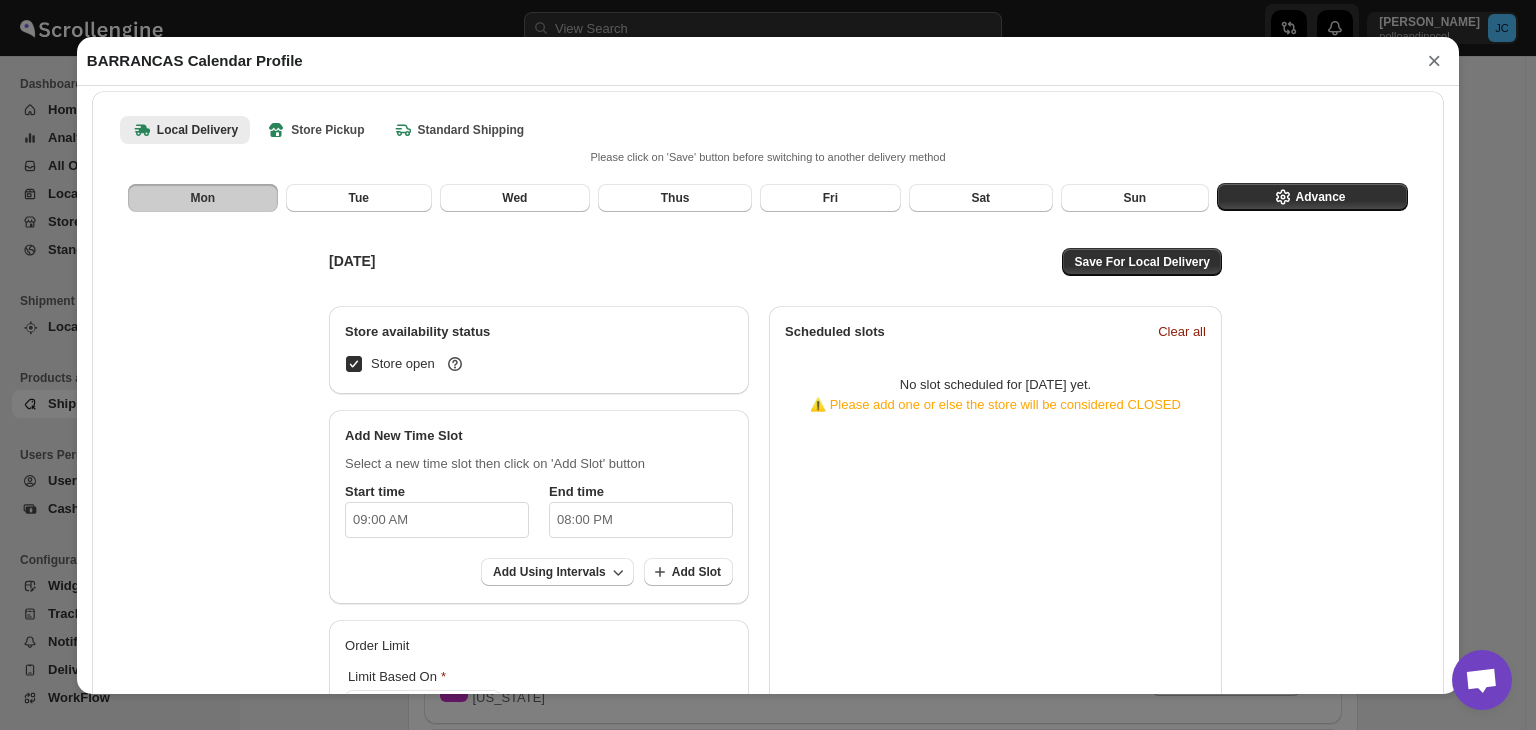click on "×" at bounding box center (1434, 61) 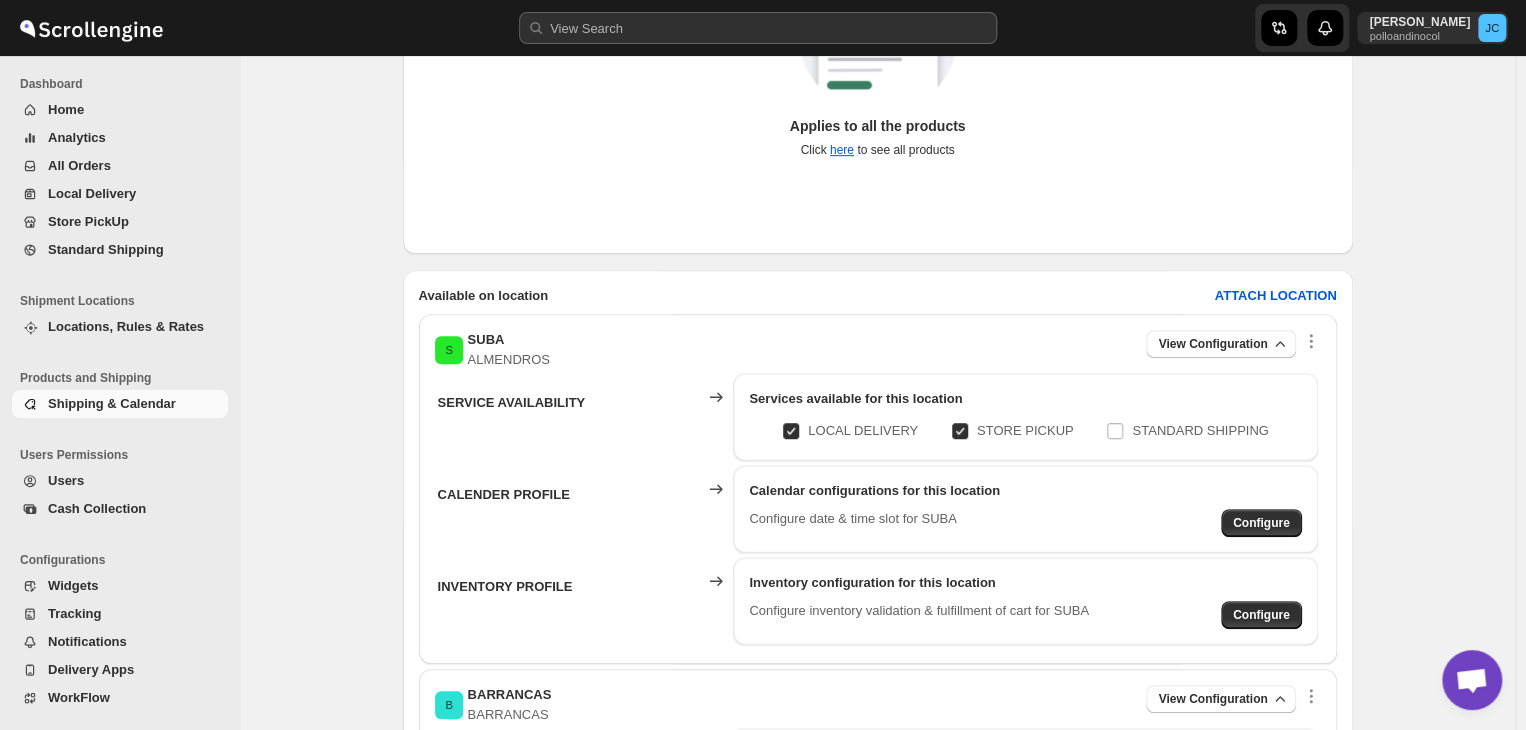 scroll, scrollTop: 400, scrollLeft: 0, axis: vertical 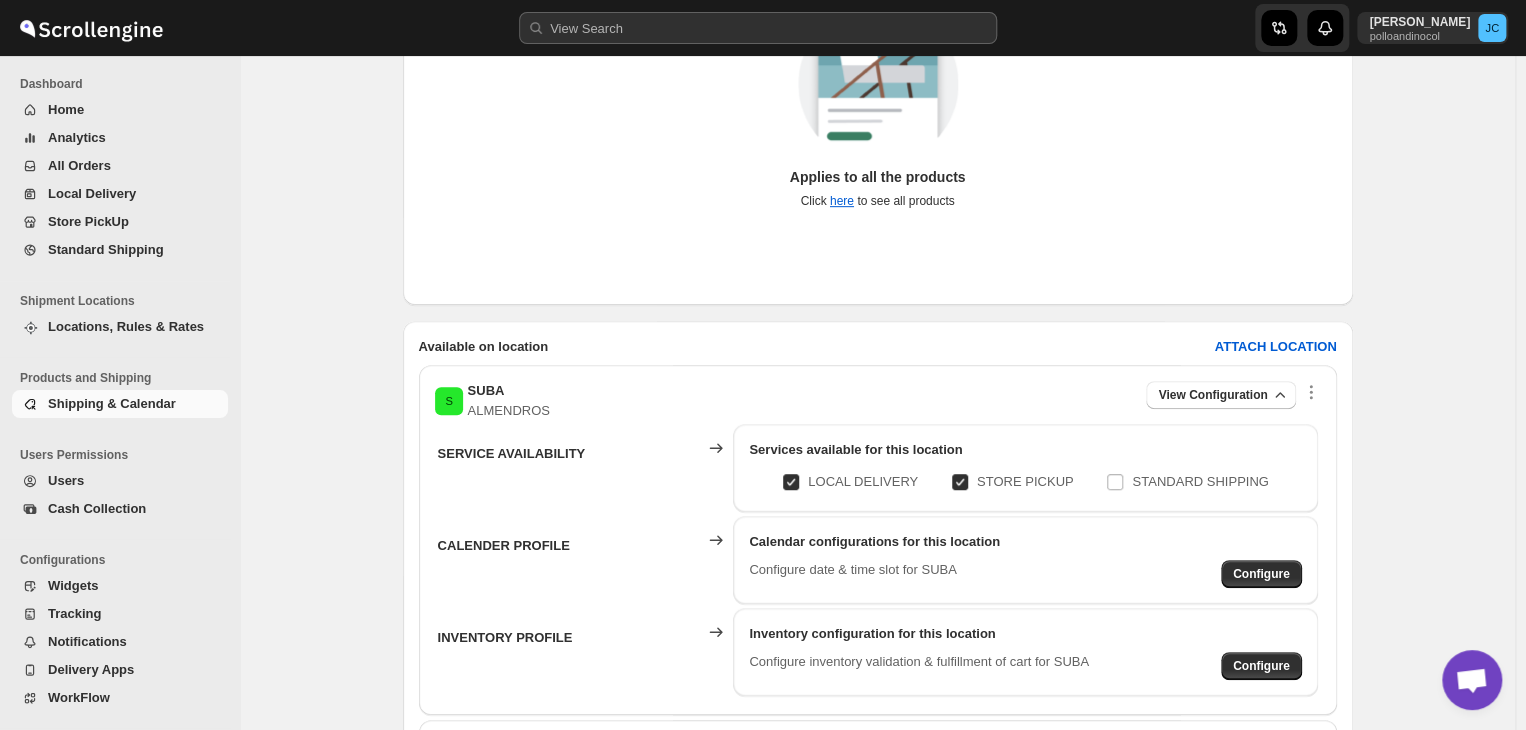 click on "S   SUBA     ALMENDROS View Configuration" at bounding box center (878, 401) 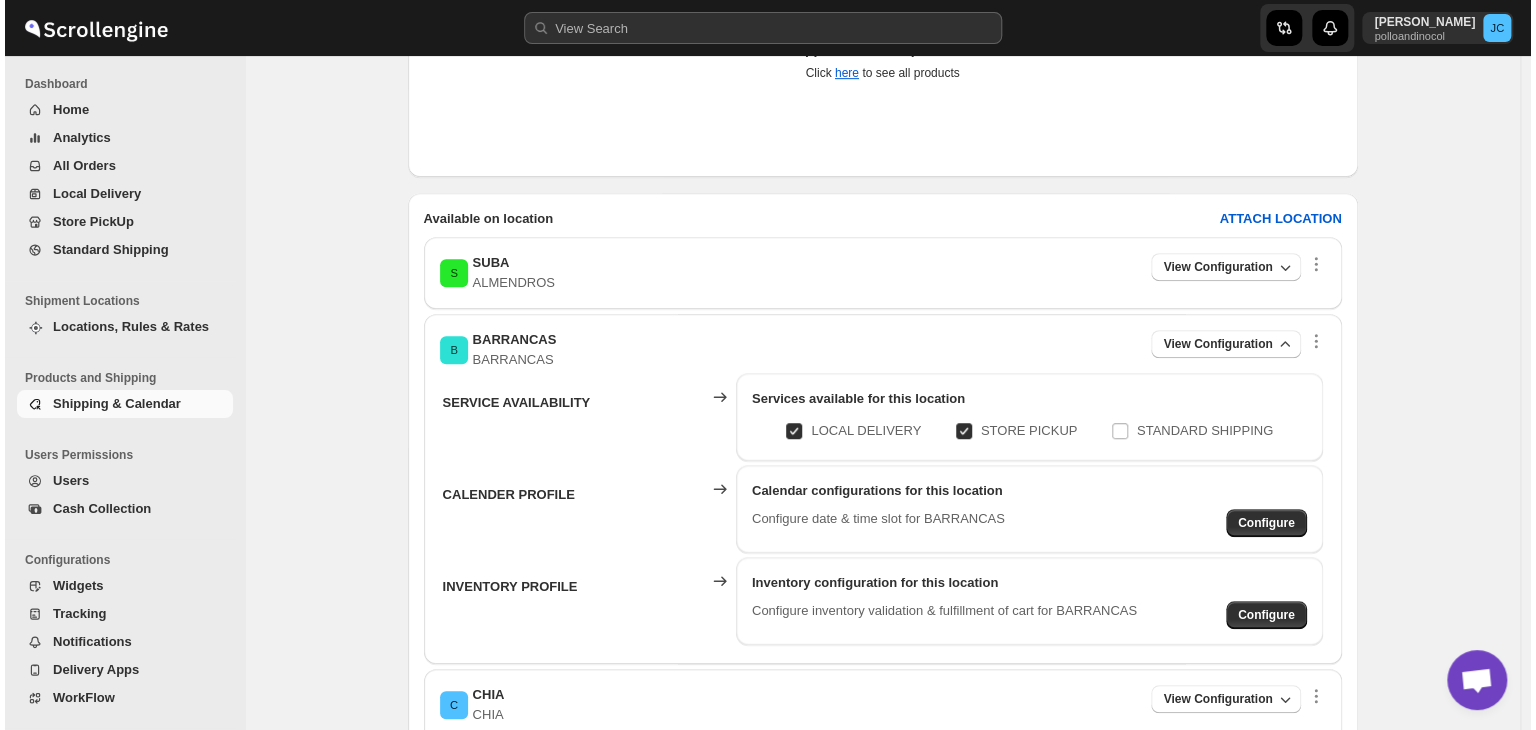 scroll, scrollTop: 600, scrollLeft: 0, axis: vertical 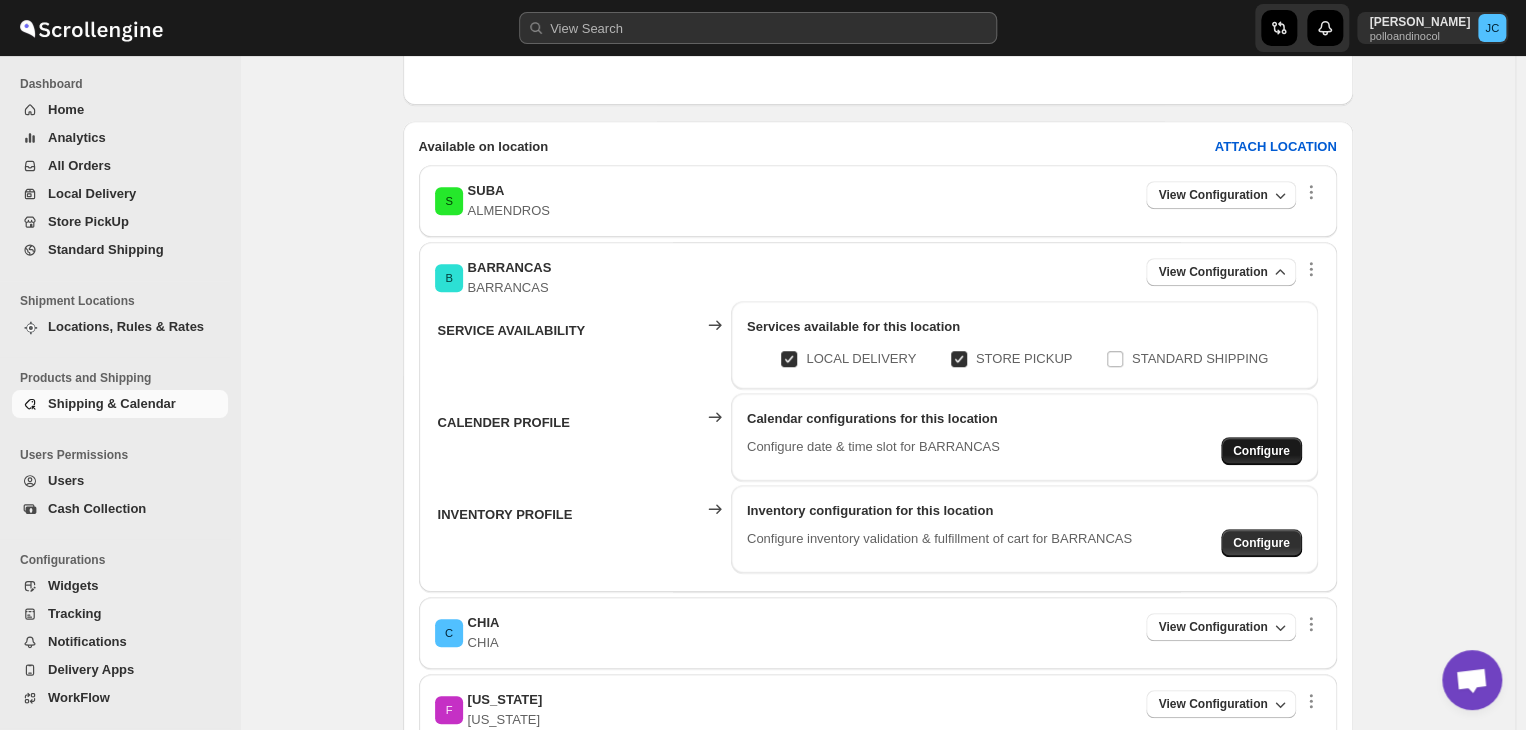 click on "Configure" at bounding box center [0, 0] 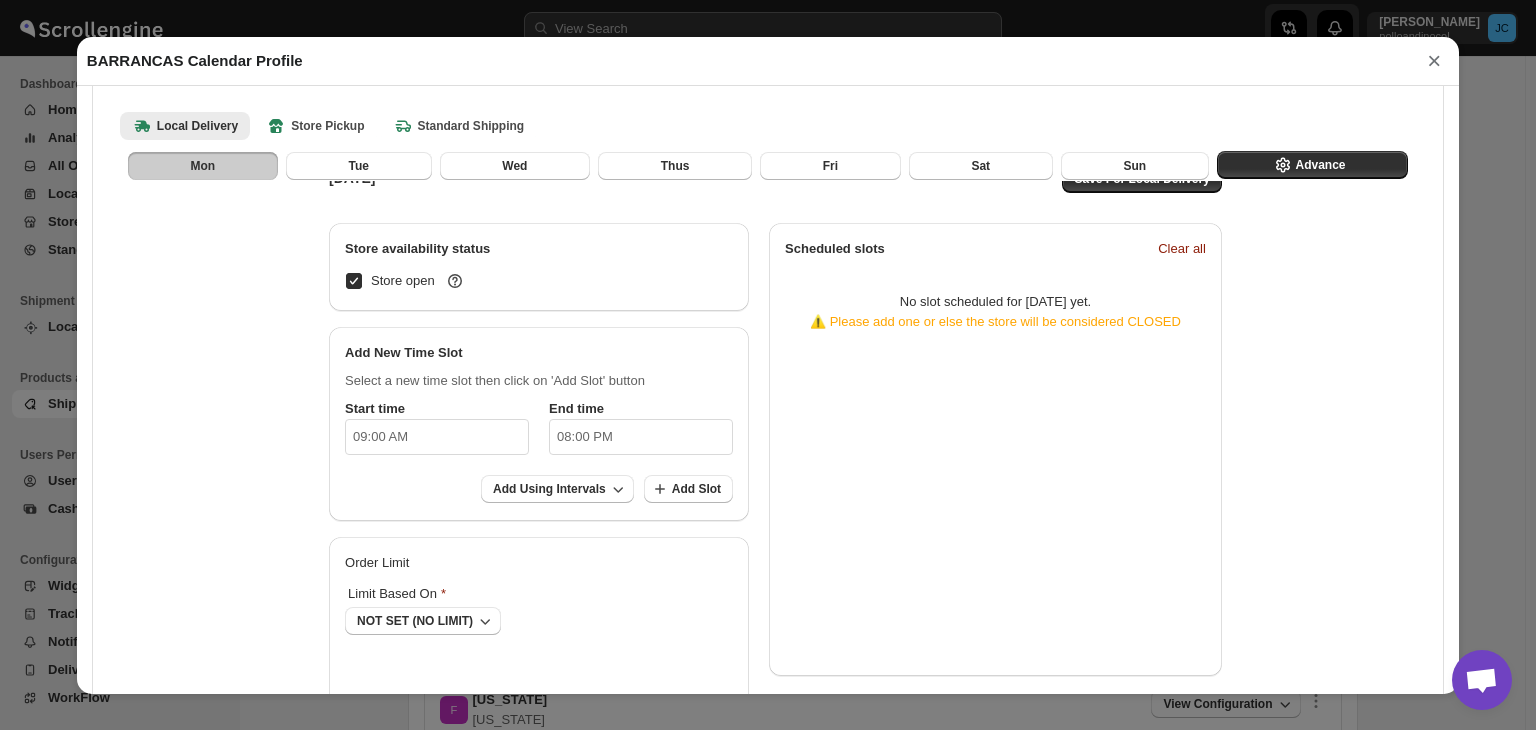 scroll, scrollTop: 100, scrollLeft: 0, axis: vertical 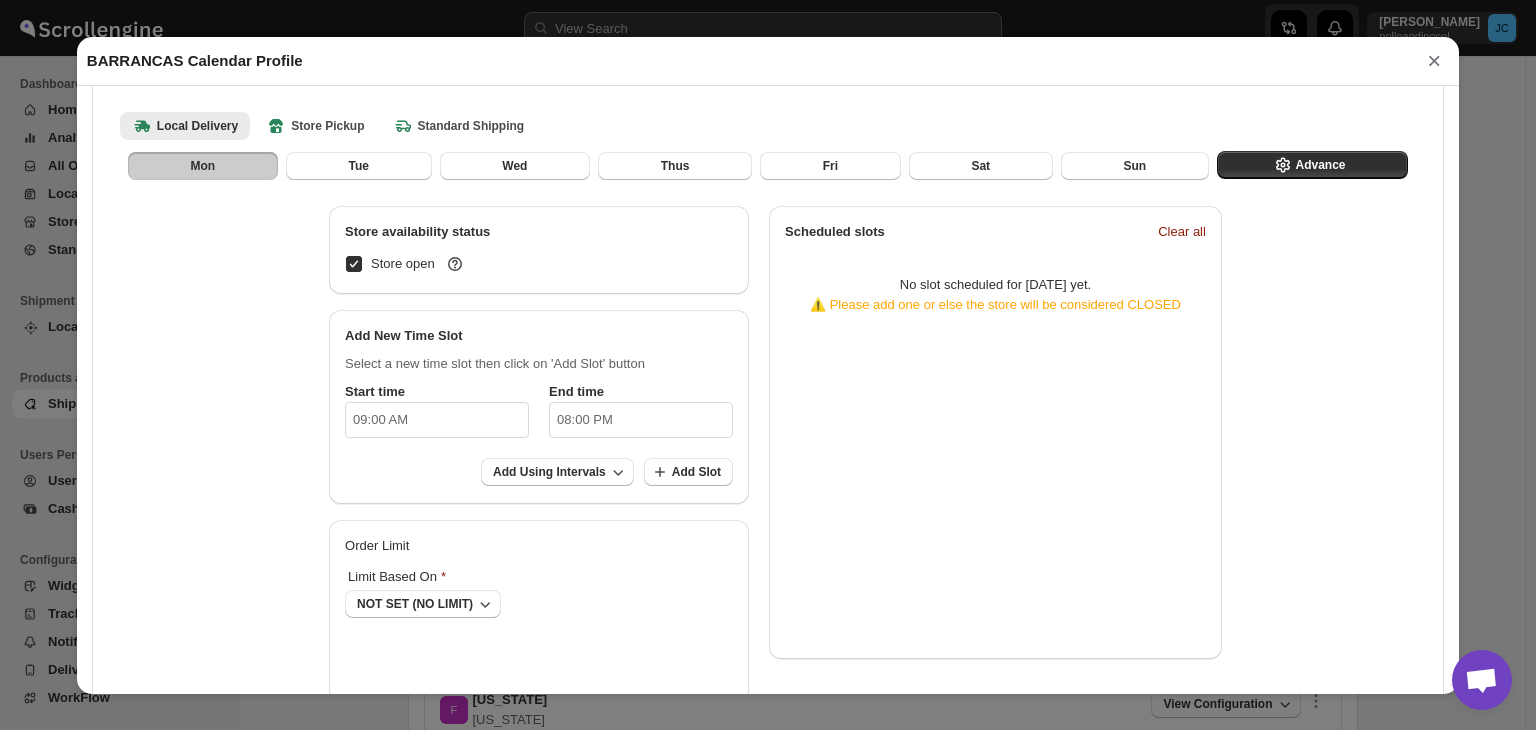 click on "×" at bounding box center [1434, 61] 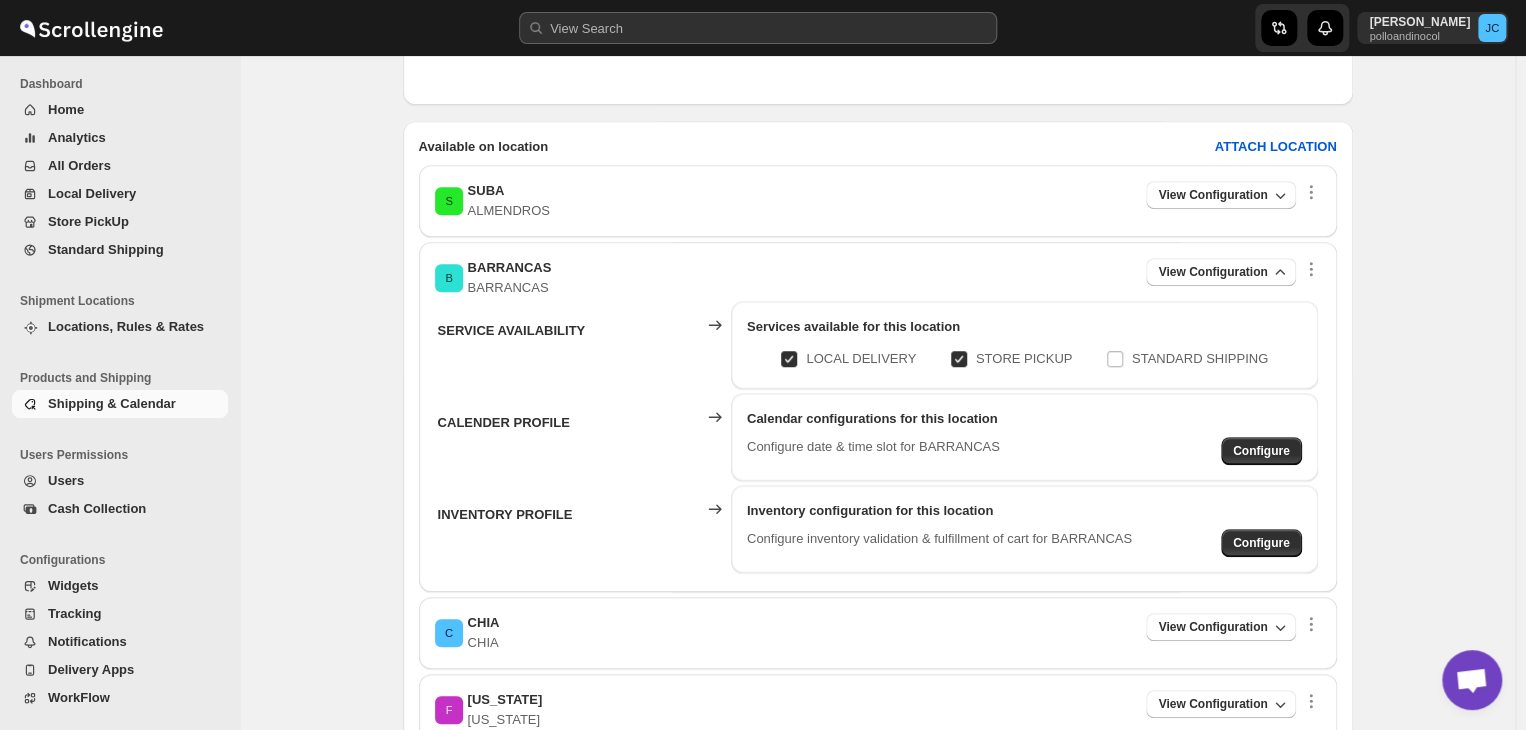 click on "S   SUBA     ALMENDROS View Configuration" at bounding box center (878, 201) 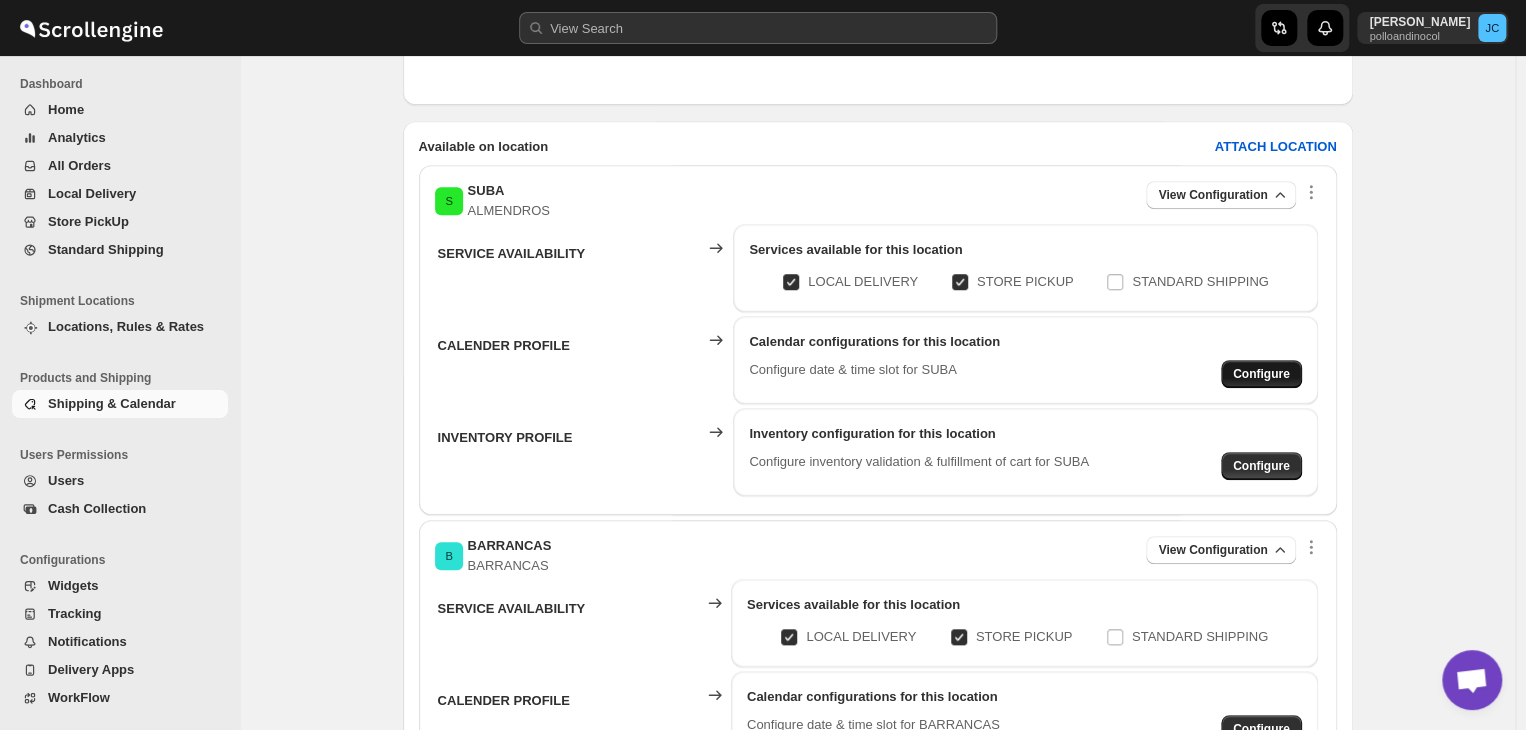 click on "Configure" at bounding box center [1261, 374] 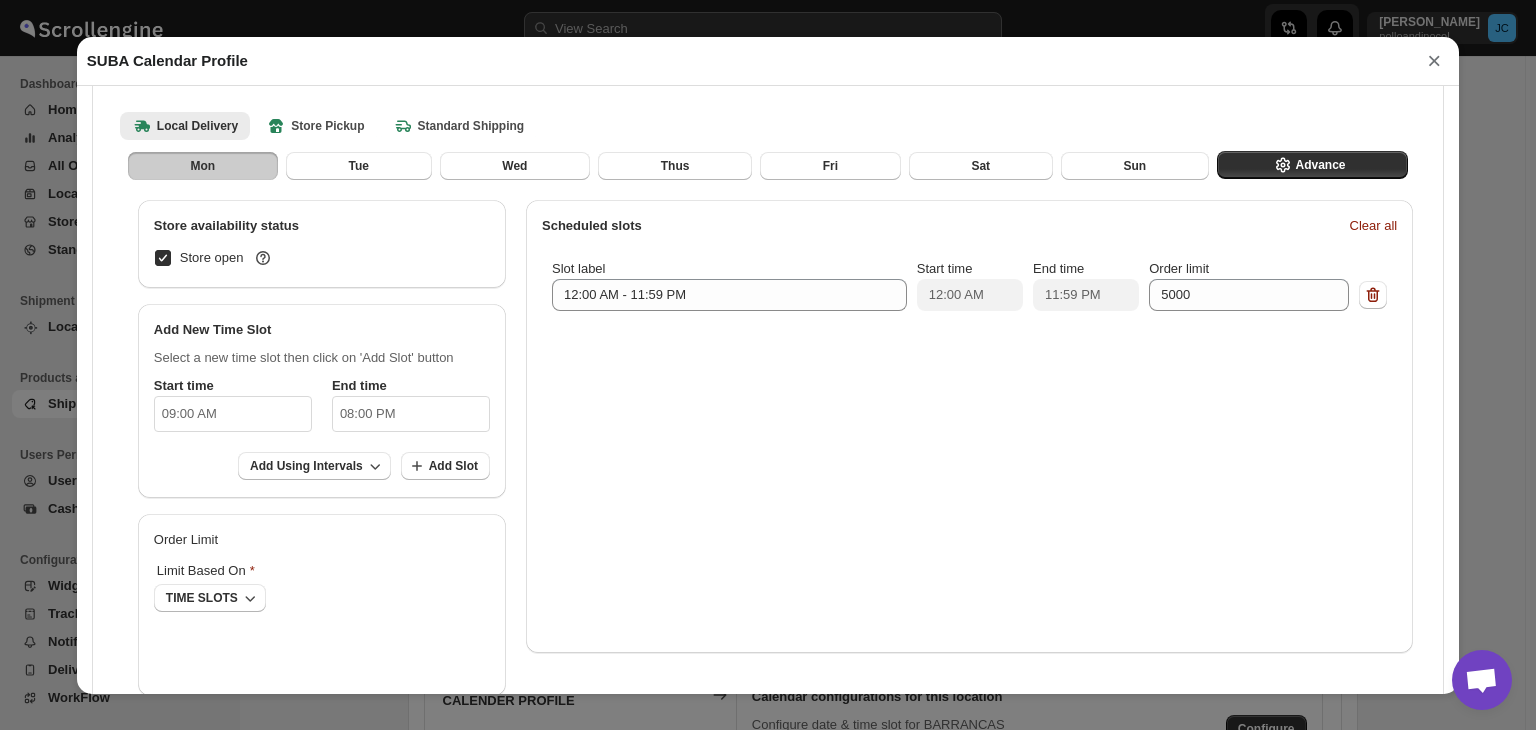 scroll, scrollTop: 155, scrollLeft: 0, axis: vertical 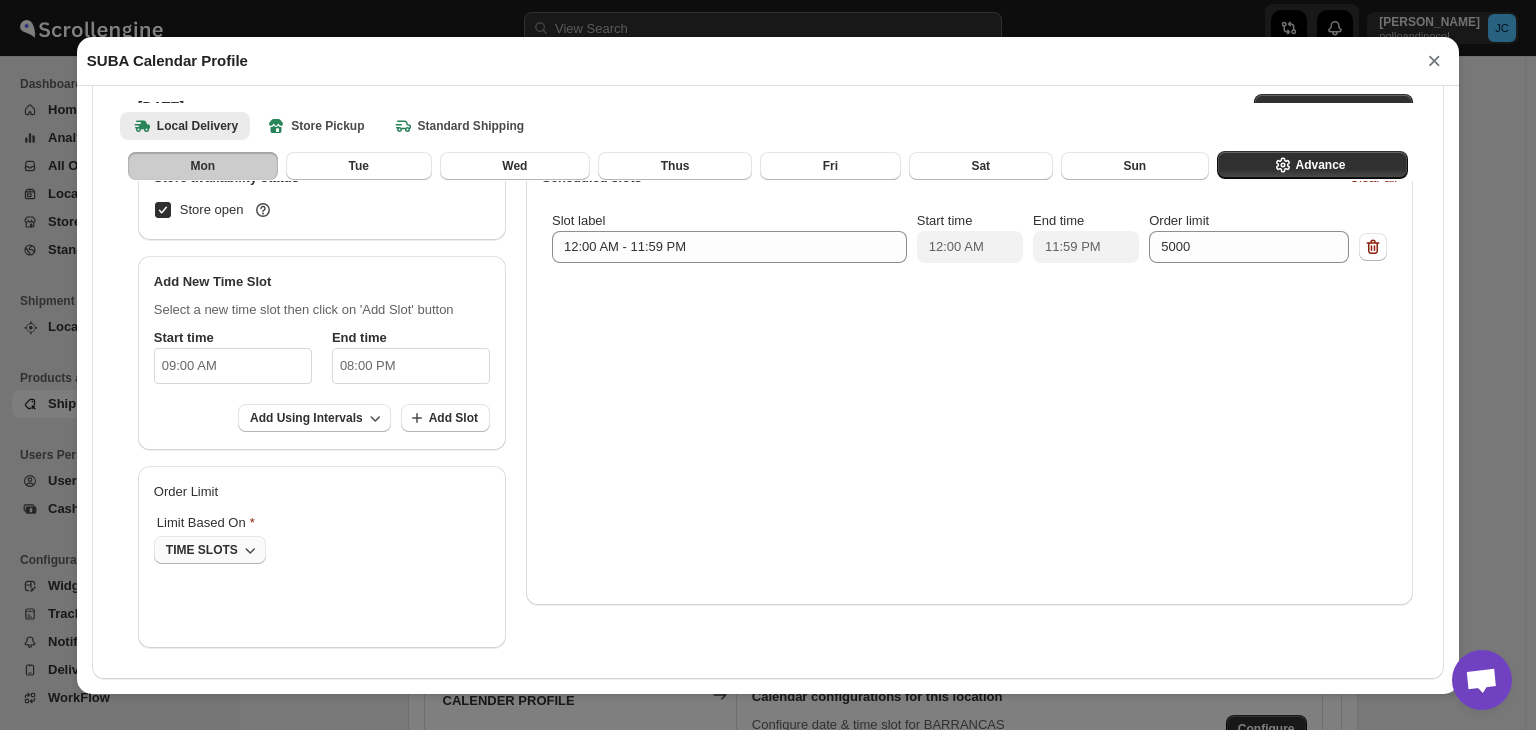 click 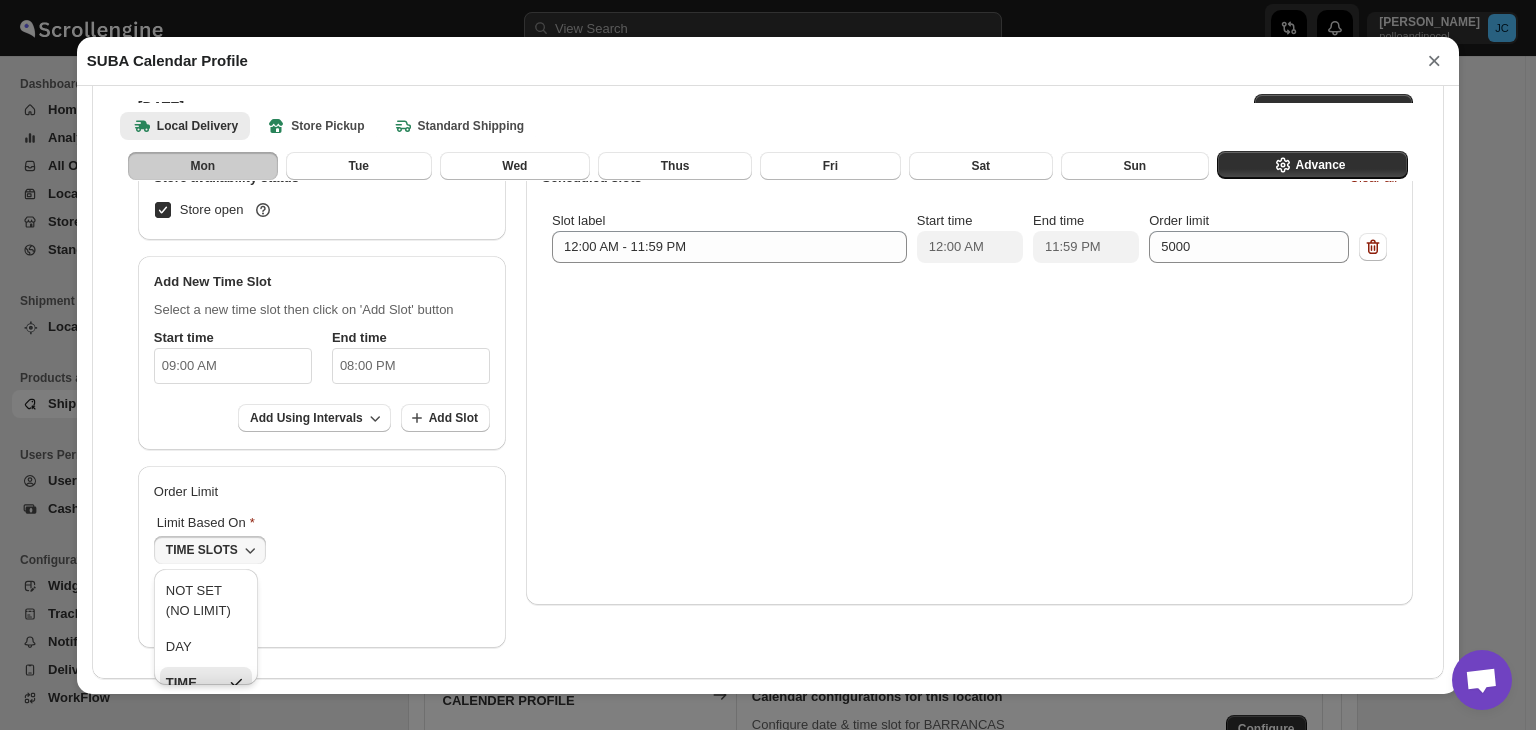 click 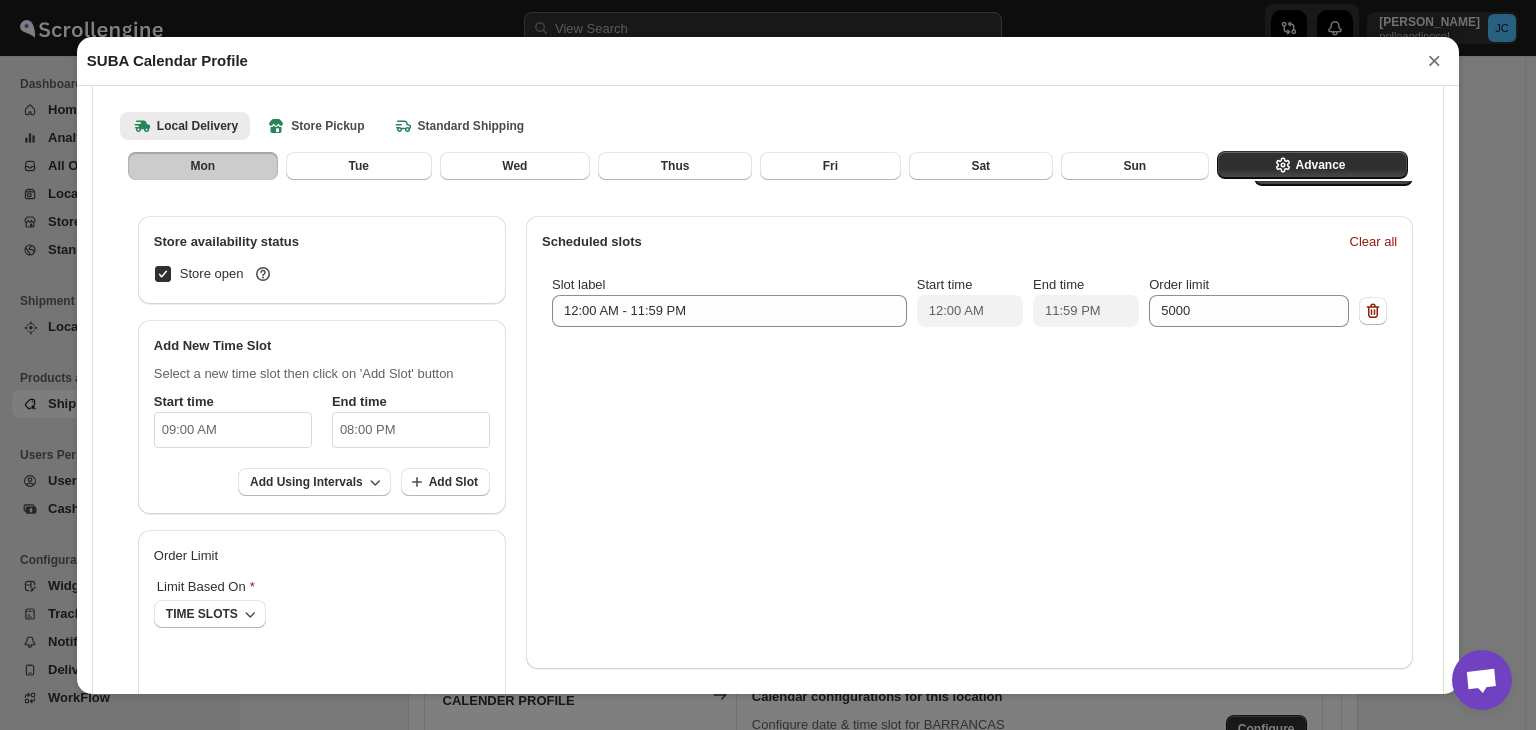 scroll, scrollTop: 0, scrollLeft: 0, axis: both 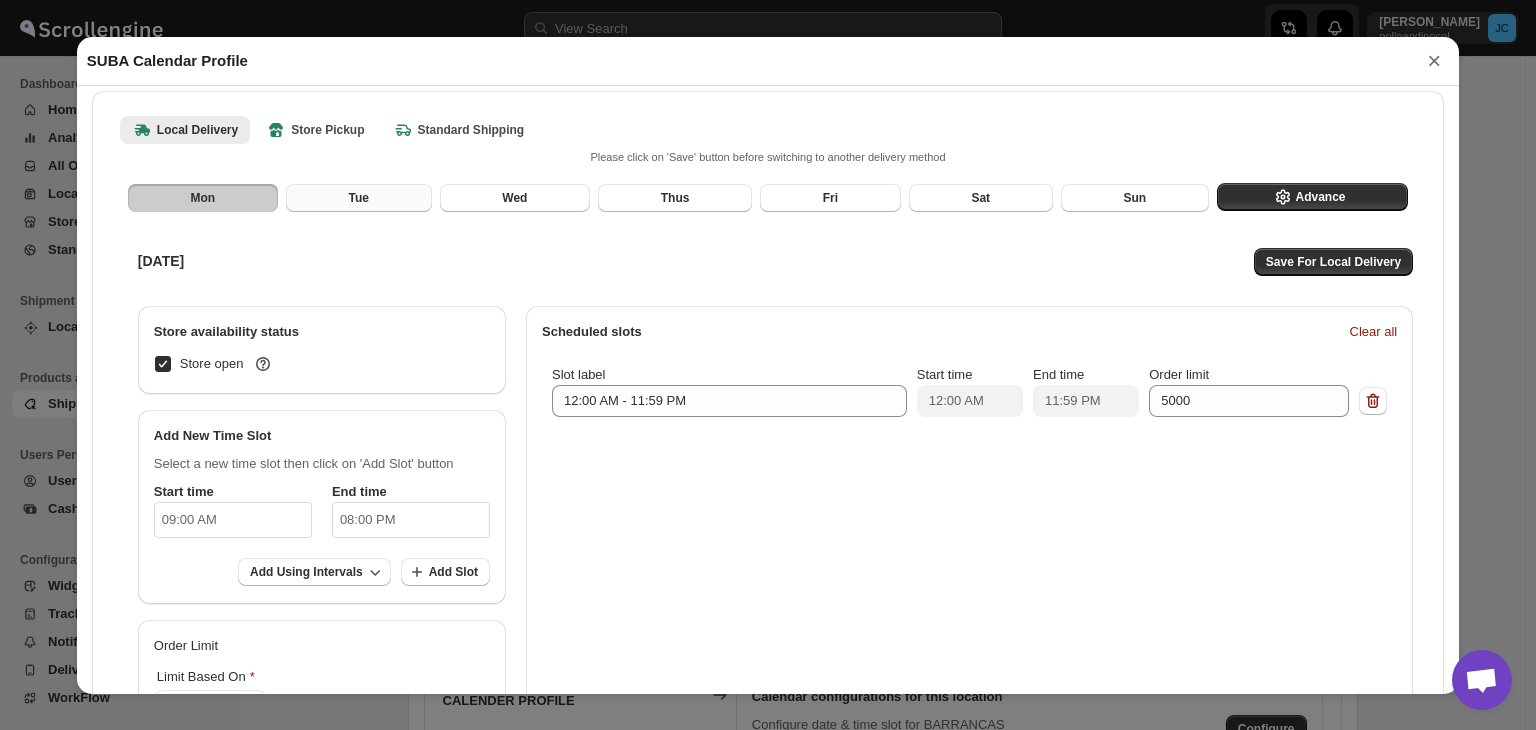 click on "Tue" at bounding box center [359, 198] 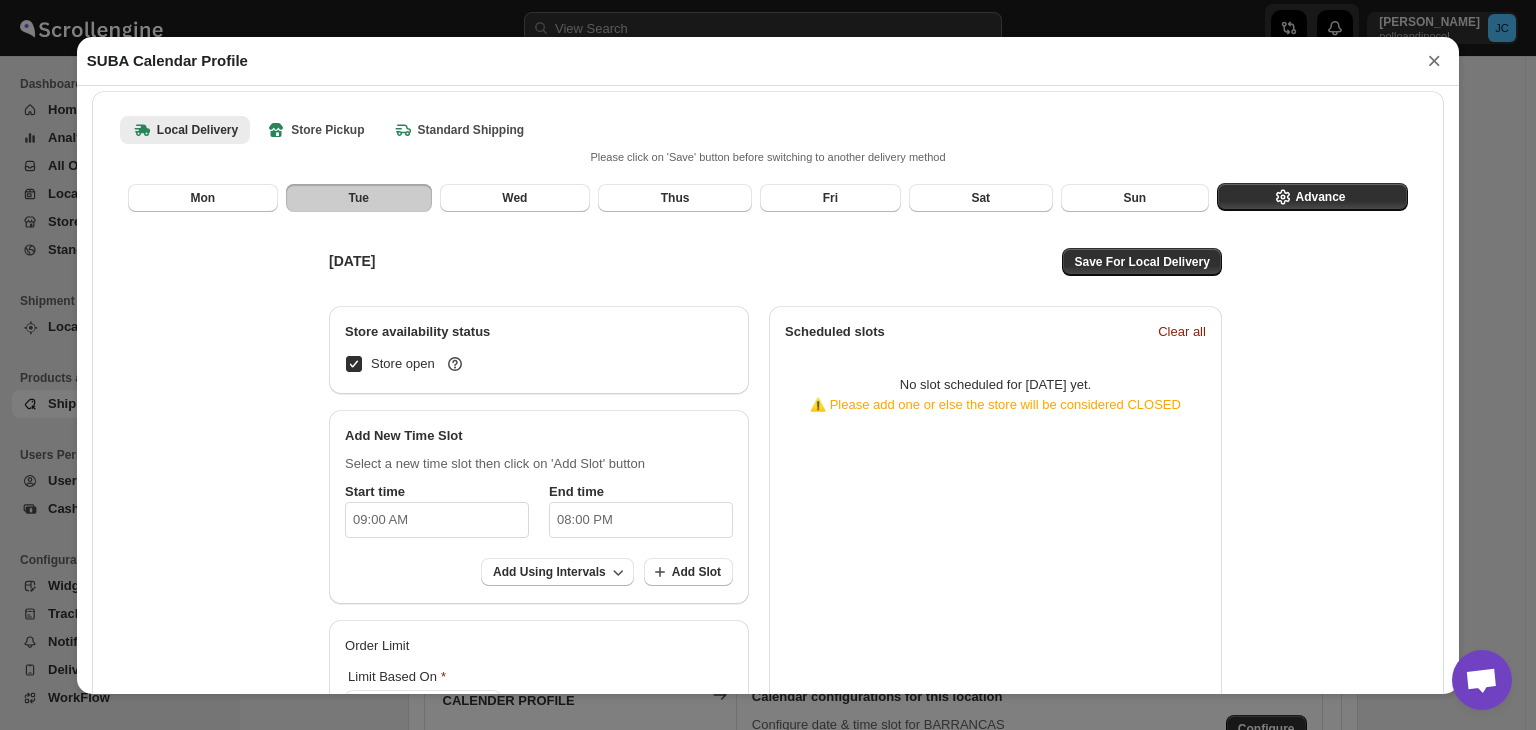 click on "Mon Tue Wed Thus Fri Sat Sun Advance" at bounding box center [764, 194] 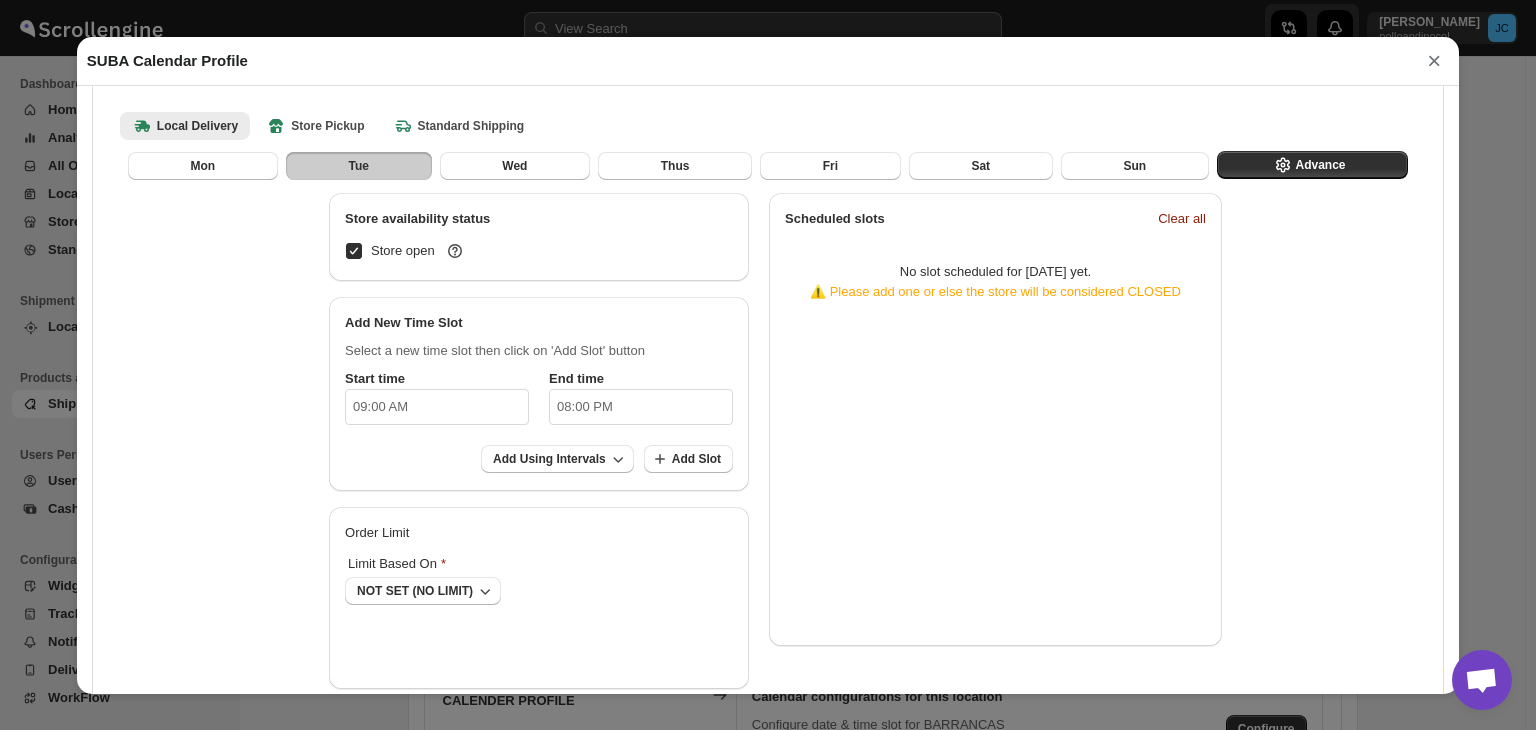 scroll, scrollTop: 155, scrollLeft: 0, axis: vertical 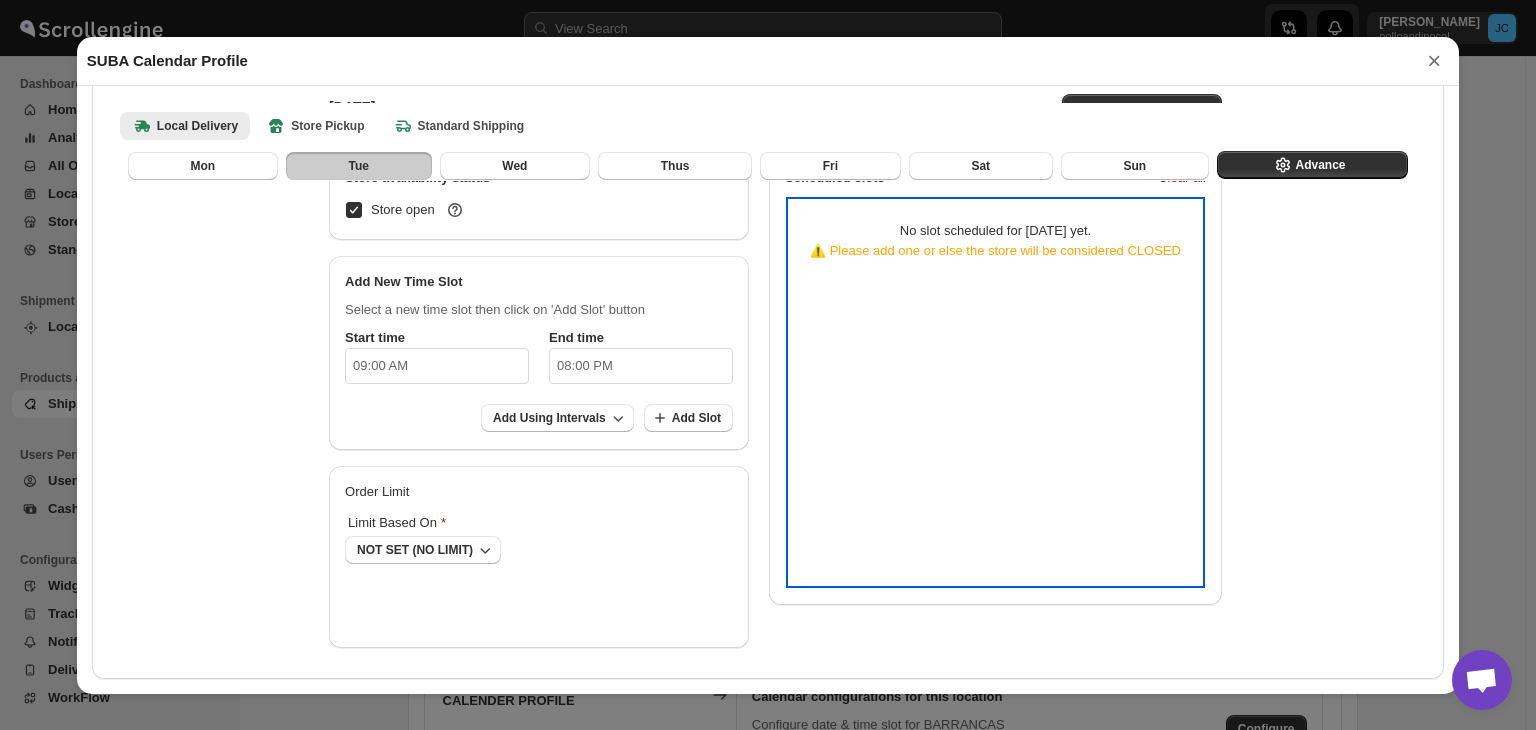 click on "No slot scheduled for   tuesday   yet .   ⚠️ Please add one or else the store will be considered CLOSED" at bounding box center (995, 392) 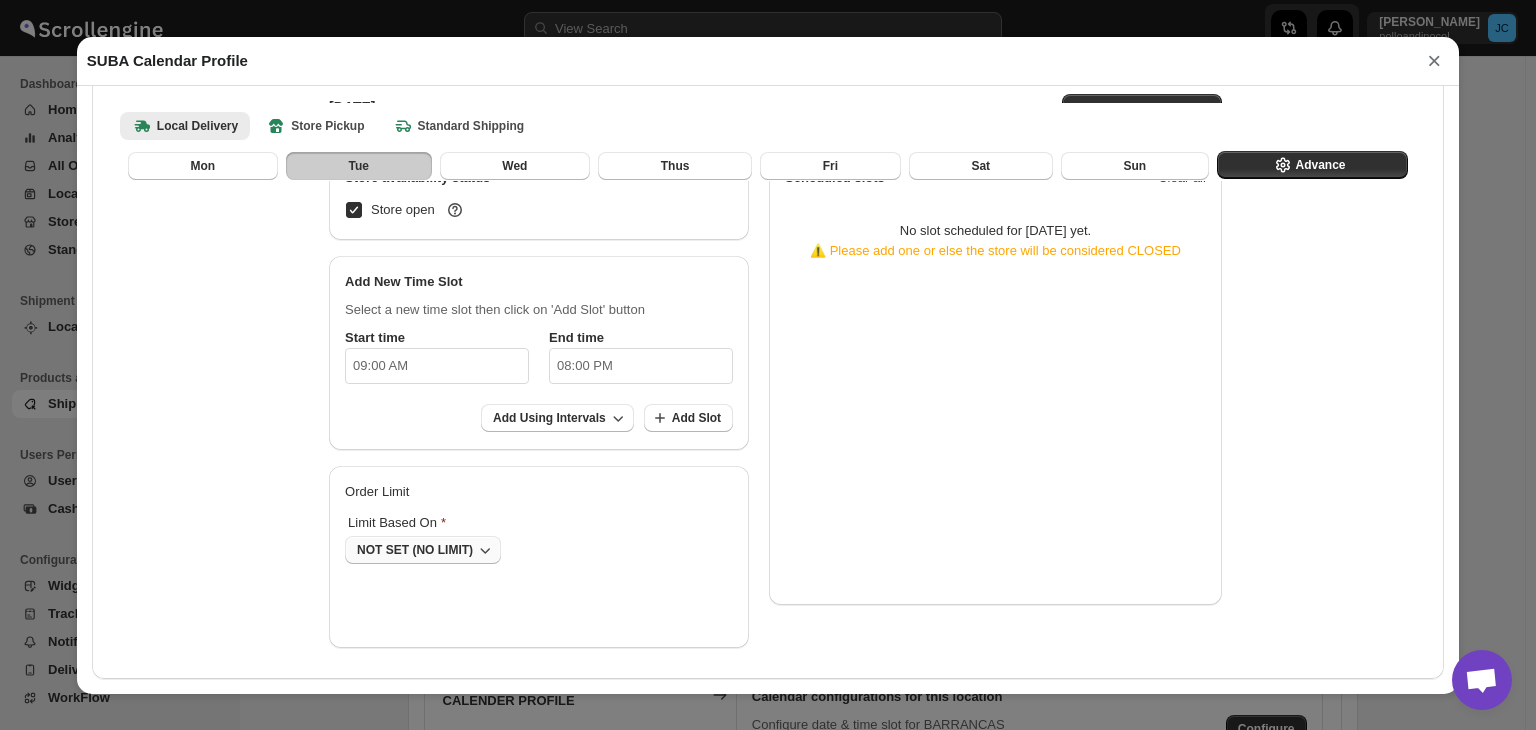 click on "NOT SET (NO LIMIT)" at bounding box center (423, 550) 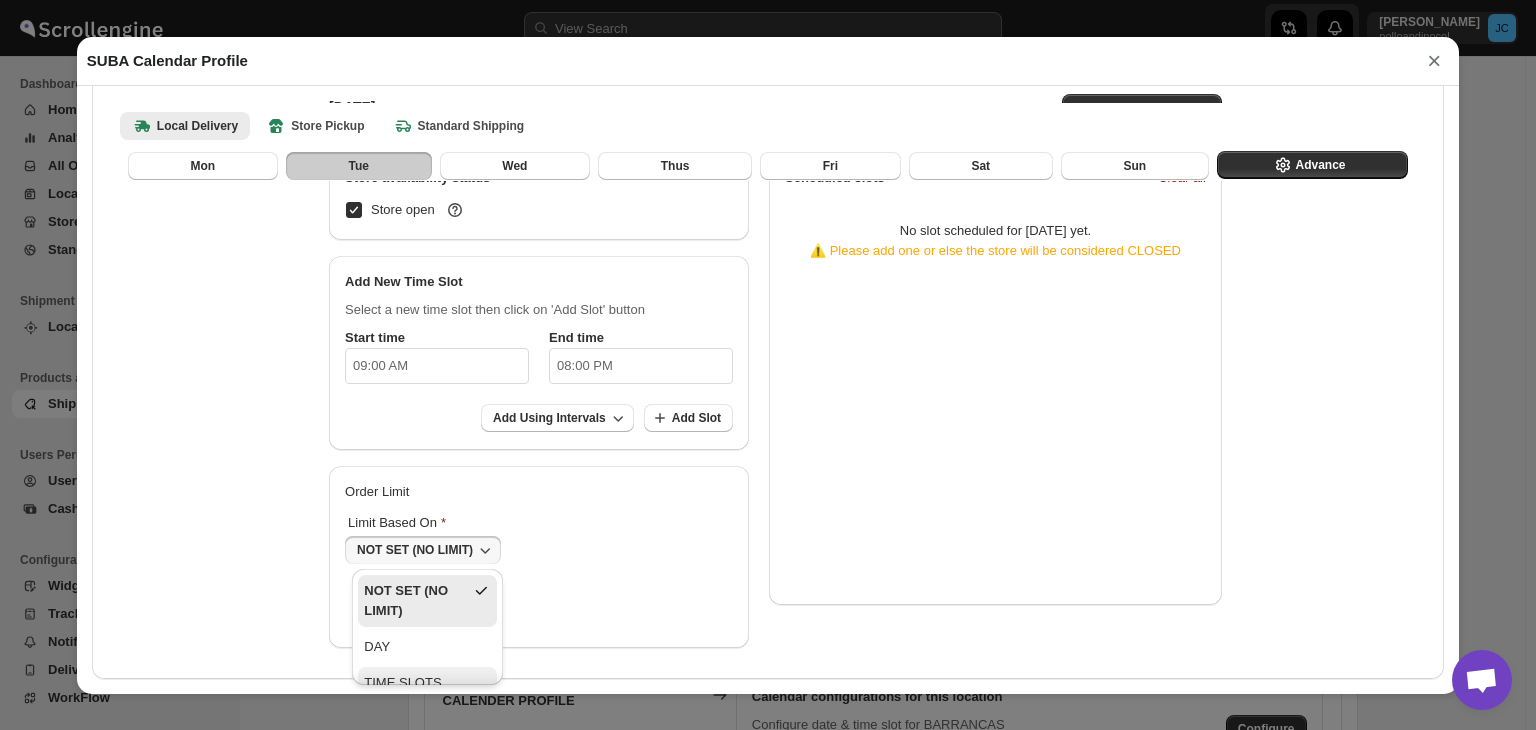 scroll, scrollTop: 20, scrollLeft: 0, axis: vertical 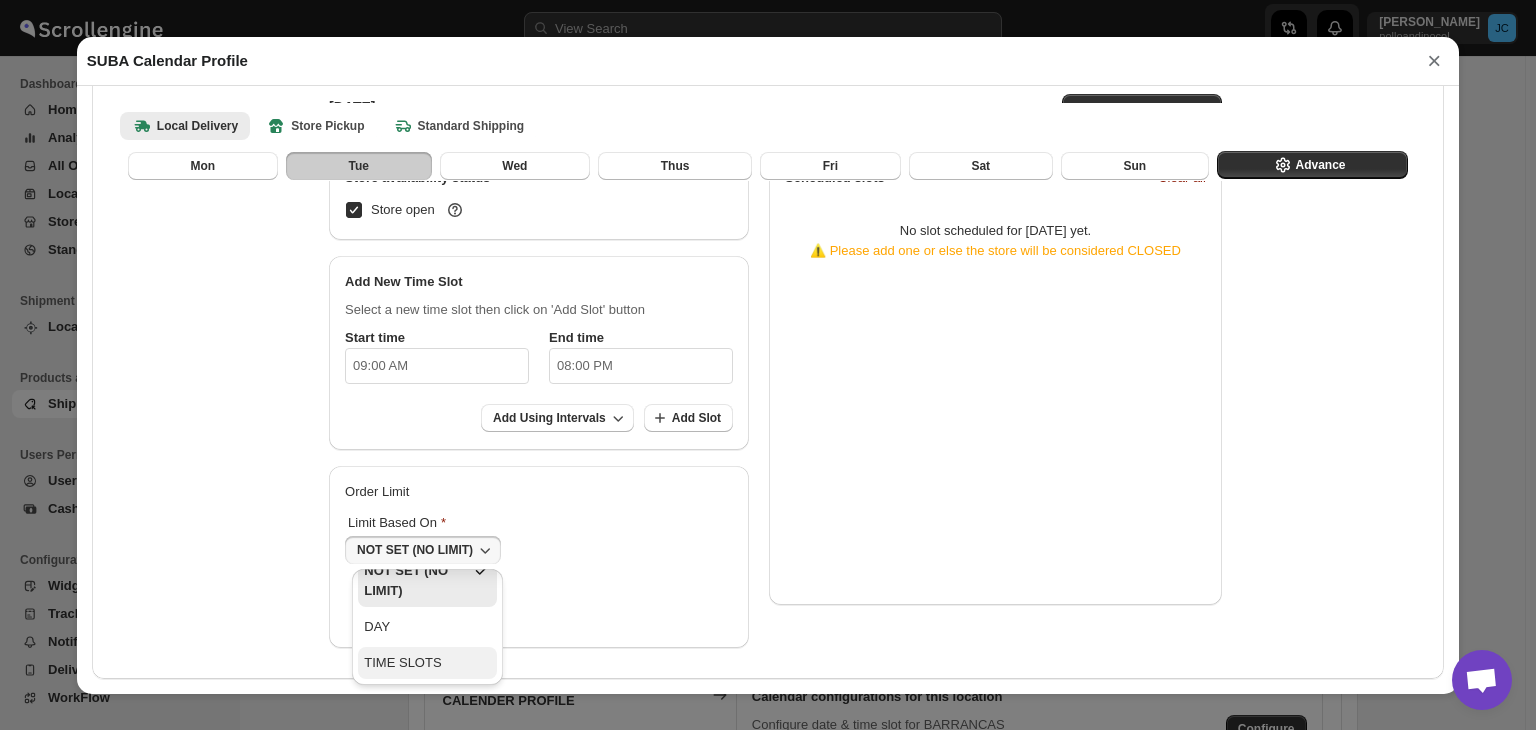 click on "TIME SLOTS" at bounding box center (402, 663) 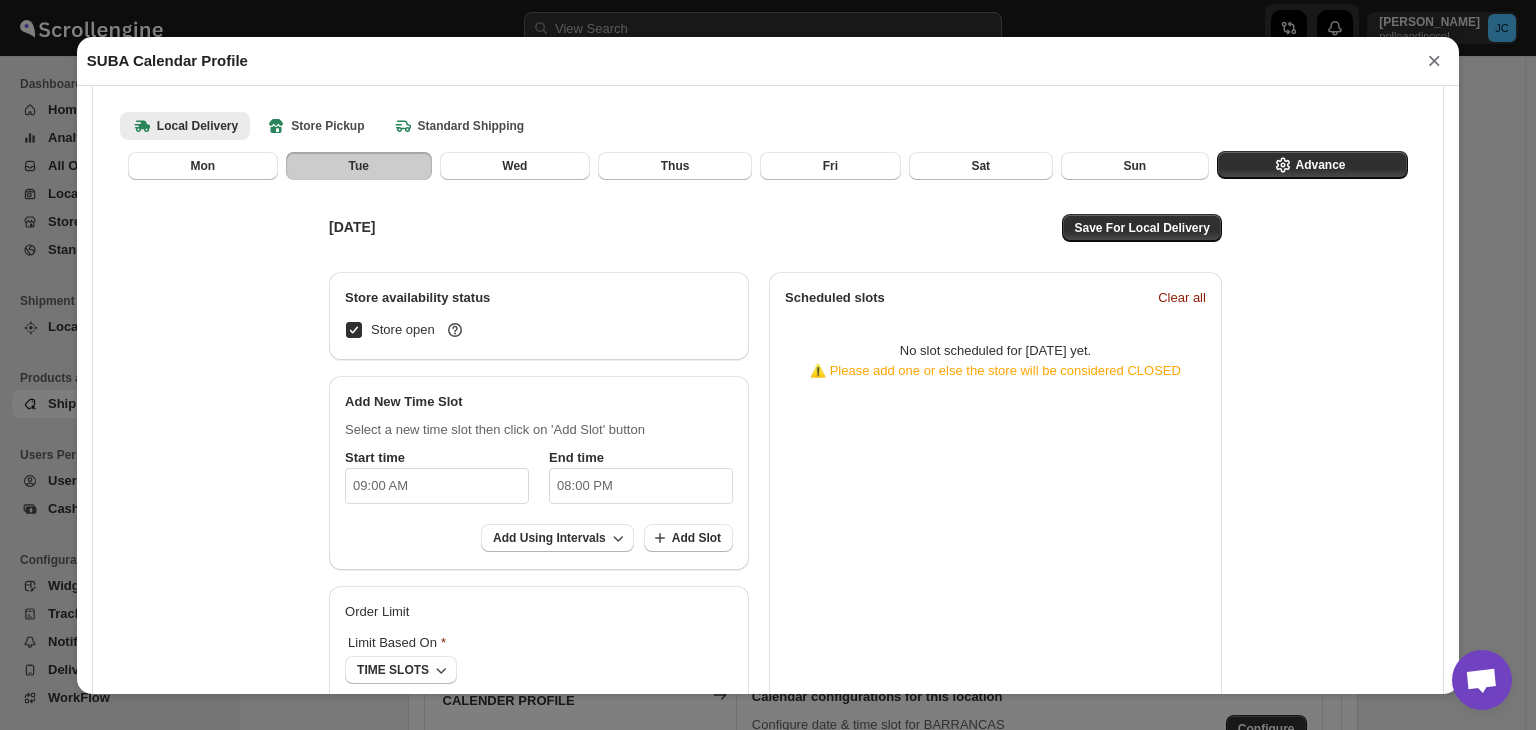 scroll, scrollTop: 0, scrollLeft: 0, axis: both 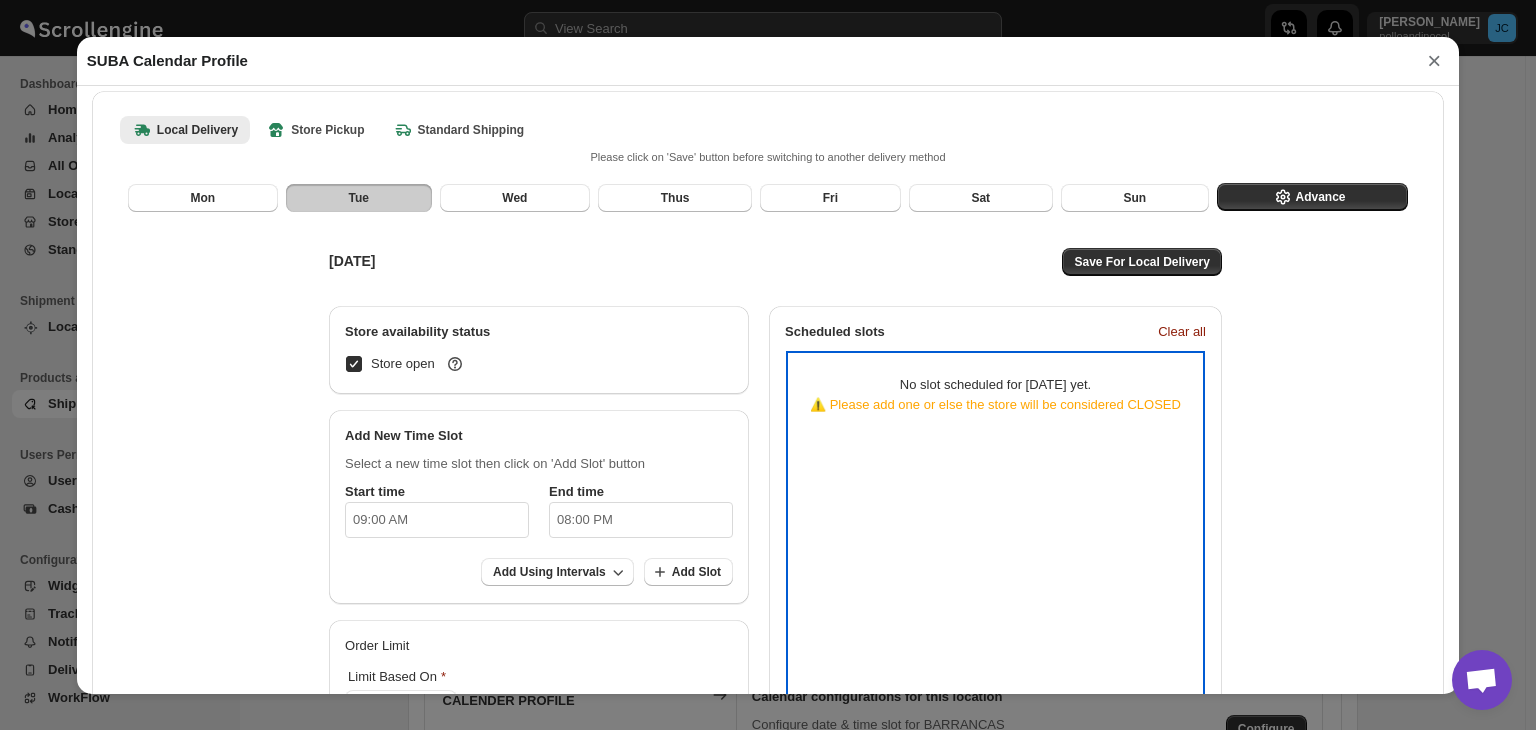 click on "No slot scheduled for   tuesday   yet .   ⚠️ Please add one or else the store will be considered CLOSED" at bounding box center (995, 395) 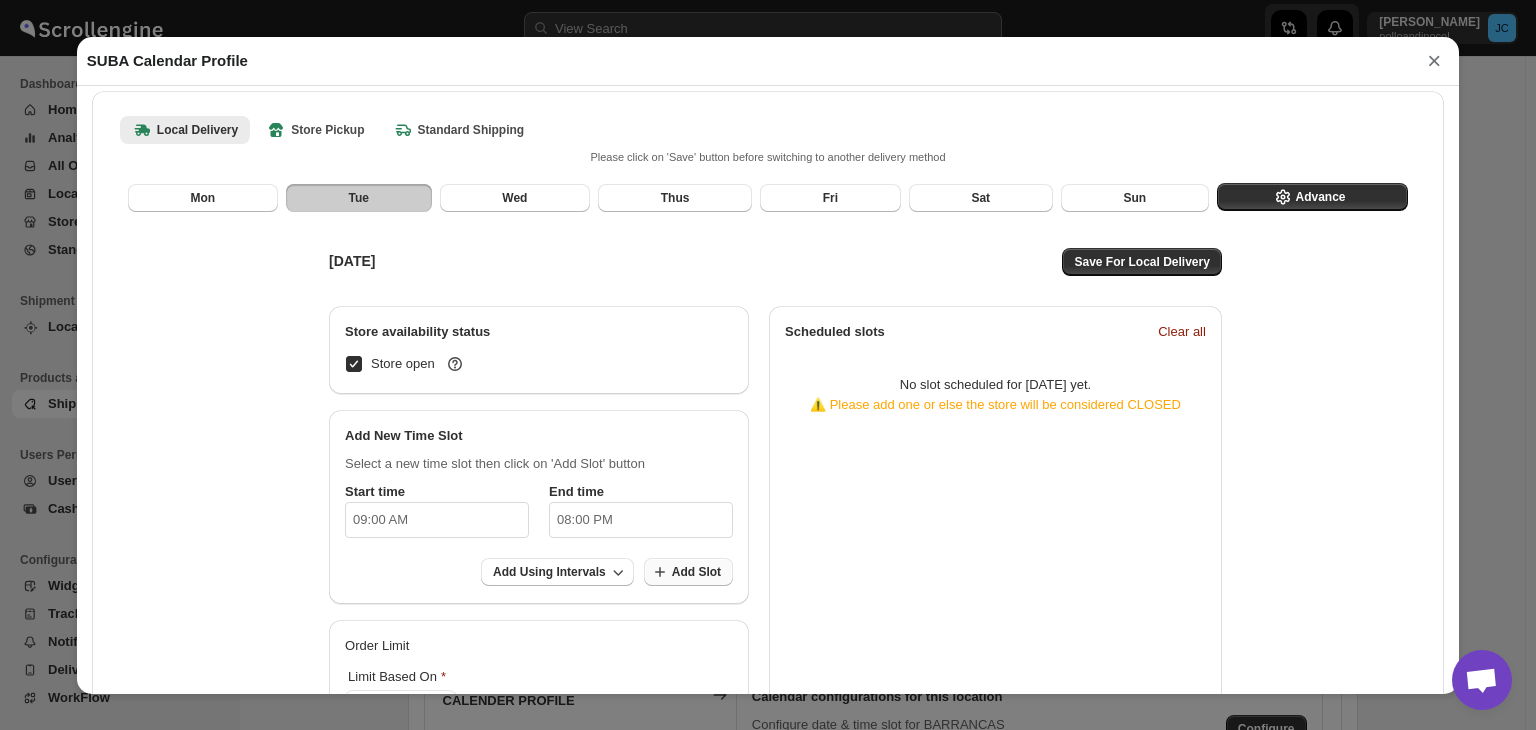 click on "Add Slot" at bounding box center [696, 572] 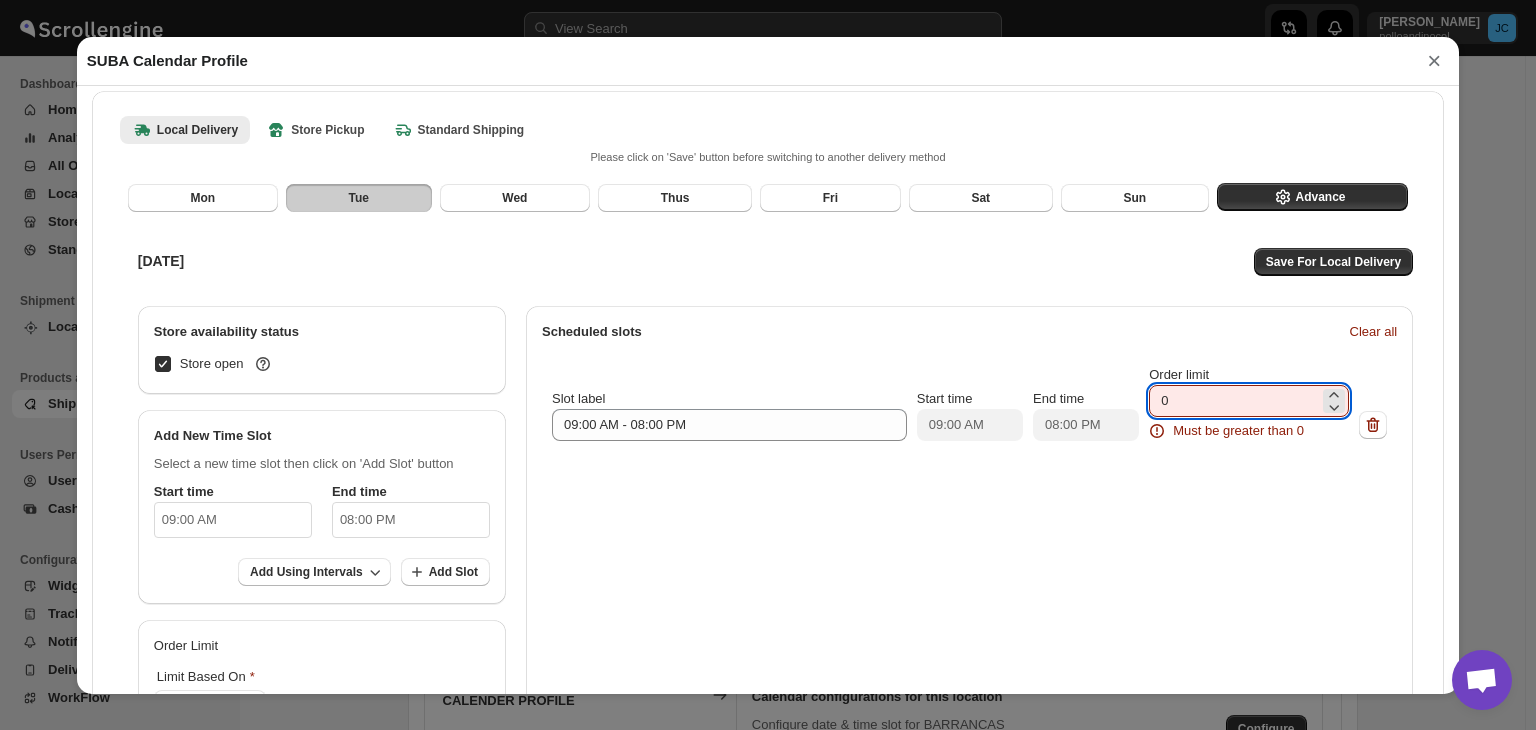 click on "0" at bounding box center (1234, 401) 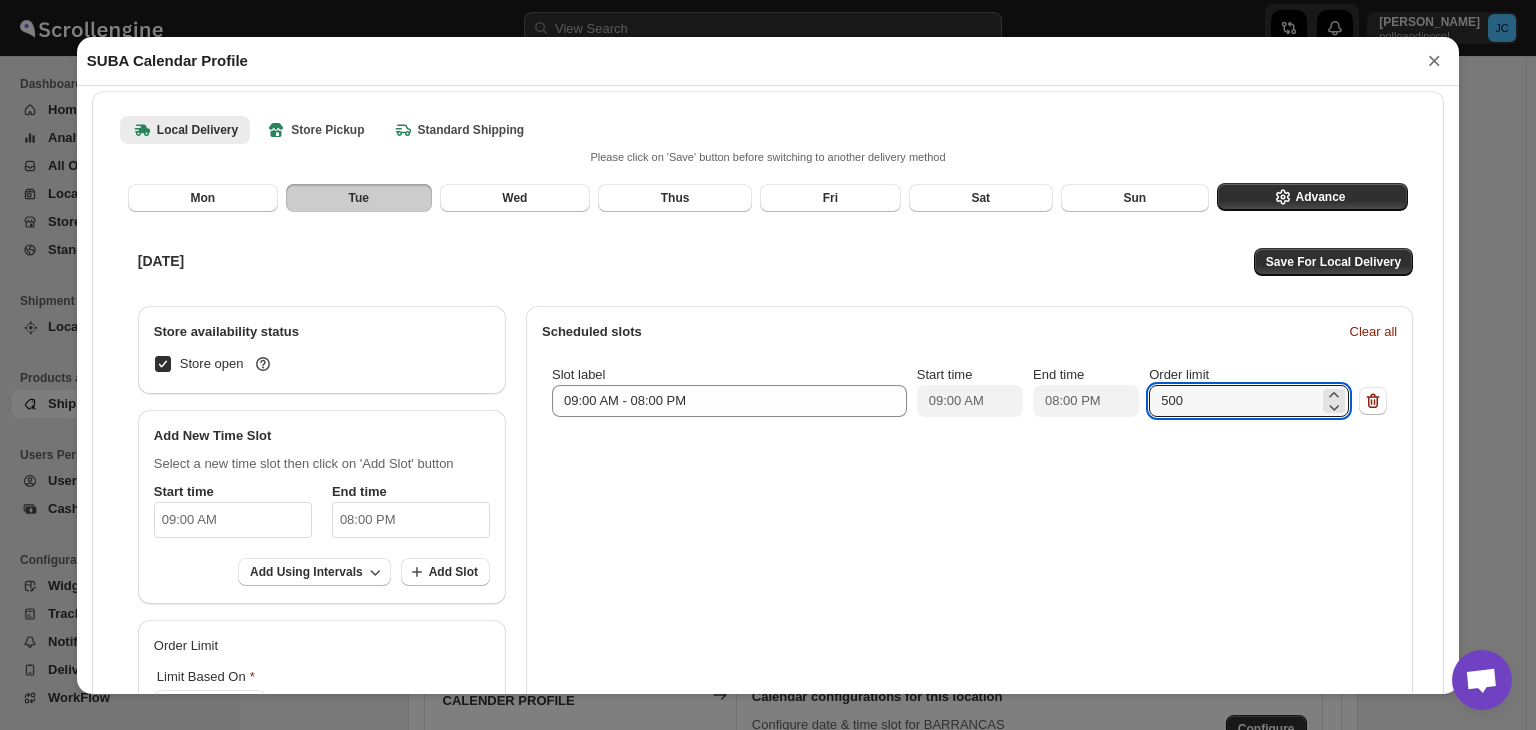 type on "5000" 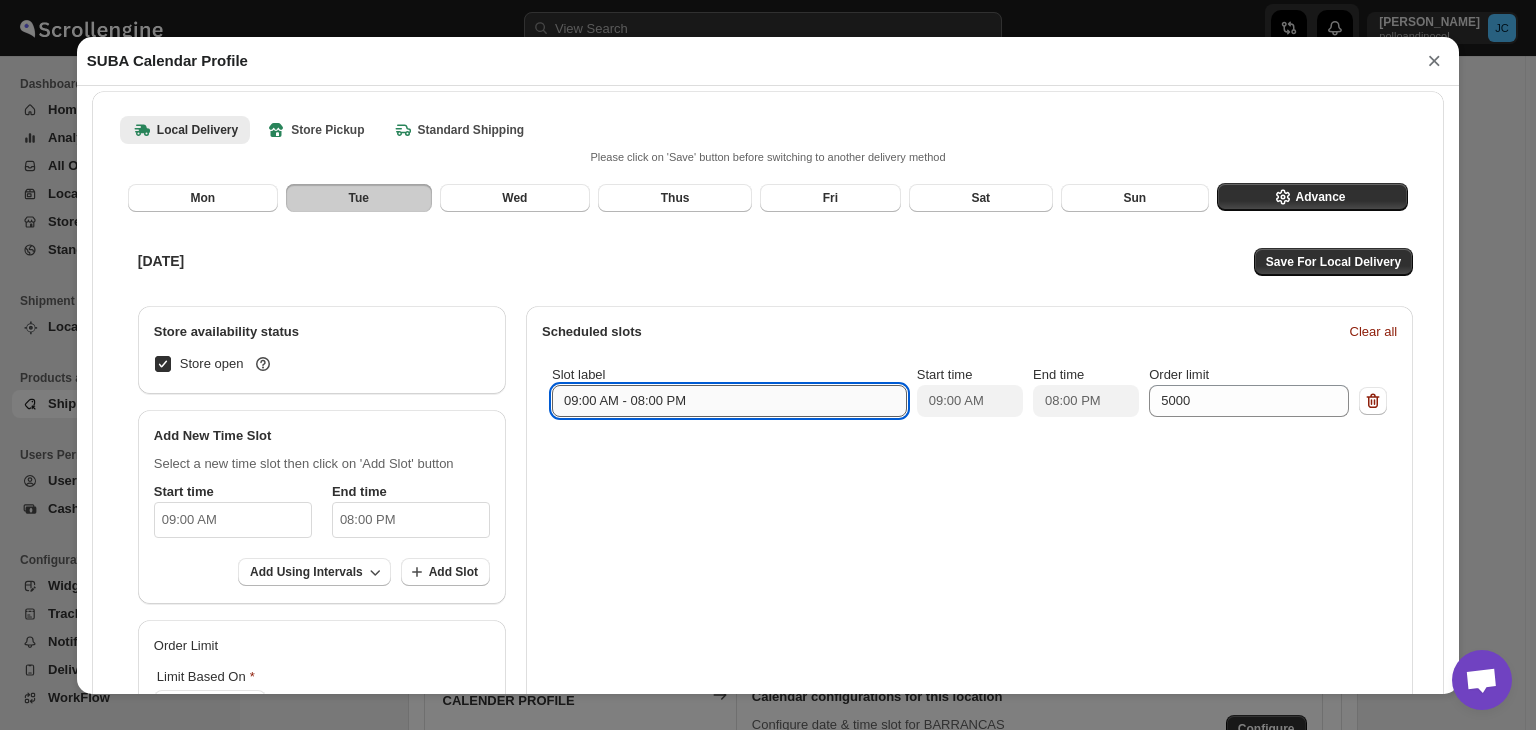 click on "09:00 AM - 08:00 PM" at bounding box center [729, 401] 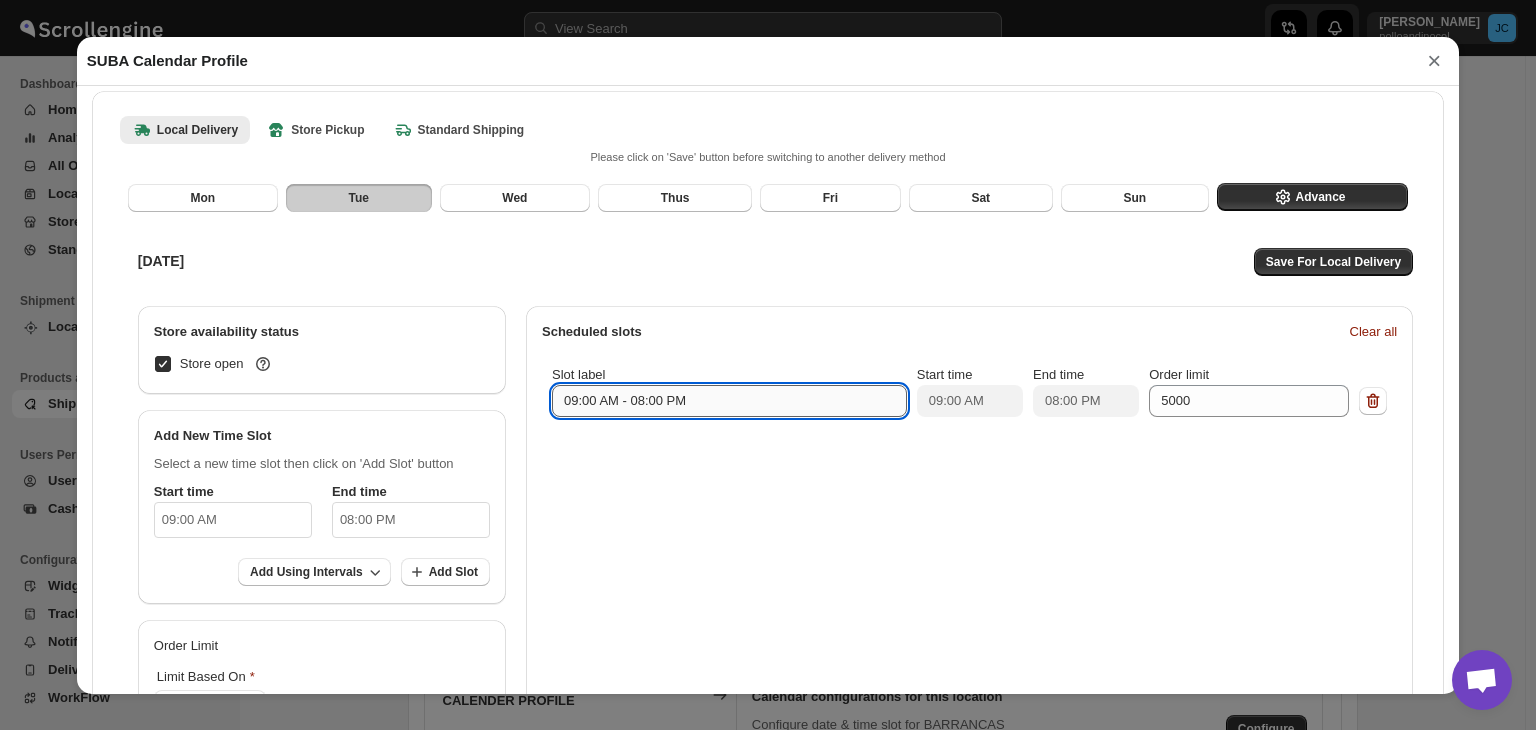 click on "09:00 AM - 08:00 PM" at bounding box center [729, 401] 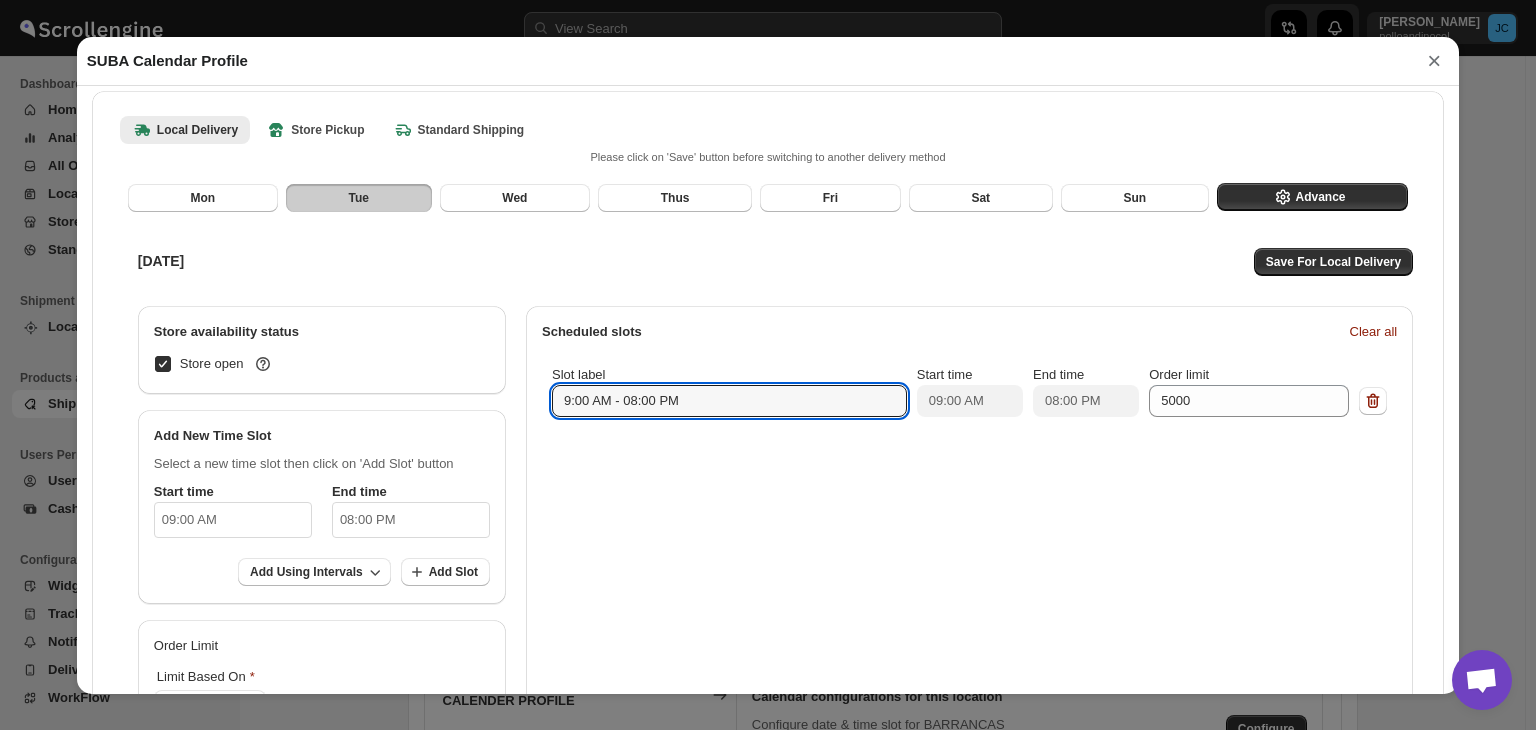 type on ":00 AM - 08:00 PM" 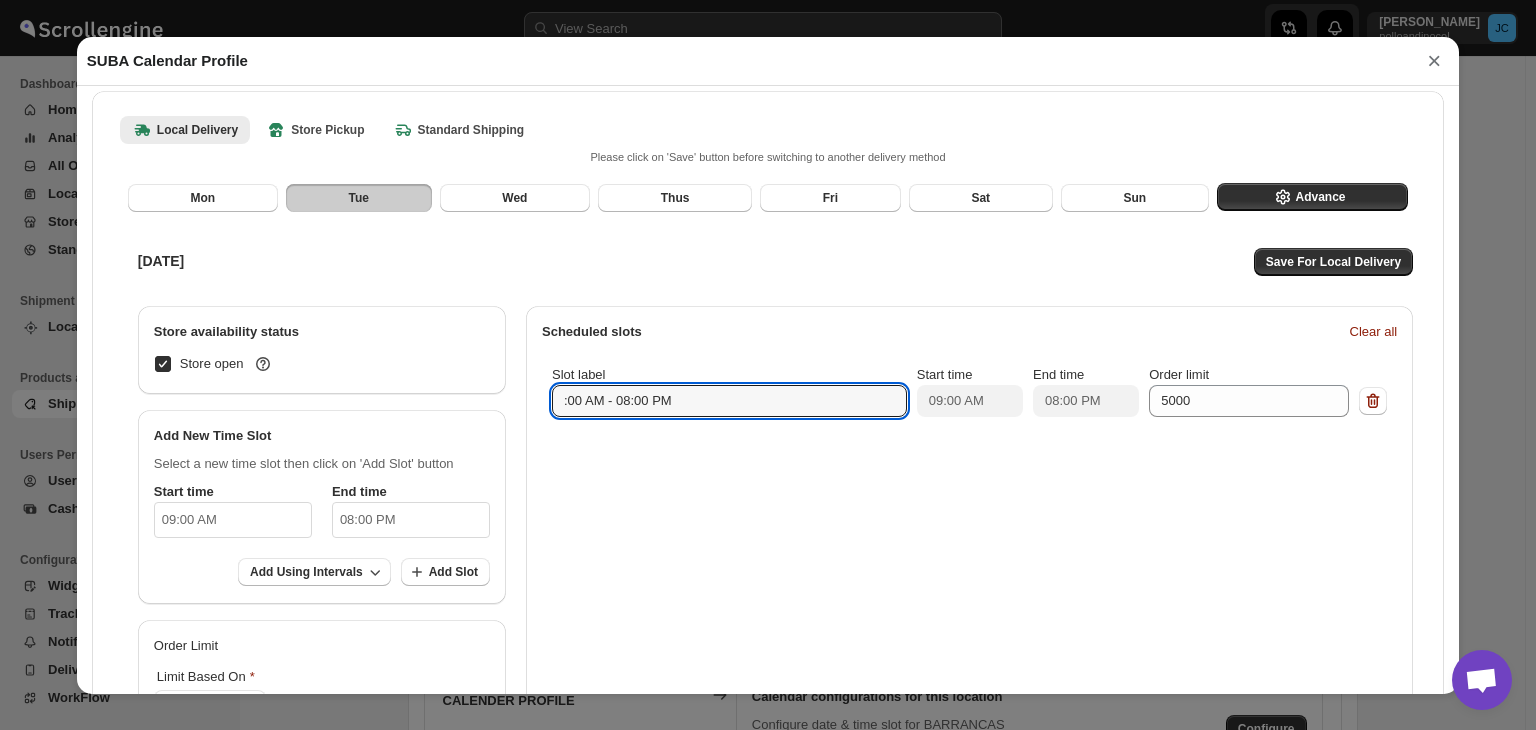 click on "09:00 AM" at bounding box center (233, 520) 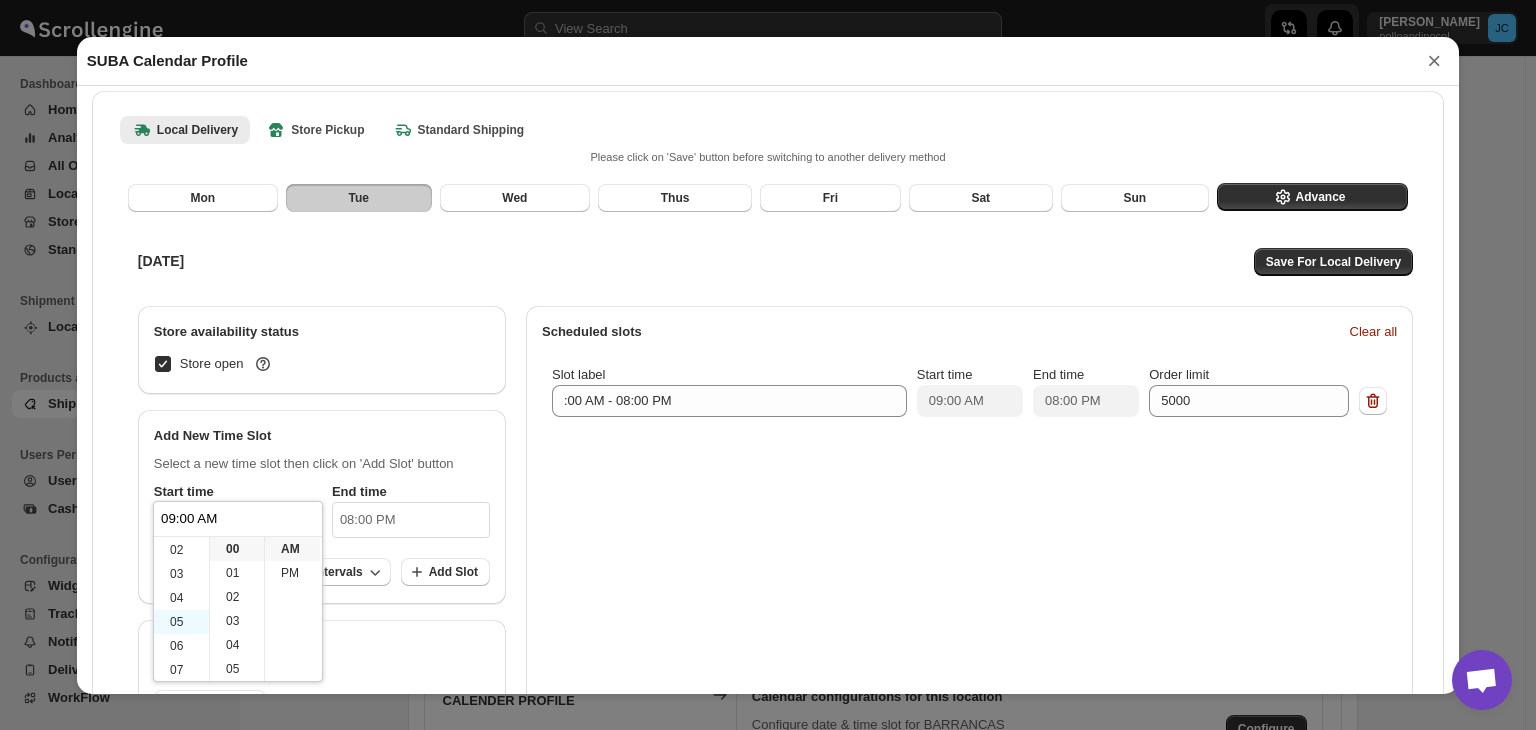 scroll, scrollTop: 0, scrollLeft: 0, axis: both 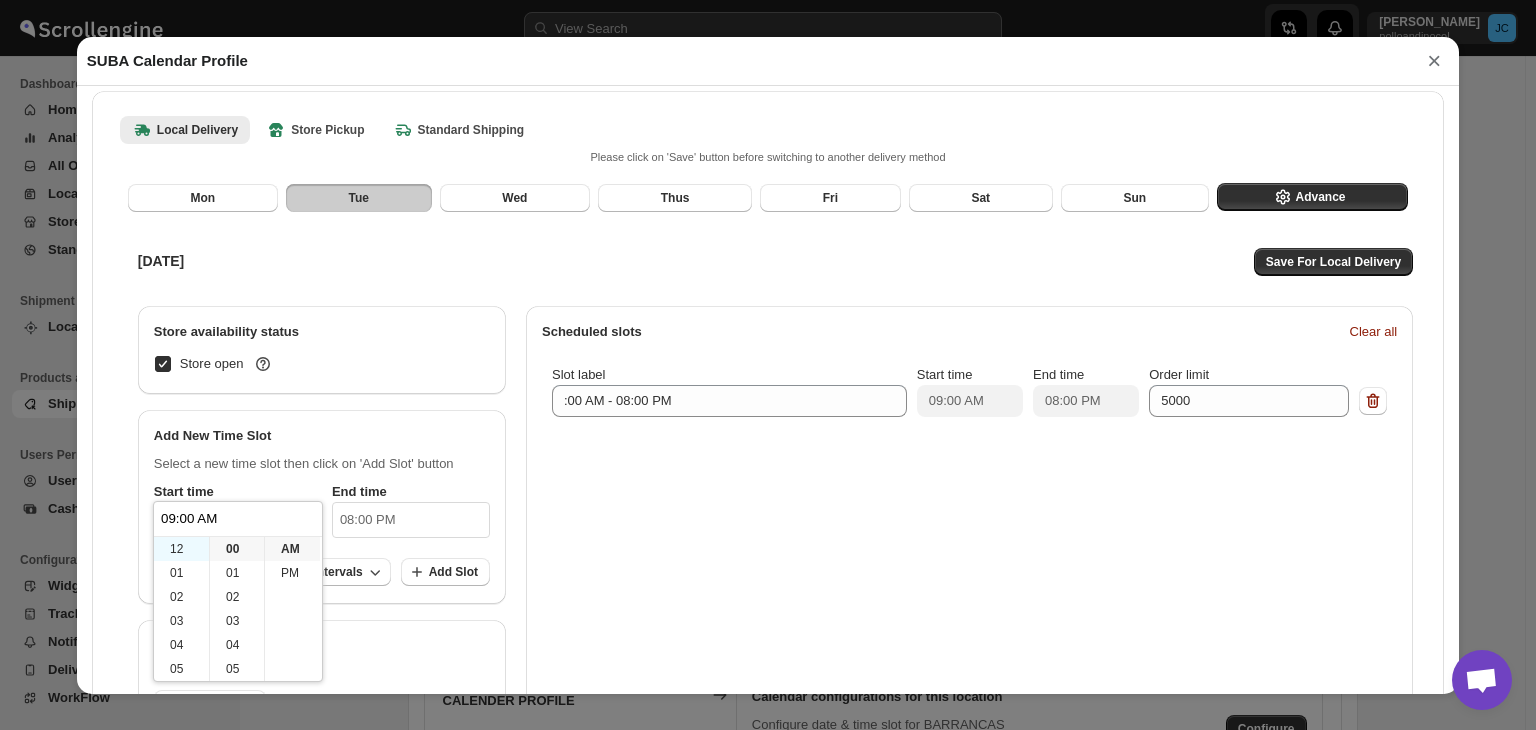 click on "12" at bounding box center [181, 549] 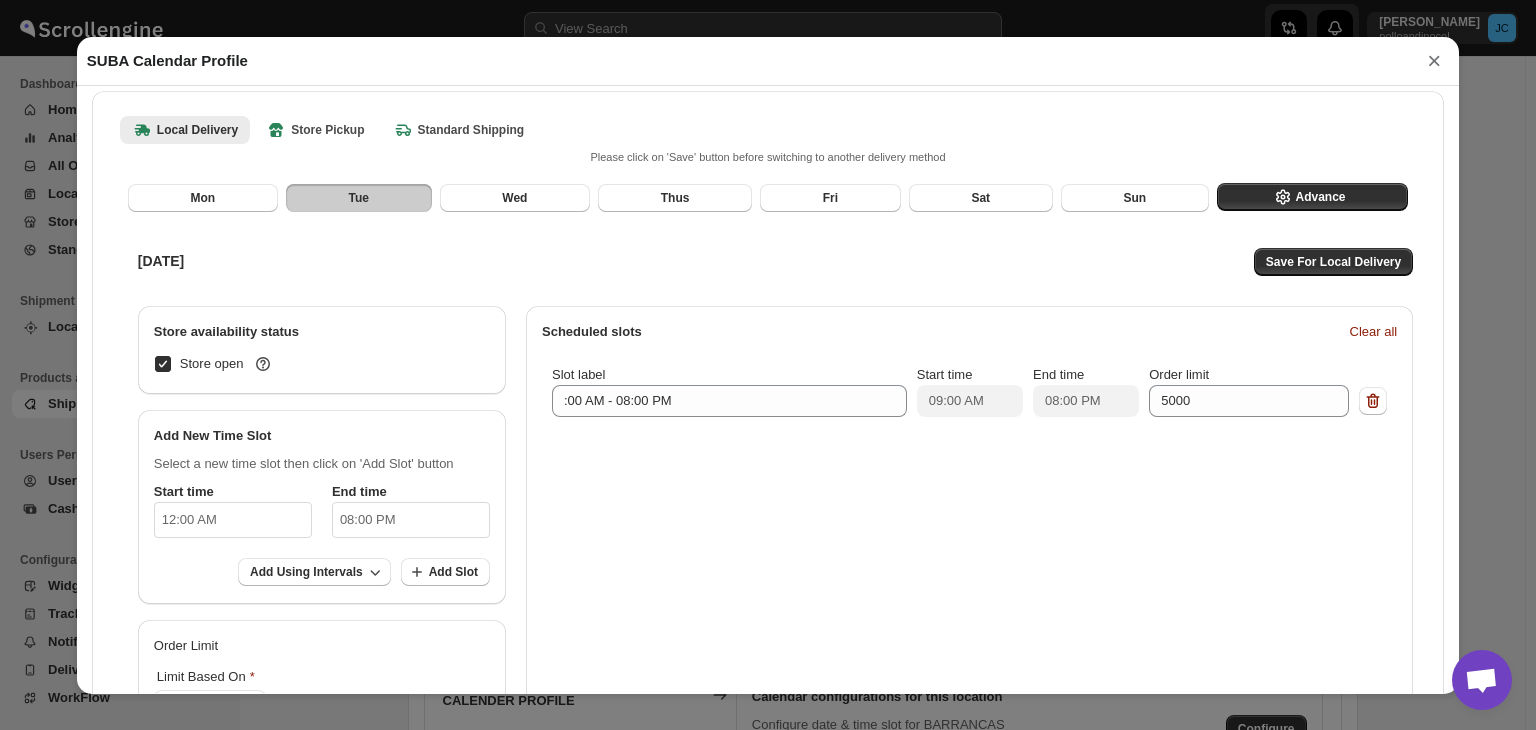 click on "08:00 PM" at bounding box center (411, 520) 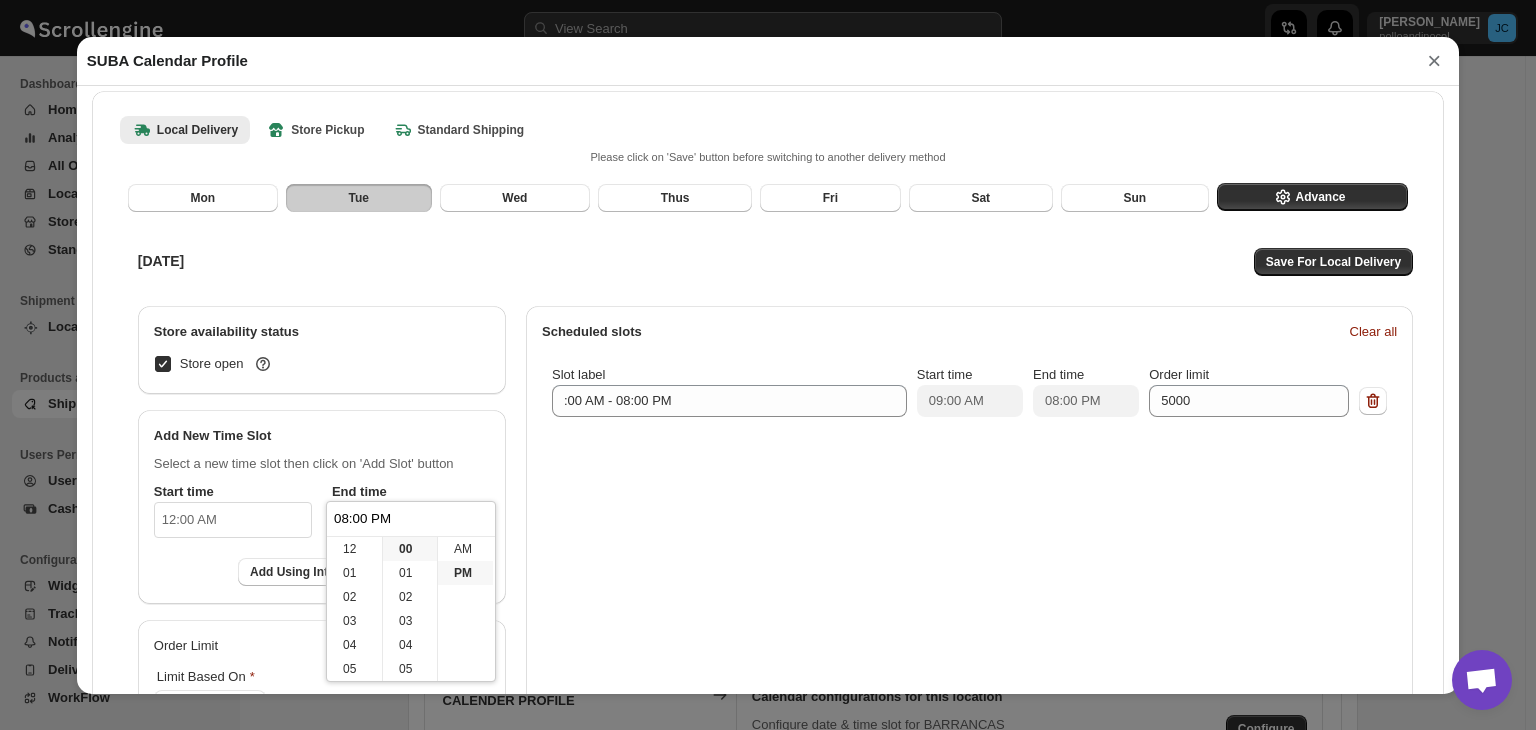 scroll, scrollTop: 144, scrollLeft: 0, axis: vertical 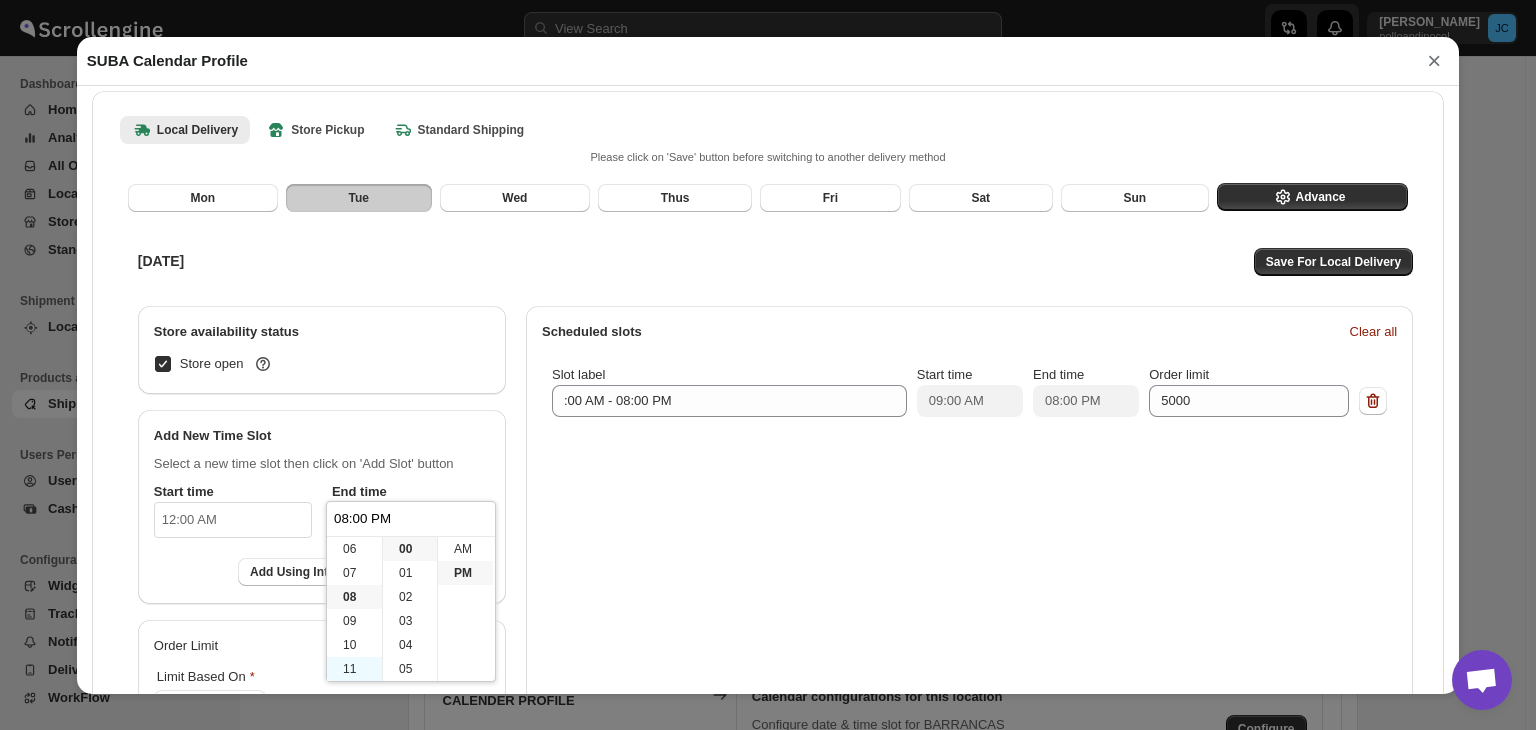 click on "11" at bounding box center (354, 669) 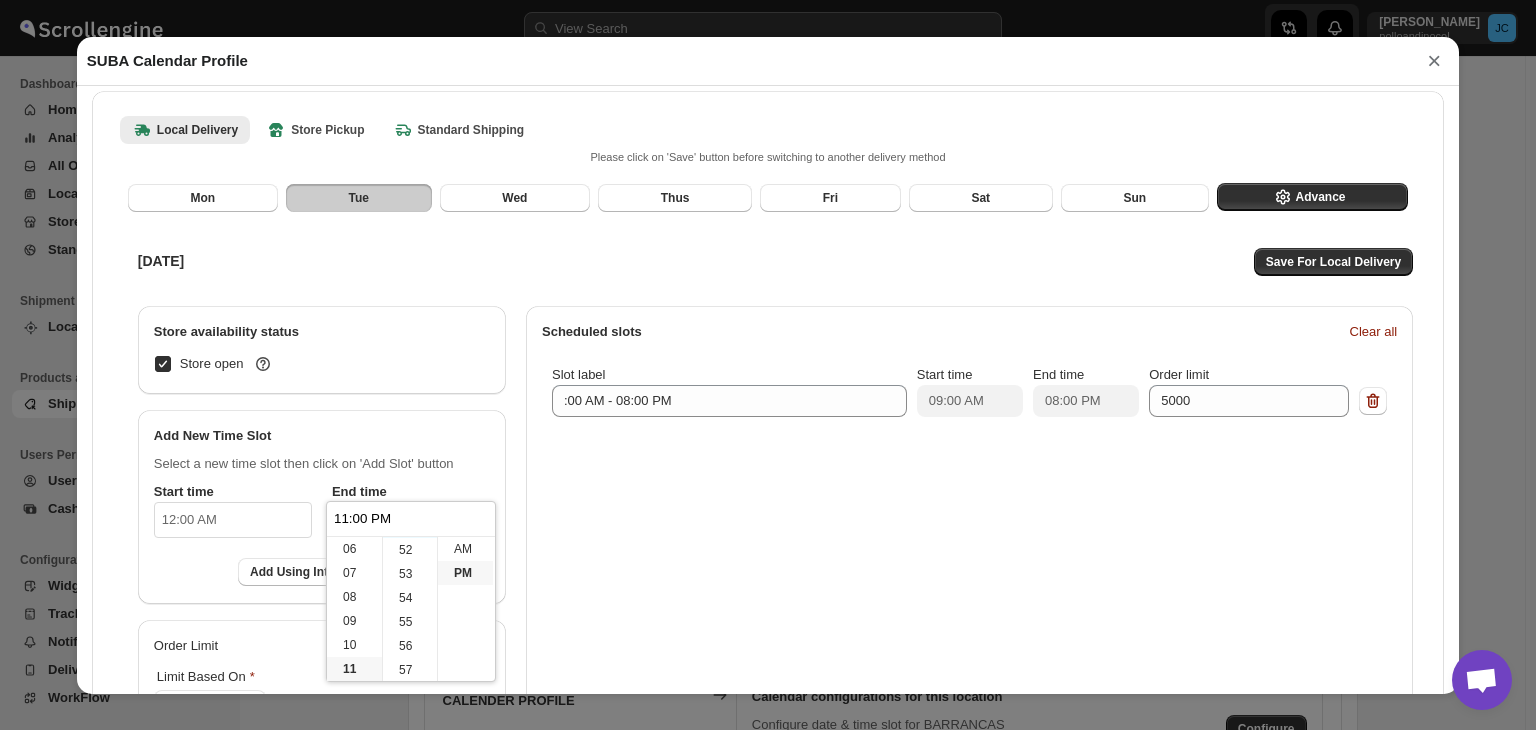 scroll, scrollTop: 1296, scrollLeft: 0, axis: vertical 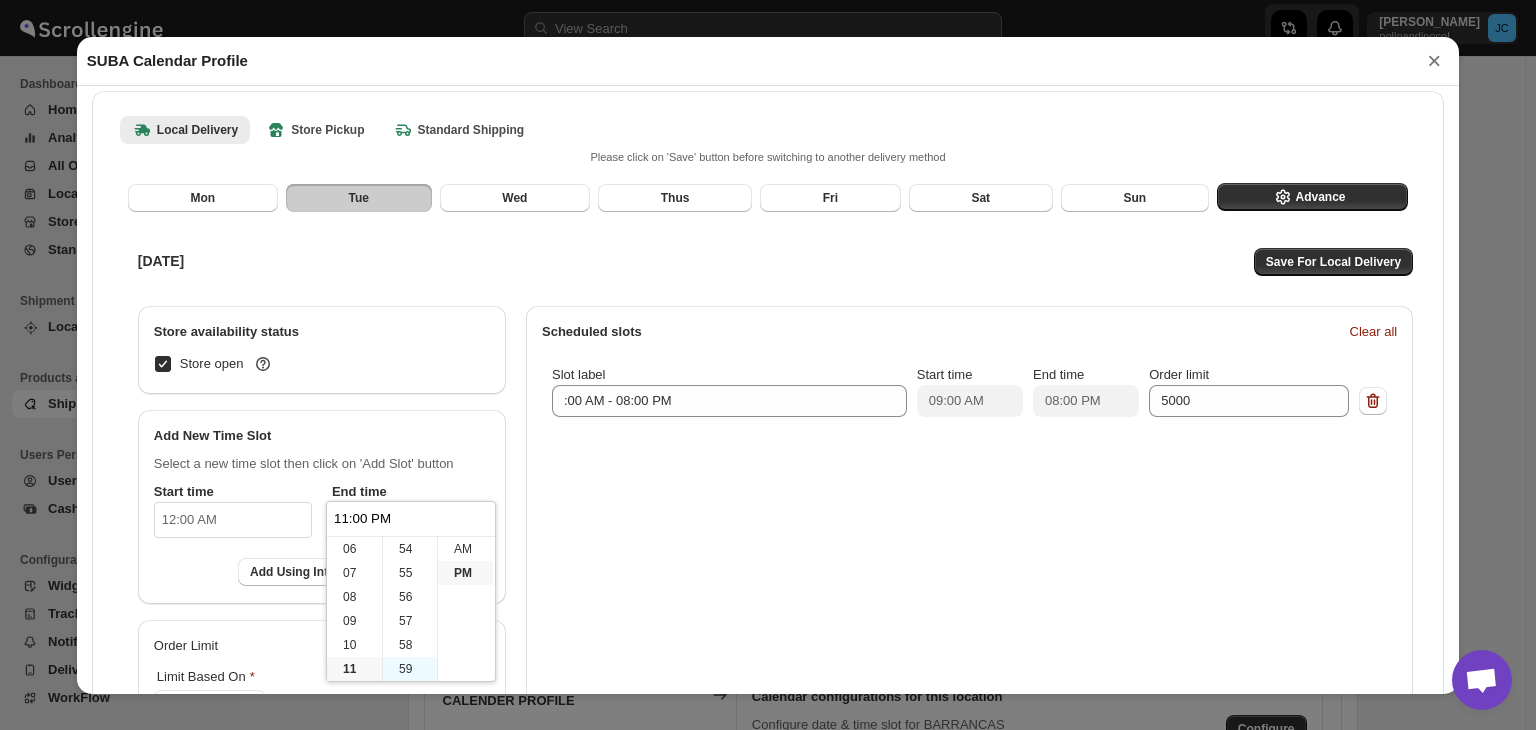 click on "59" at bounding box center [410, 669] 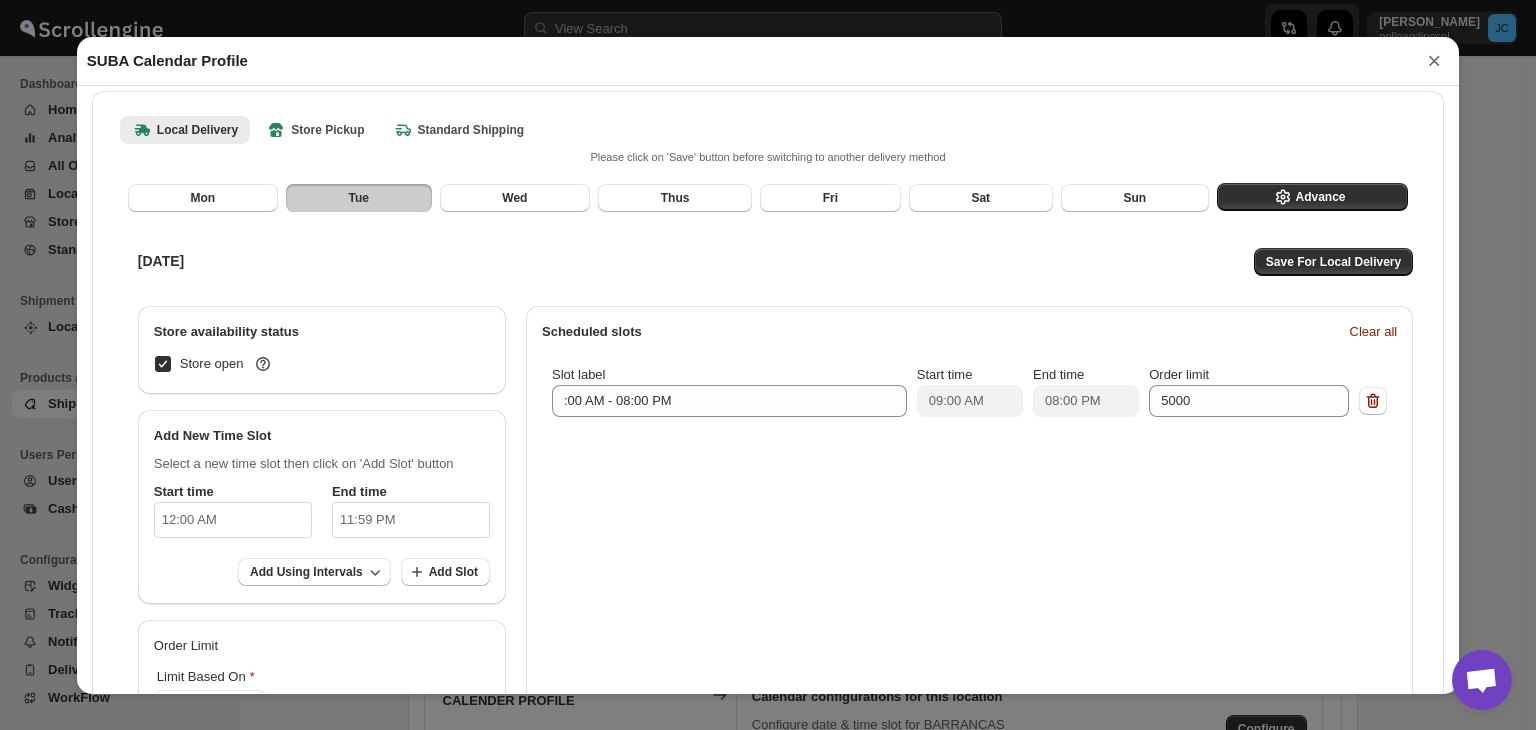 click on "Select a new time slot then click on 'Add Slot' button Start time 12:00 AM End time 11:59 PM   Add Using Intervals   Add Slot" at bounding box center [322, 525] 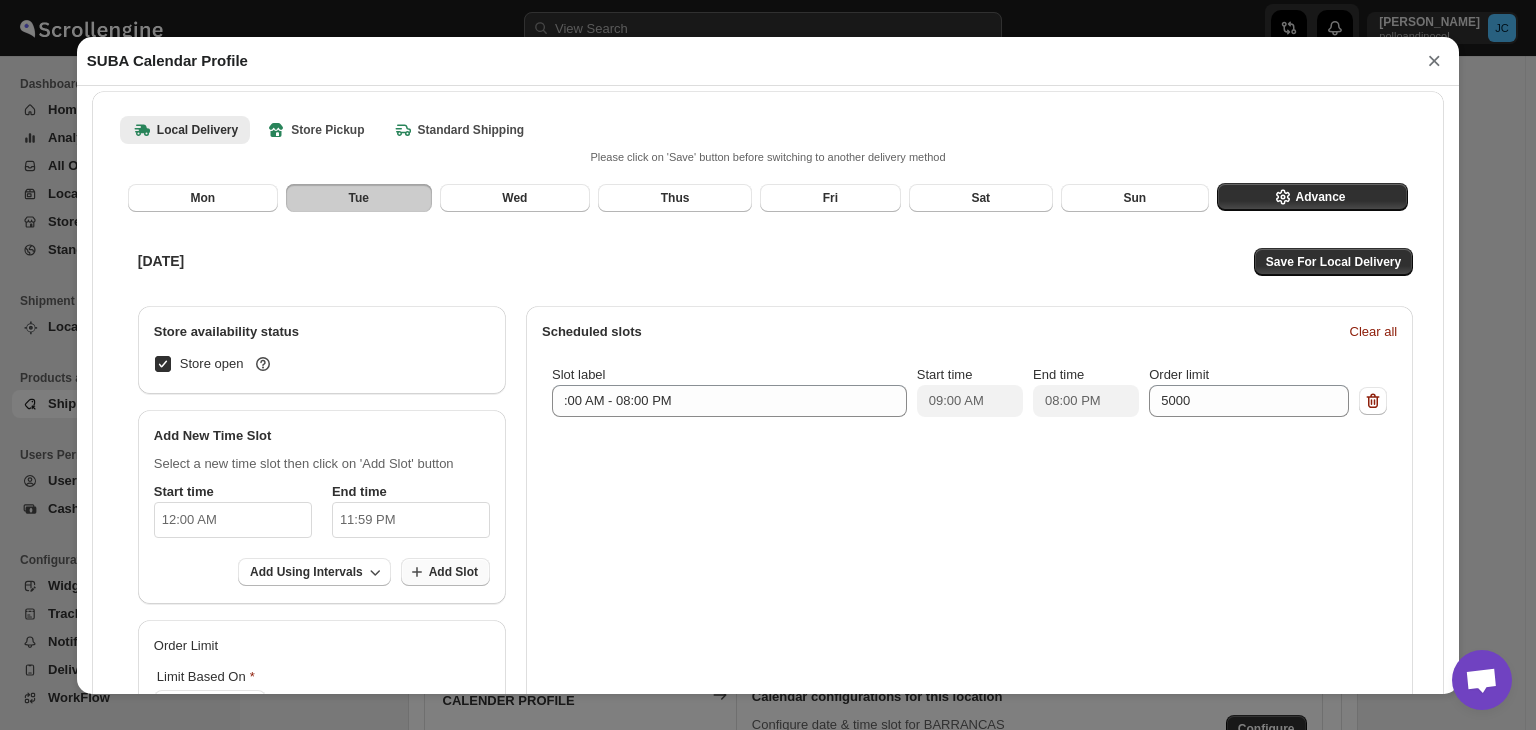 click on "Add Slot" at bounding box center (453, 572) 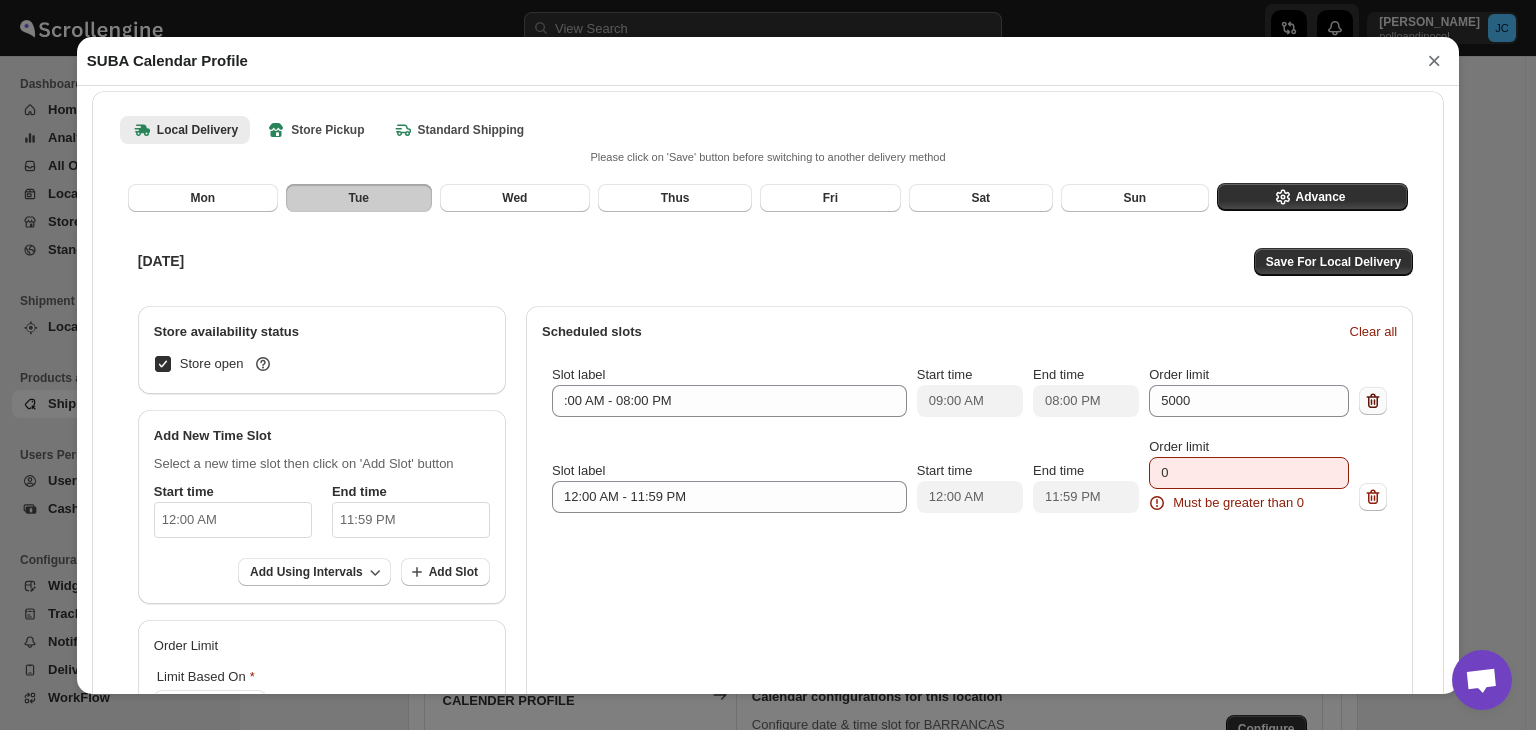 click 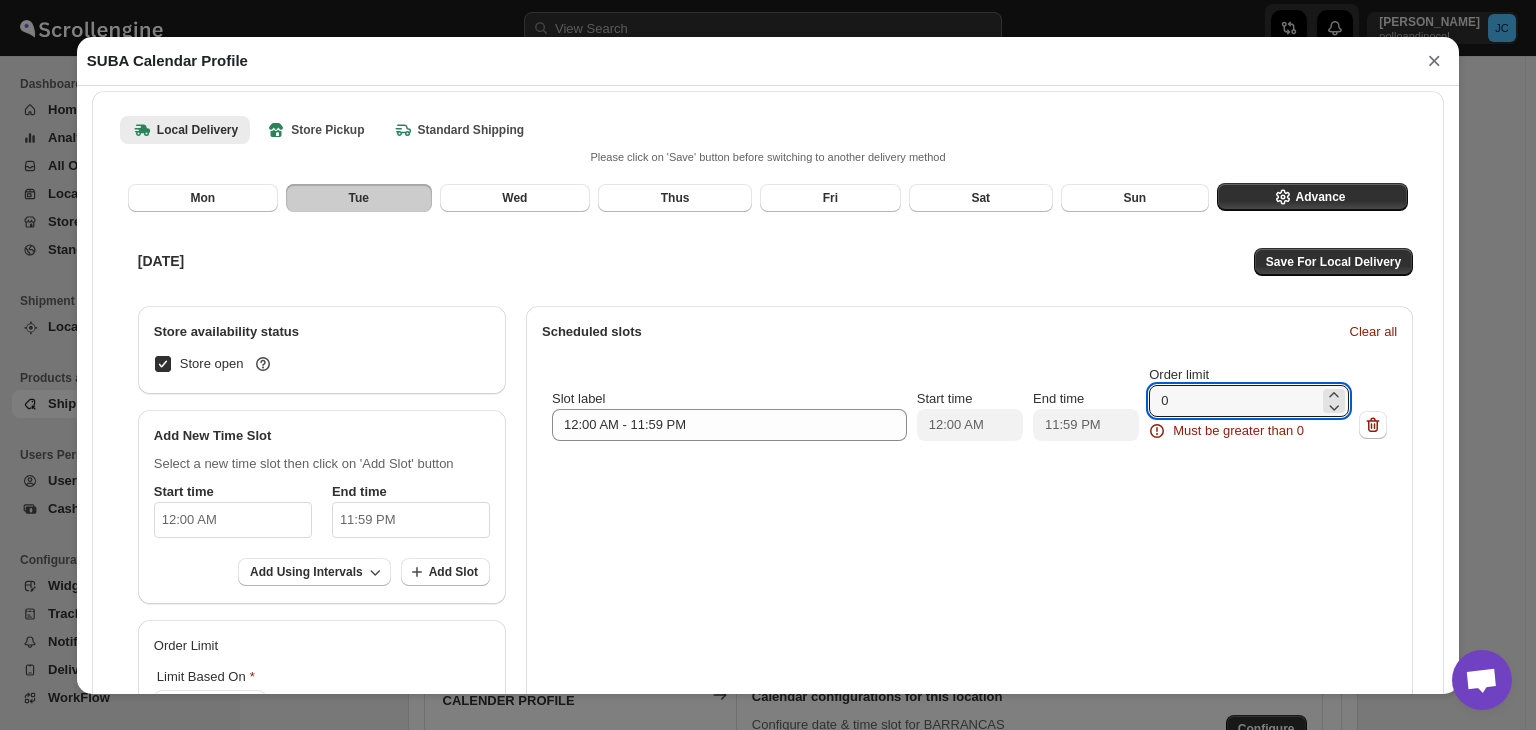drag, startPoint x: 1201, startPoint y: 401, endPoint x: 1050, endPoint y: 415, distance: 151.64761 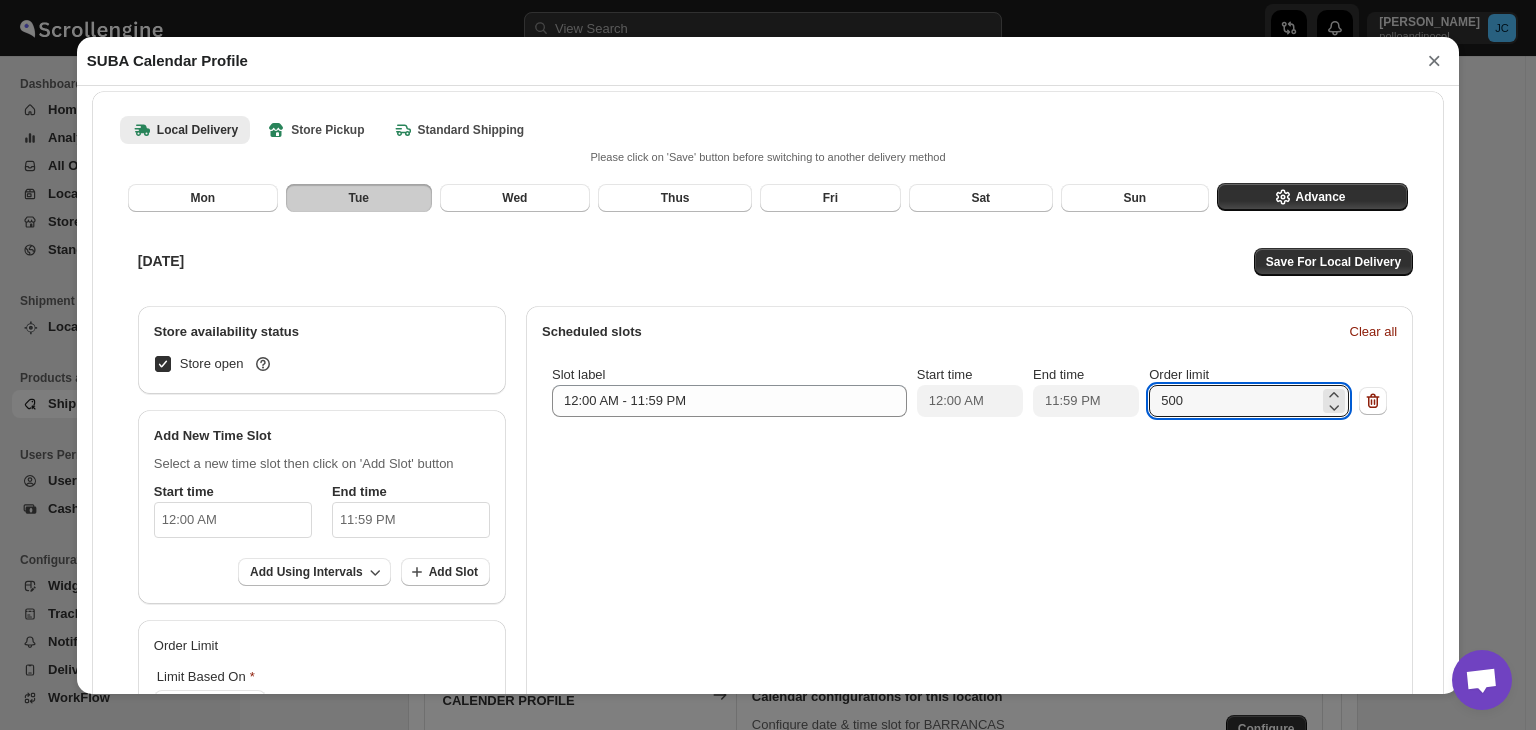 type on "5000" 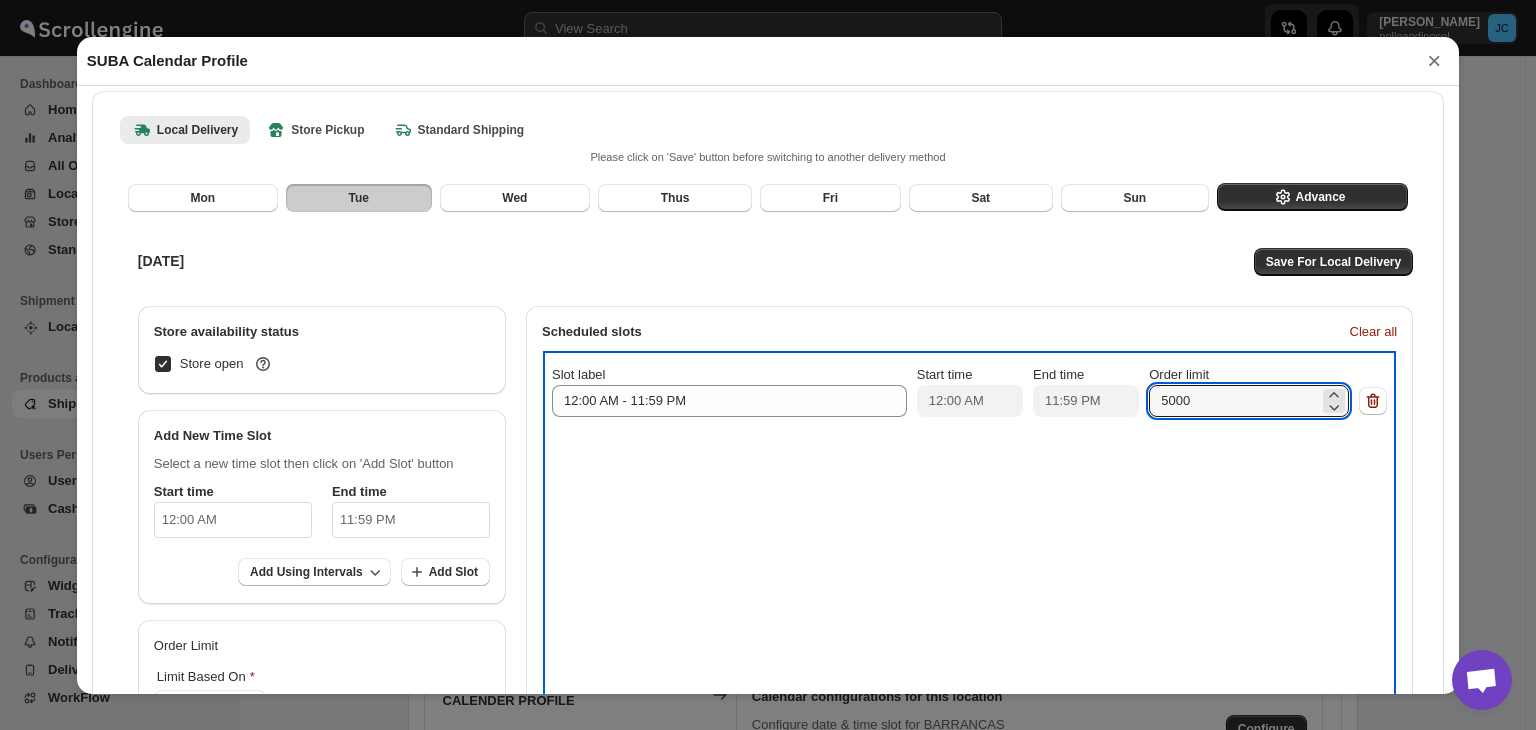 click on "Slot label 12:00 AM - 11:59 PM Start time 12:00 AM End time 11:59 PM Order limit 5000" at bounding box center (969, 546) 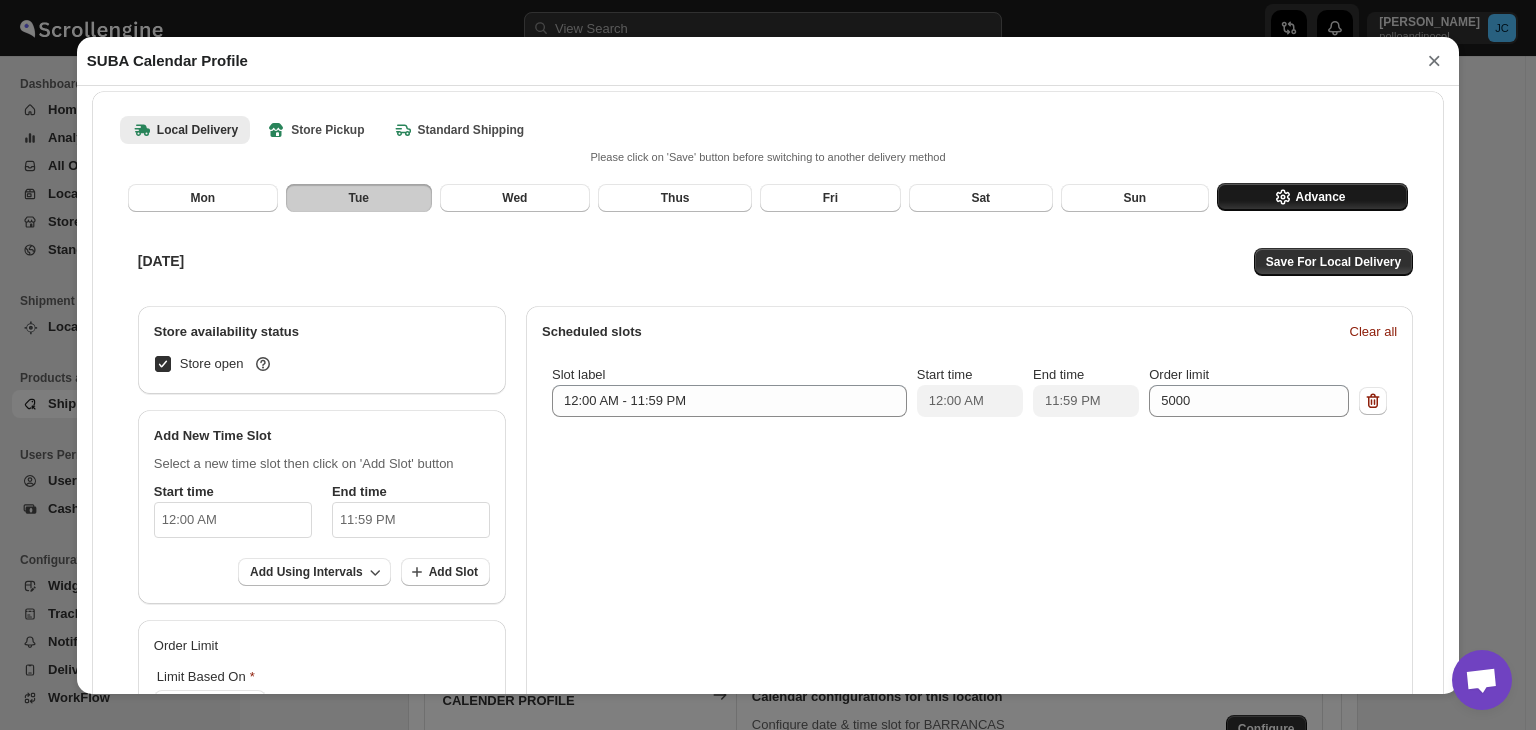 click on "Advance" at bounding box center [1312, 197] 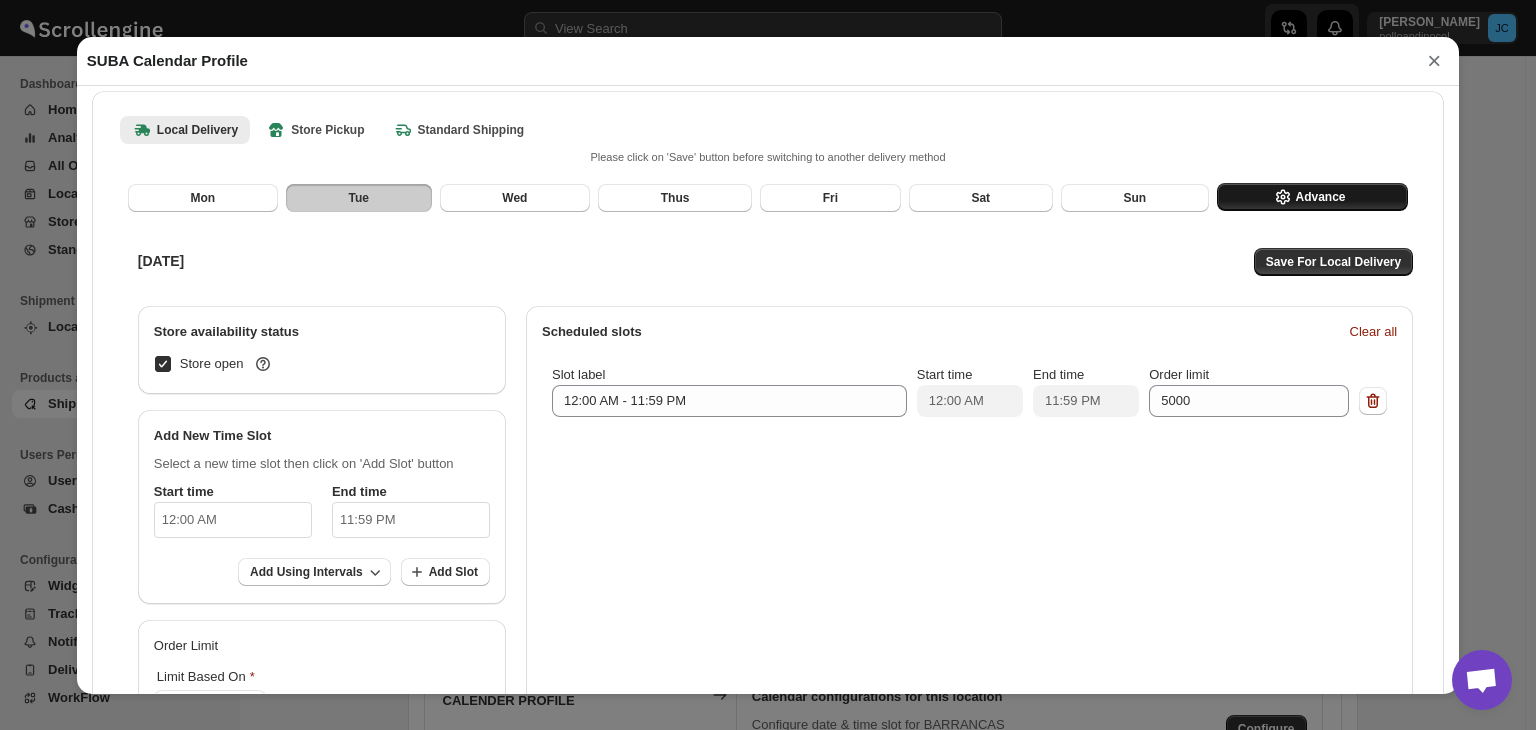 select on "DAY" 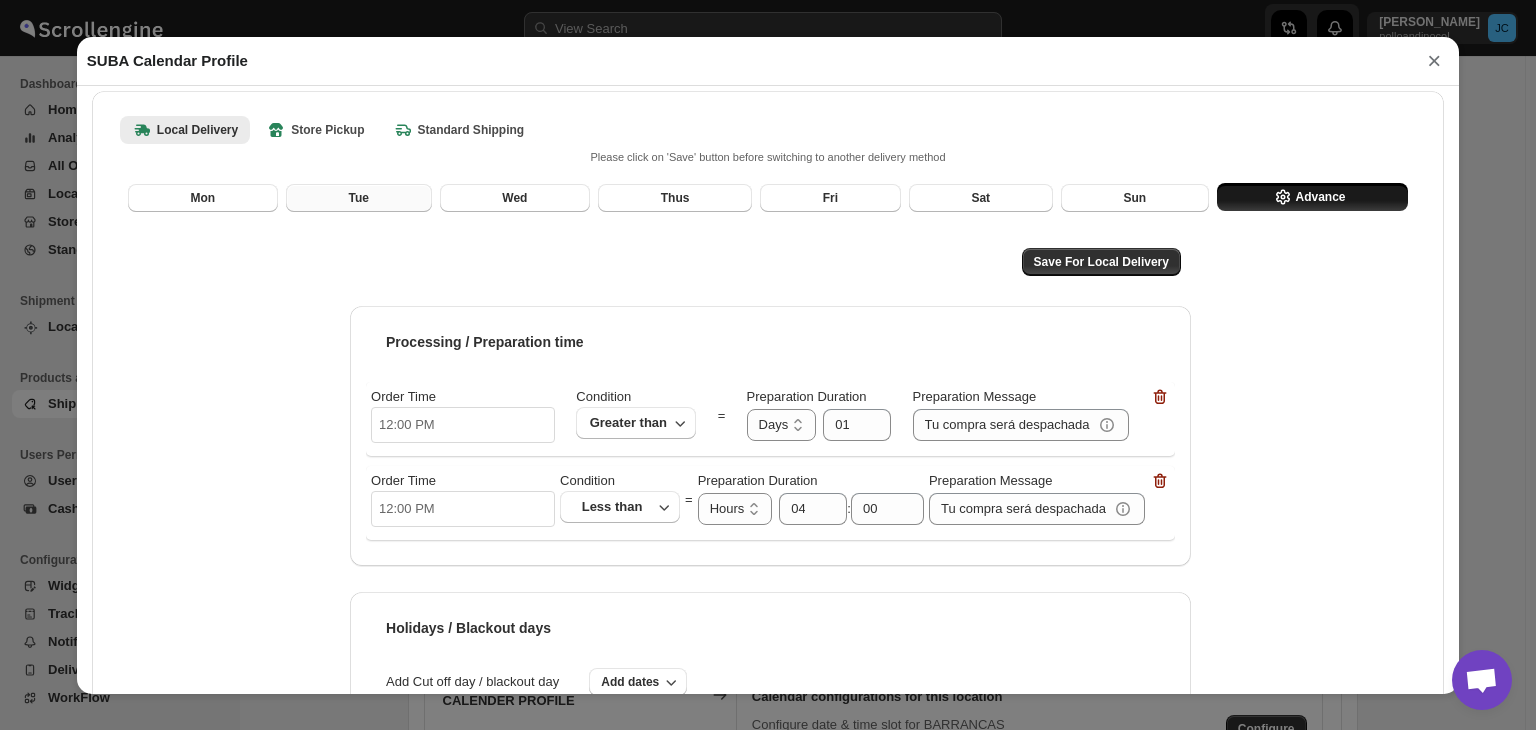 click on "Tue" at bounding box center [359, 198] 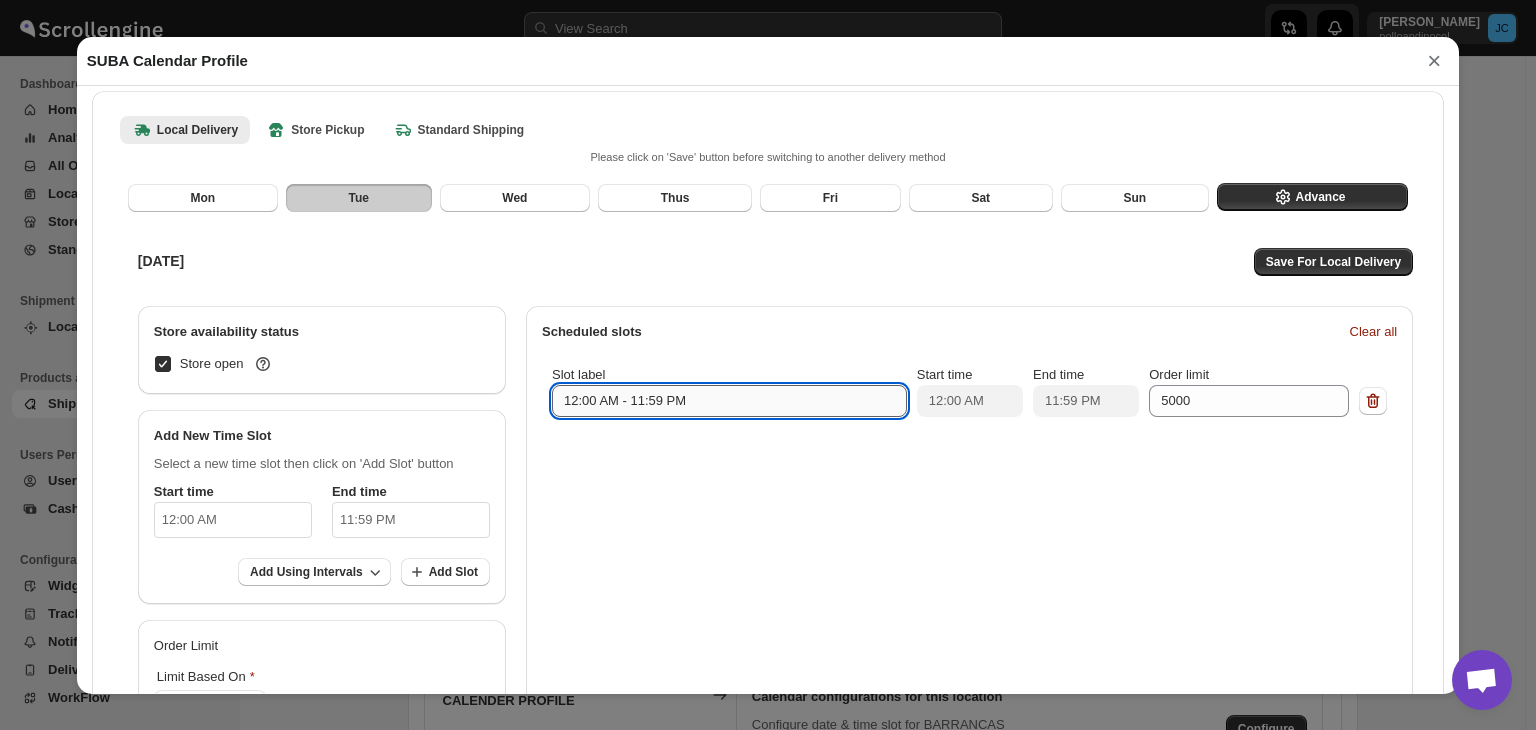 click on "12:00 AM - 11:59 PM" at bounding box center [729, 401] 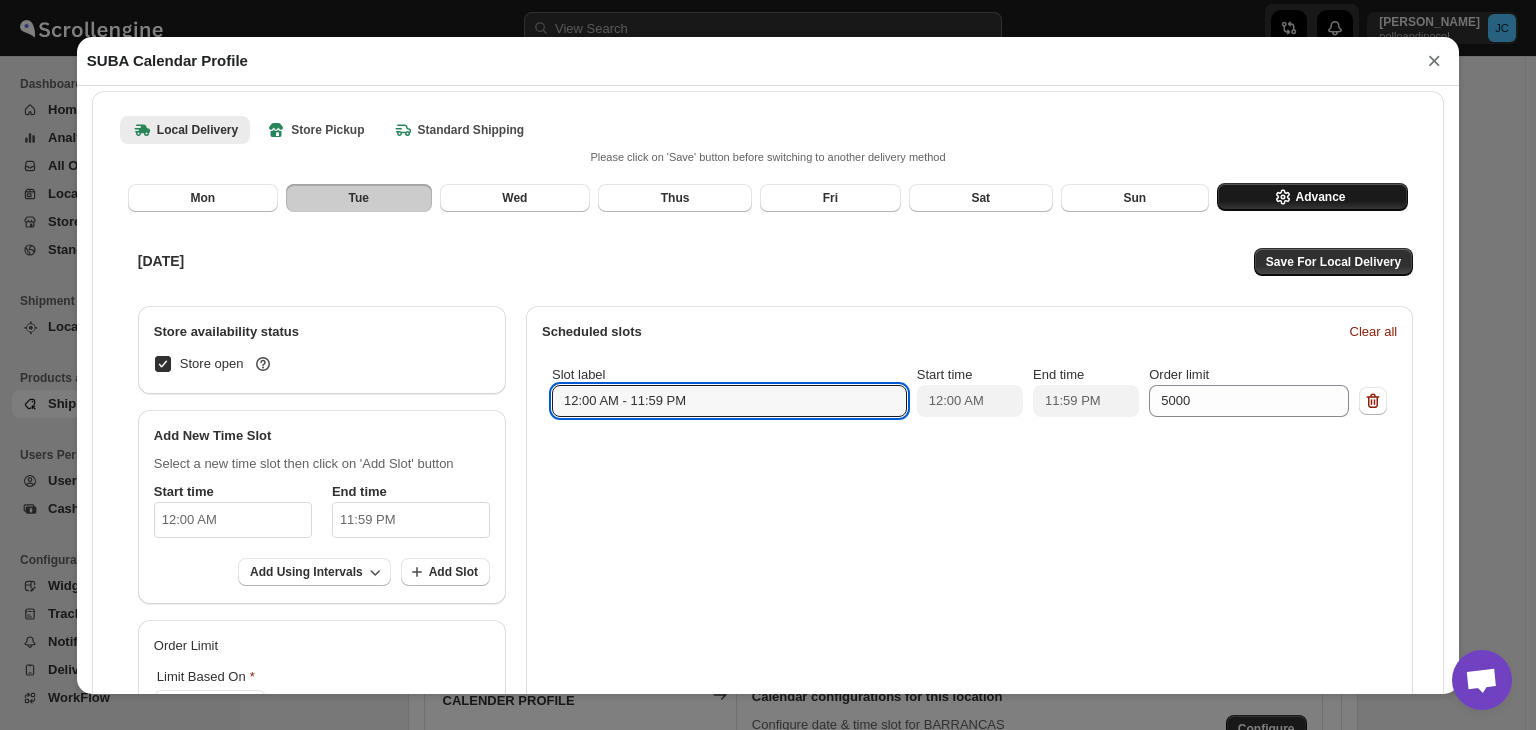 click on "Advance" at bounding box center (1312, 197) 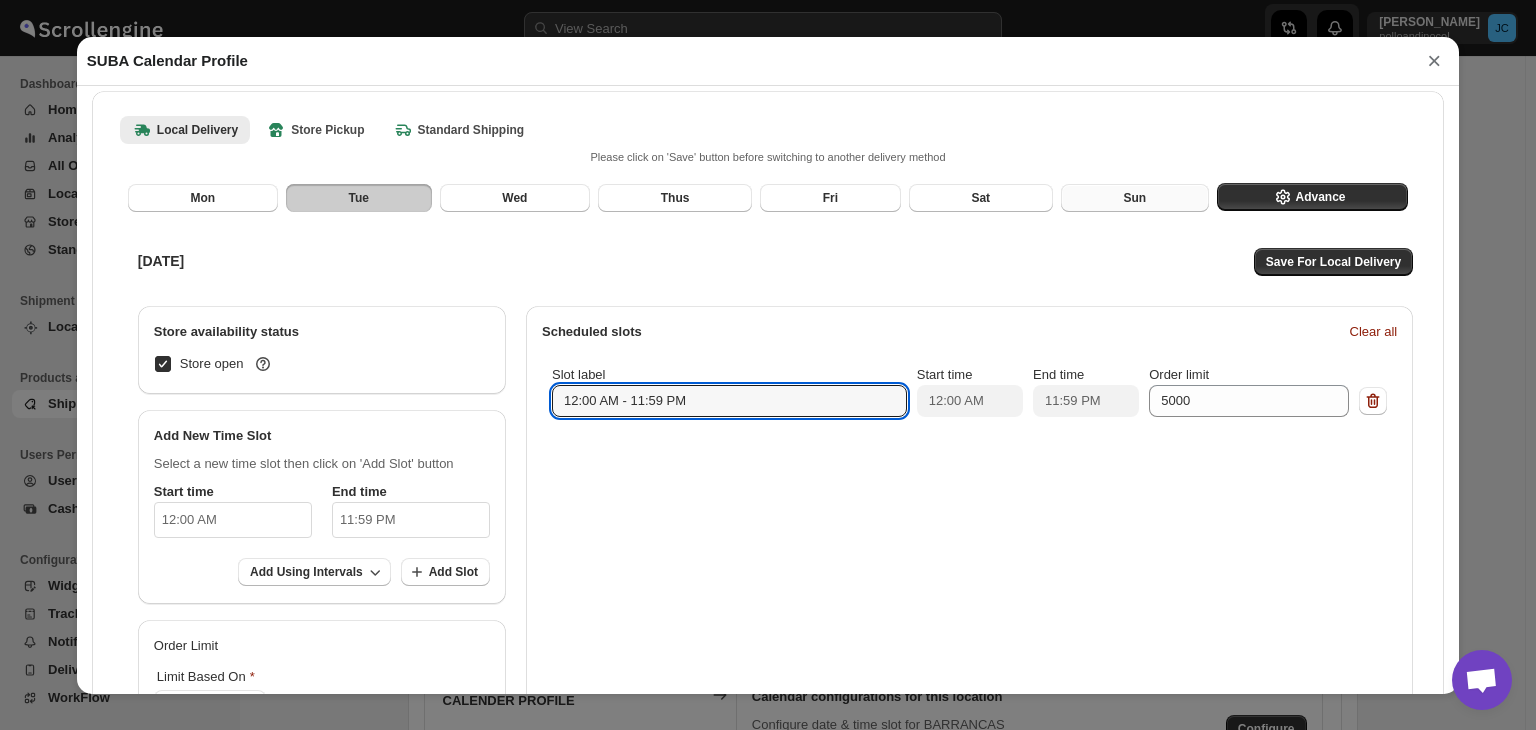 select on "DAY" 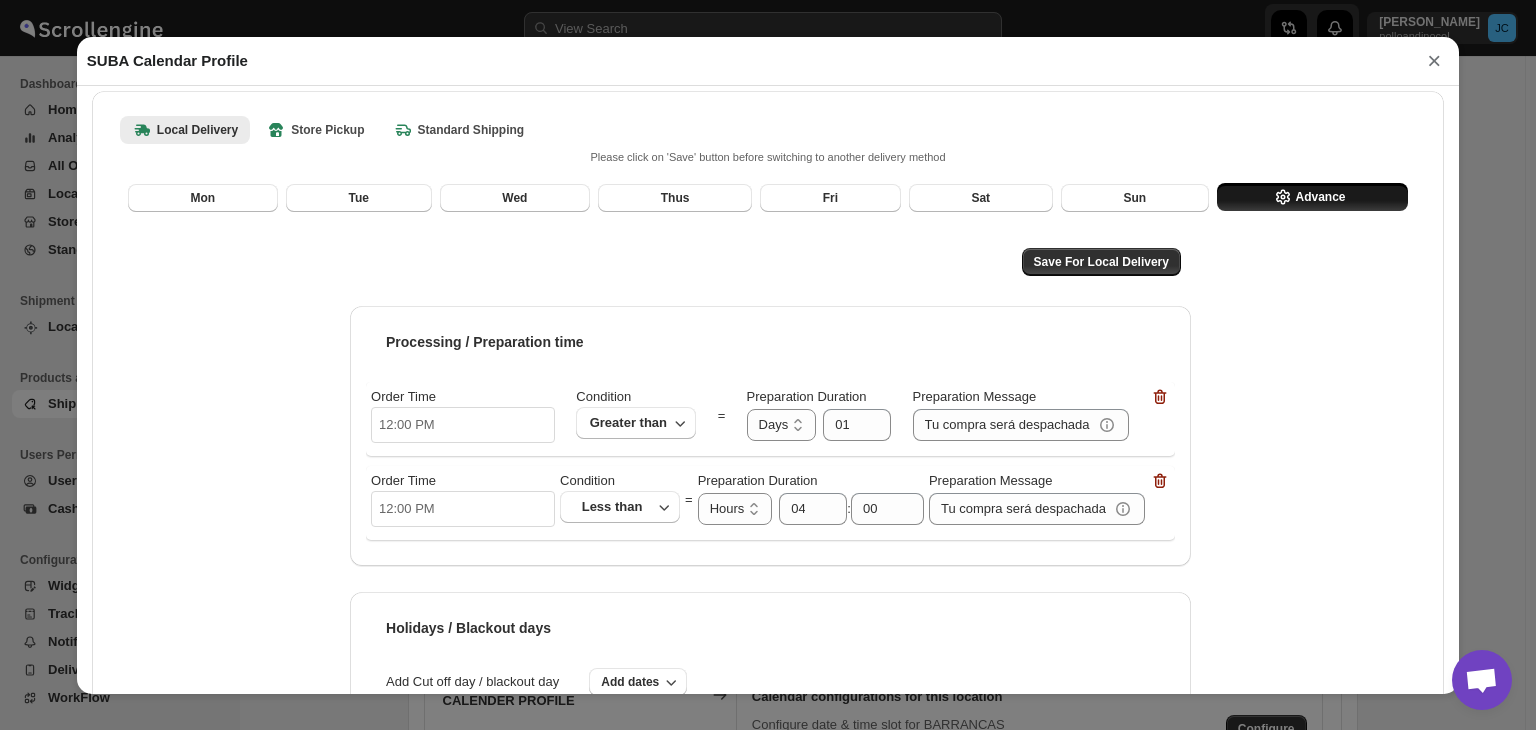 click on "12:00 PM" at bounding box center (463, 425) 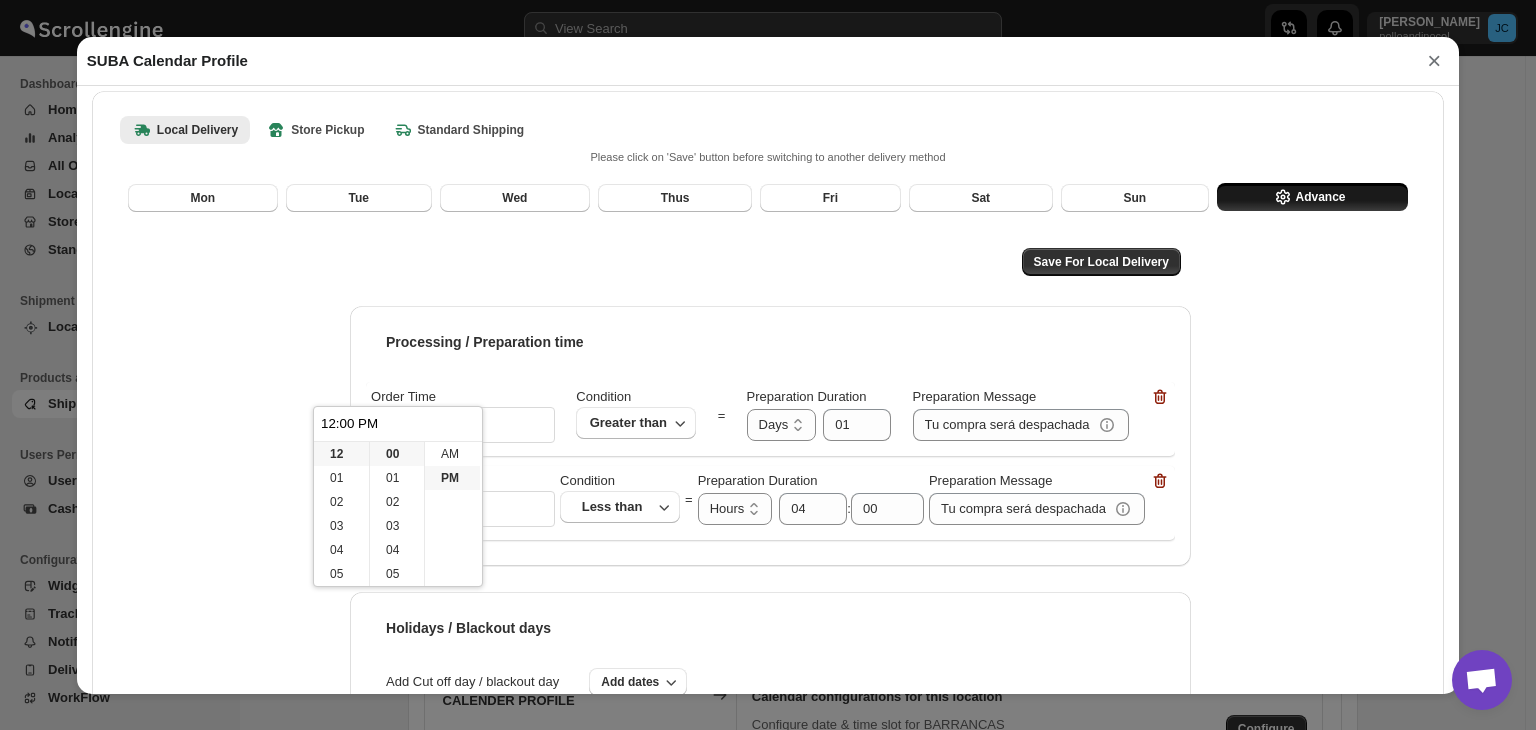 click on "Save For Local Delivery Processing / Preparation time Order Time 12:00 PM Condition Greater than = Preparation Duration Hours Days Days 01 Preparation Message Tu compra será despachada el día hábil siguiente Order Time 12:00 PM Condition Less than = Preparation Duration Hours Days Hours 04 : 00 Preparation Message Tu compra será despachada en horas de la tarde Holidays / Blackout days Add Cut off day / blackout day   Add dates Mon Aug 18 2025 Thu Aug 07 2025 Mon Oct 13 2025 Mon Nov 03 2025 Mon Nov 17 2025 Mon Dec 08 2025 Thu Dec 25 2025 Calendar Days View Range Set maximum calender days view on cart plugin 10   days" at bounding box center (768, 554) 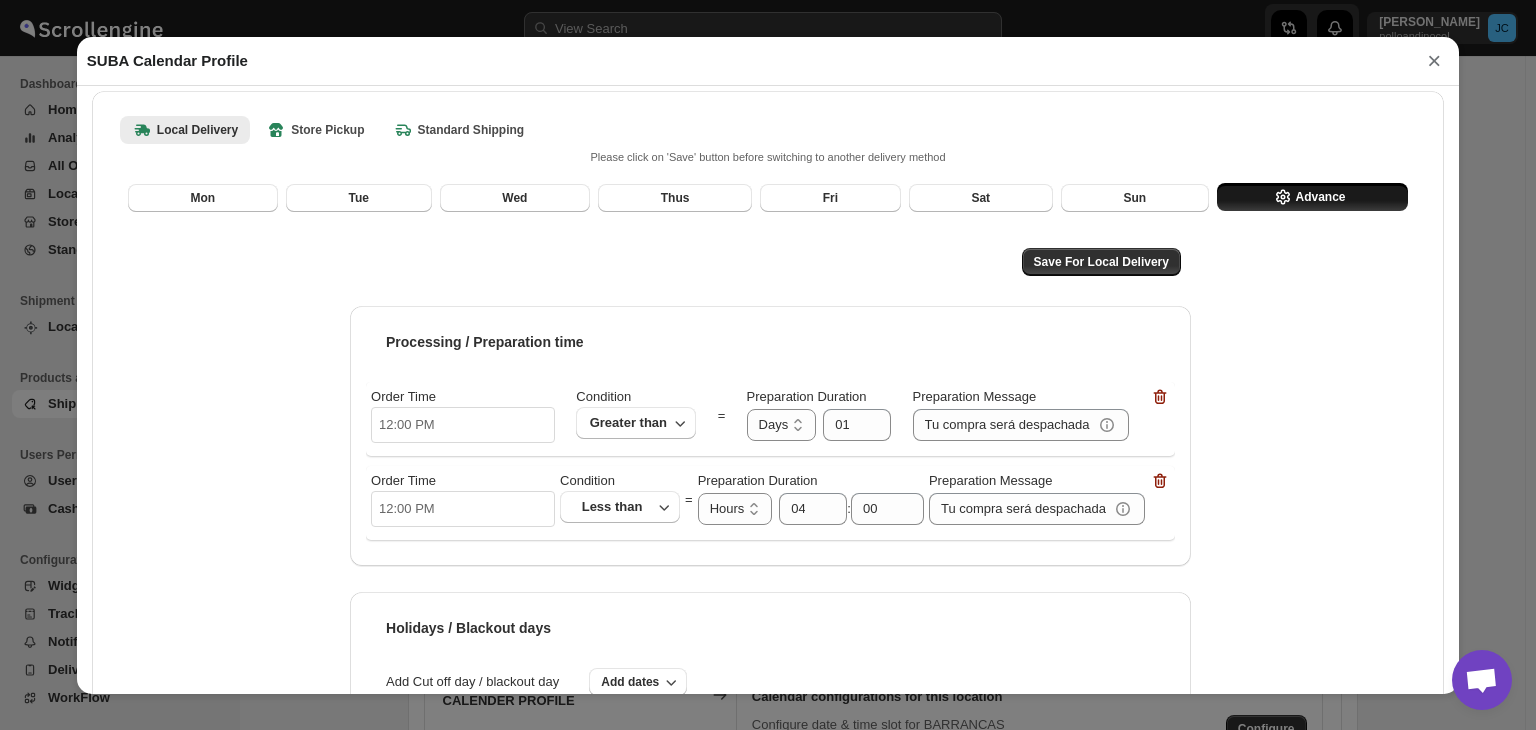 click on "12:00 PM" at bounding box center [463, 509] 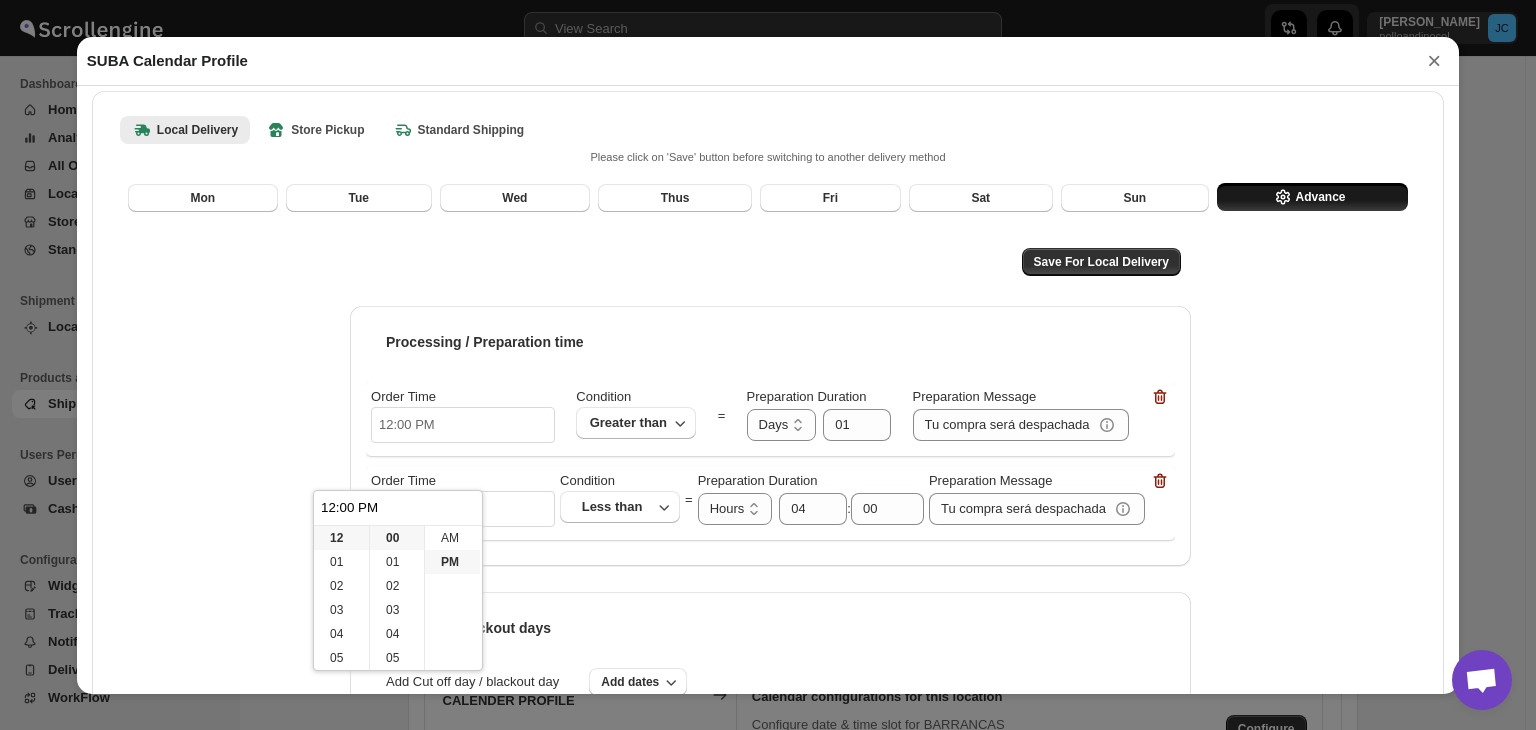 click on "Save For Local Delivery Processing / Preparation time Order Time 12:00 PM Condition Greater than = Preparation Duration Hours Days Days 01 Preparation Message Tu compra será despachada el día hábil siguiente Order Time 12:00 PM Condition Less than = Preparation Duration Hours Days Hours 04 : 00 Preparation Message Tu compra será despachada en horas de la tarde Holidays / Blackout days Add Cut off day / blackout day   Add dates Mon Aug 18 2025 Thu Aug 07 2025 Mon Oct 13 2025 Mon Nov 03 2025 Mon Nov 17 2025 Mon Dec 08 2025 Thu Dec 25 2025 Calendar Days View Range Set maximum calender days view on cart plugin 10   days" at bounding box center [768, 554] 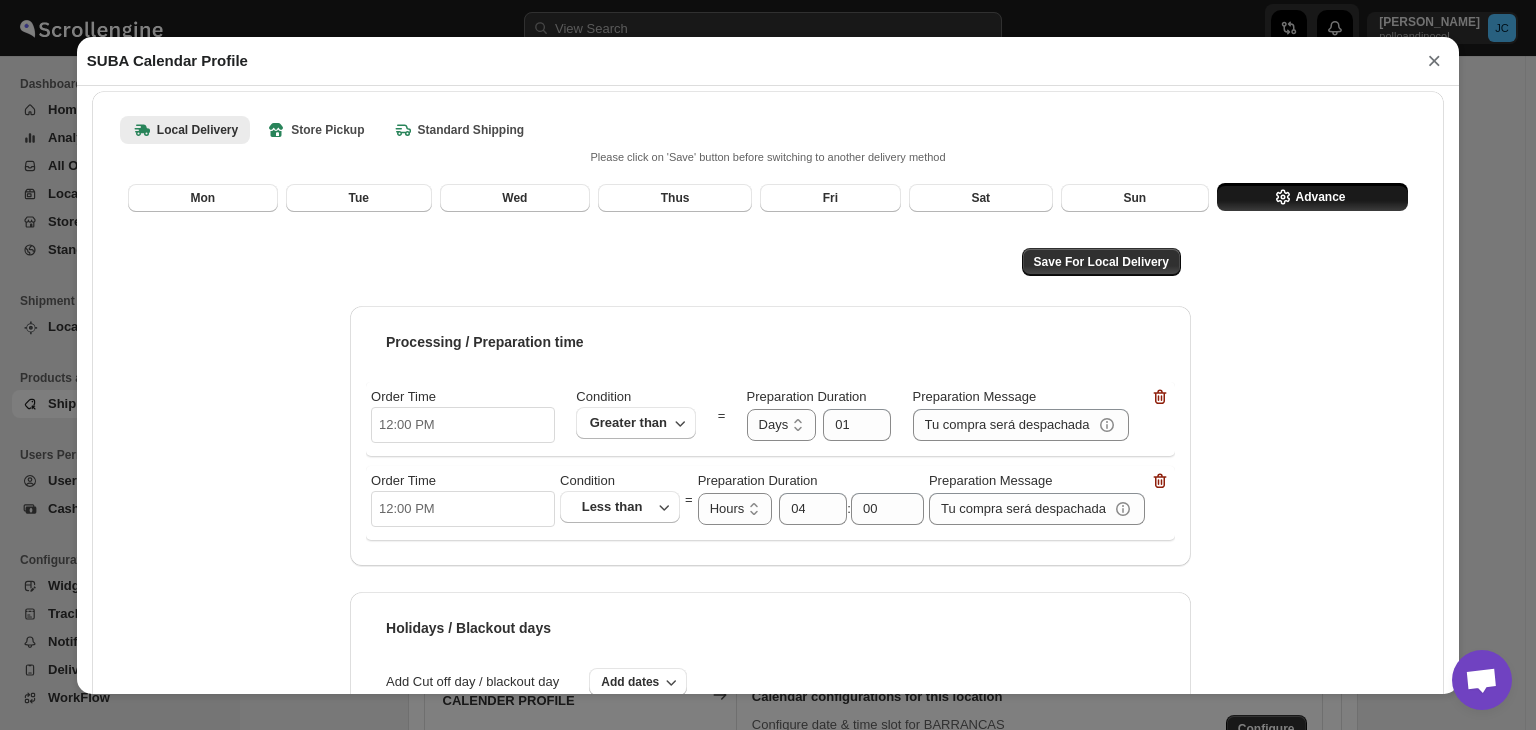 click on "12:00 PM" at bounding box center [463, 425] 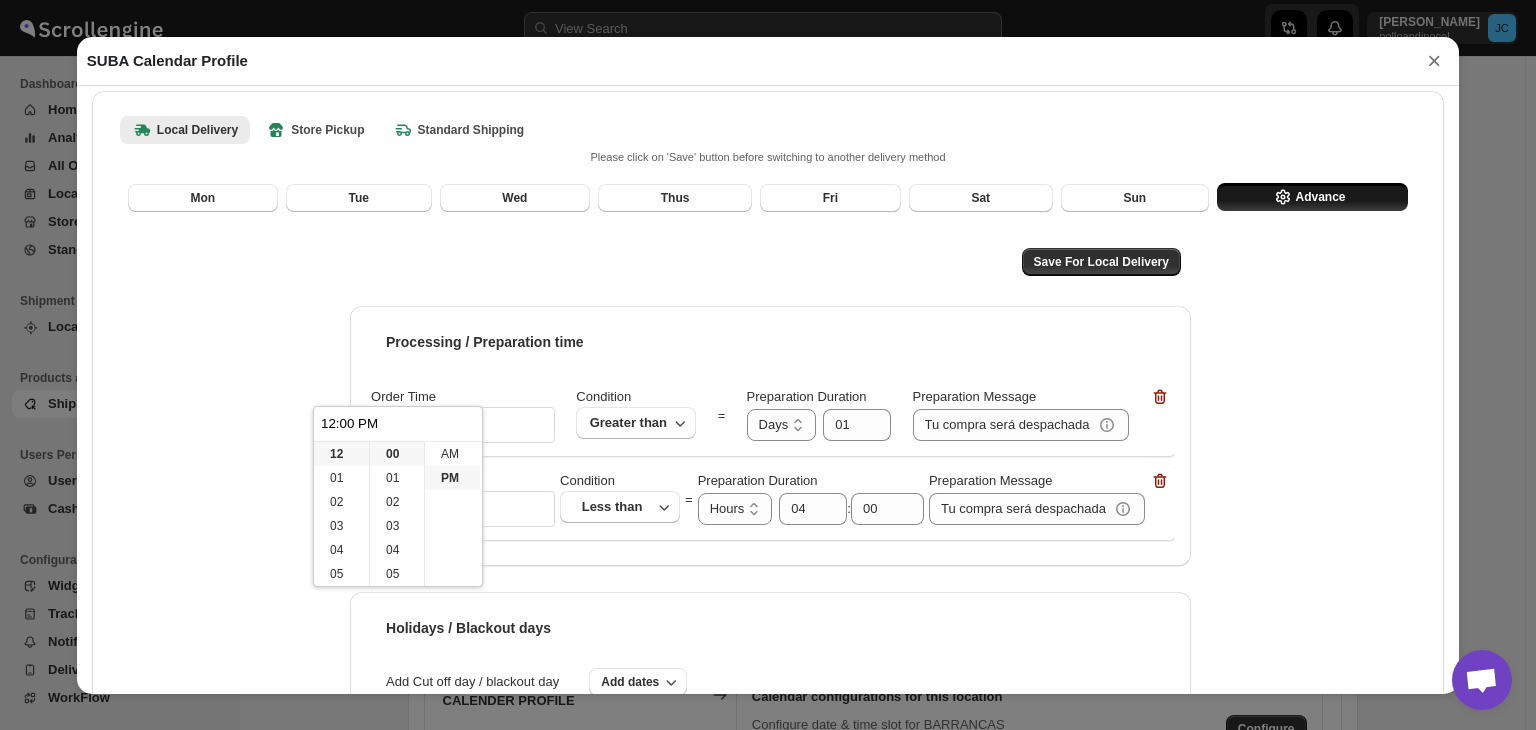click on "12:00 PM" at bounding box center (398, 424) 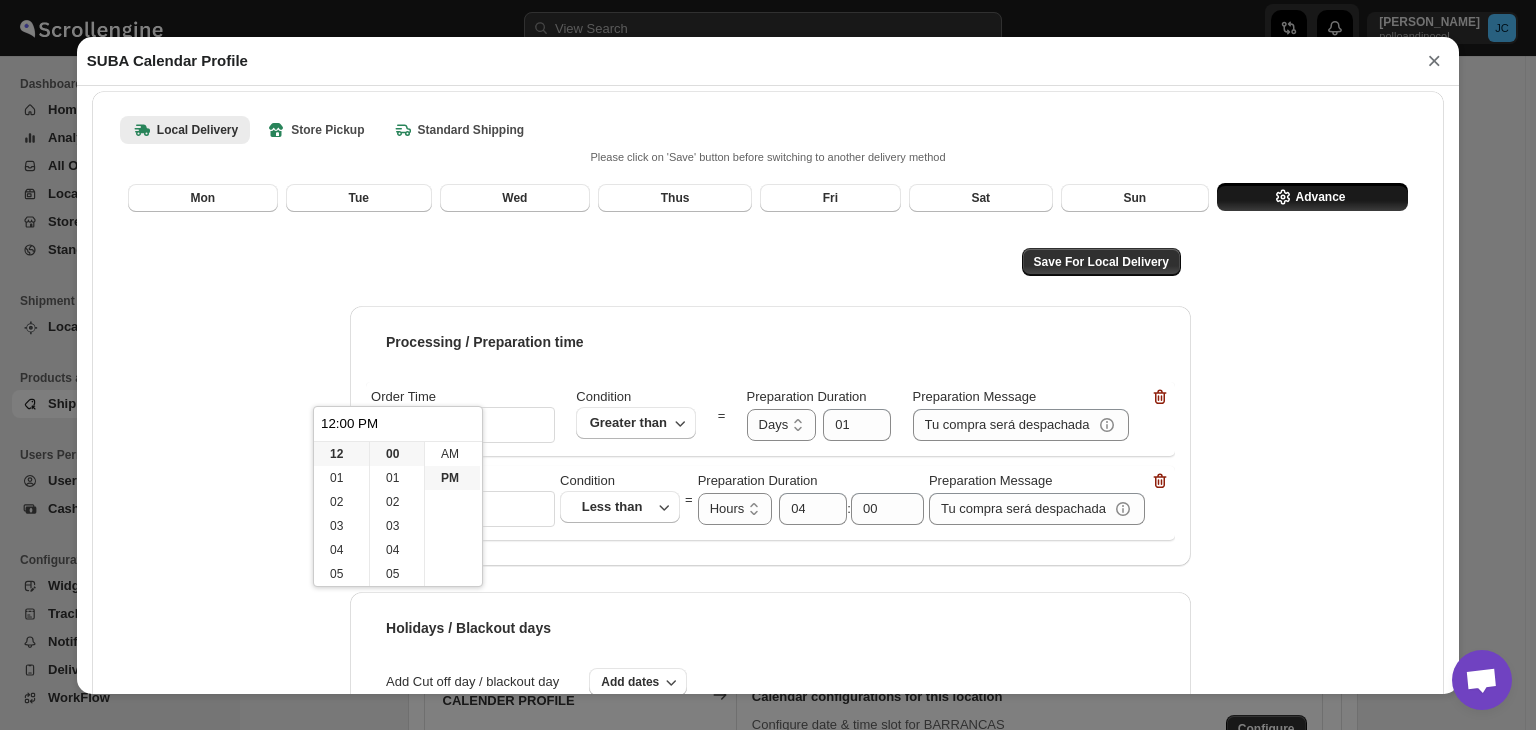 click on "12:00 PM" at bounding box center (398, 424) 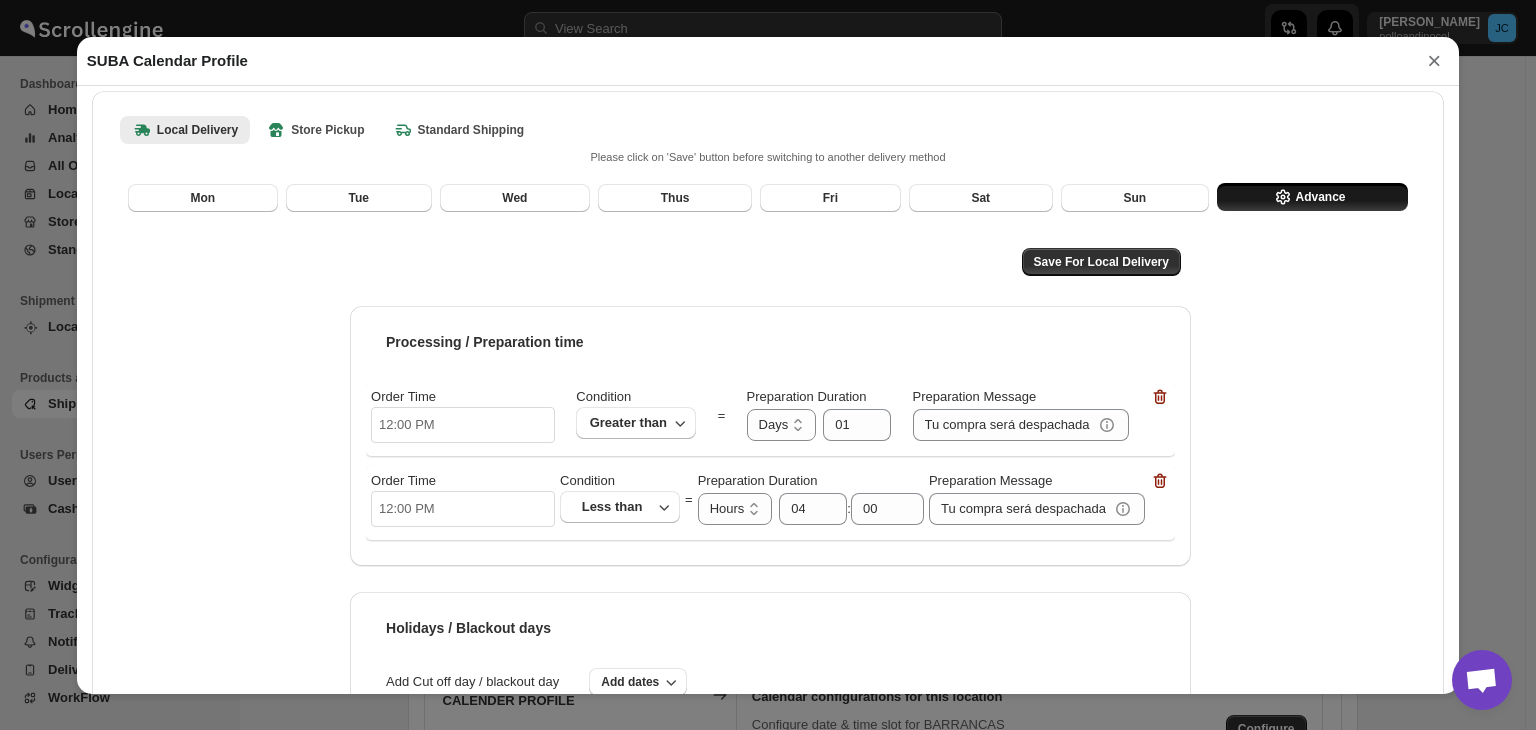 click on "Save For Local Delivery Processing / Preparation time Order Time 12:00 PM Condition Greater than = Preparation Duration Hours Days Days 01 Preparation Message Tu compra será despachada el día hábil siguiente Order Time 12:00 PM Condition Less than = Preparation Duration Hours Days Hours 04 : 00 Preparation Message Tu compra será despachada en horas de la tarde Holidays / Blackout days Add Cut off day / blackout day   Add dates Mon Aug 18 2025 Thu Aug 07 2025 Mon Oct 13 2025 Mon Nov 03 2025 Mon Nov 17 2025 Mon Dec 08 2025 Thu Dec 25 2025 Calendar Days View Range Set maximum calender days view on cart plugin 10   days" at bounding box center [768, 554] 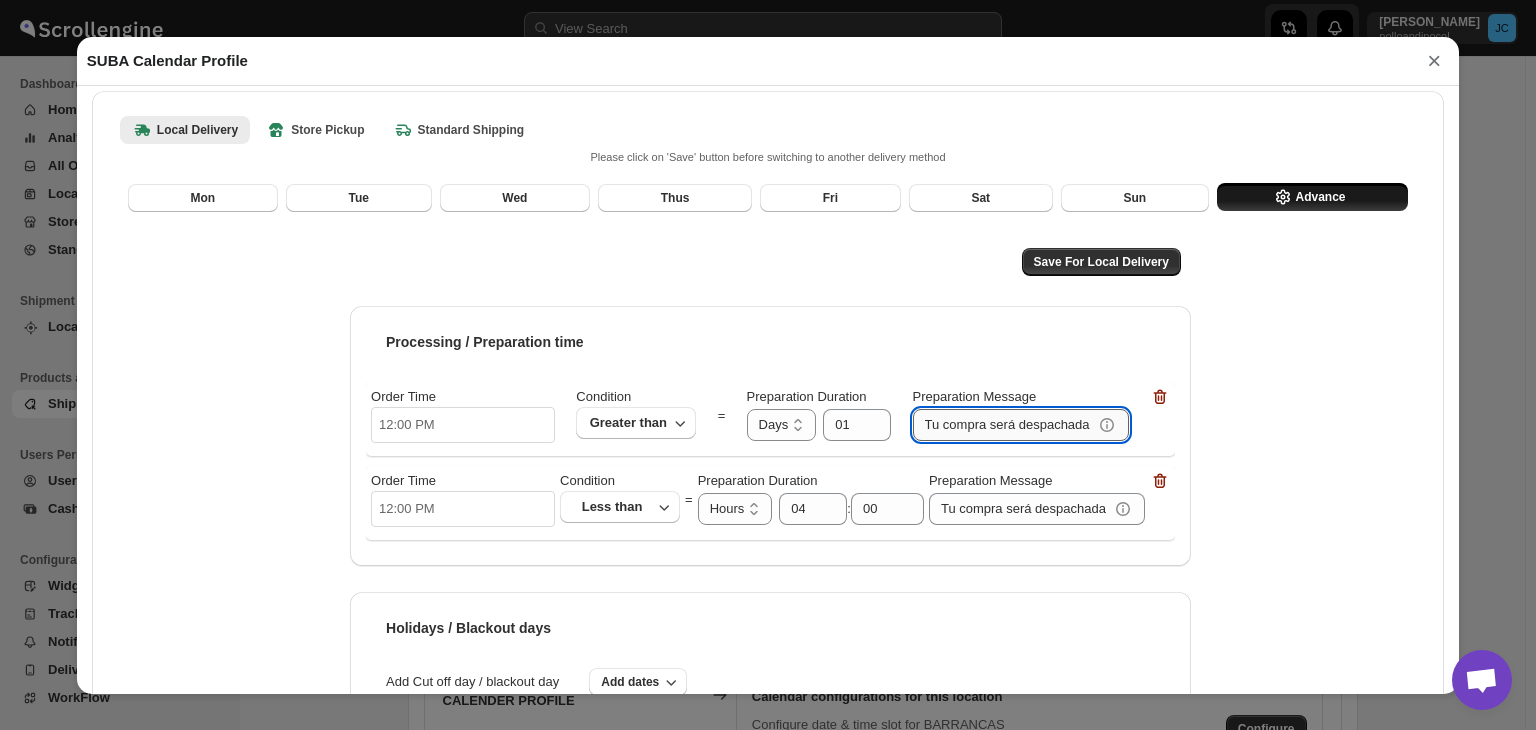 click on "Tu compra será despachada el día hábil siguiente" at bounding box center (1003, 425) 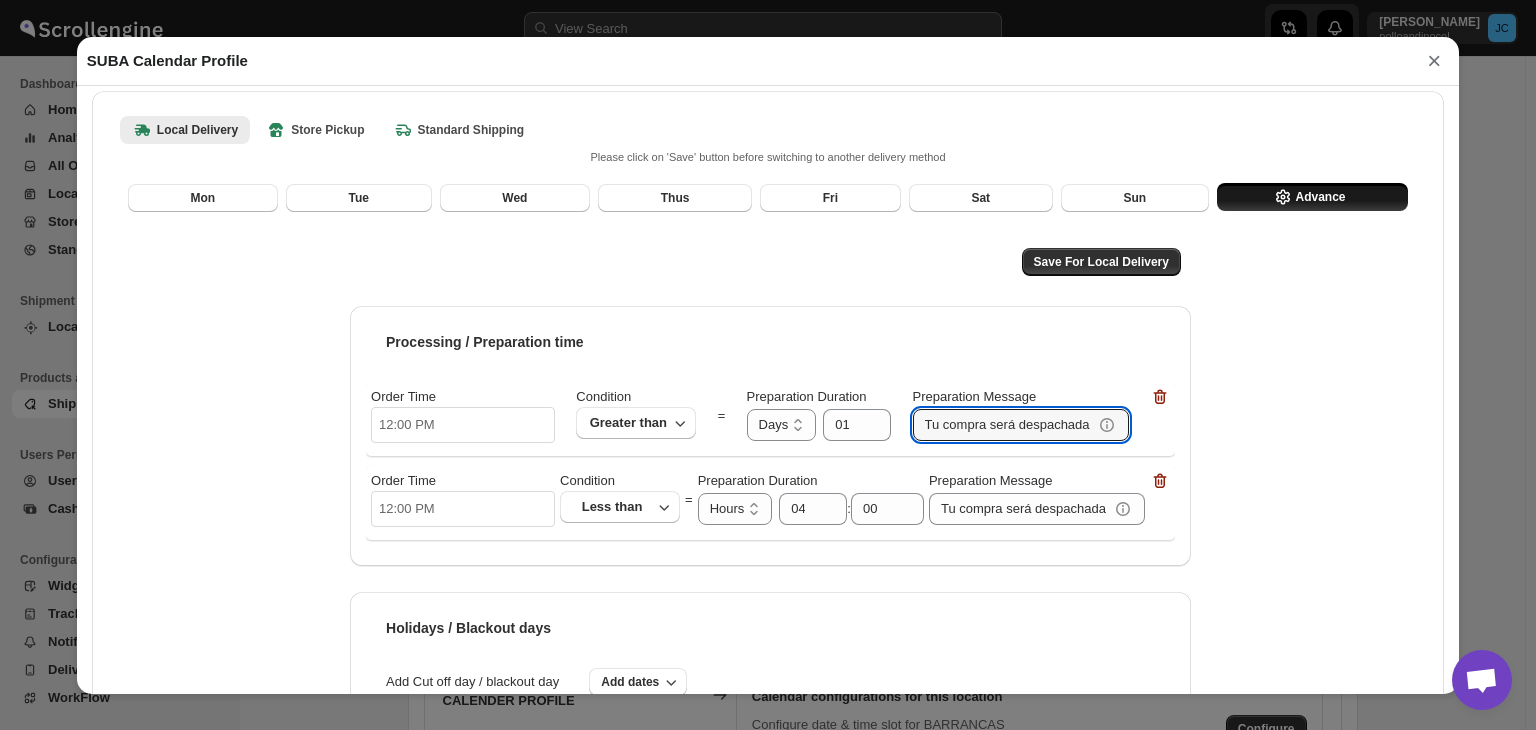 click on "12:00 PM" at bounding box center (463, 509) 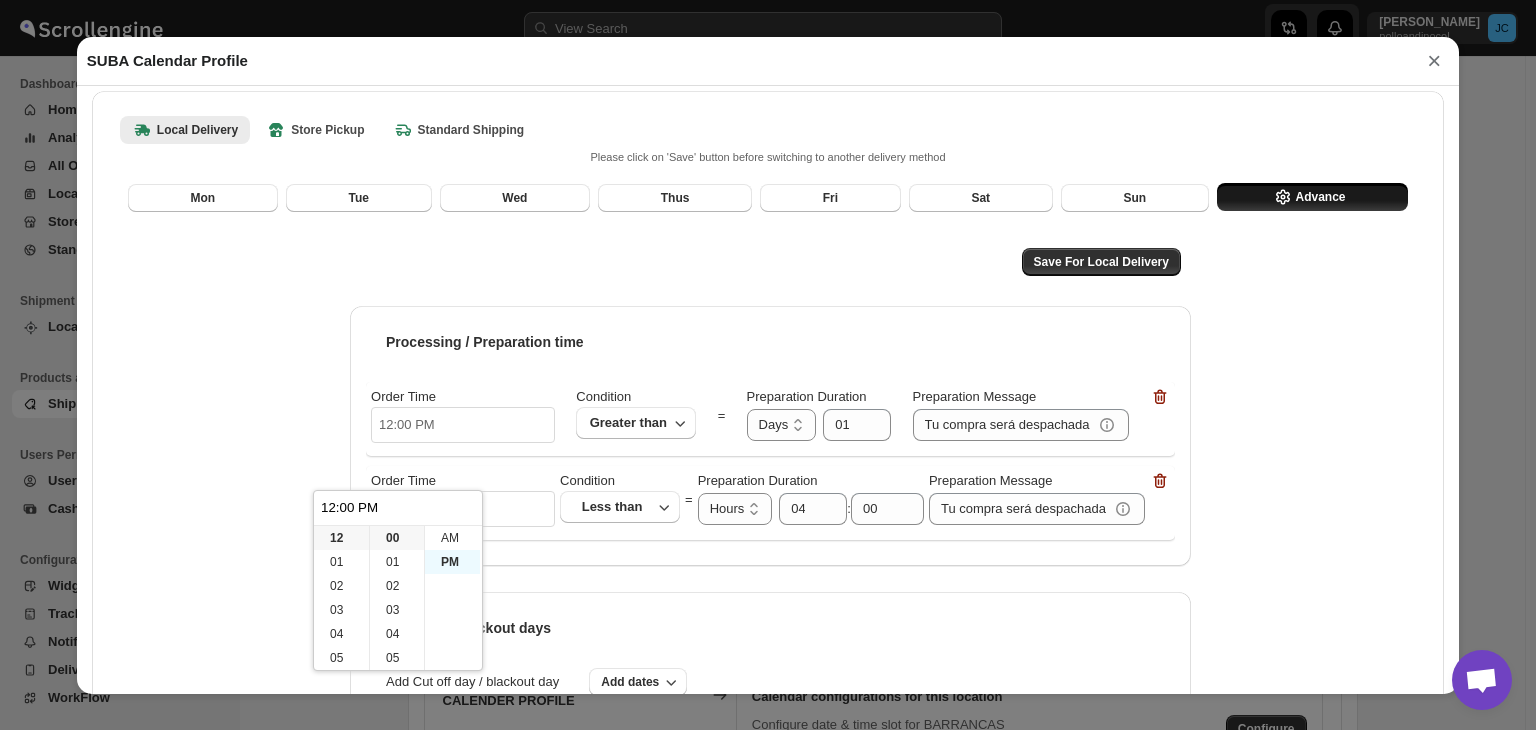 click on "PM" at bounding box center (452, 562) 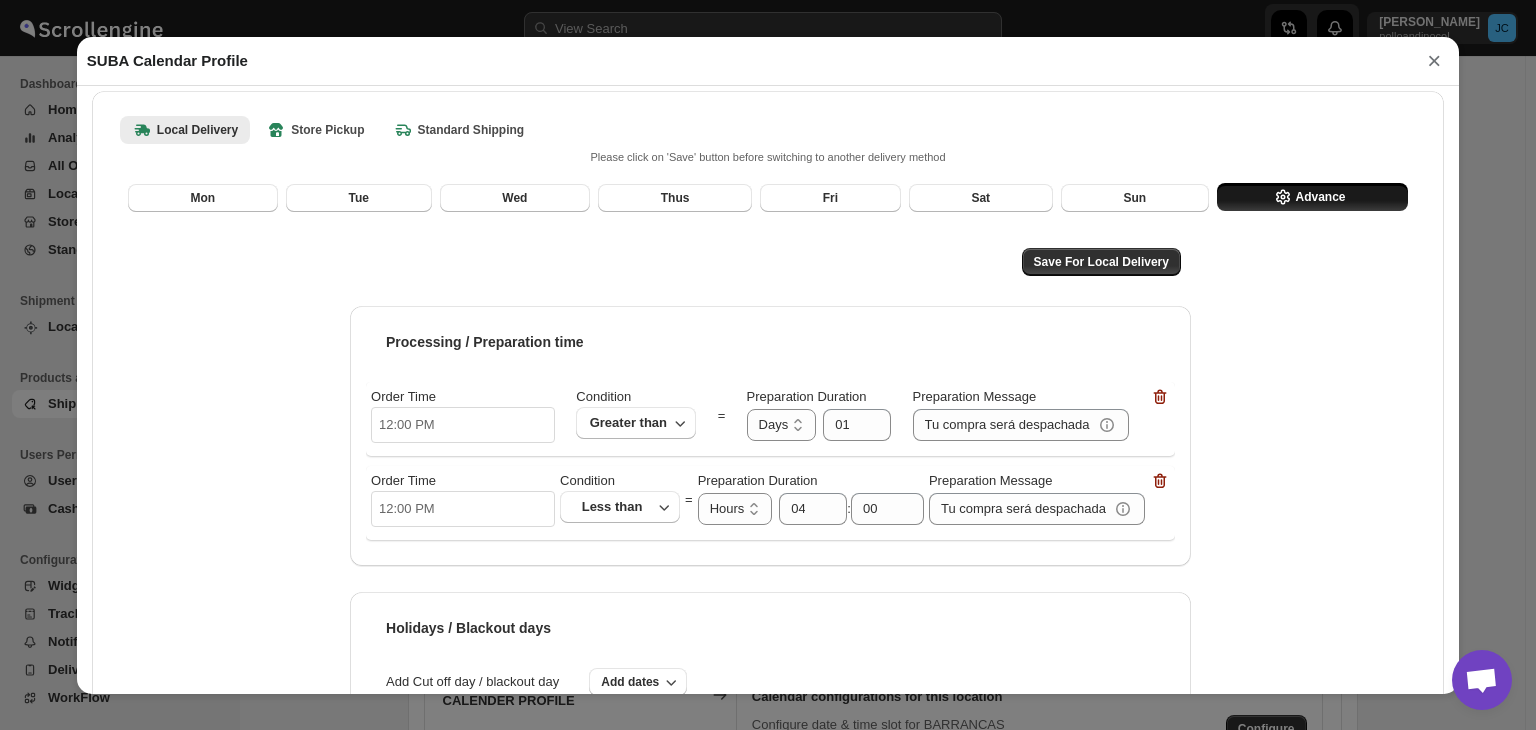 click on "12:00 PM" at bounding box center [463, 425] 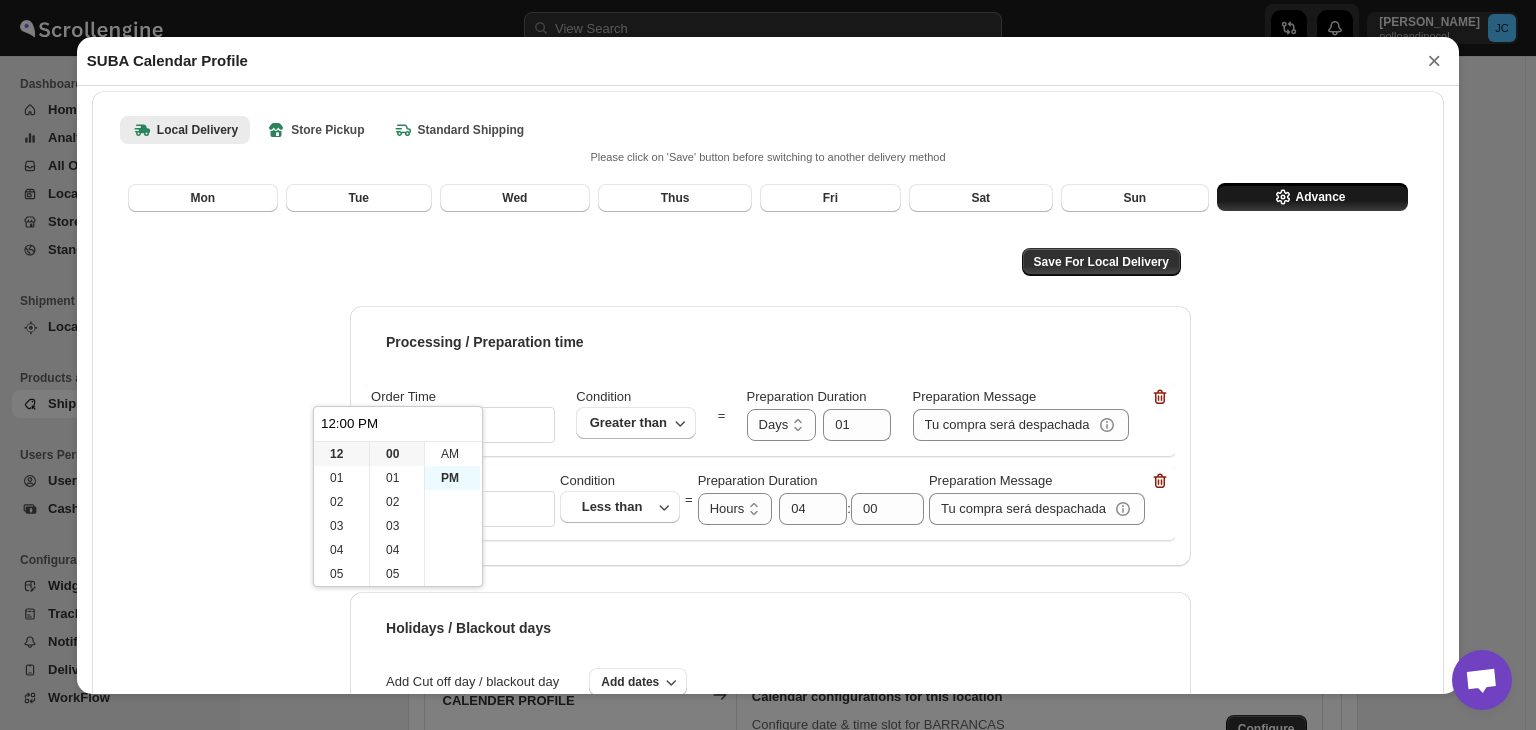 click on "PM" at bounding box center (452, 478) 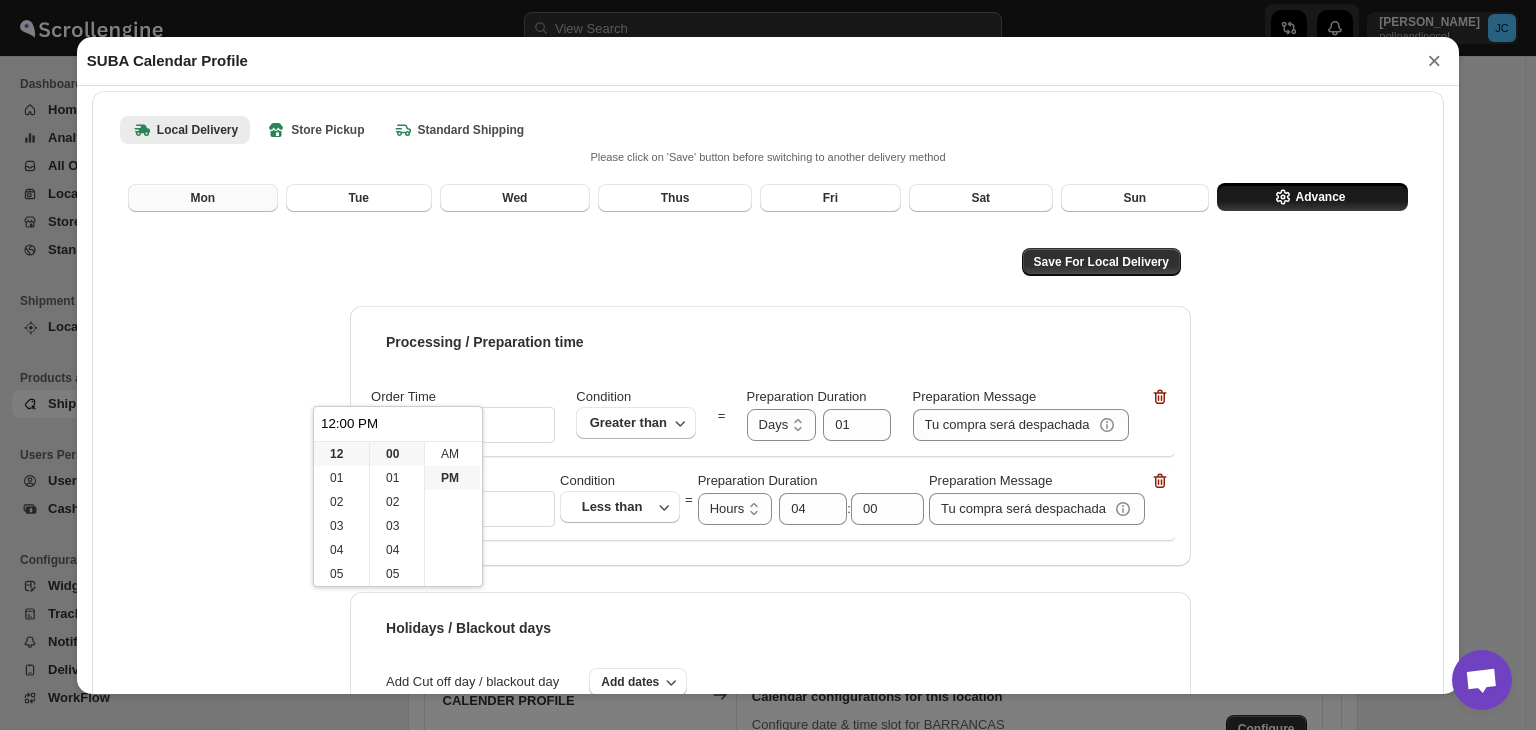 click on "Mon" at bounding box center (203, 198) 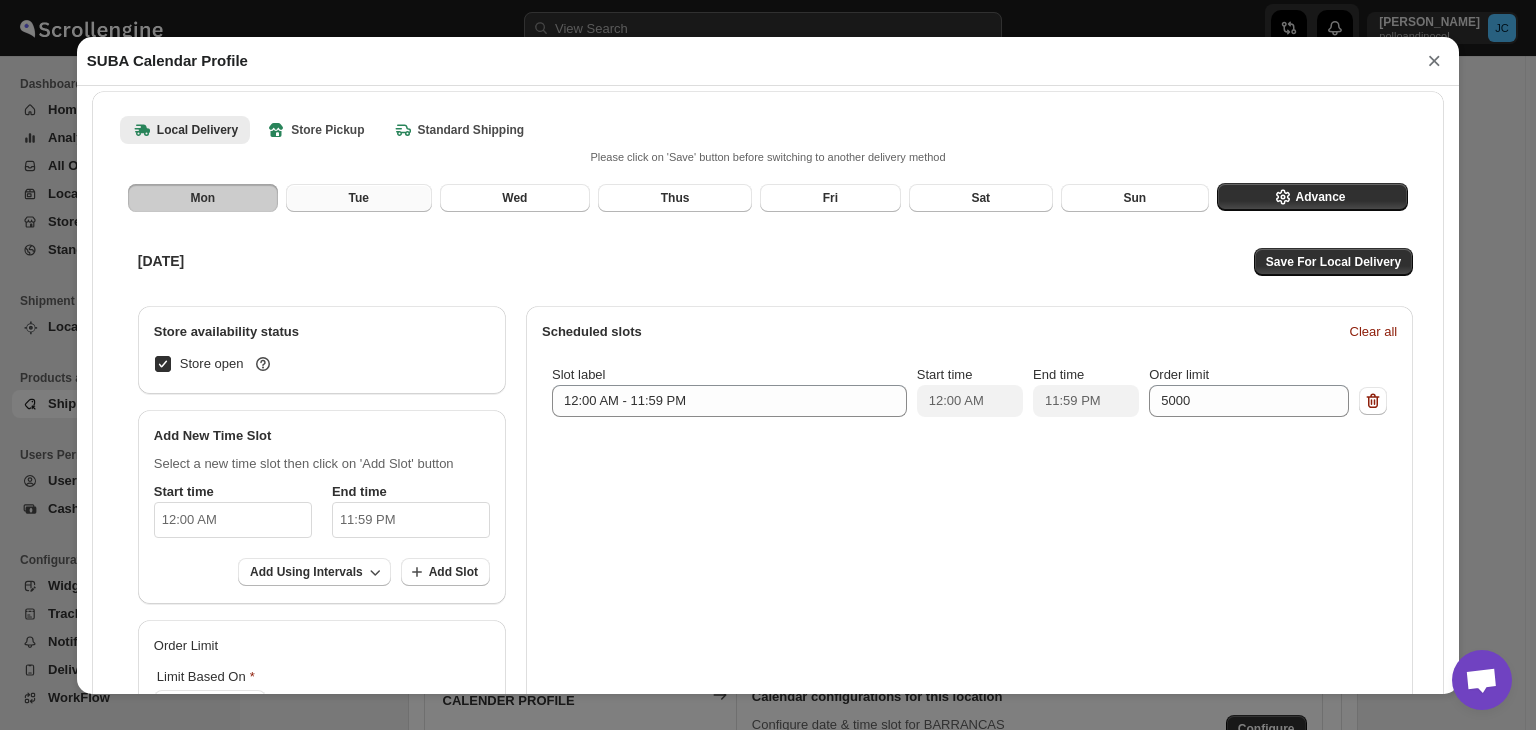 click on "Tue" at bounding box center (358, 198) 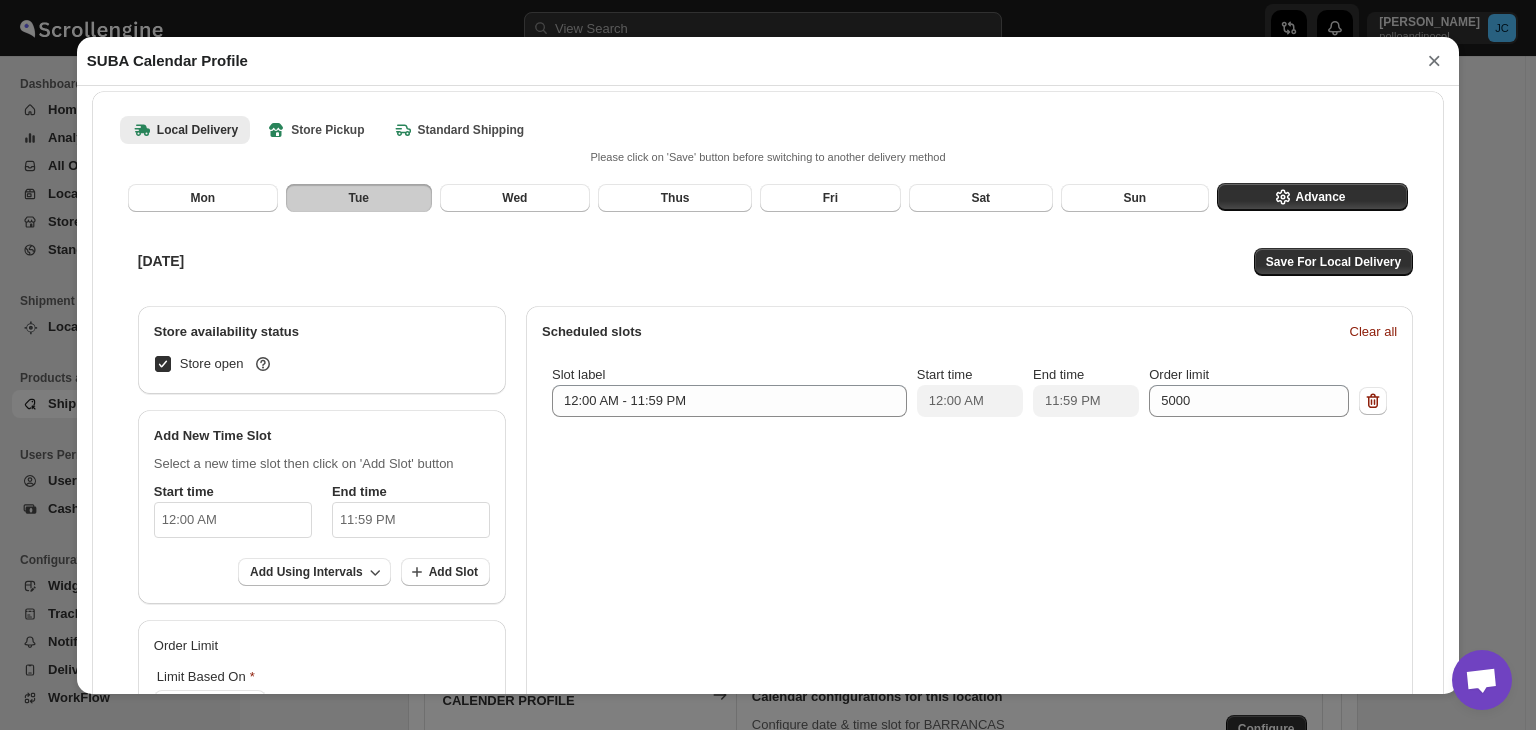 click on "12:00 AM" at bounding box center [233, 520] 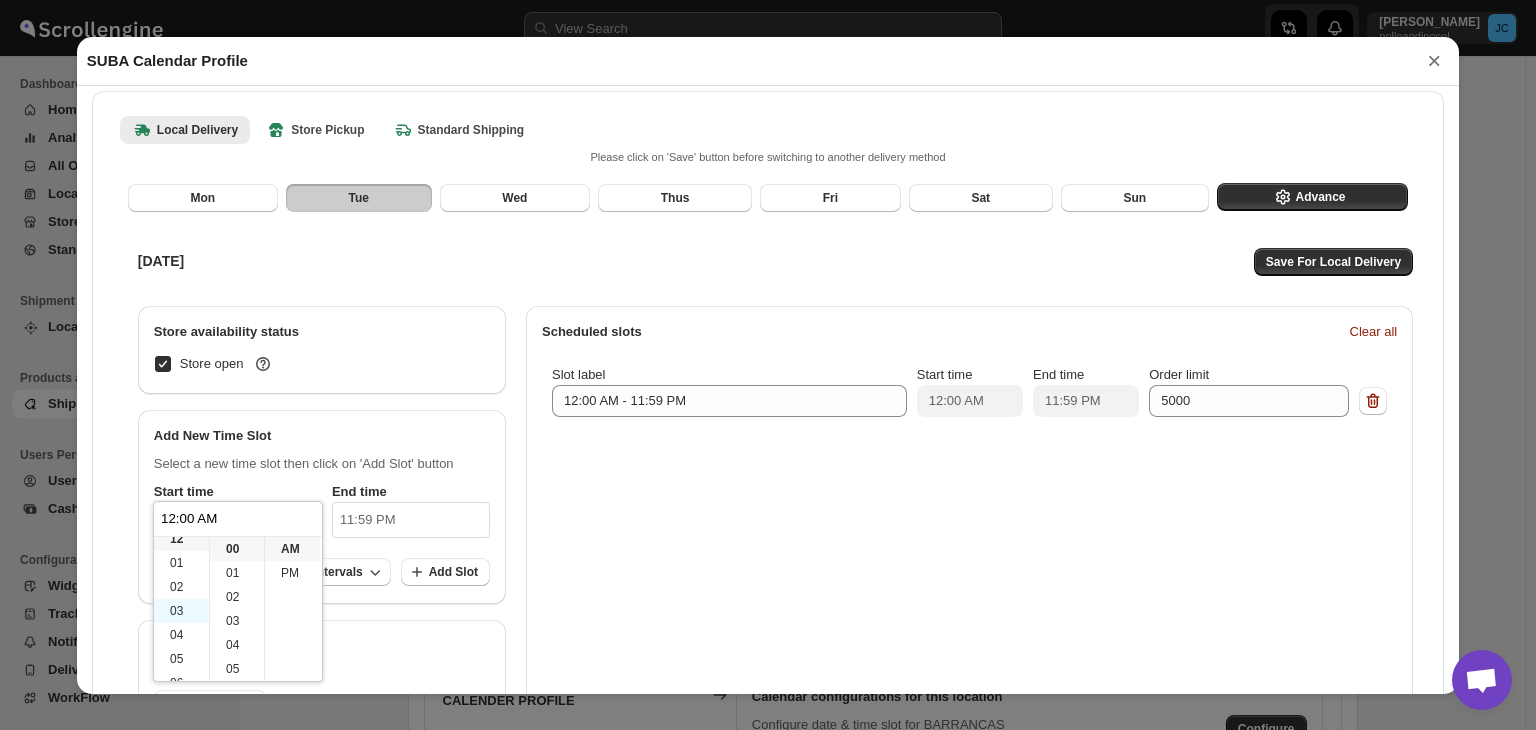 scroll, scrollTop: 0, scrollLeft: 0, axis: both 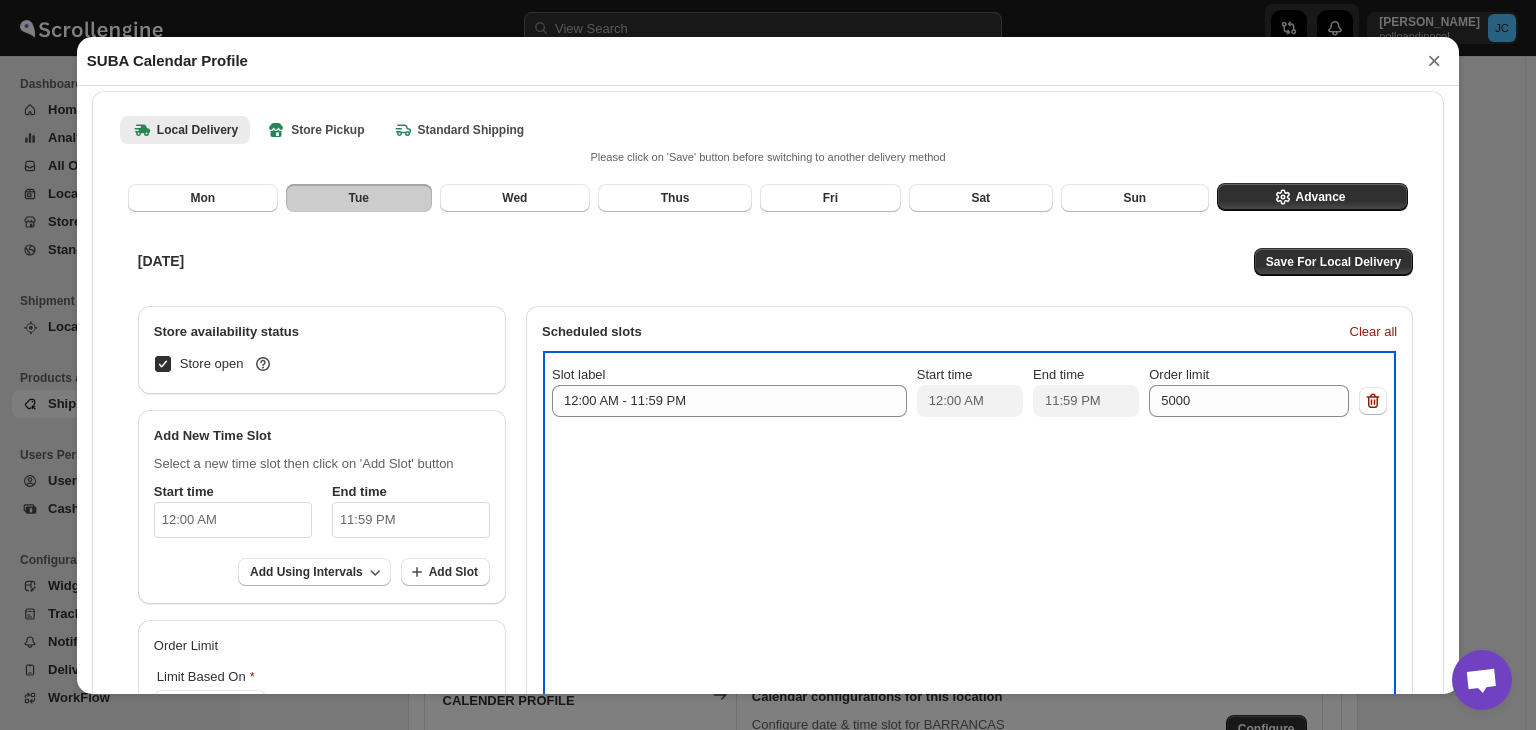 click on "Slot label 12:00 AM - 11:59 PM Start time 12:00 AM End time 11:59 PM Order limit 5000" at bounding box center [969, 546] 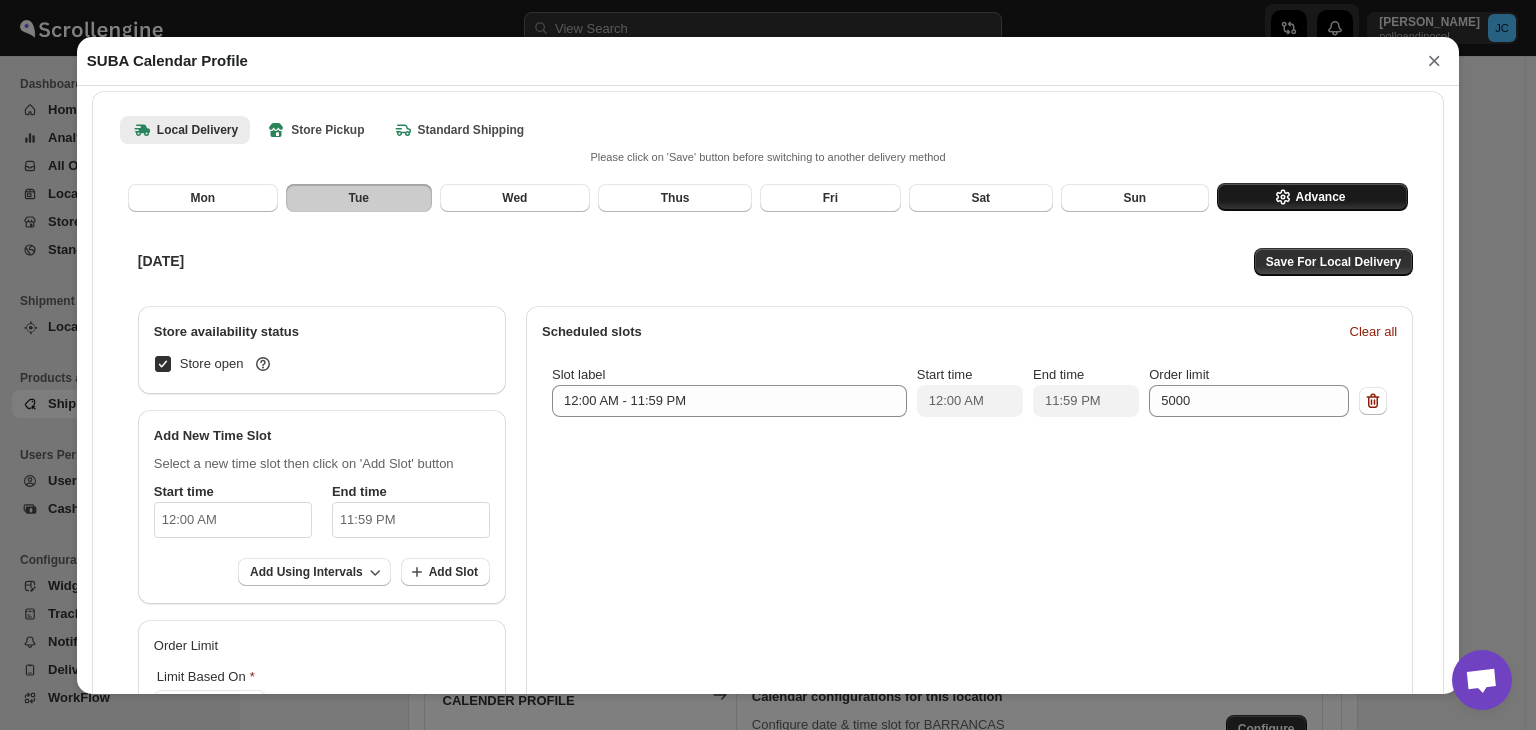 click on "Advance" at bounding box center (1312, 197) 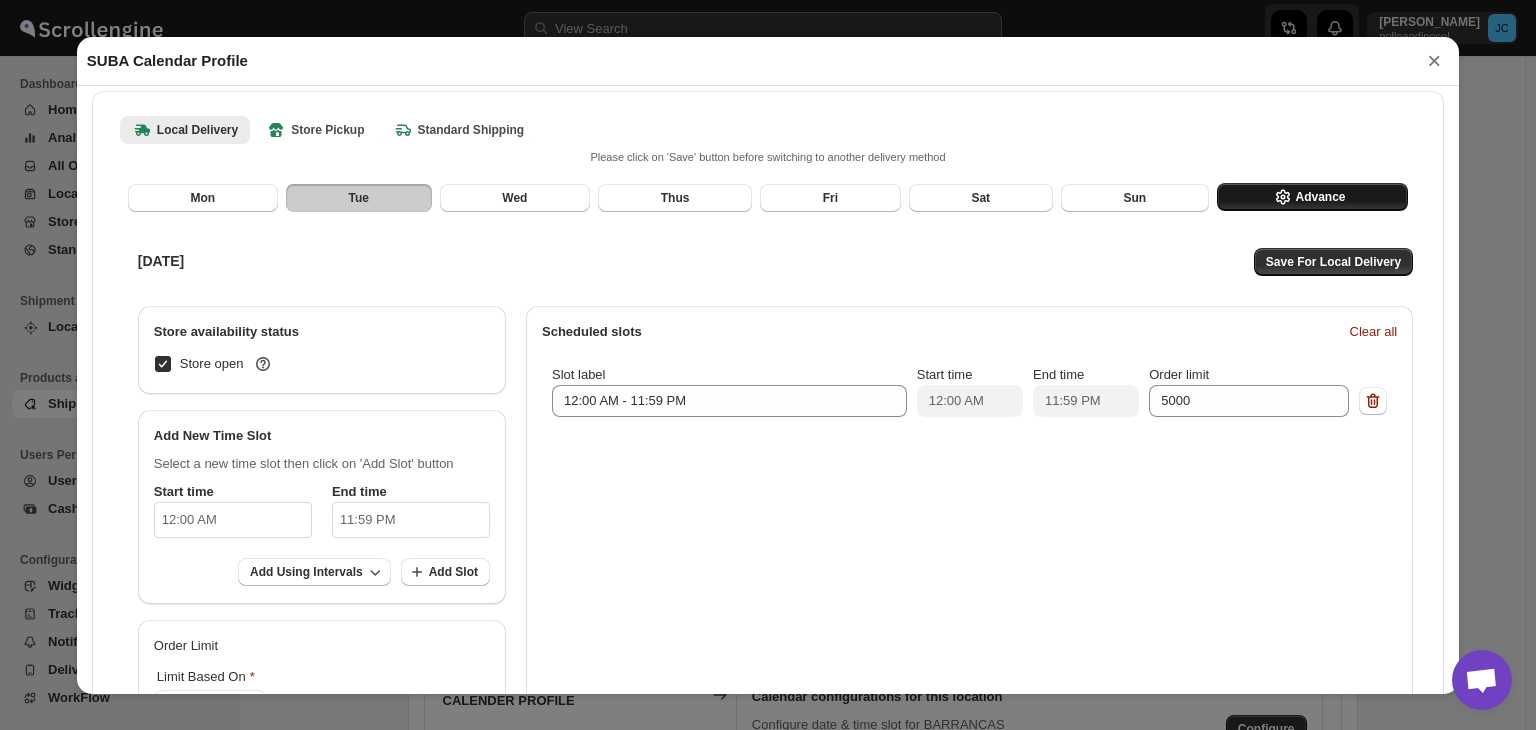 select on "DAY" 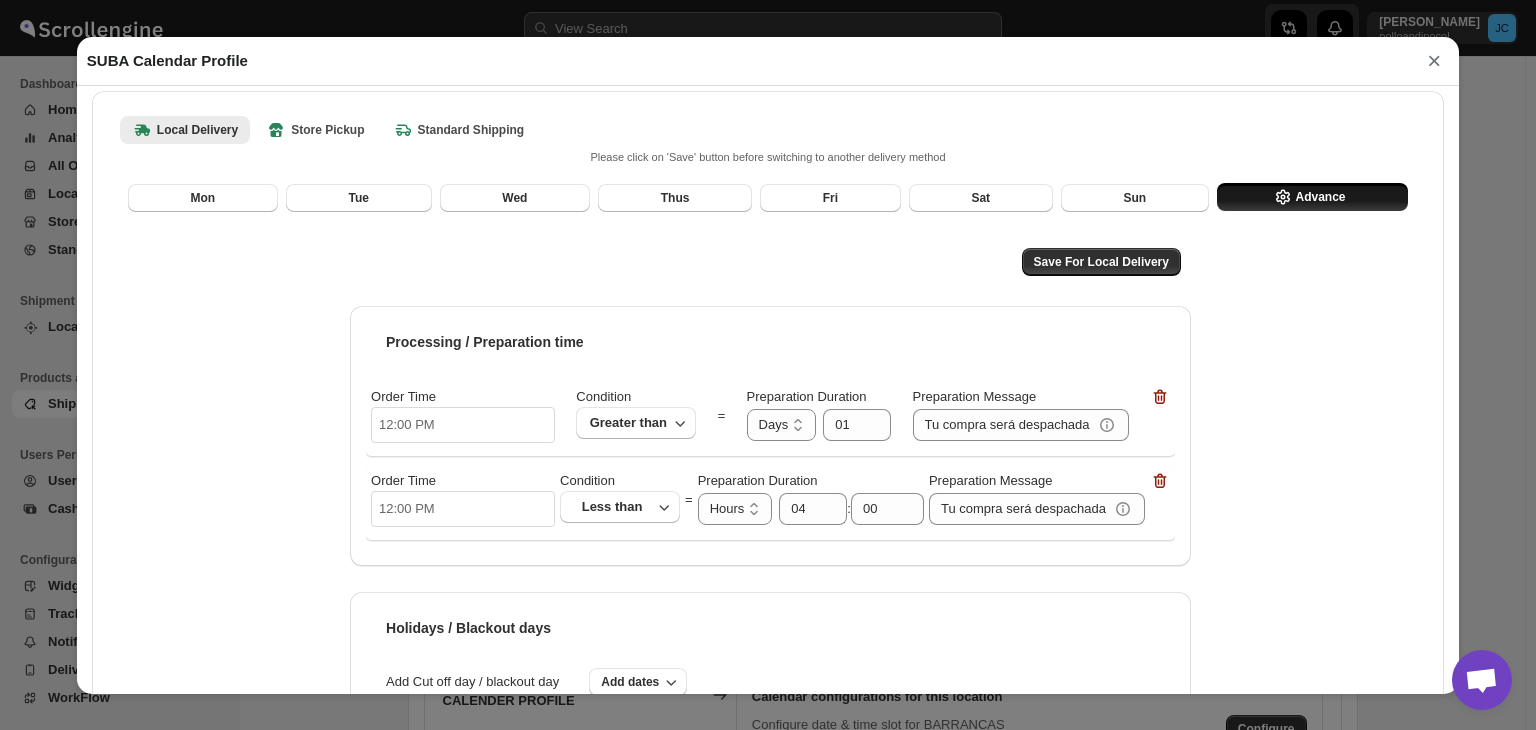 click on "12:00 PM" at bounding box center (463, 425) 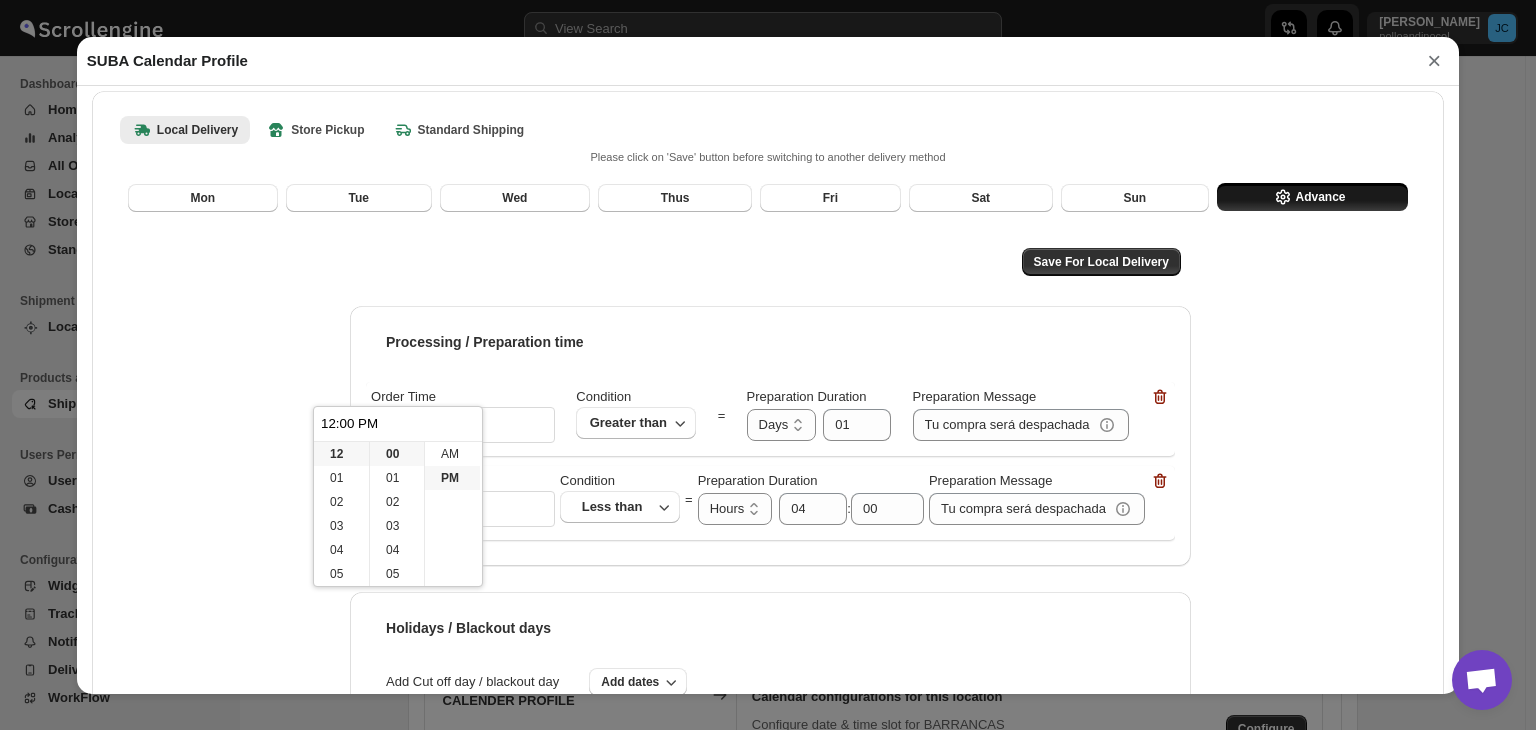click on "12:00 PM" at bounding box center (398, 424) 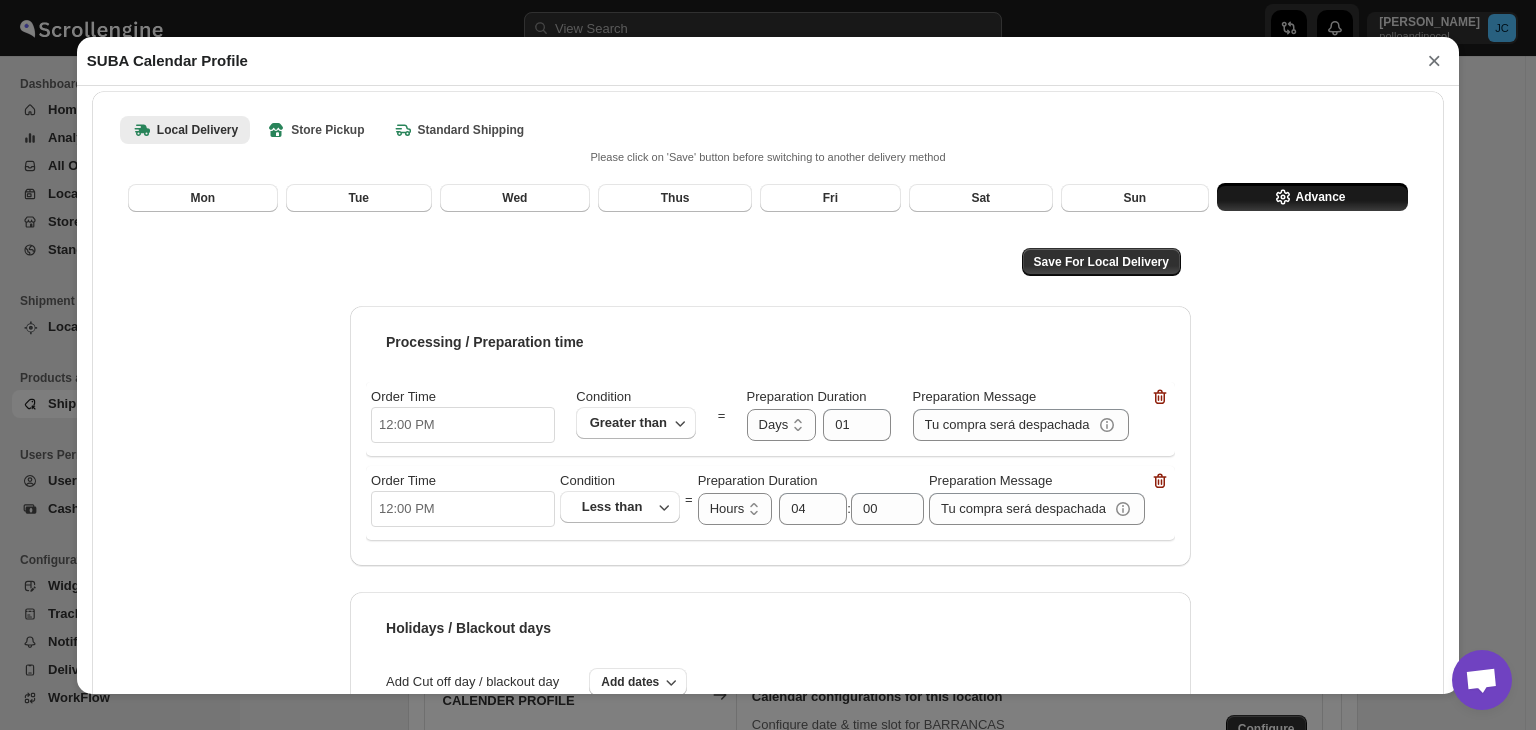 click on "12:00 PM" at bounding box center (463, 509) 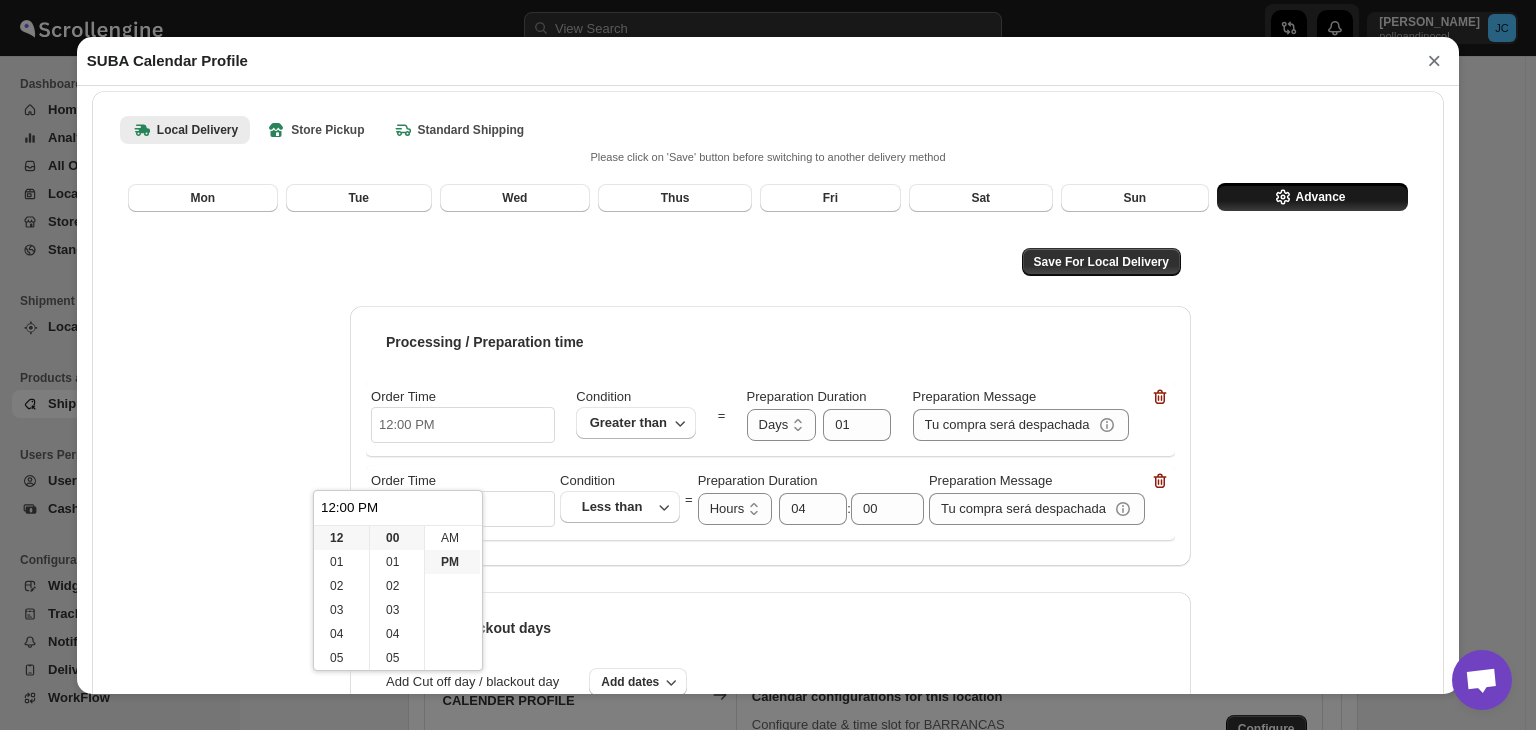 click on "12:00 PM" at bounding box center (398, 508) 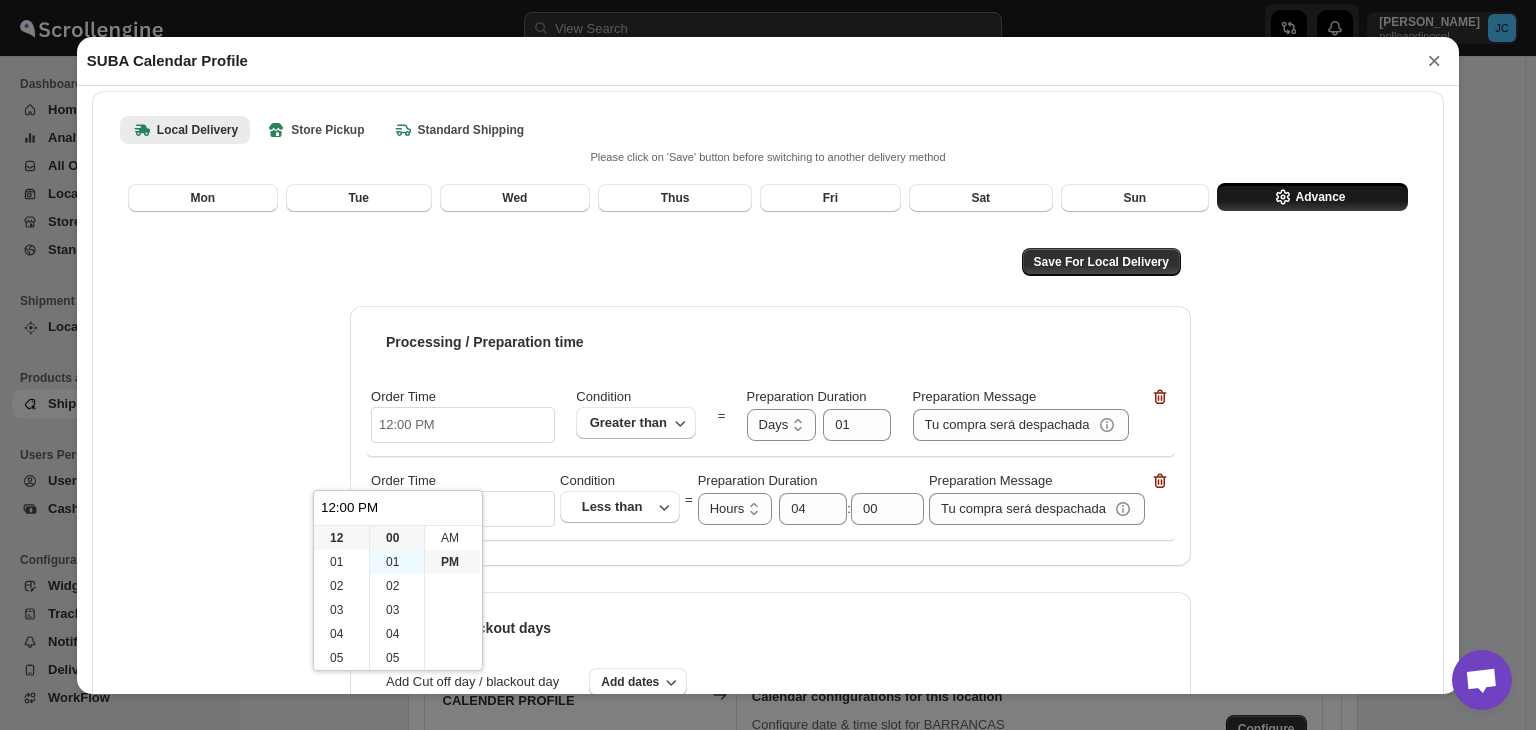 click on "01" at bounding box center [397, 562] 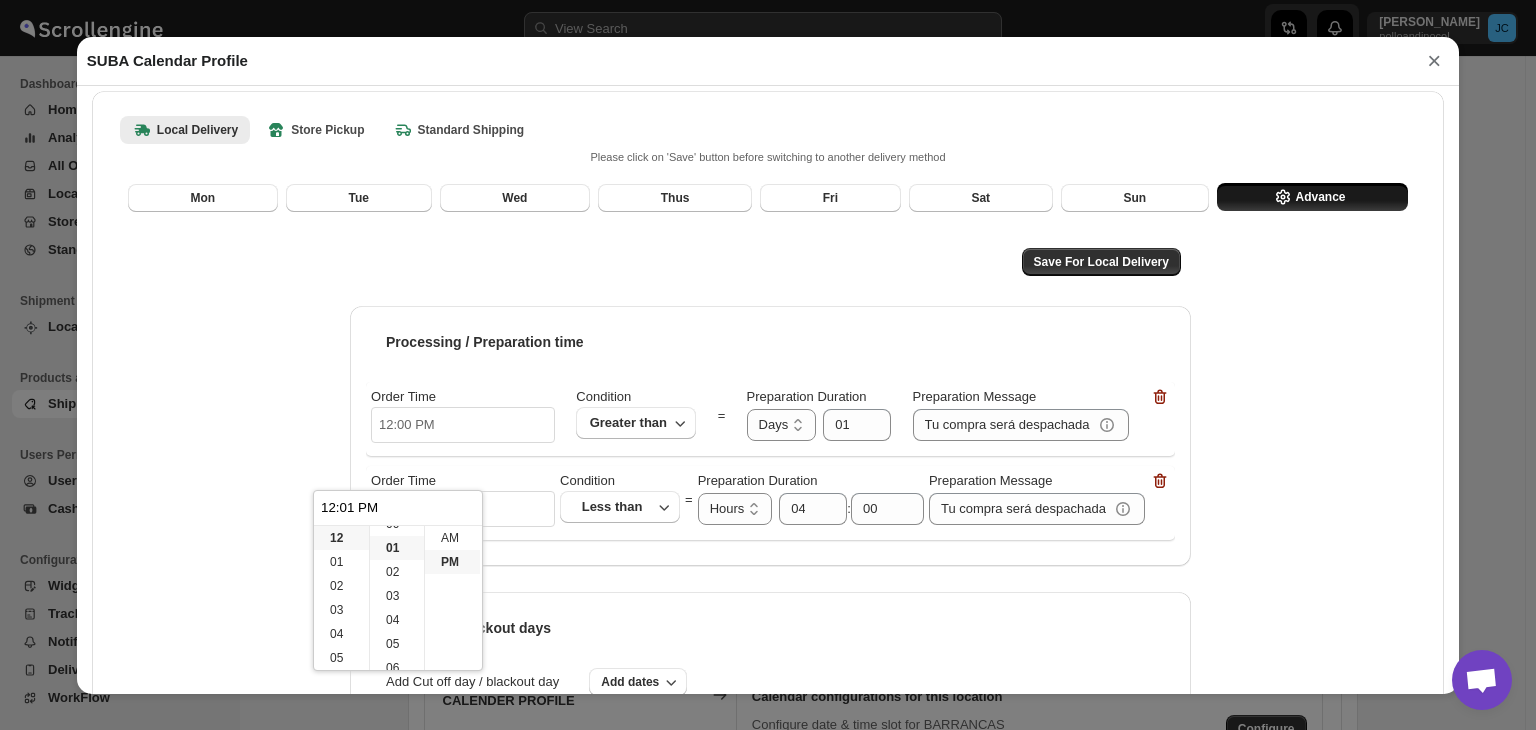 scroll, scrollTop: 24, scrollLeft: 0, axis: vertical 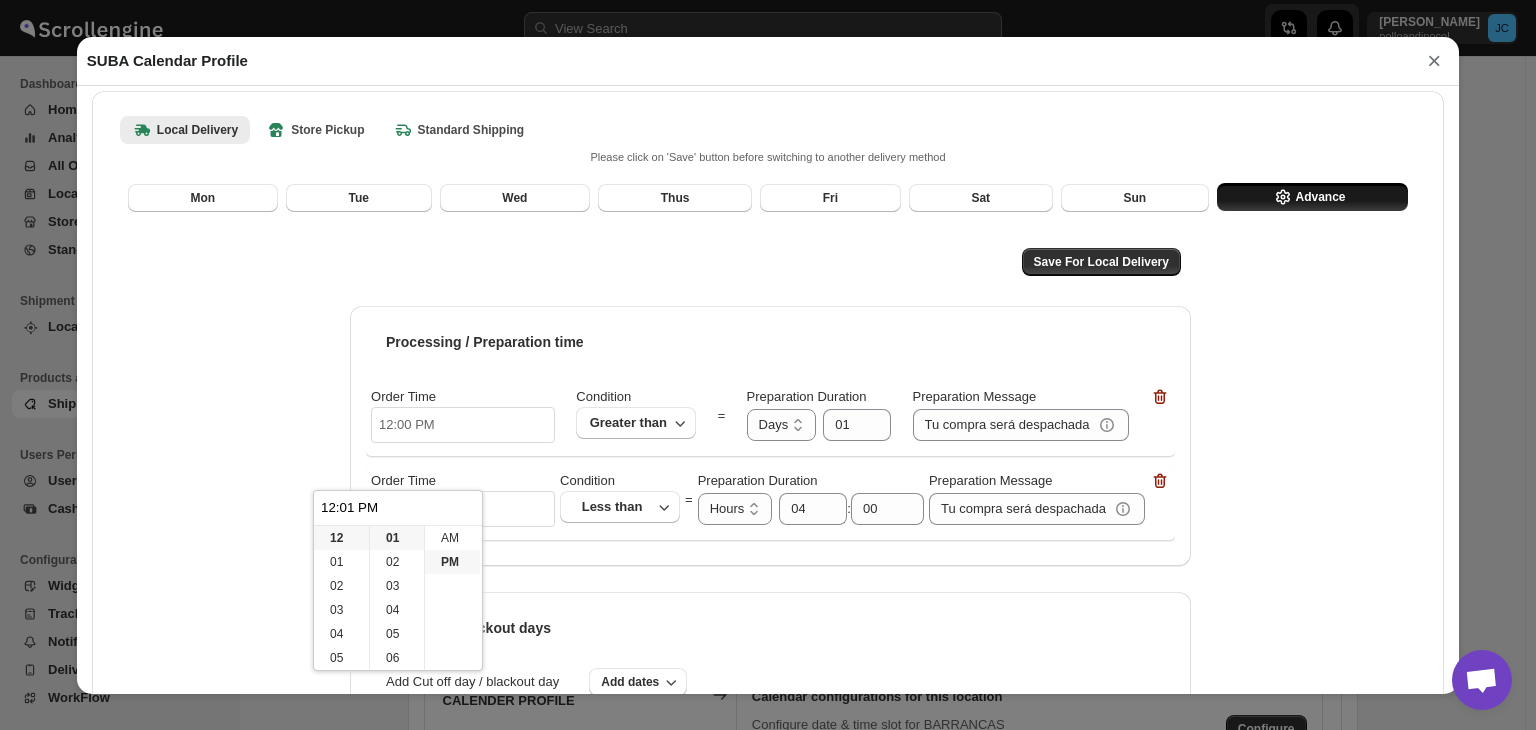 click on "Save For Local Delivery Processing / Preparation time Order Time 12:00 PM Condition Greater than = Preparation Duration Hours Days Days 01 Preparation Message Tu compra será despachada el día hábil siguiente Order Time 12:01 PM Condition Less than = Preparation Duration Hours Days Hours 04 : 00 Preparation Message Tu compra será despachada en horas de la tarde Holidays / Blackout days Add Cut off day / blackout day   Add dates Mon Aug 18 2025 Thu Aug 07 2025 Mon Oct 13 2025 Mon Nov 03 2025 Mon Nov 17 2025 Mon Dec 08 2025 Thu Dec 25 2025 Calendar Days View Range Set maximum calender days view on cart plugin 10   days" at bounding box center [768, 554] 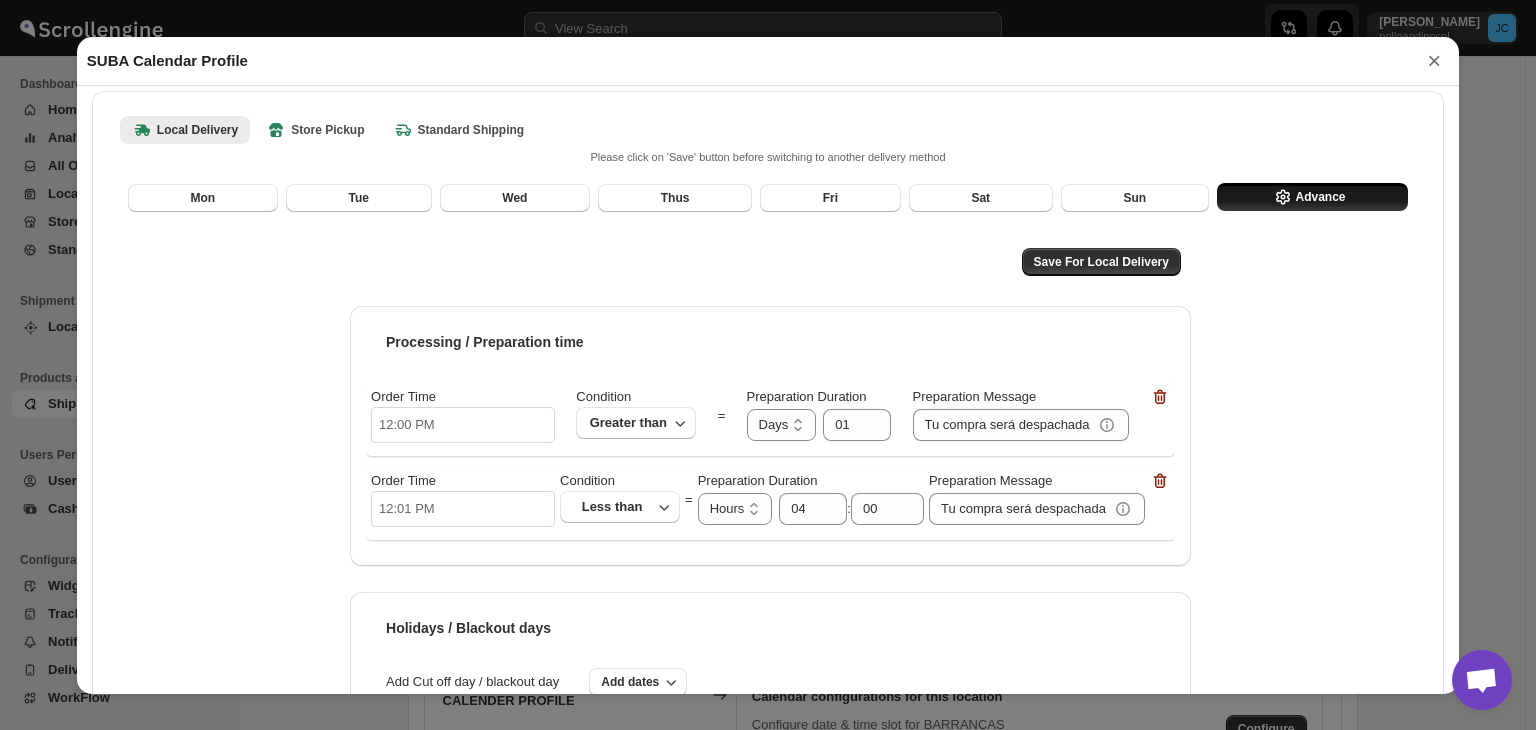 click on "12:01 PM" at bounding box center [463, 509] 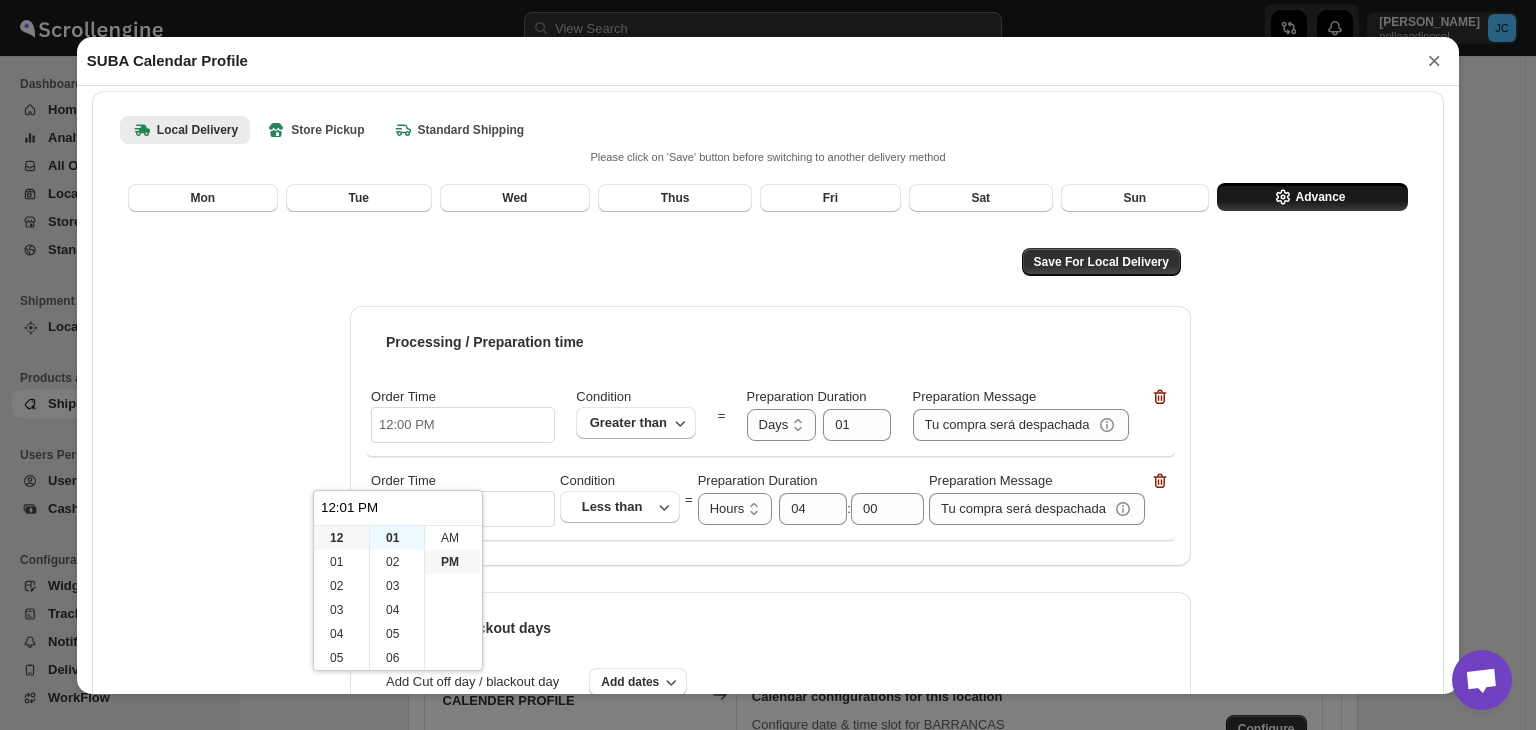 scroll, scrollTop: 0, scrollLeft: 0, axis: both 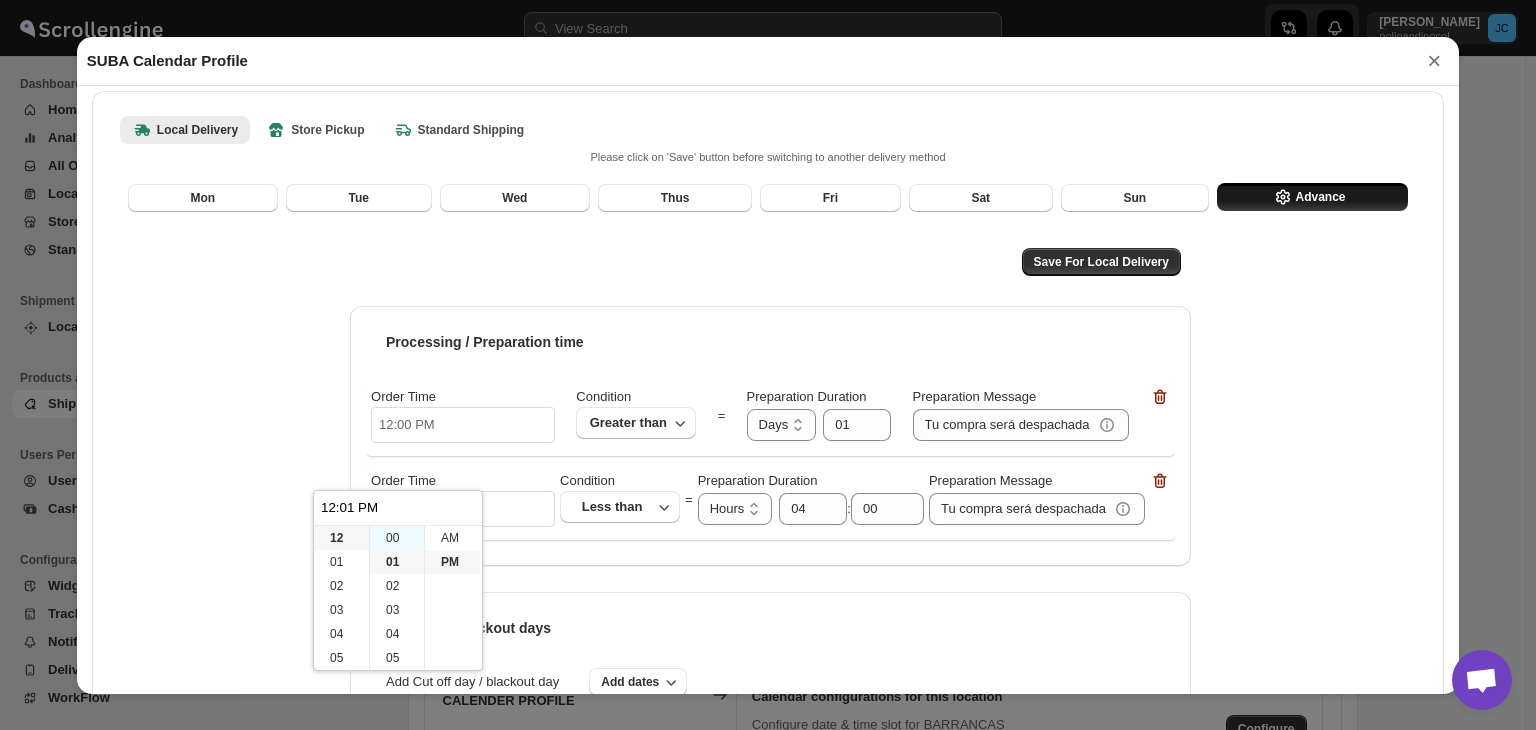 click on "00" at bounding box center (397, 538) 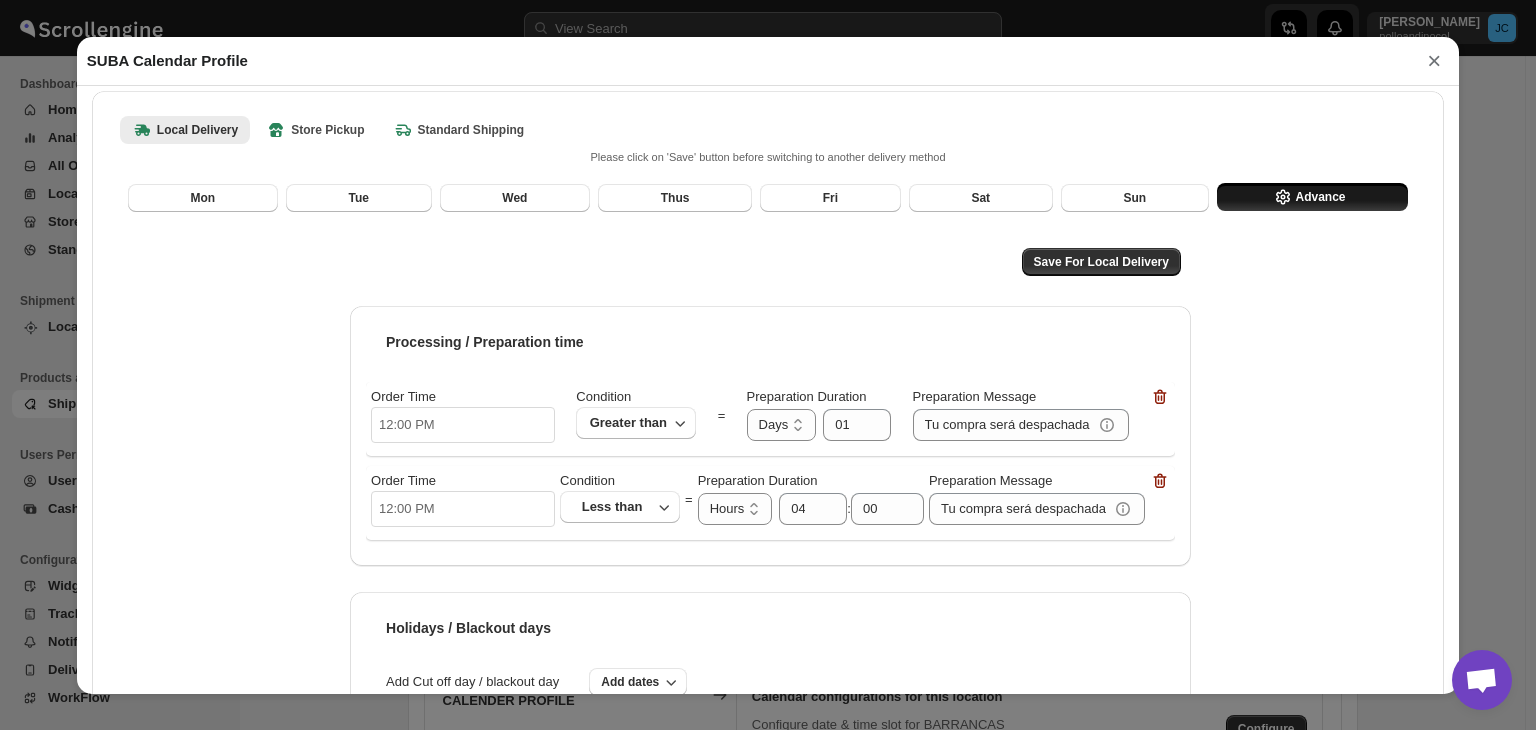 click on "12:00 PM" at bounding box center (463, 425) 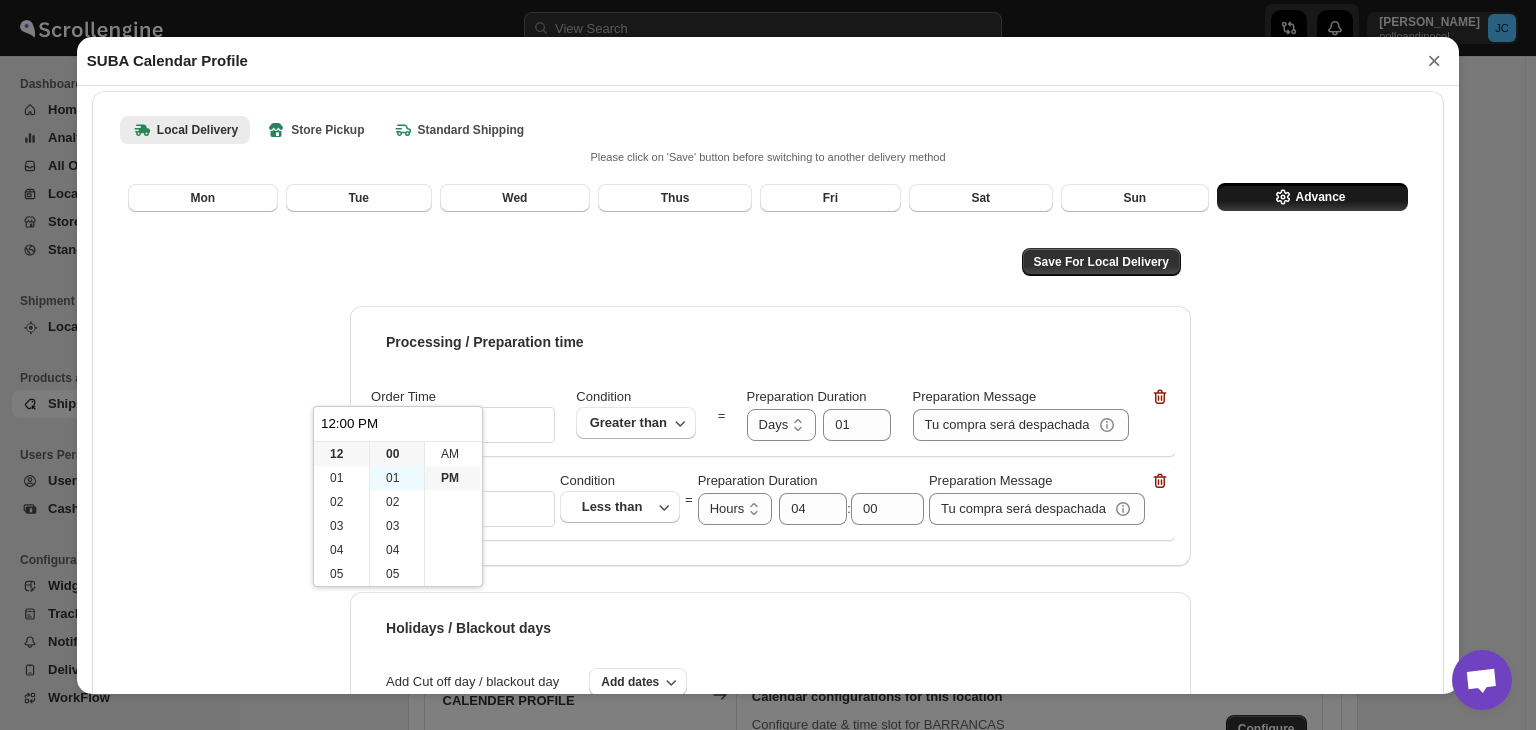 click on "01" at bounding box center [397, 478] 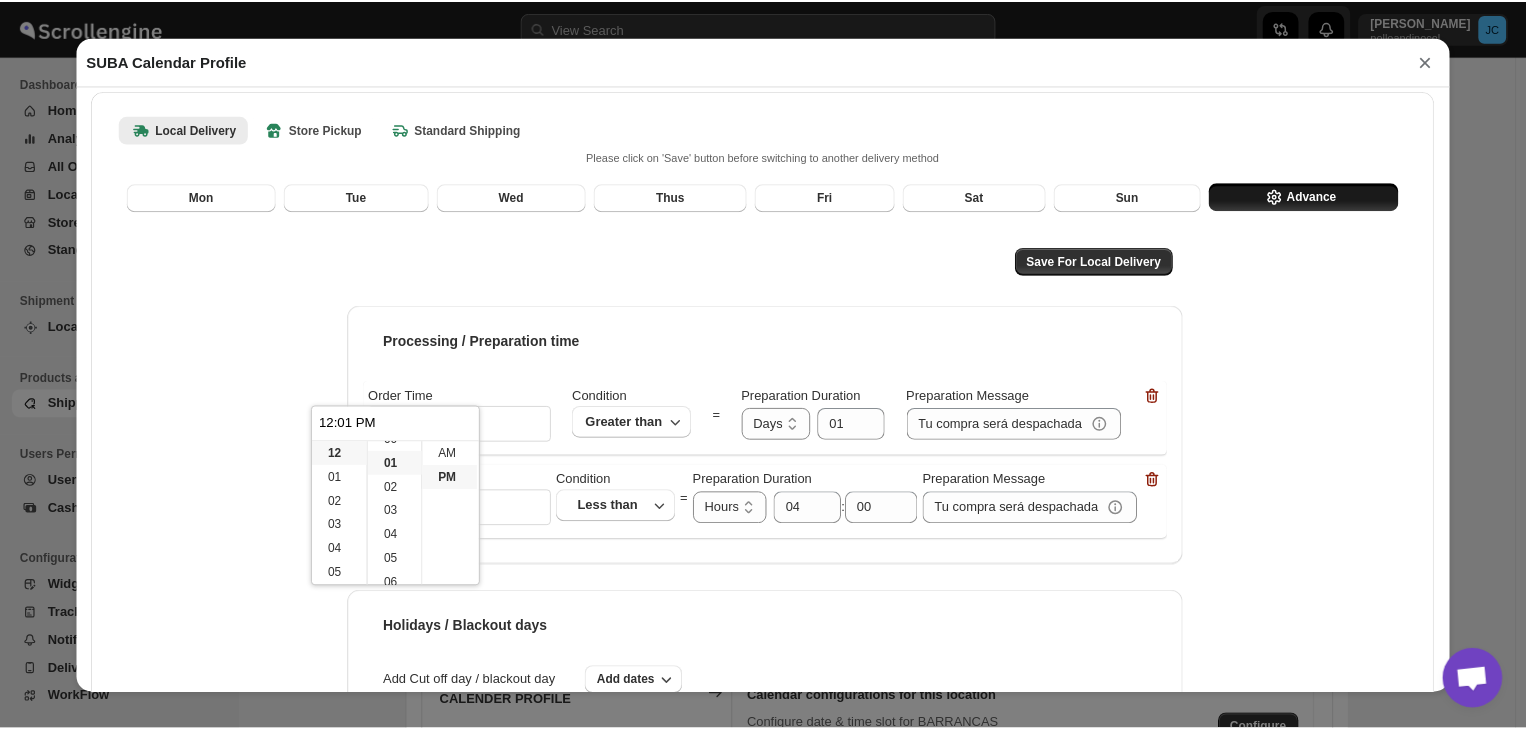 scroll, scrollTop: 24, scrollLeft: 0, axis: vertical 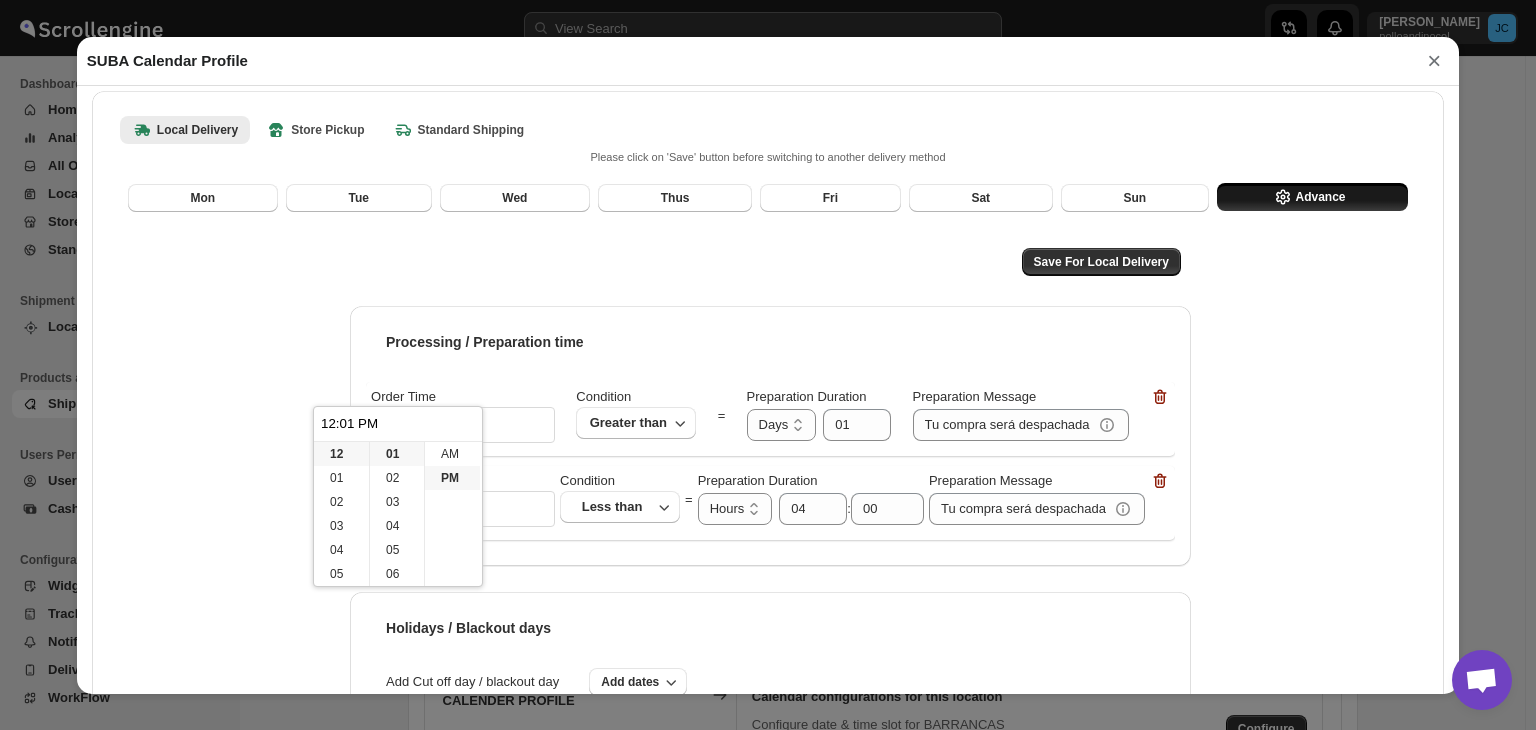 click on "Processing / Preparation time" at bounding box center [770, 342] 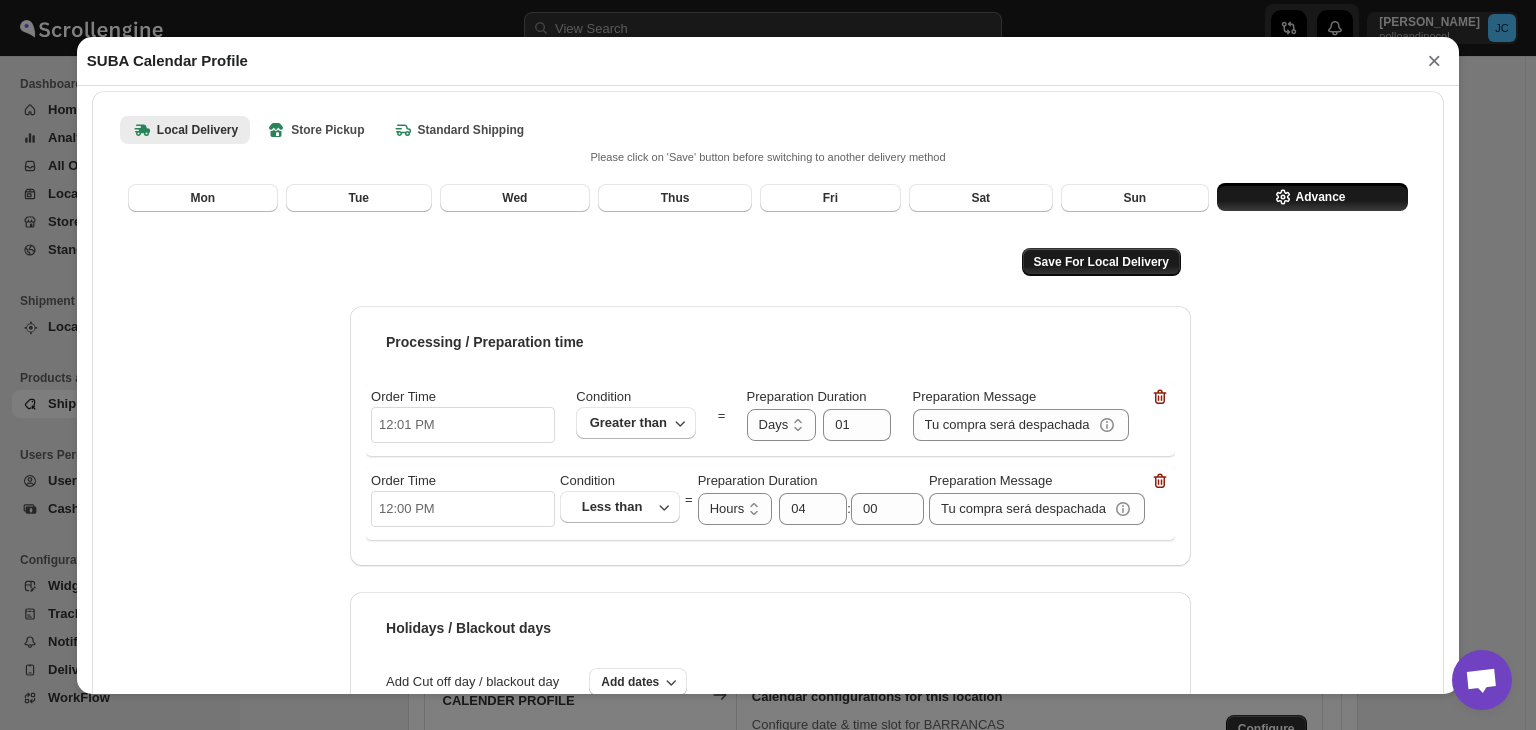 click on "Save For Local Delivery" at bounding box center (1101, 262) 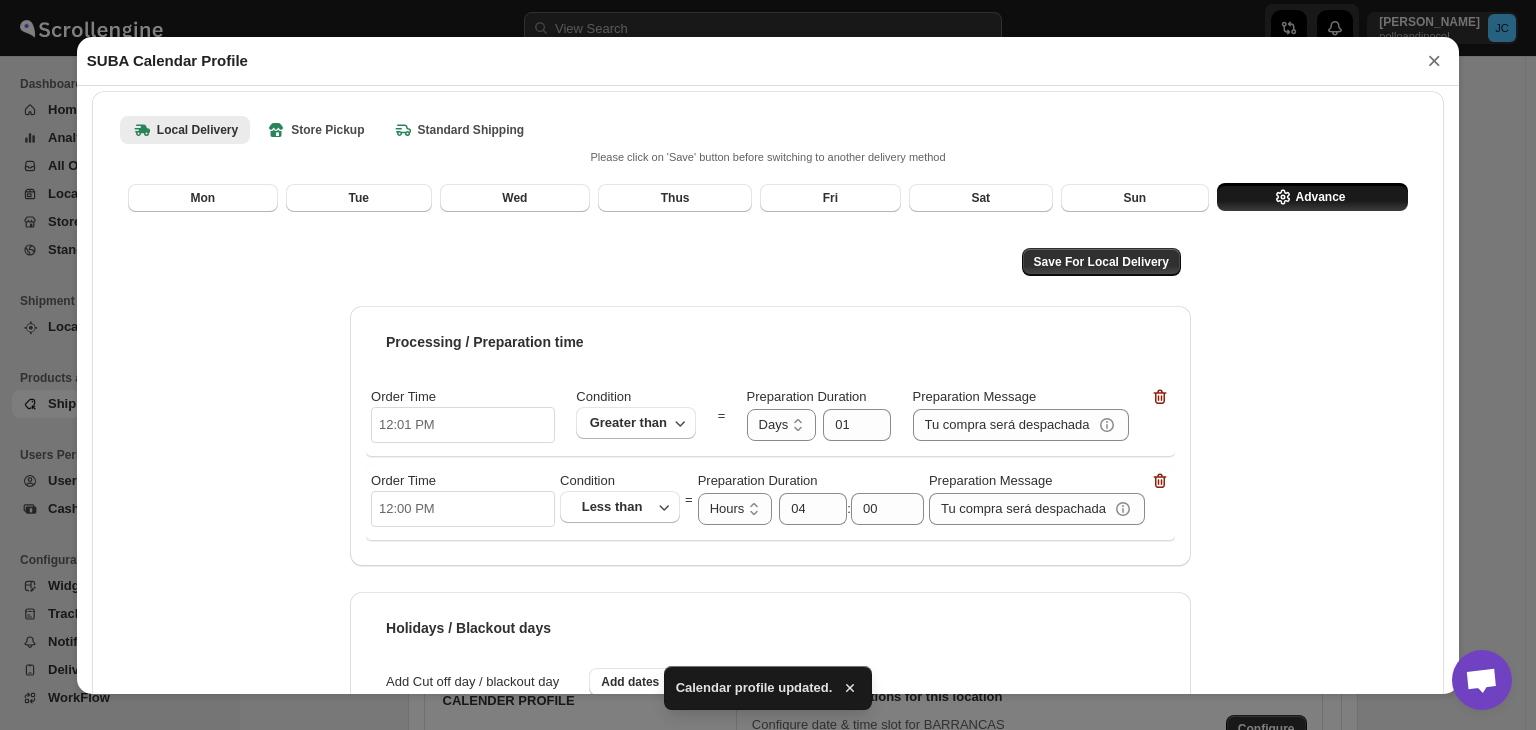 click on "×" at bounding box center [1434, 61] 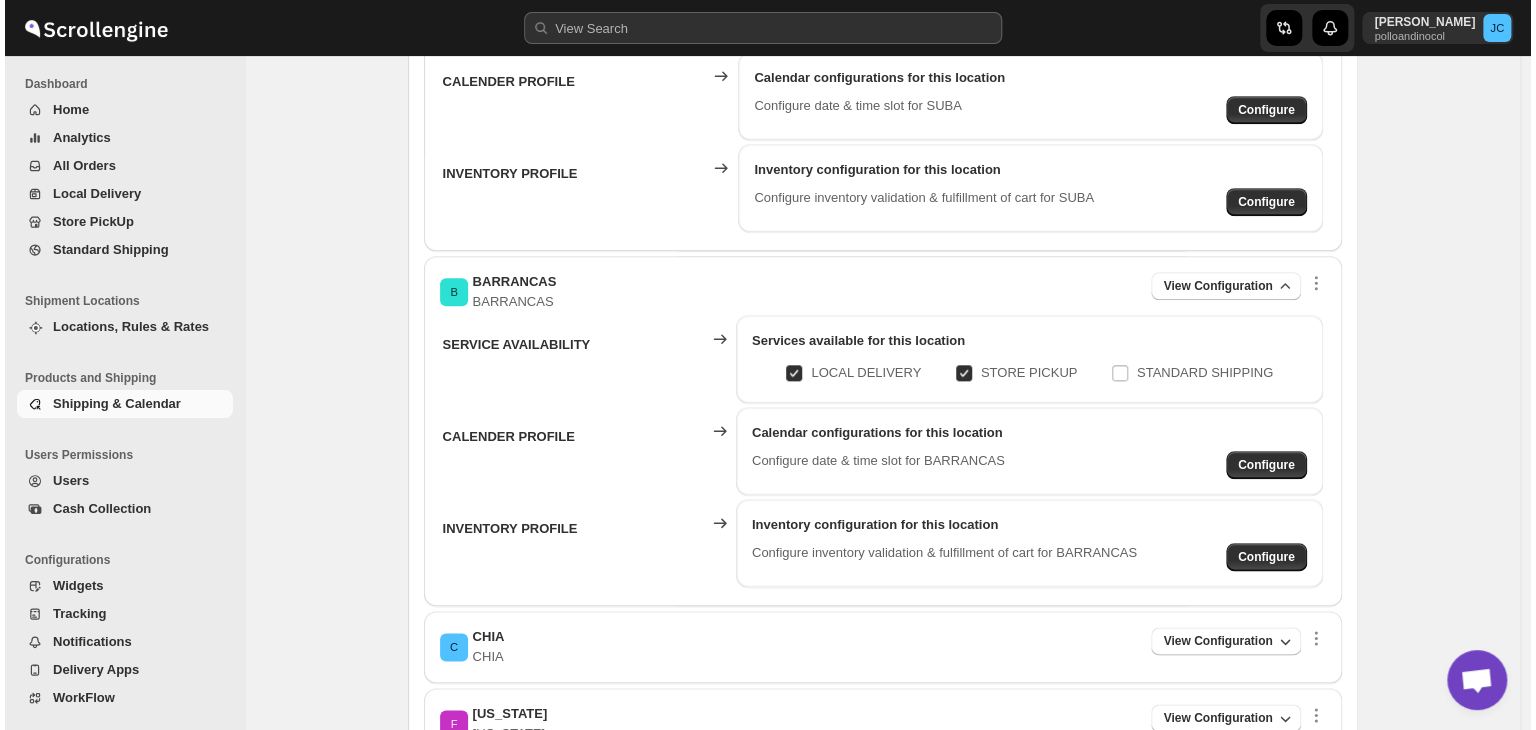 scroll, scrollTop: 600, scrollLeft: 0, axis: vertical 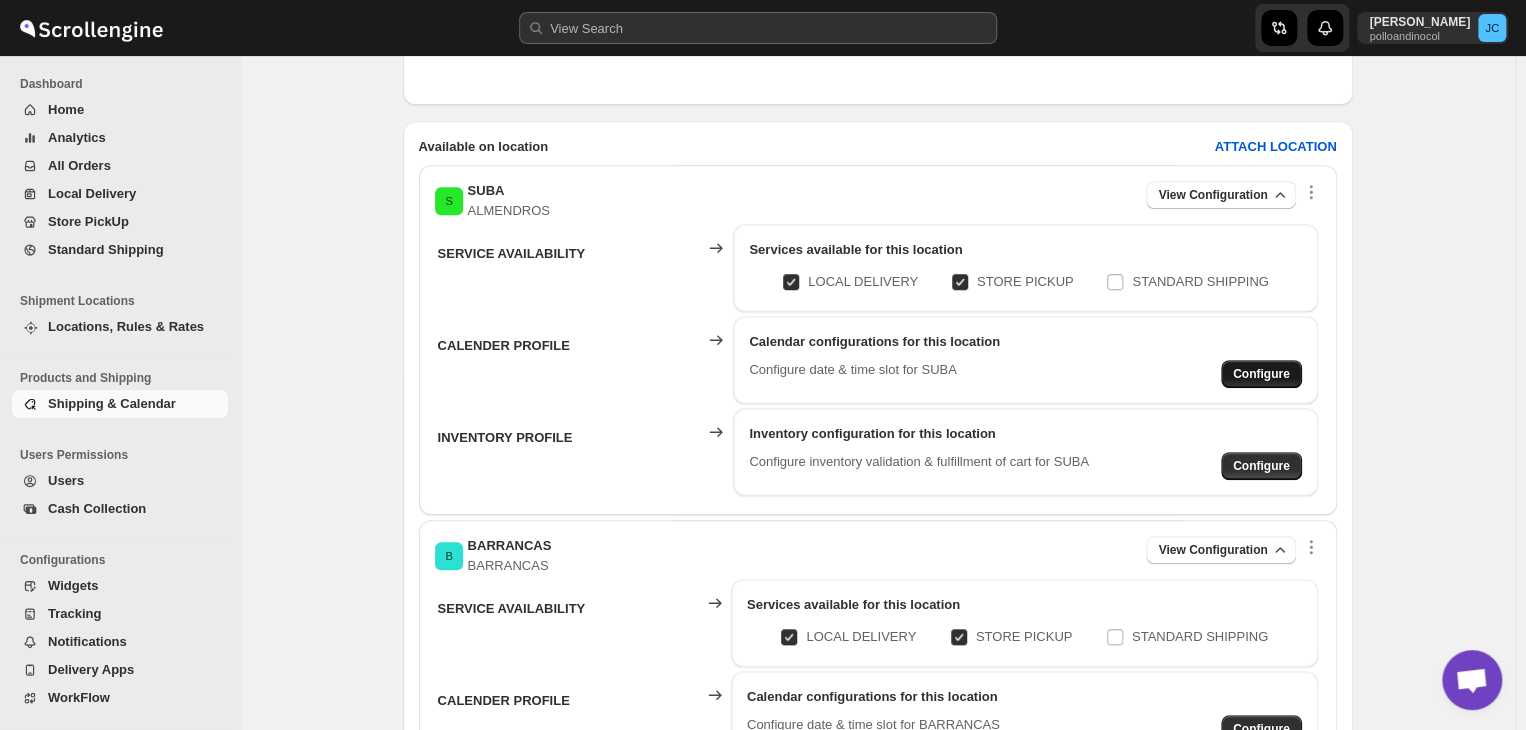click on "Configure" at bounding box center [1261, 374] 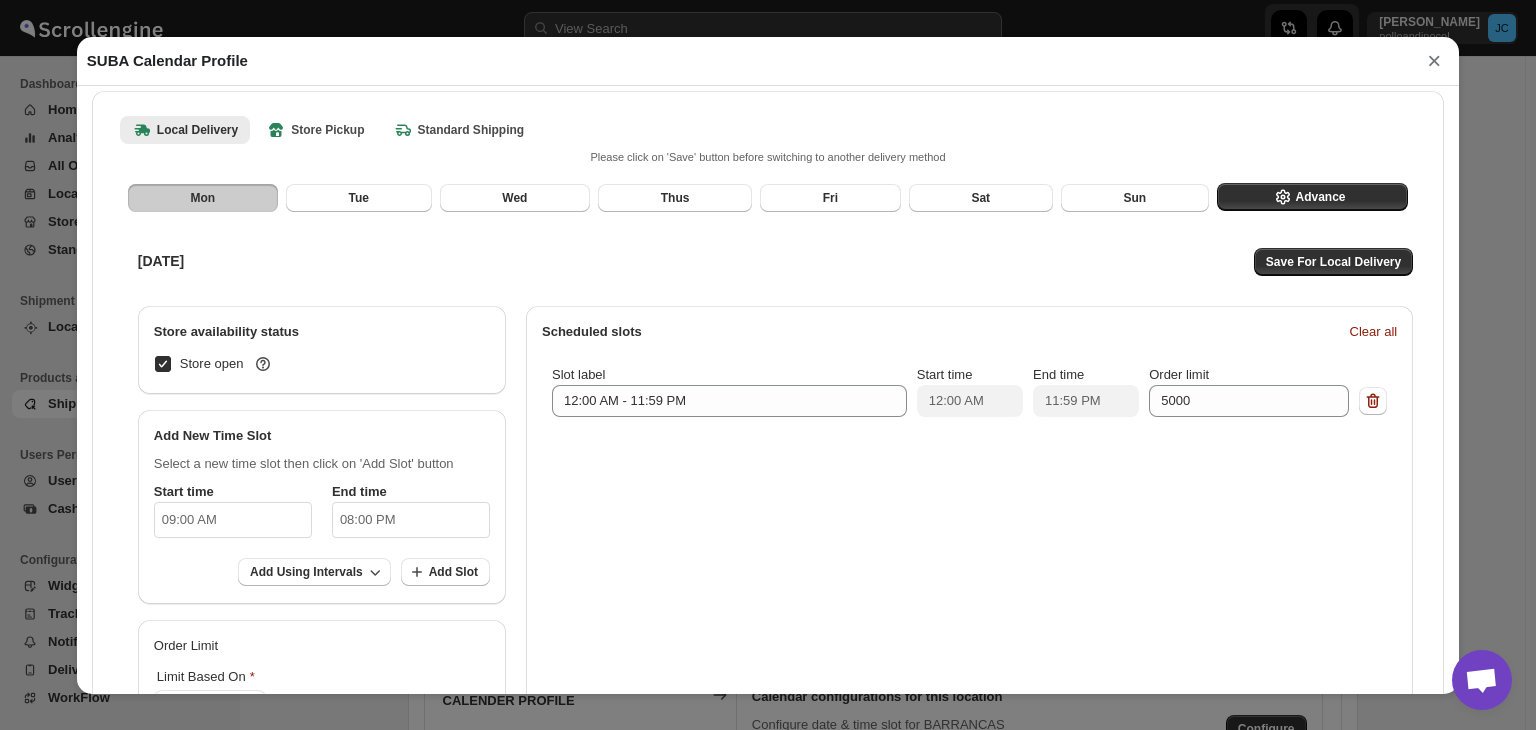 click on "Please click on 'Save' button before switching to another delivery method Mon Tue Wed Thus Fri Sat Sun Advance MONDAY Save For Local Delivery Store availability status Store open Add New Time Slot Select a new time slot then click on 'Add Slot' button Start time 09:00 AM End time 08:00 PM   Add Using Intervals   Add Slot Order Limit Limit Based On   TIME SLOTS Scheduled slots Clear all Slot label 12:00 AM - 11:59 PM Start time 12:00 AM End time 11:59 PM Order limit 5000" at bounding box center (768, 484) 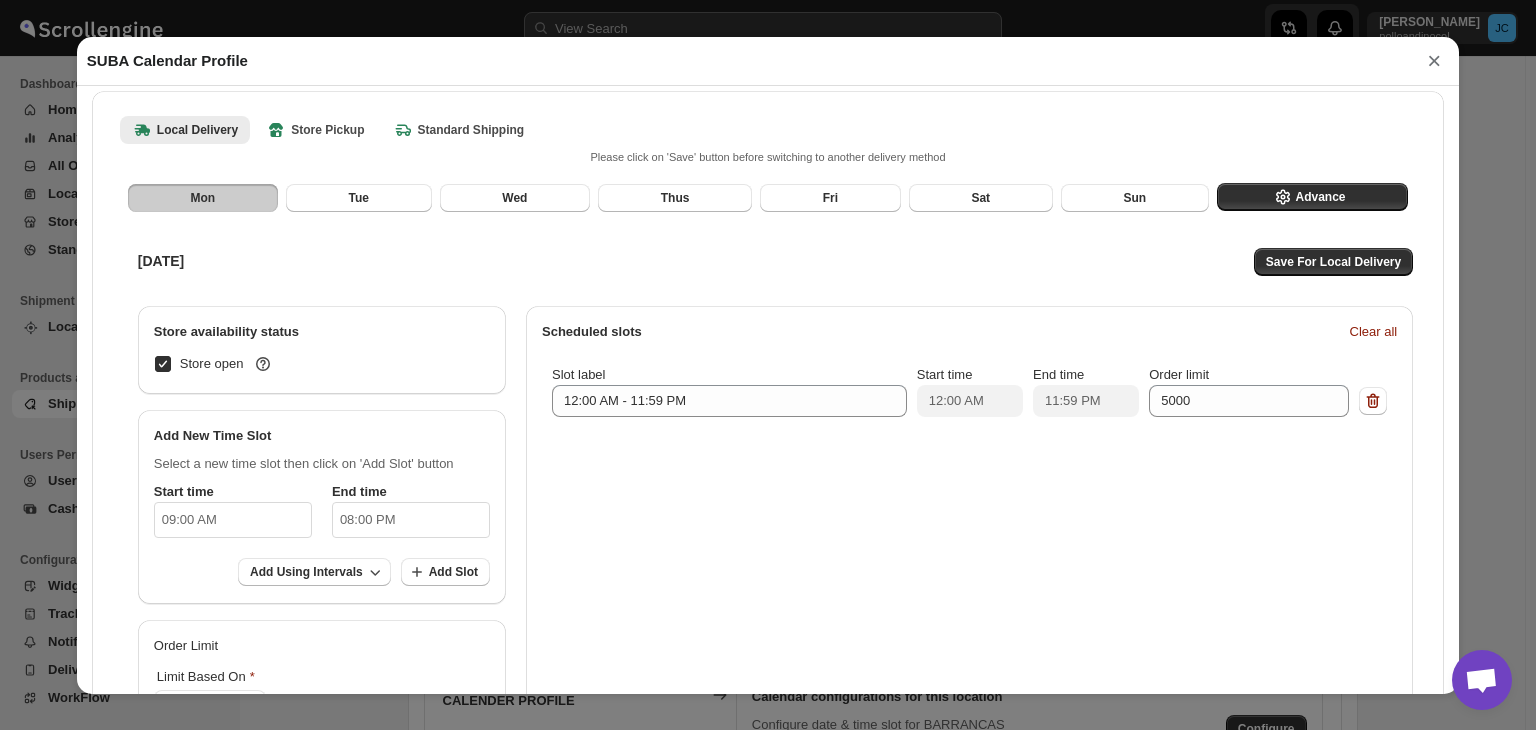 click on "Mon Tue Wed Thus Fri Sat Sun Advance" at bounding box center [764, 194] 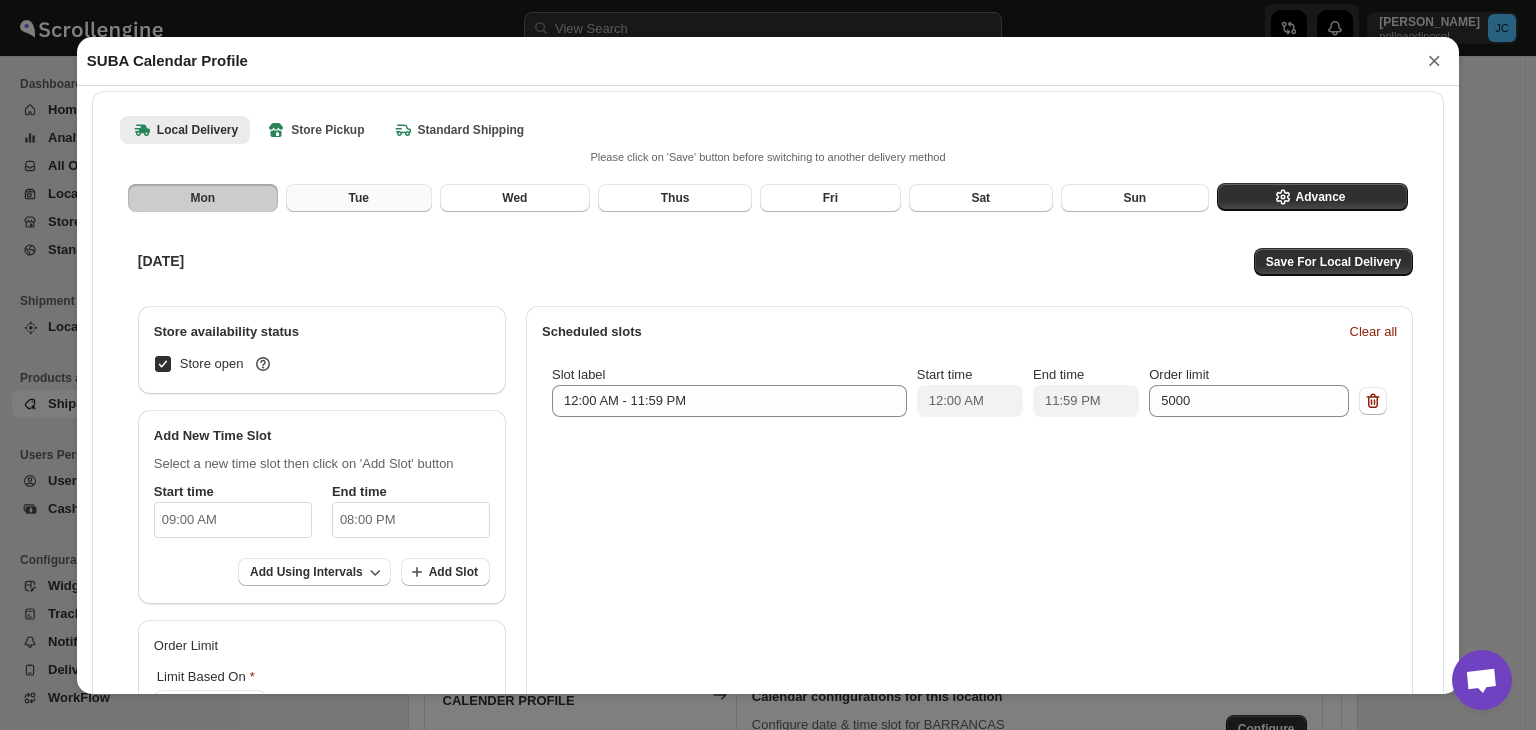 click on "Tue" at bounding box center (359, 198) 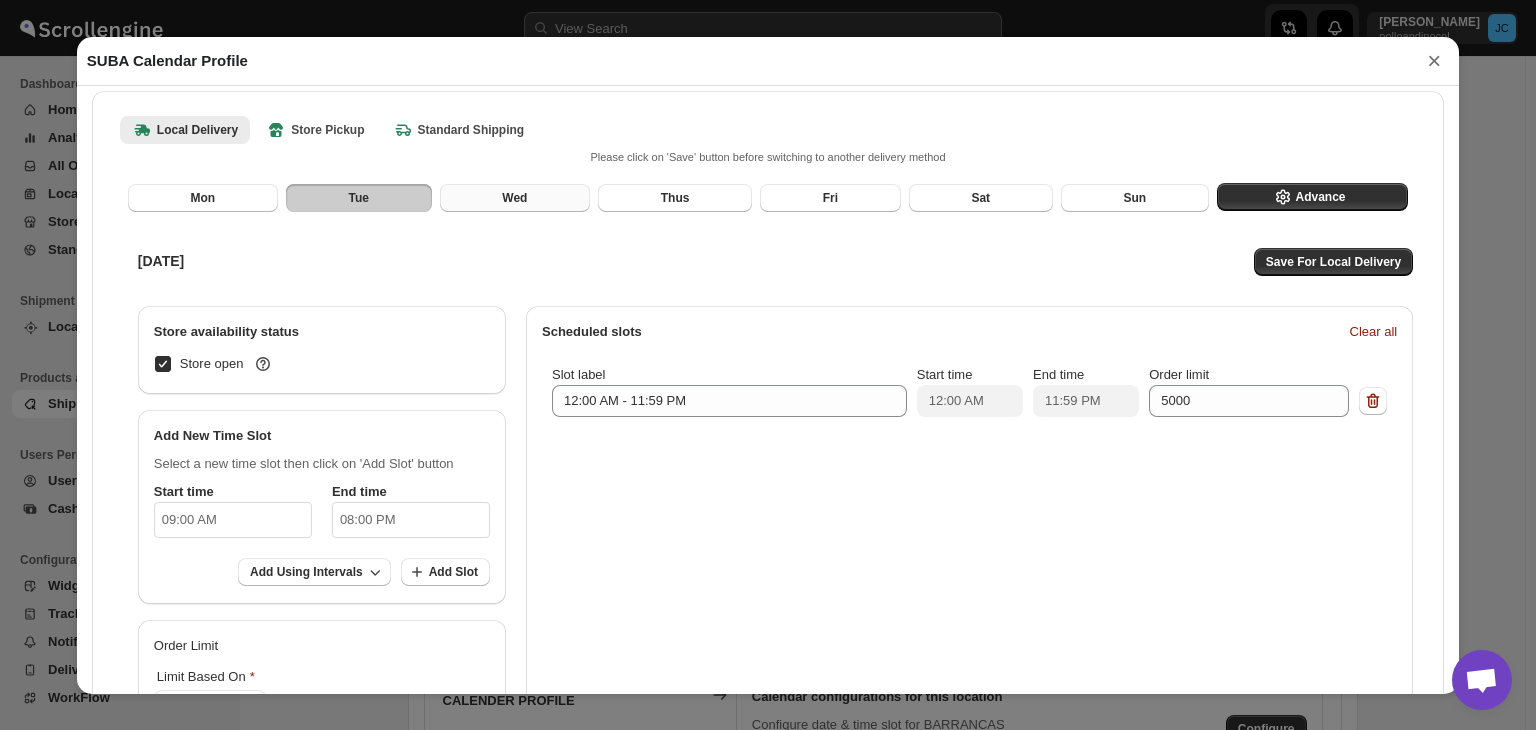 drag, startPoint x: 484, startPoint y: 198, endPoint x: 498, endPoint y: 198, distance: 14 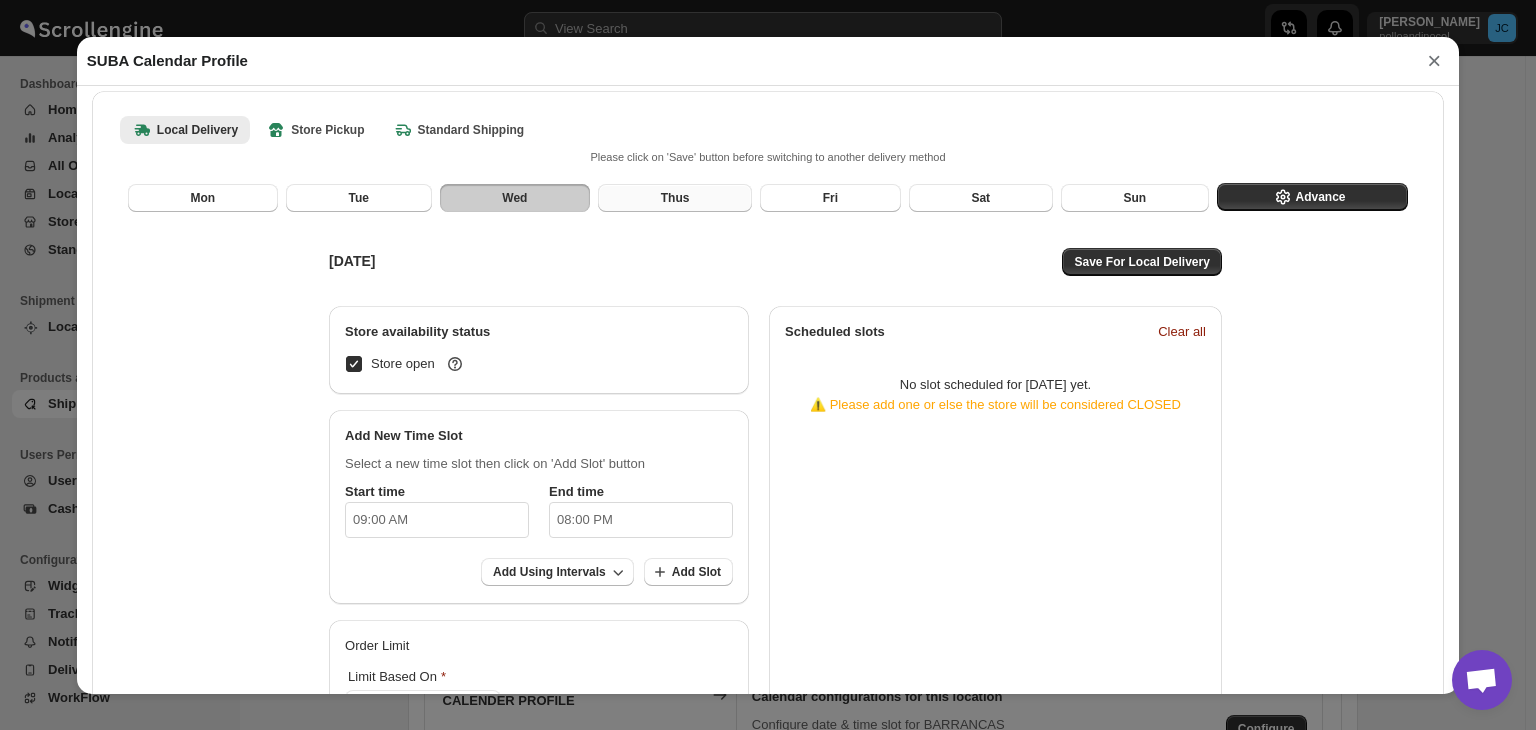 click on "Thus" at bounding box center [675, 198] 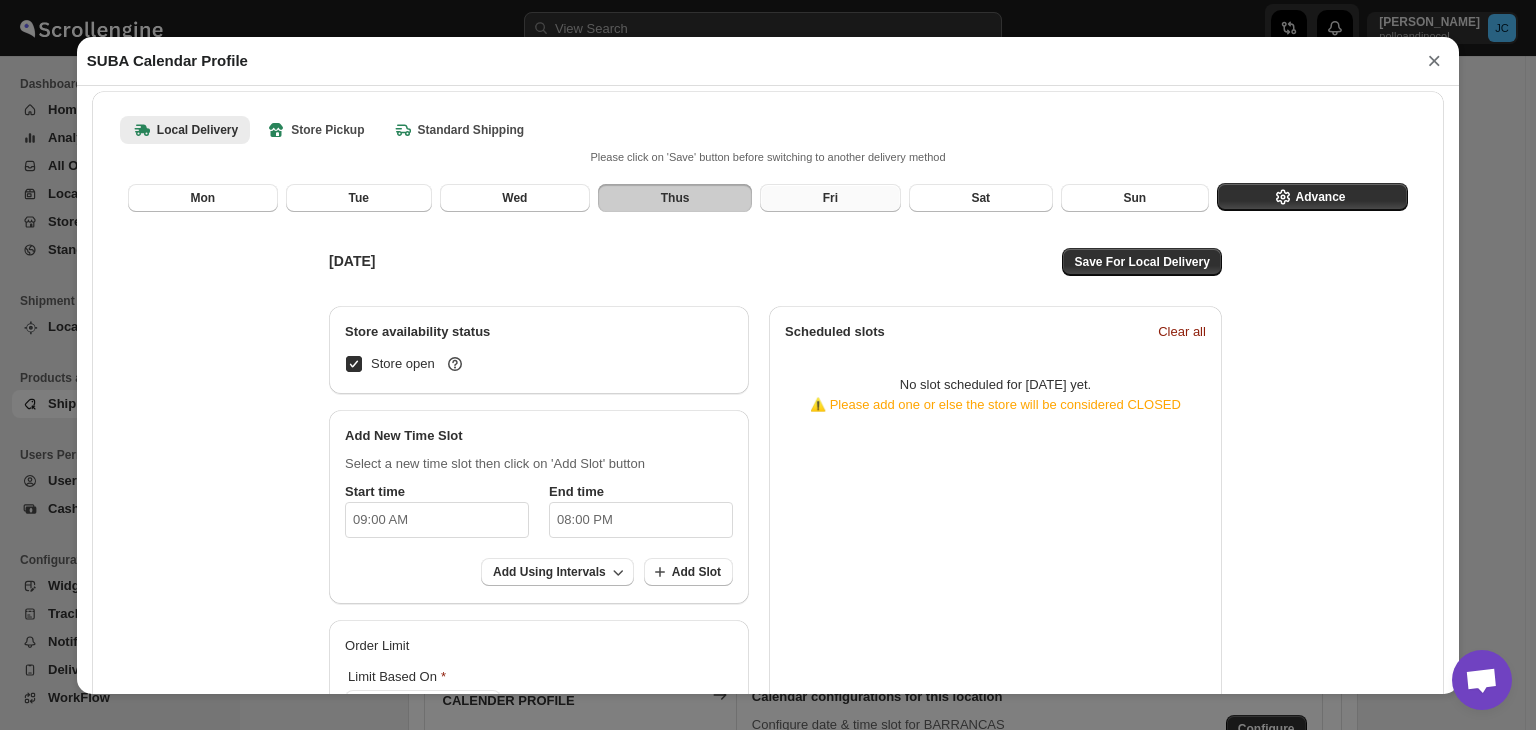 click on "Fri" at bounding box center (830, 198) 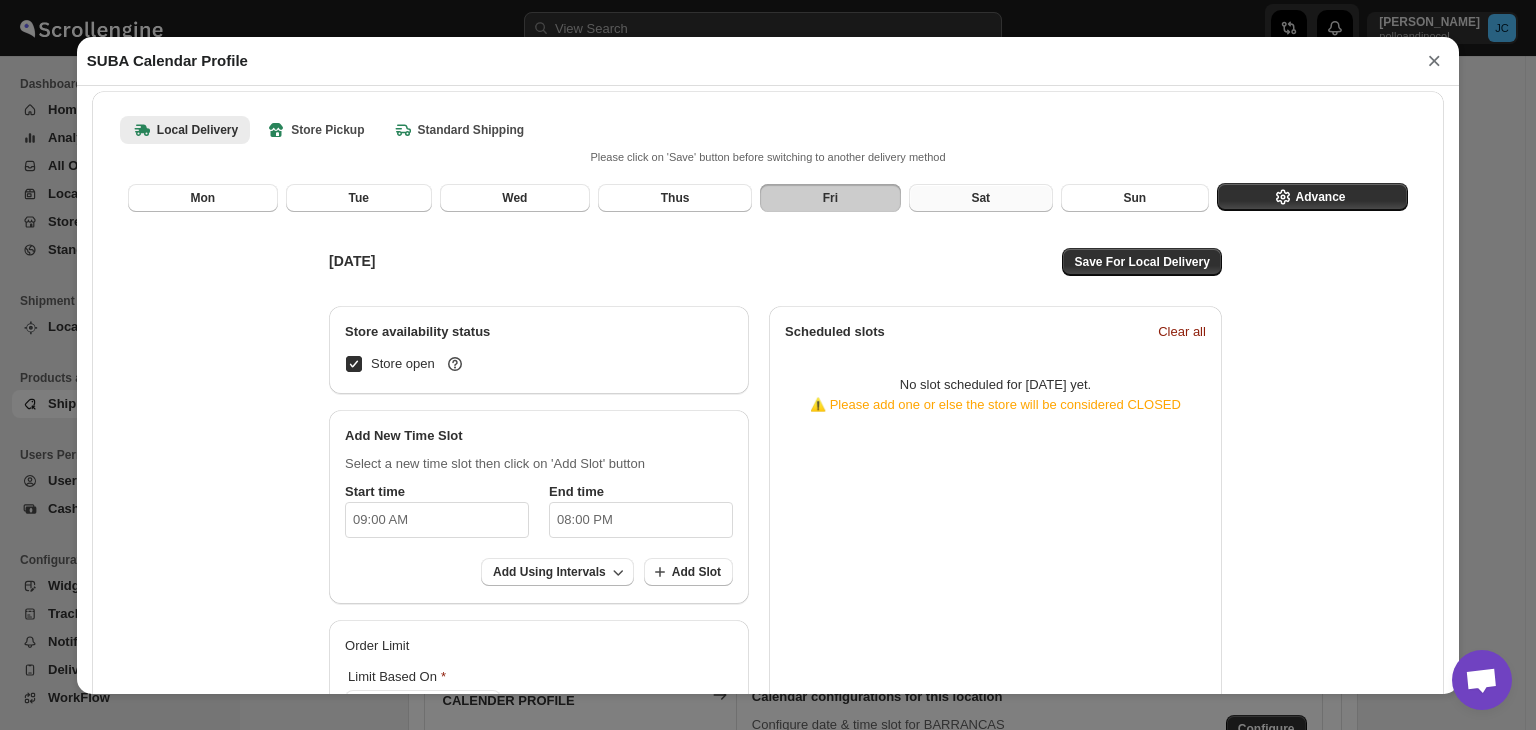 click on "Sat" at bounding box center (981, 198) 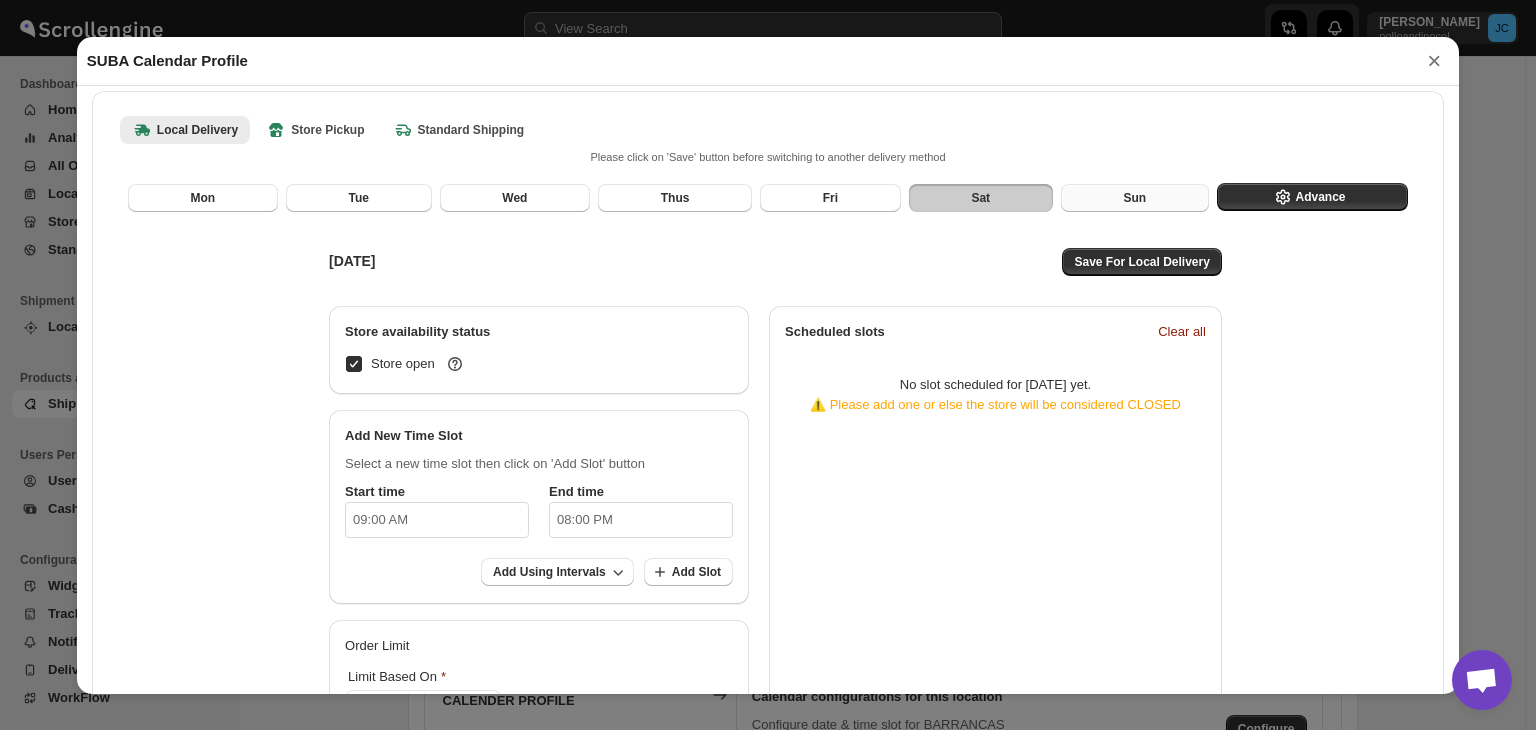click on "Sun" at bounding box center (1135, 198) 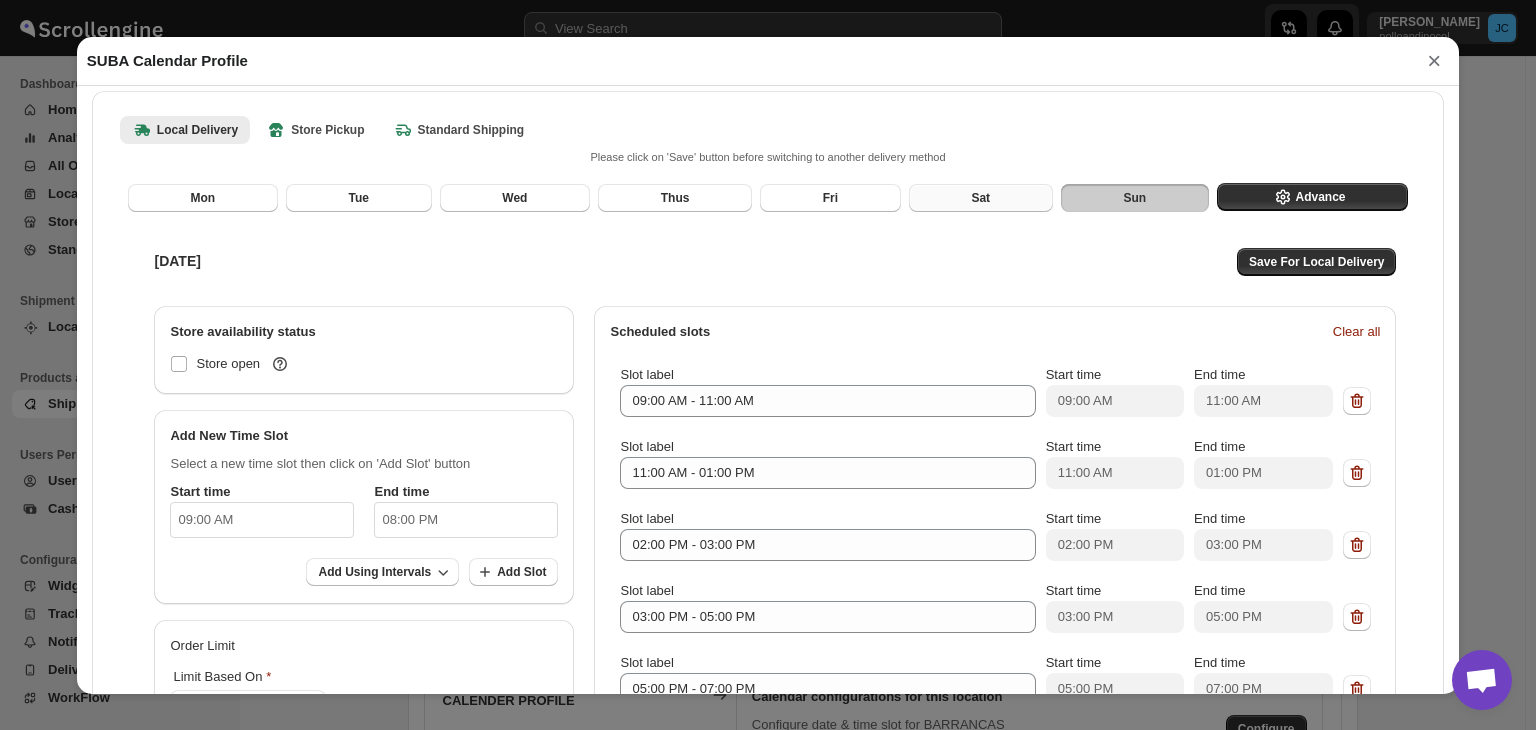 click on "Sat" at bounding box center (981, 198) 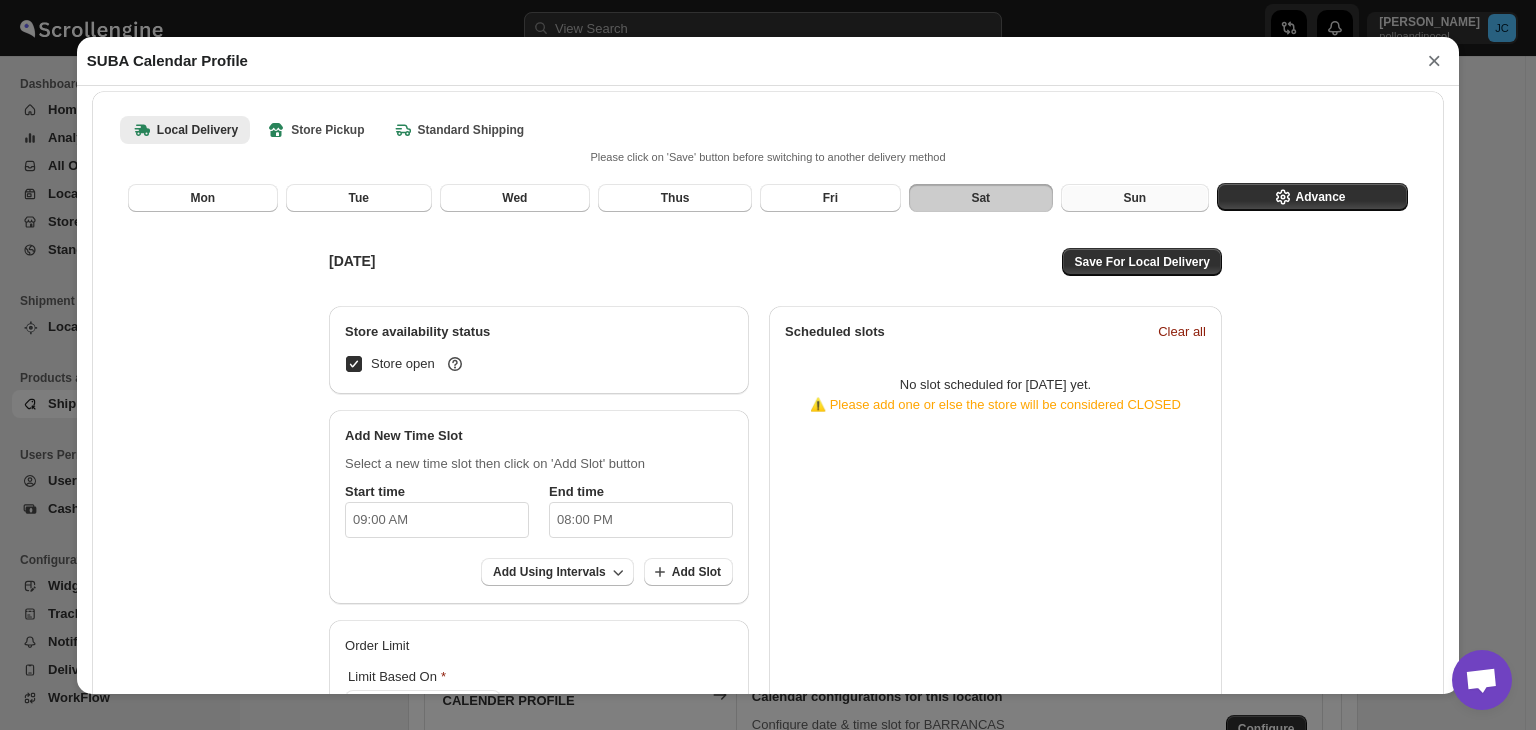 click on "Sun" at bounding box center (1134, 198) 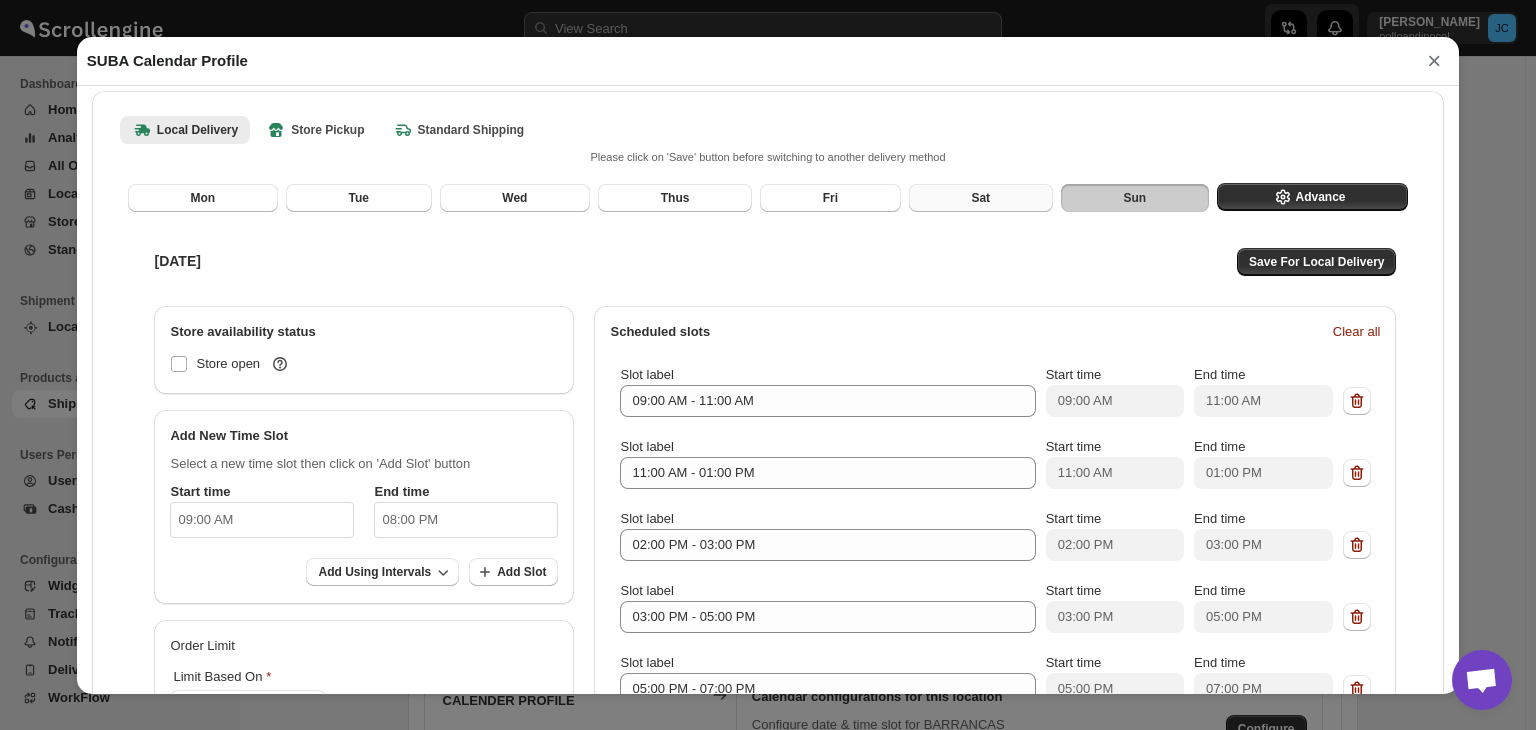 click on "Sat" at bounding box center (981, 198) 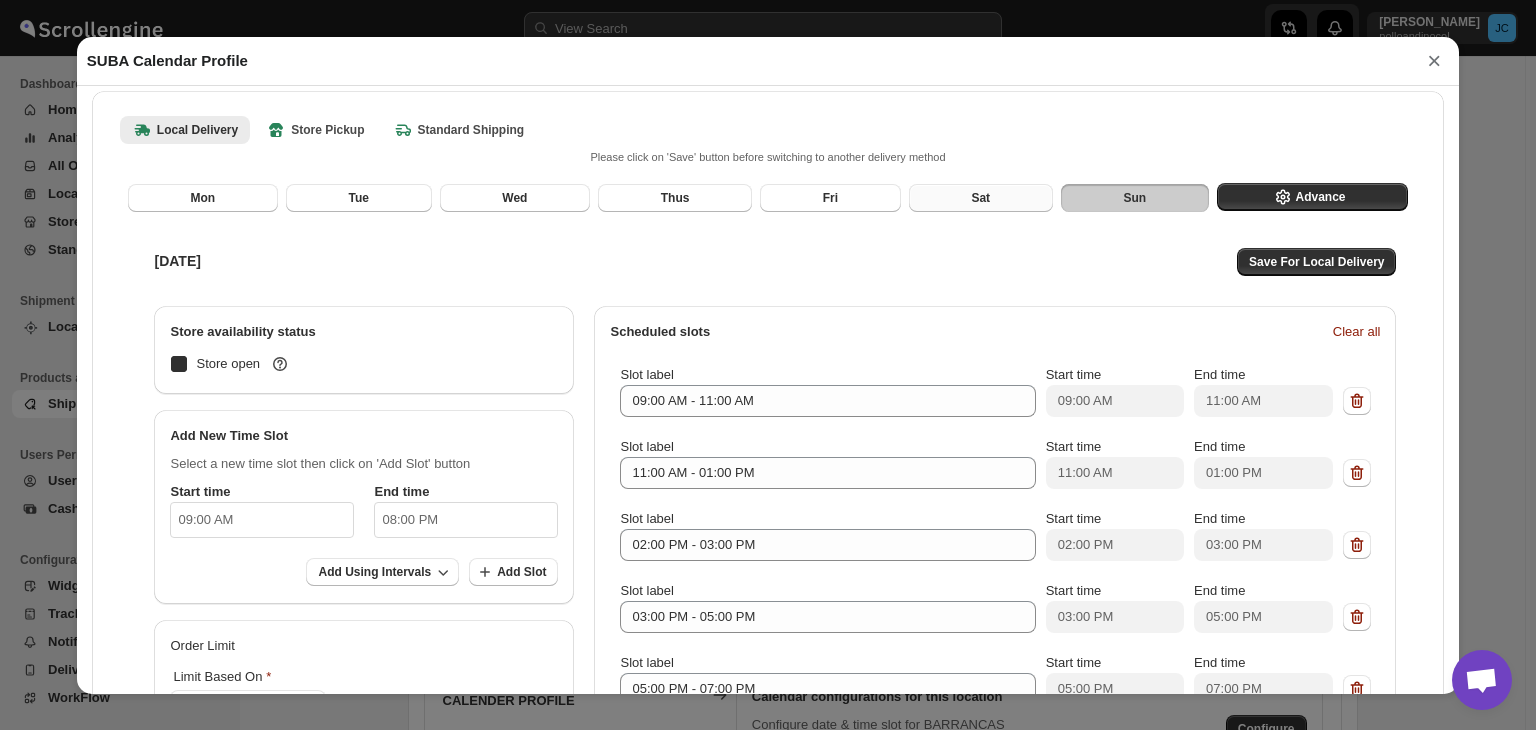 checkbox on "true" 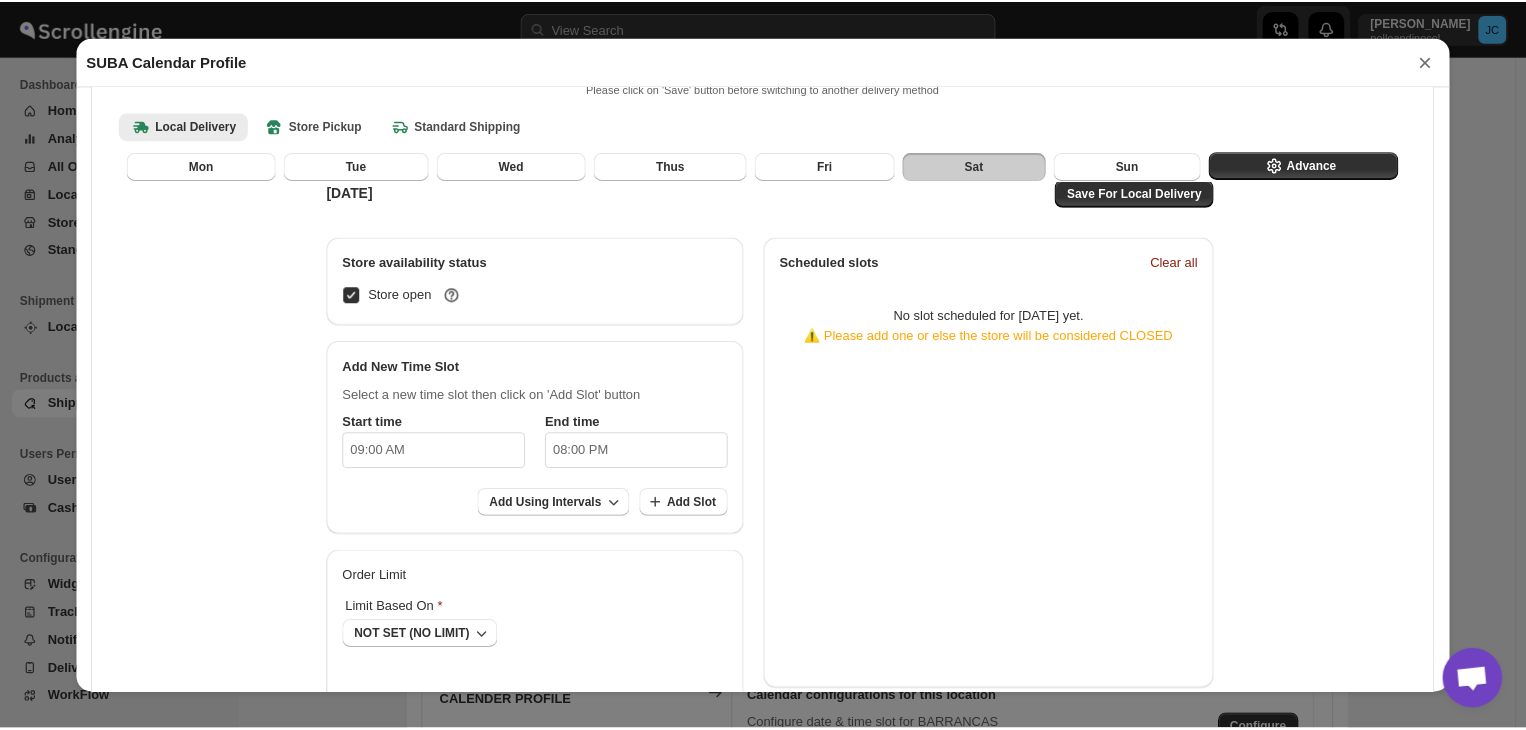 scroll, scrollTop: 155, scrollLeft: 0, axis: vertical 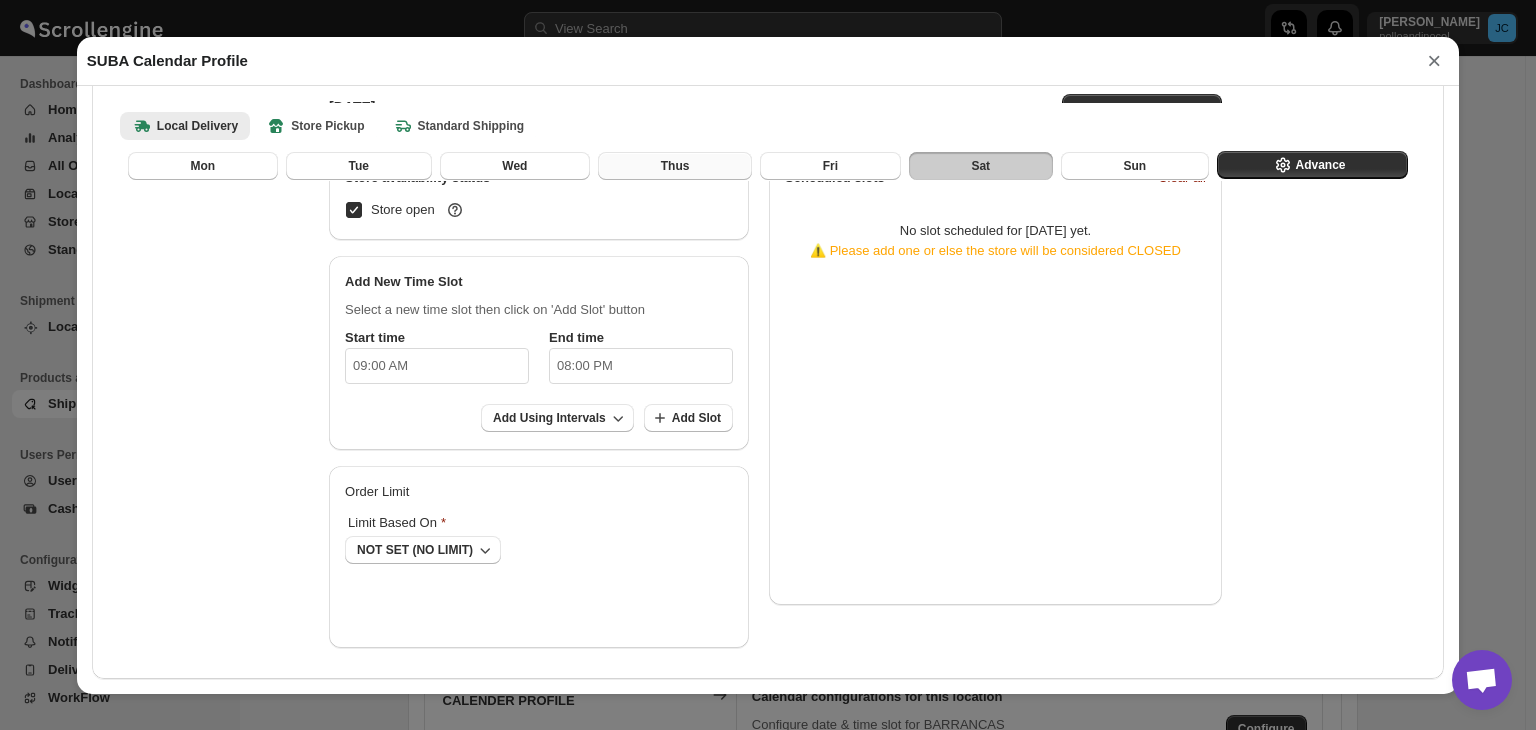 click on "Thus" at bounding box center (675, 166) 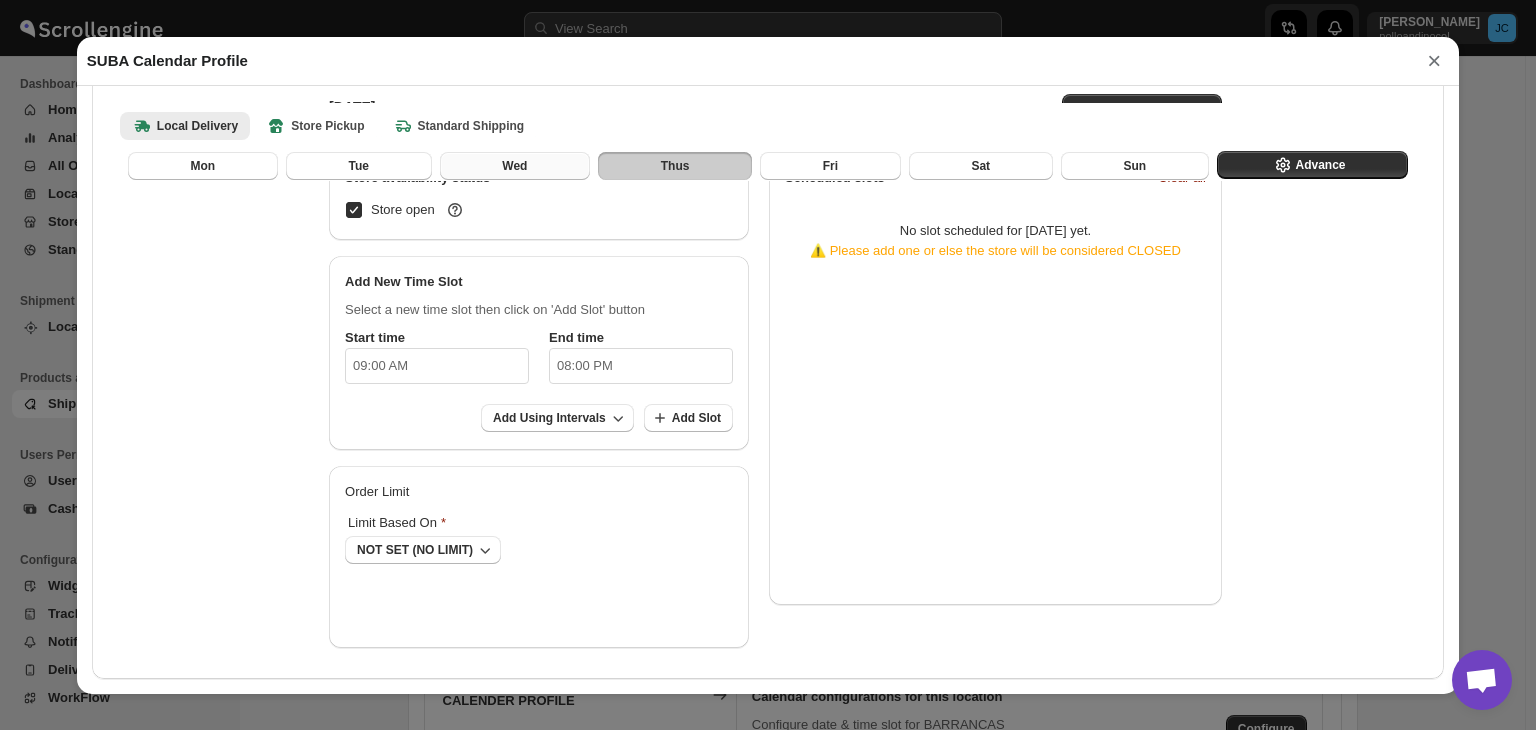 click on "Wed" at bounding box center [514, 166] 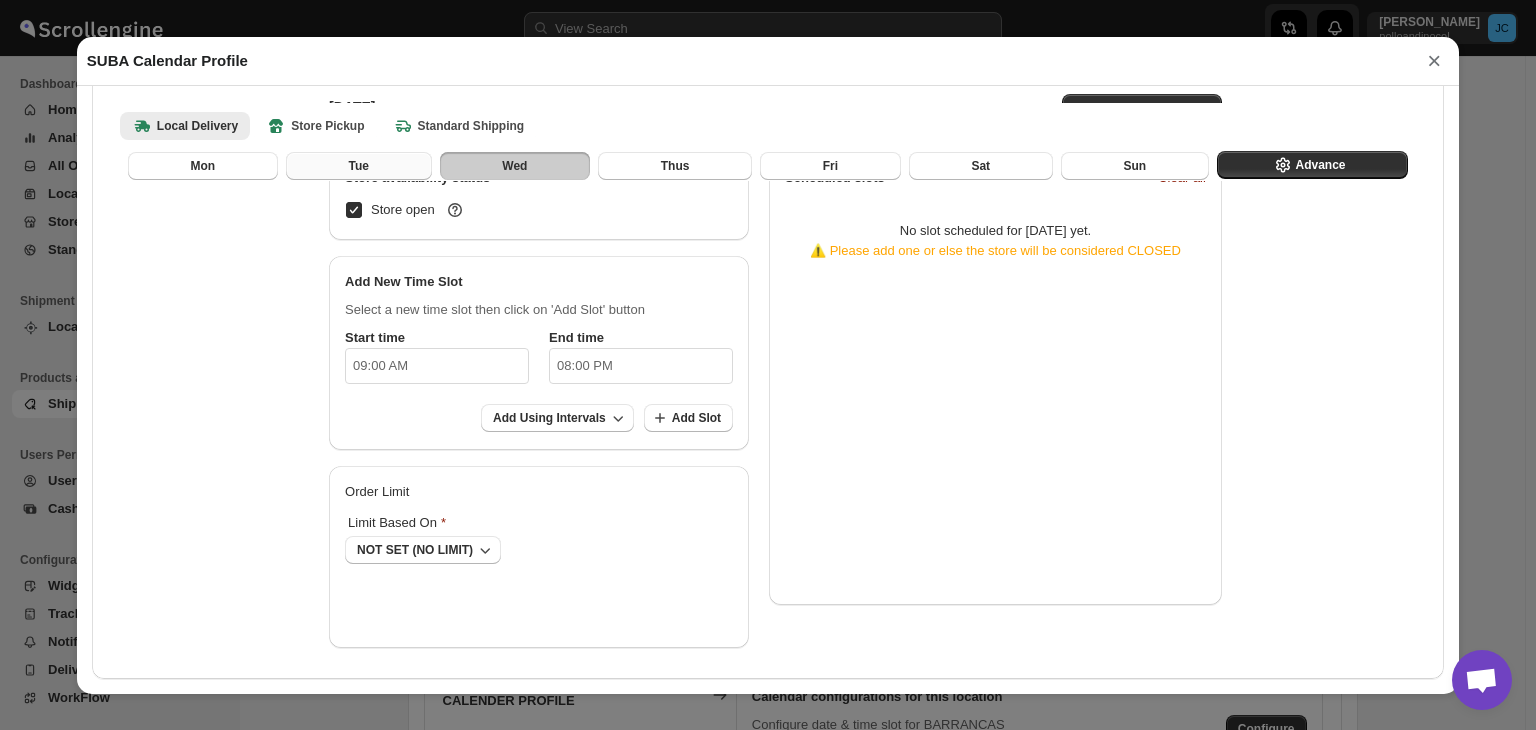 click on "Tue" at bounding box center (359, 166) 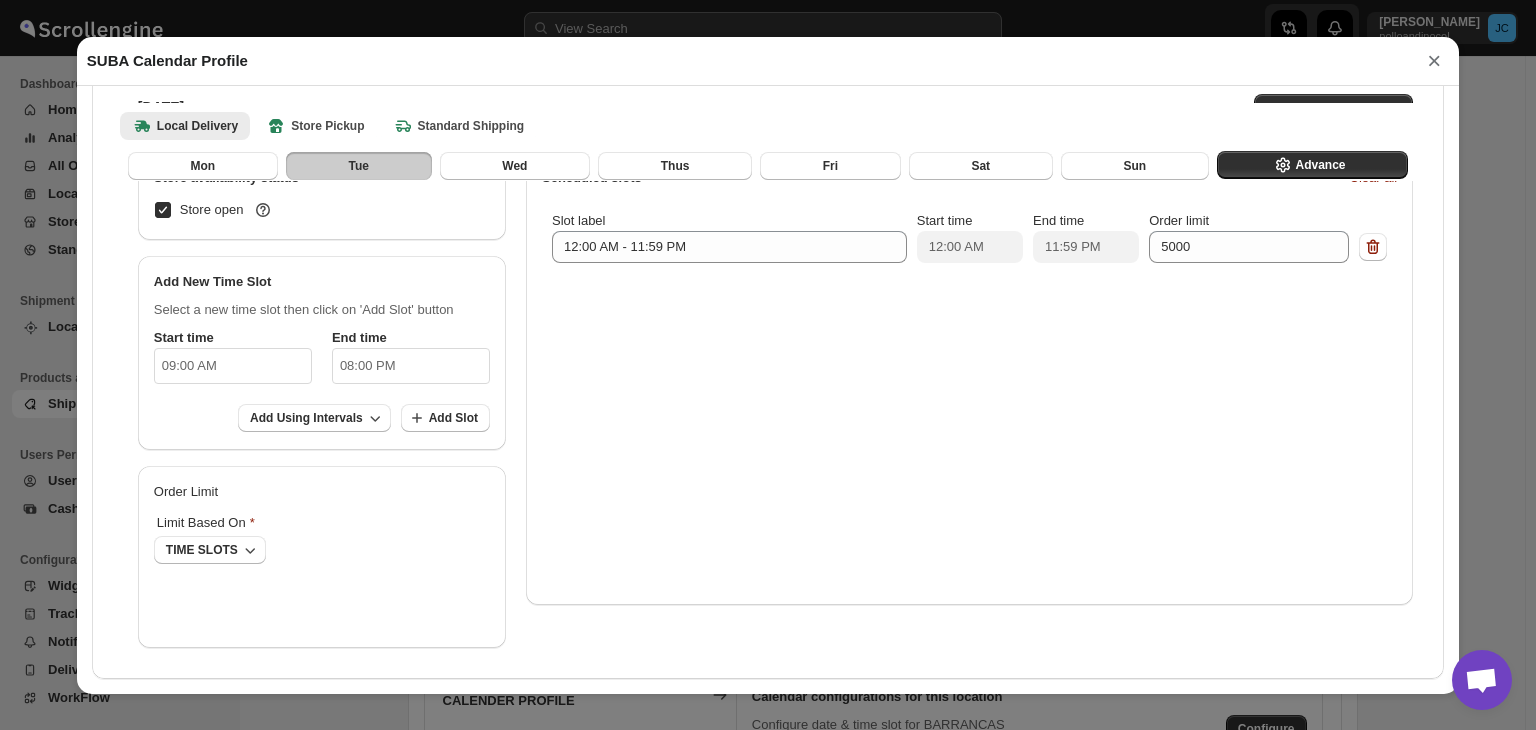 click on "×" at bounding box center (1434, 61) 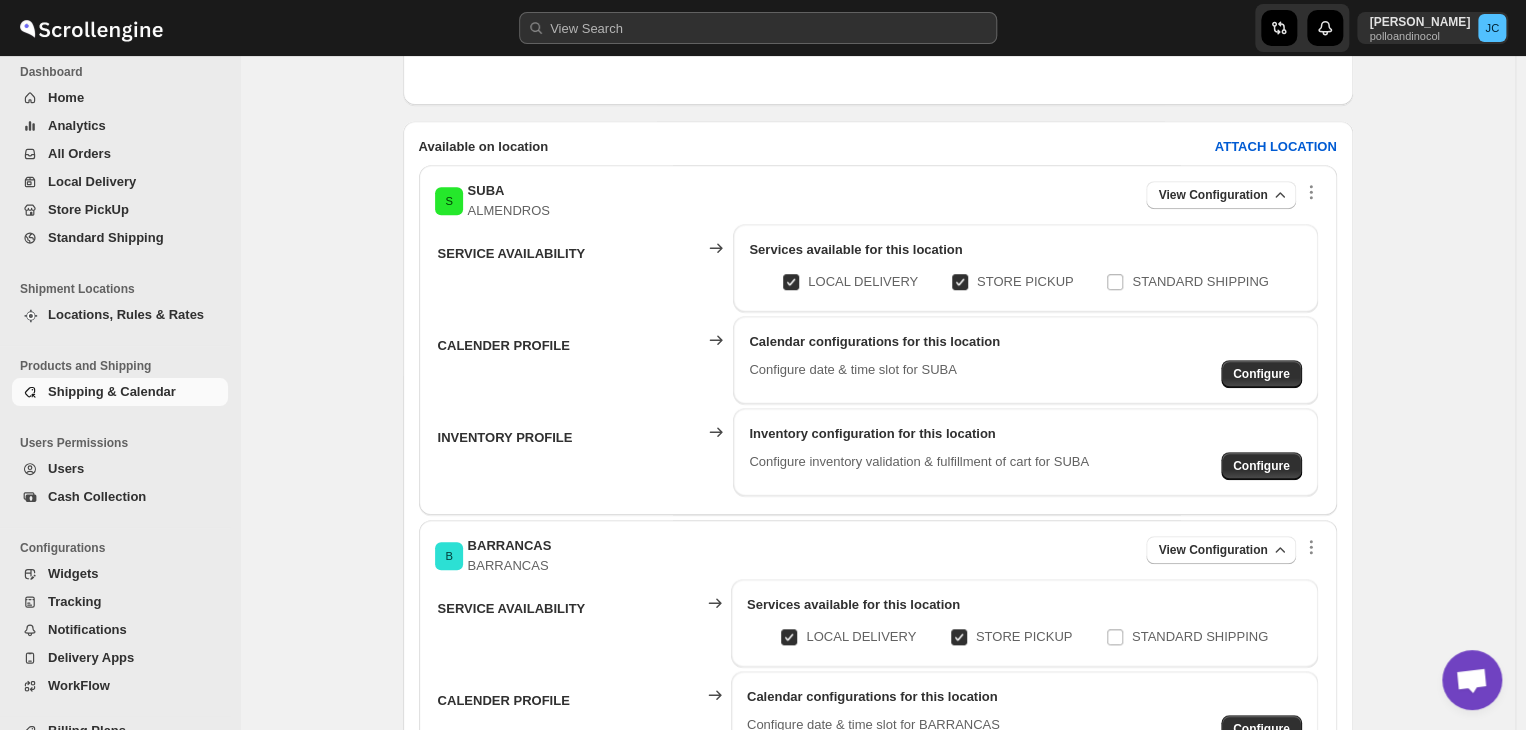 scroll, scrollTop: 0, scrollLeft: 0, axis: both 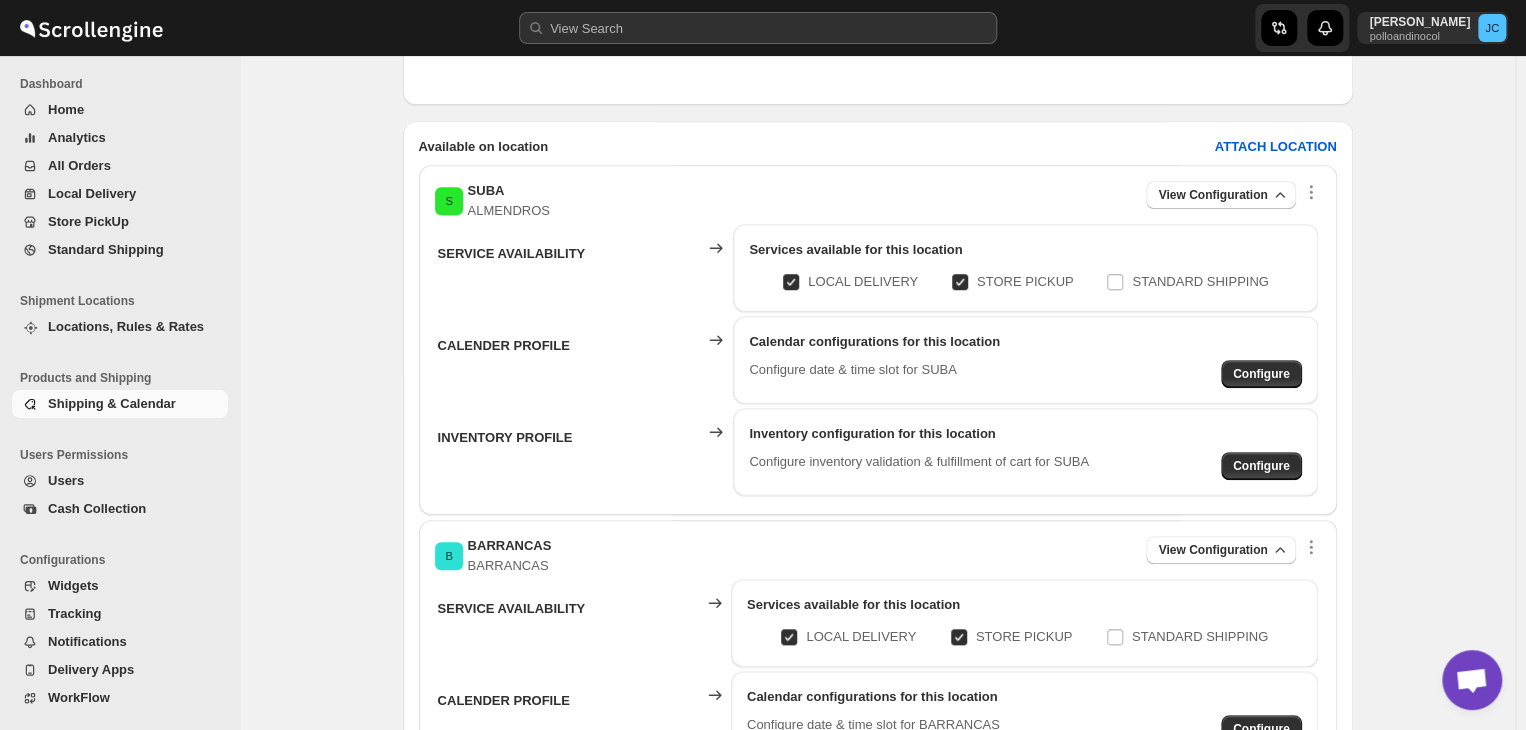 click on "Locations, Rules & Rates" at bounding box center [126, 326] 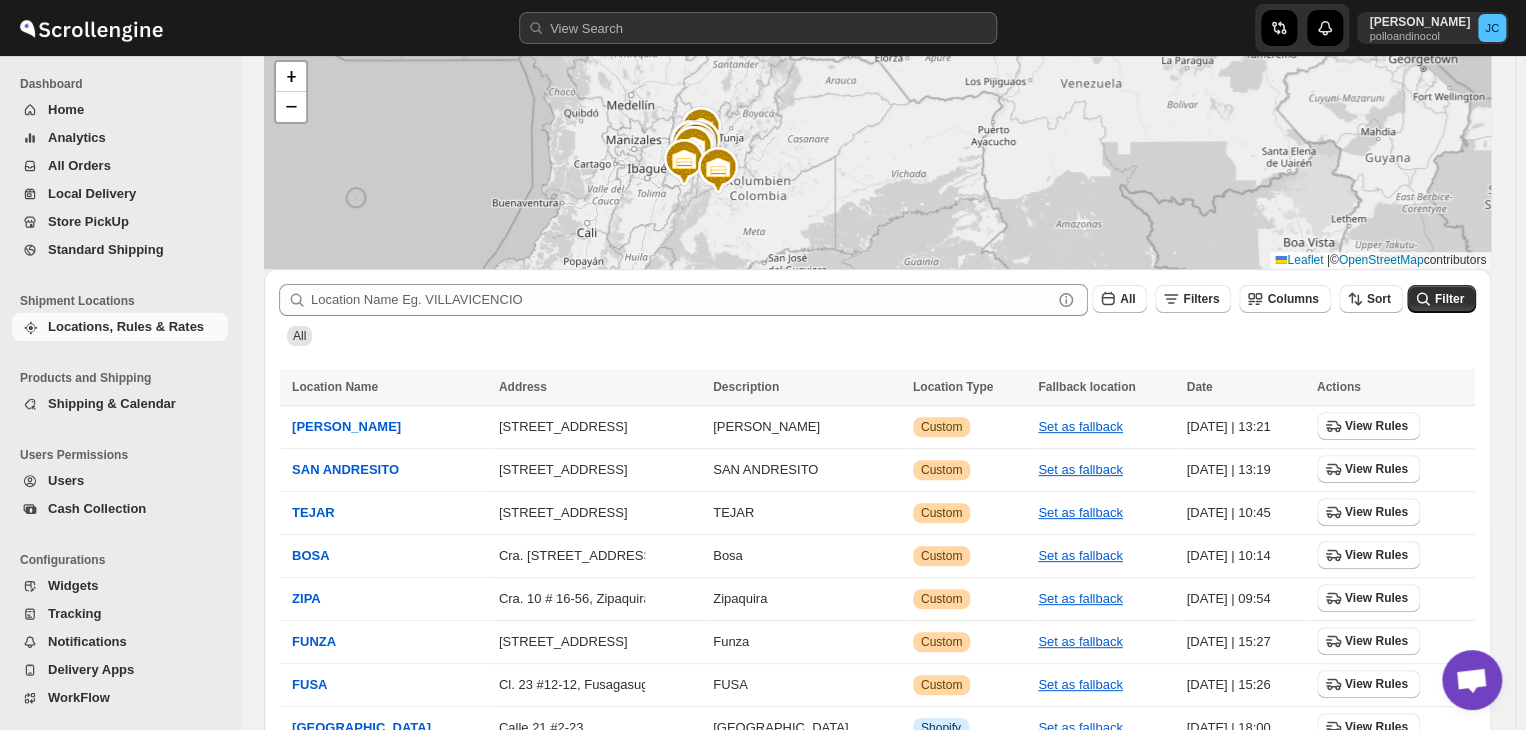 scroll, scrollTop: 200, scrollLeft: 0, axis: vertical 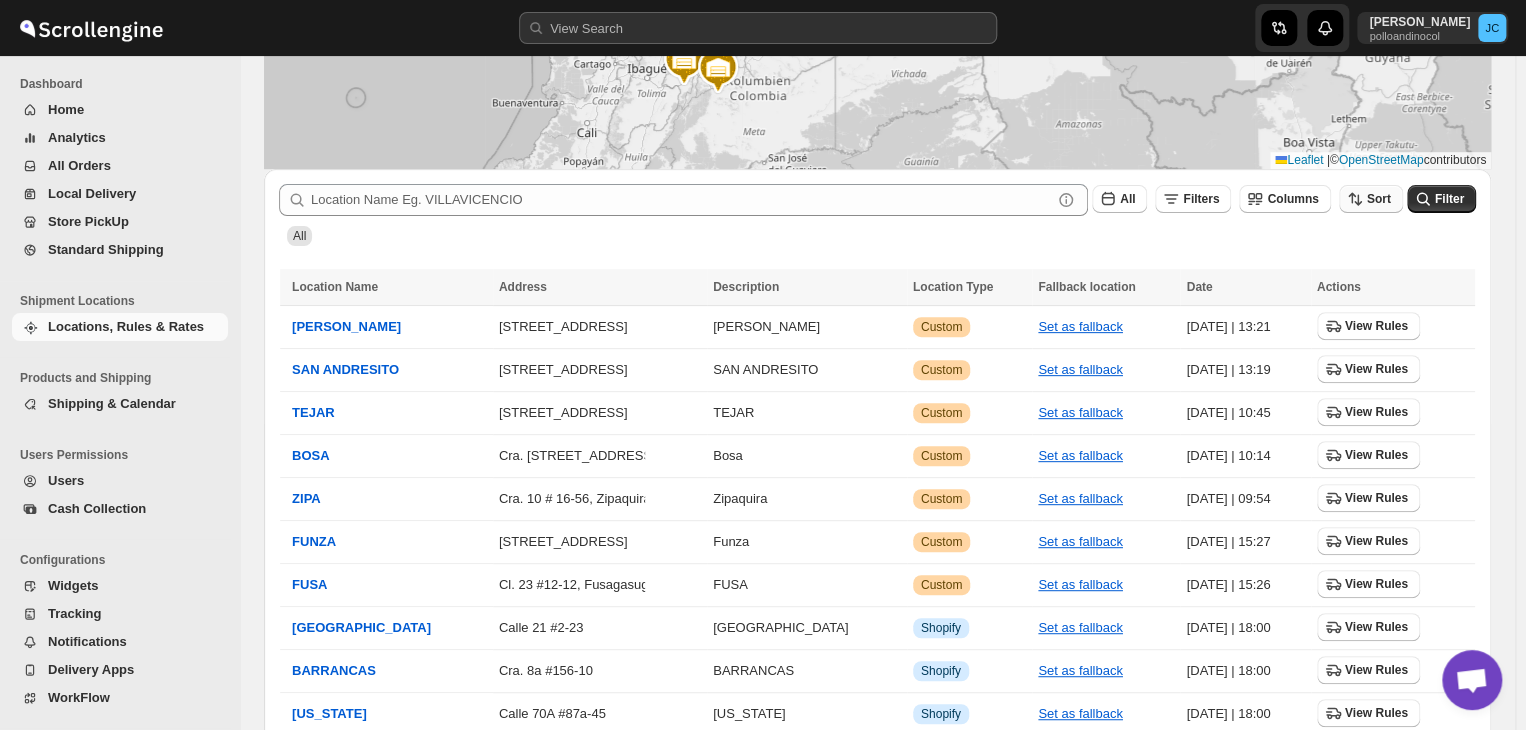 click on "Sort" at bounding box center (1379, 199) 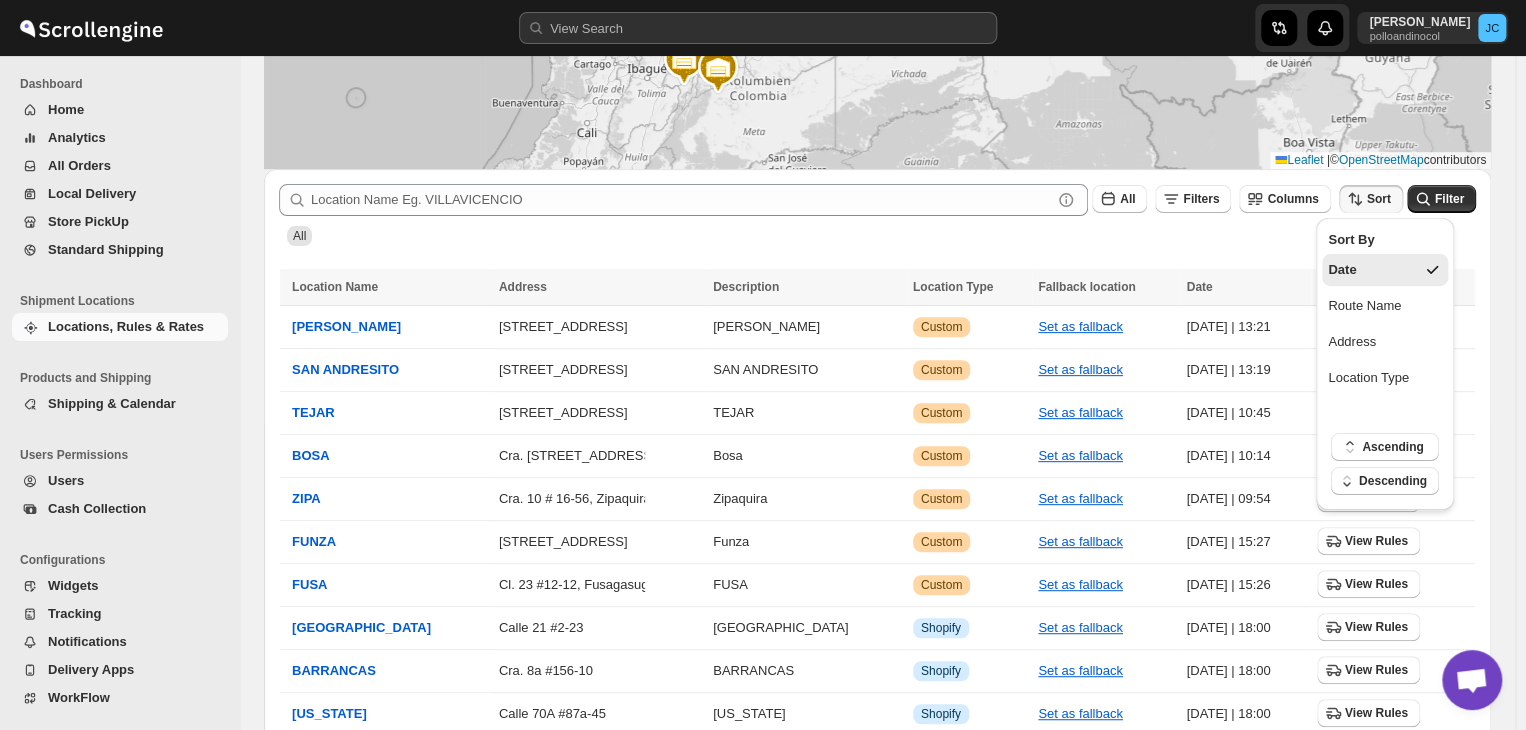 click on "Submit All   Filters Columns Sort Filter All" at bounding box center (877, 215) 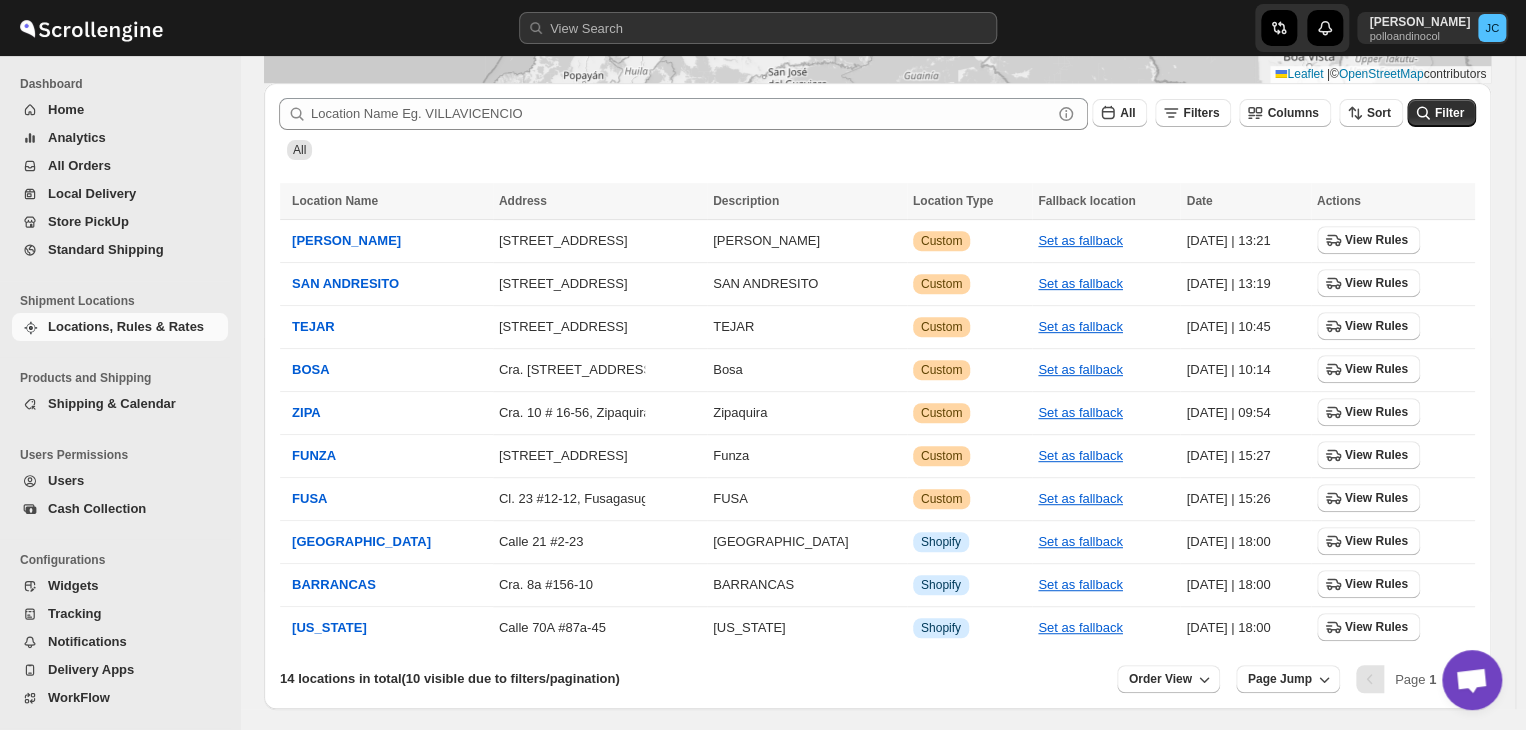 scroll, scrollTop: 352, scrollLeft: 0, axis: vertical 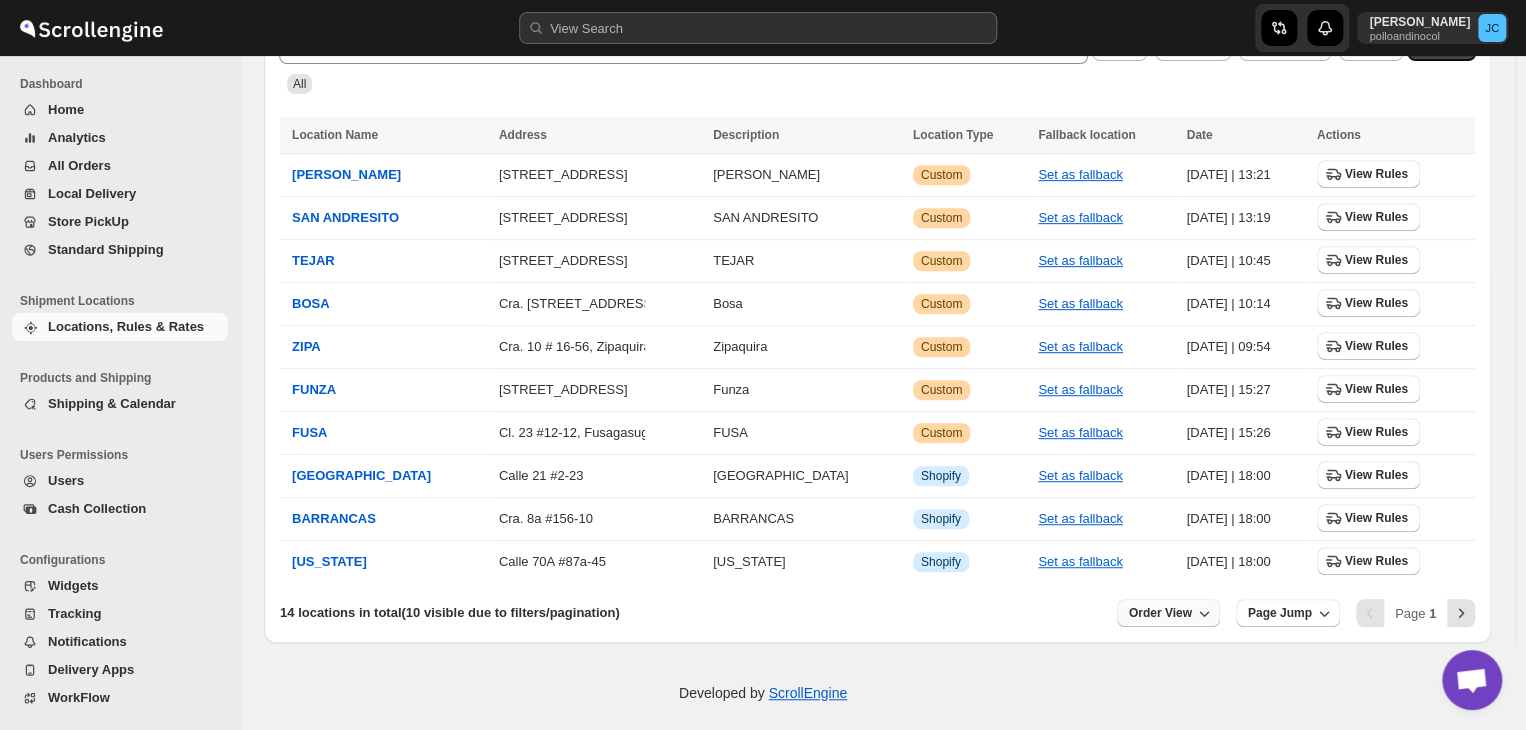 click 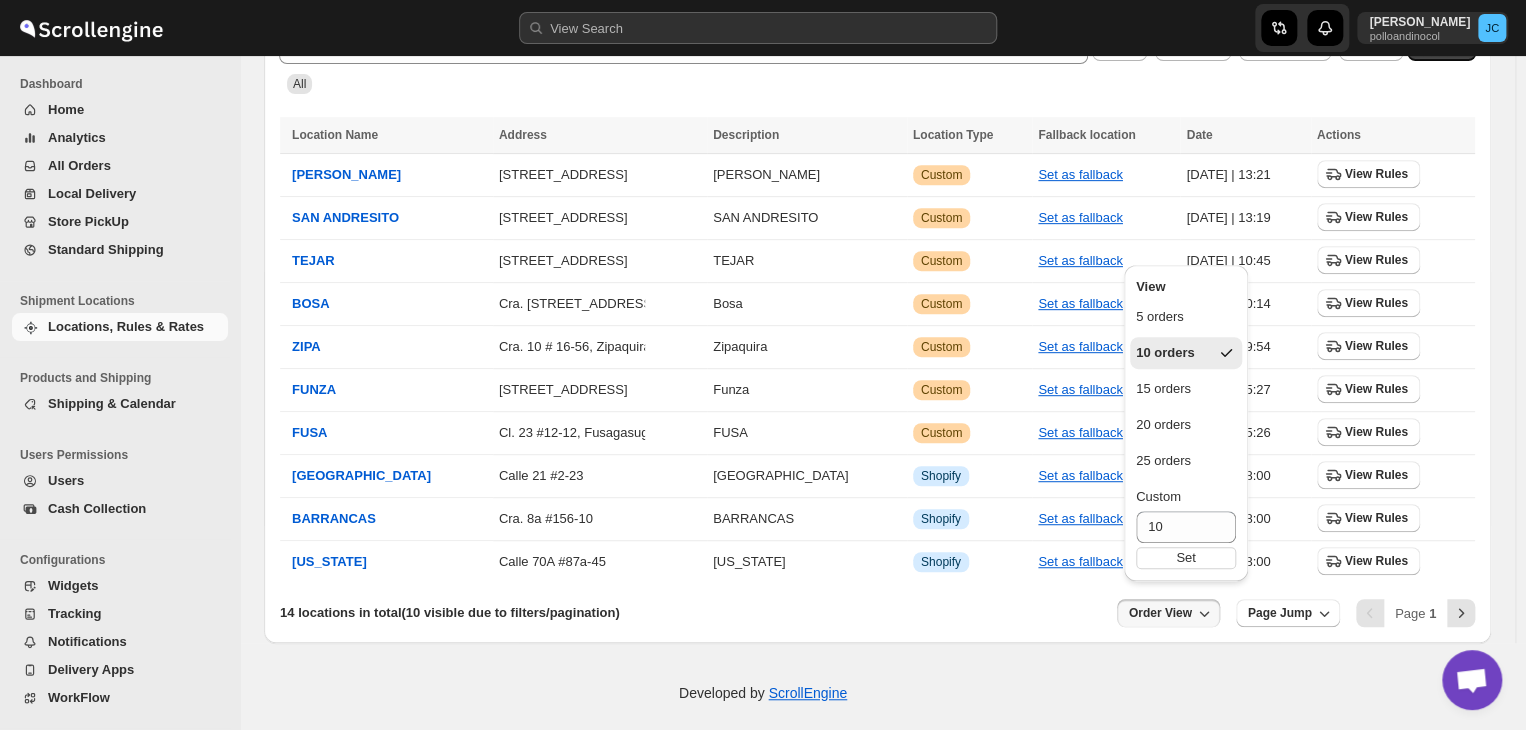 click 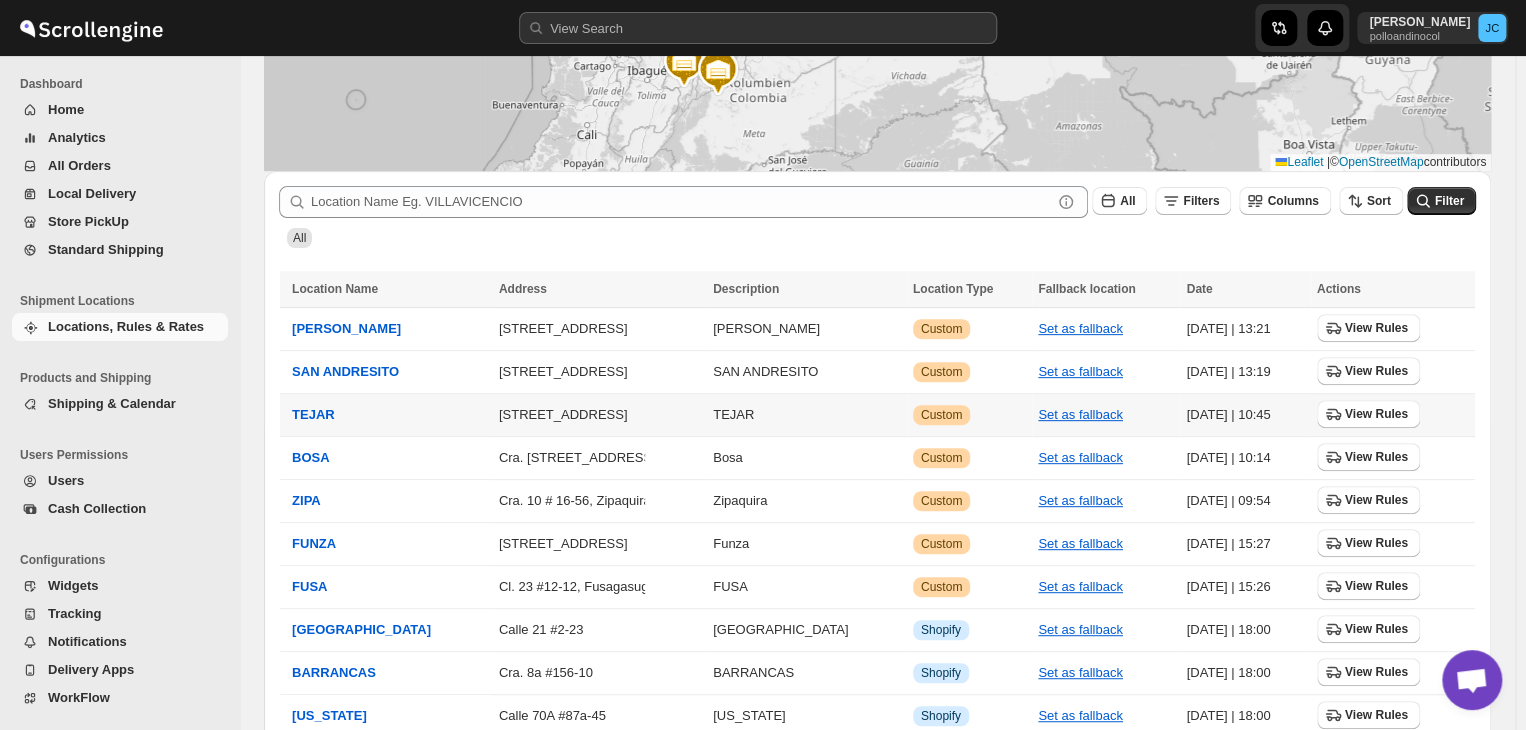 scroll, scrollTop: 252, scrollLeft: 0, axis: vertical 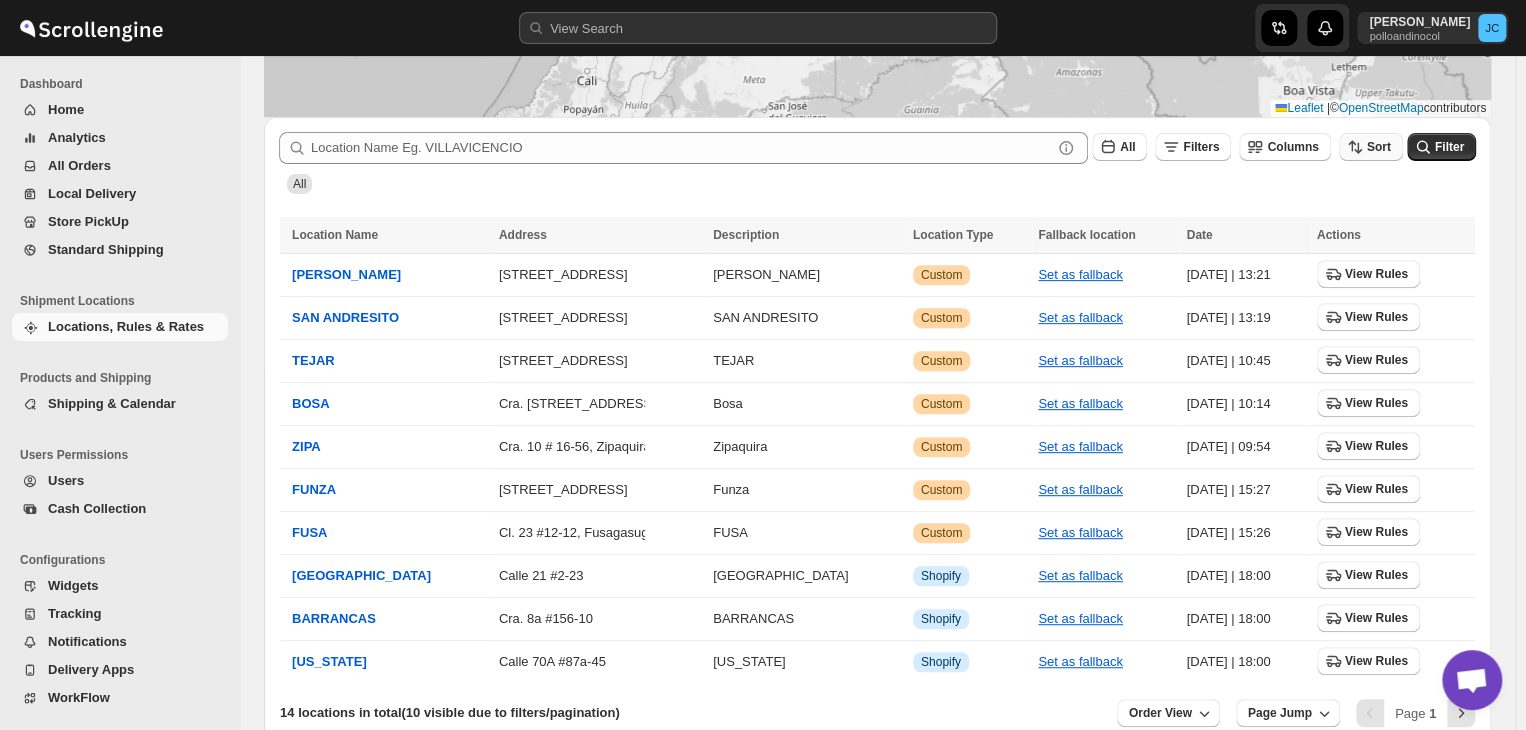 click on "Sort" at bounding box center [1379, 147] 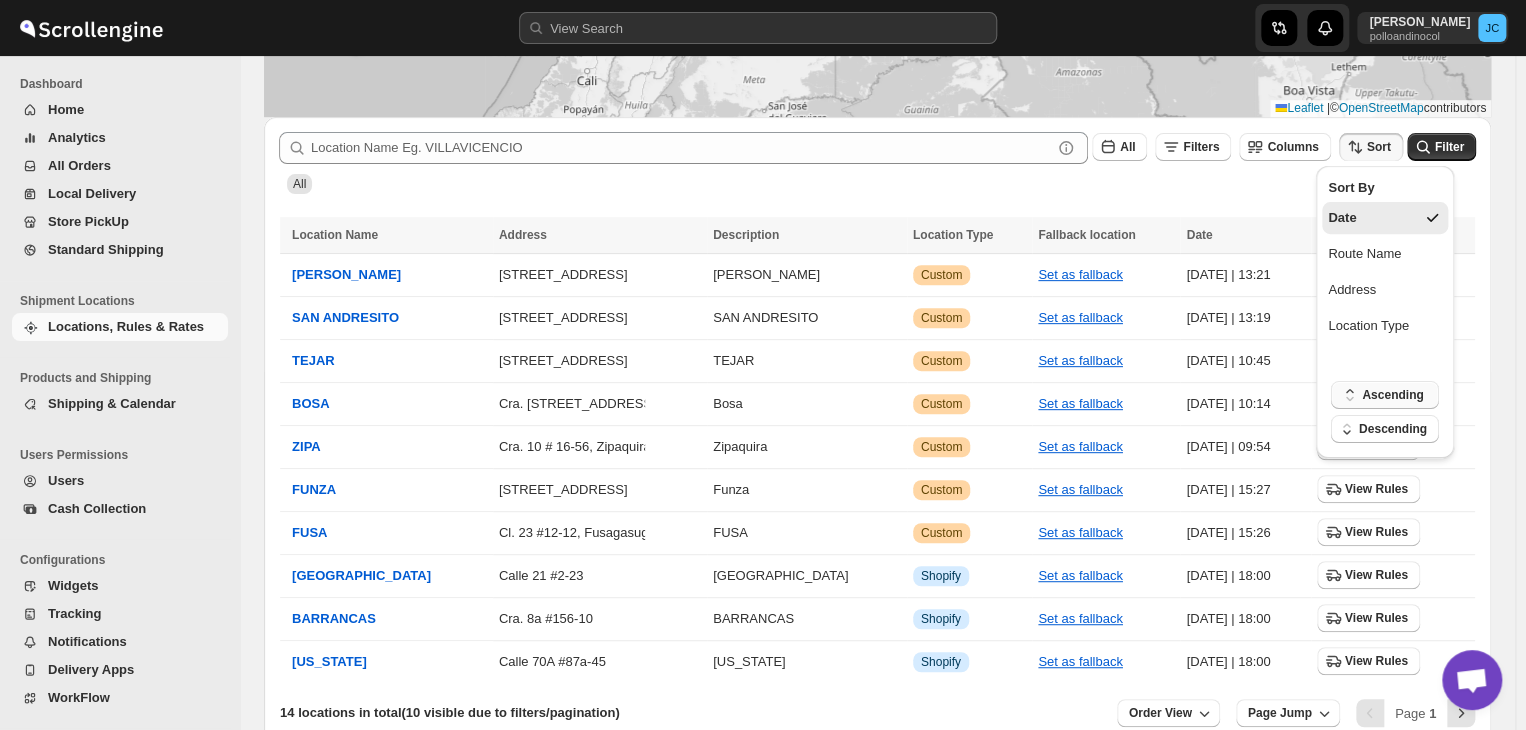 click on "Ascending" at bounding box center [1392, 395] 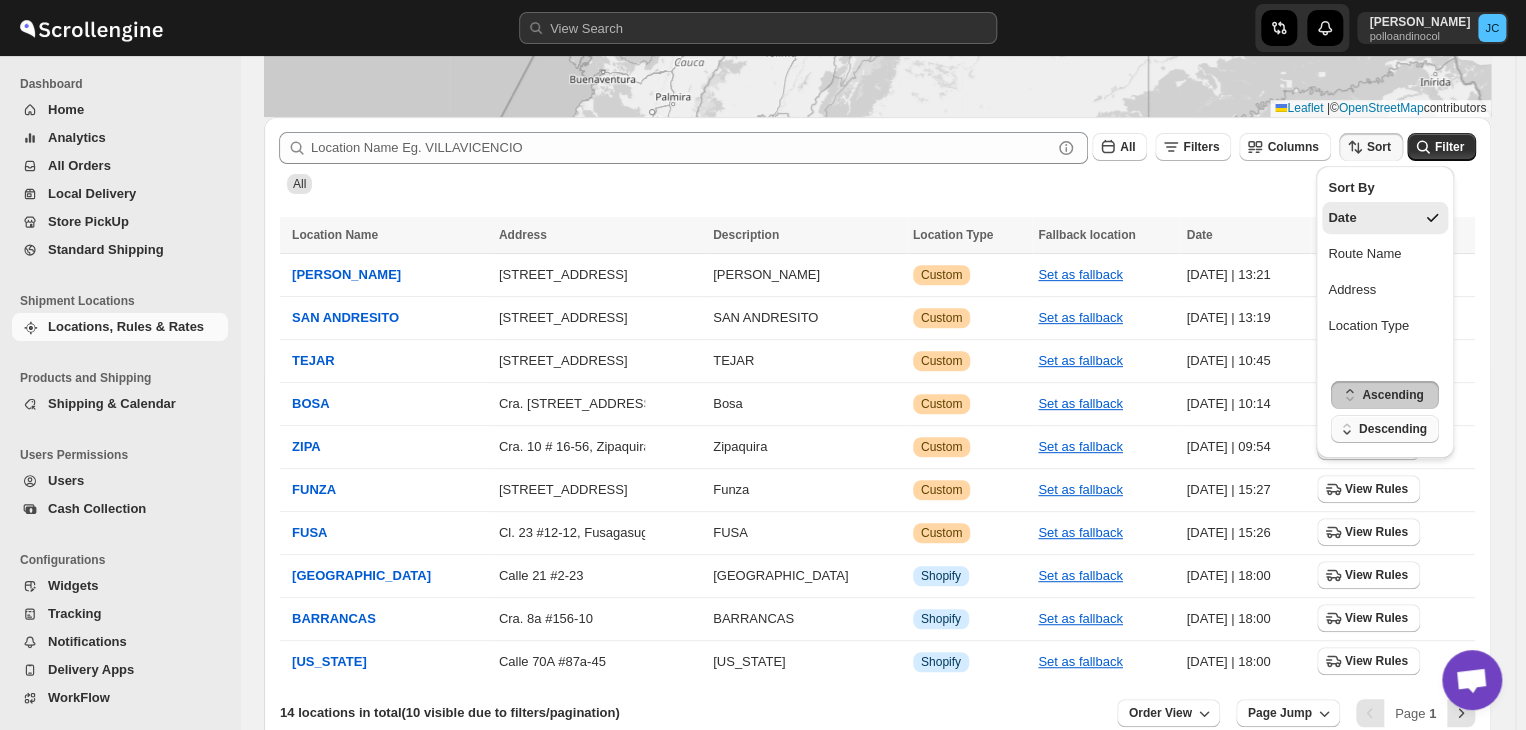 click on "Descending" at bounding box center (1393, 429) 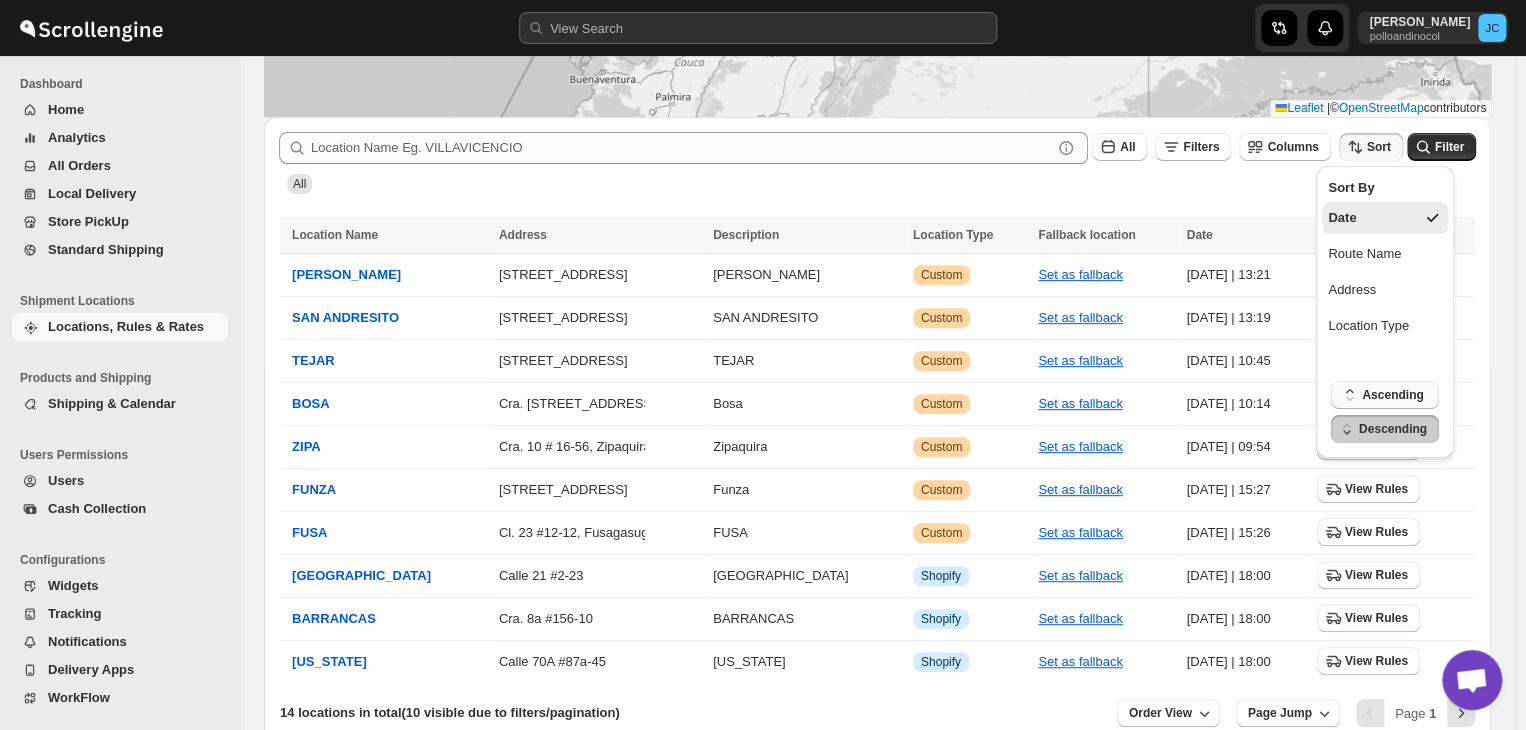 click on "Ascending" at bounding box center (1392, 395) 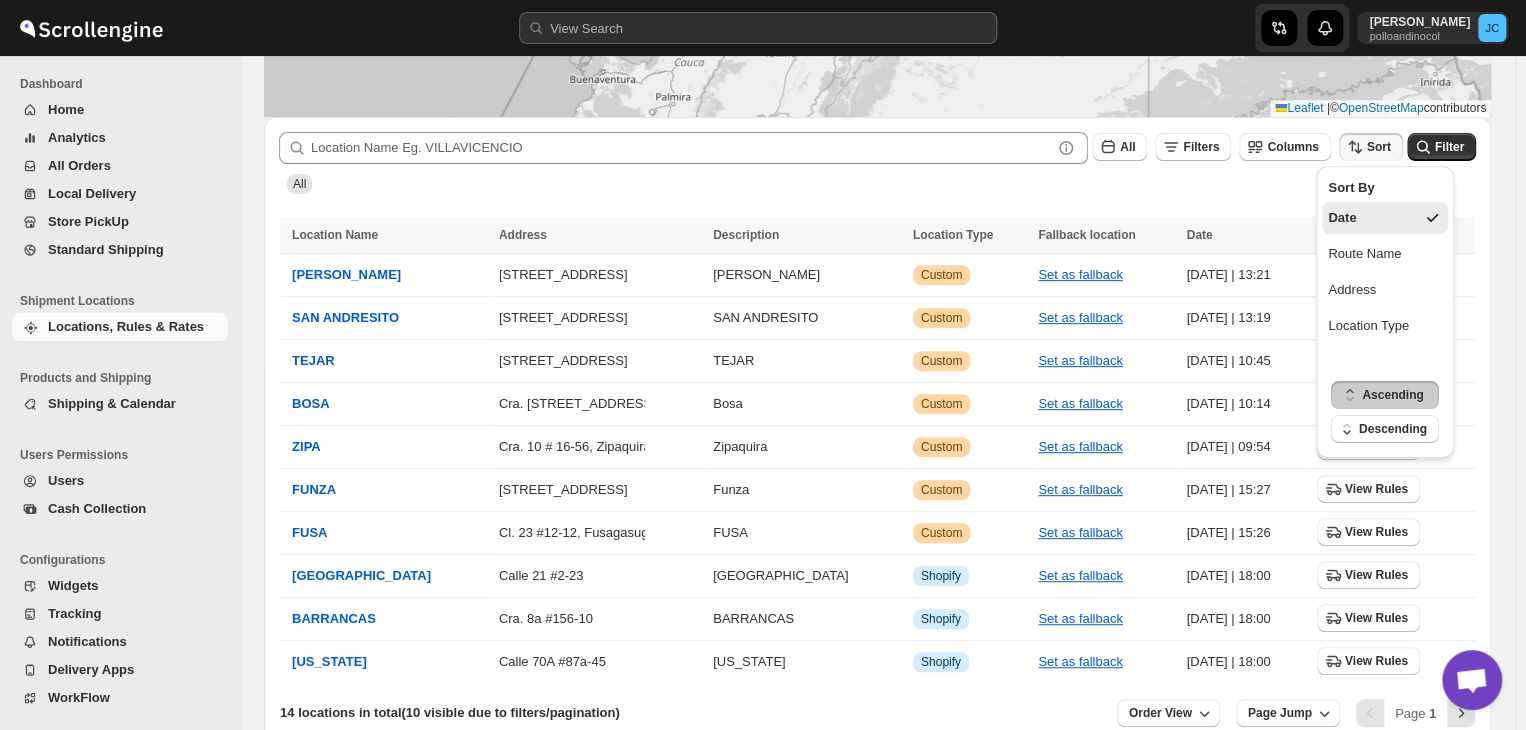 click on "Submit All   Filters Columns Sort Filter All" at bounding box center (877, 163) 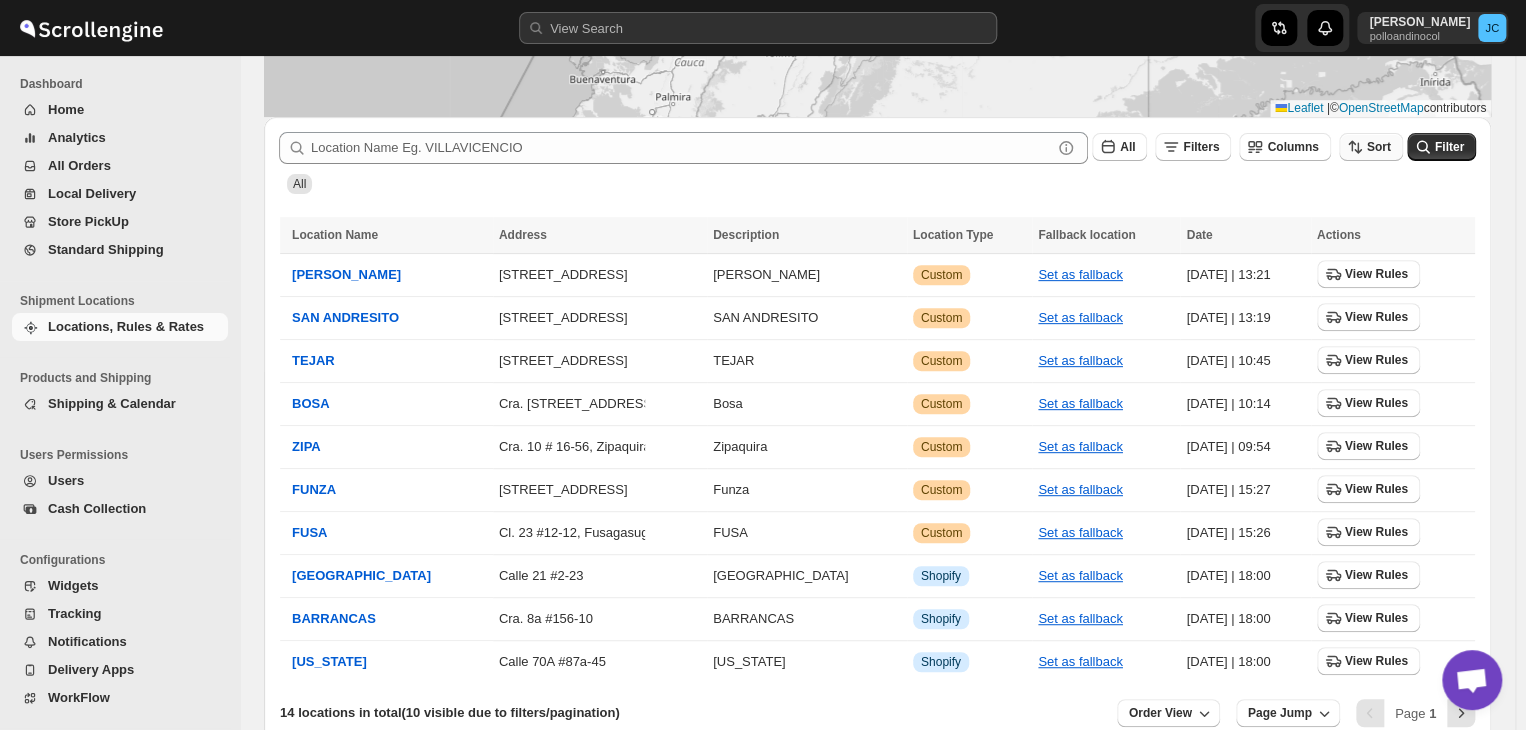 click on "Sort" at bounding box center (1371, 147) 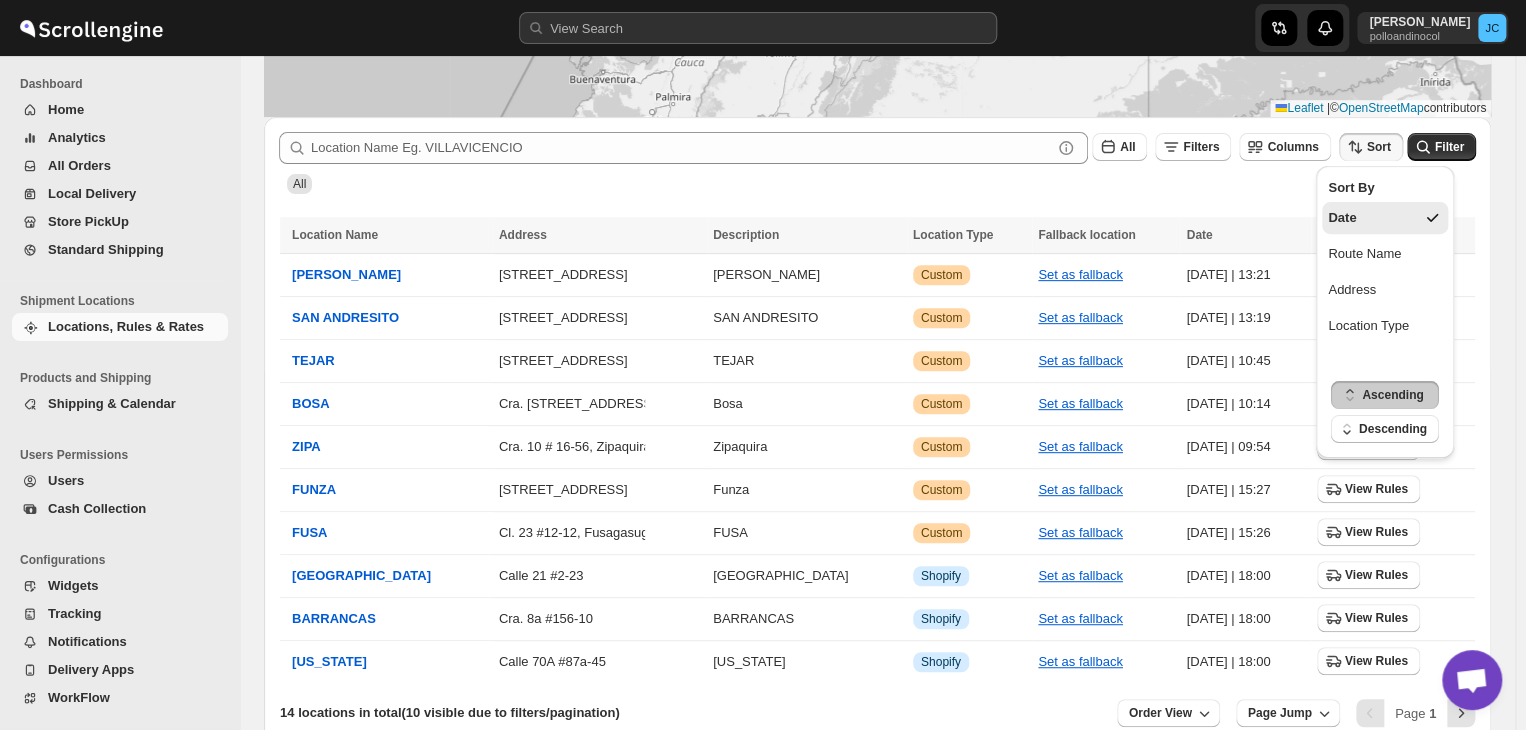 click on "All" at bounding box center (873, 175) 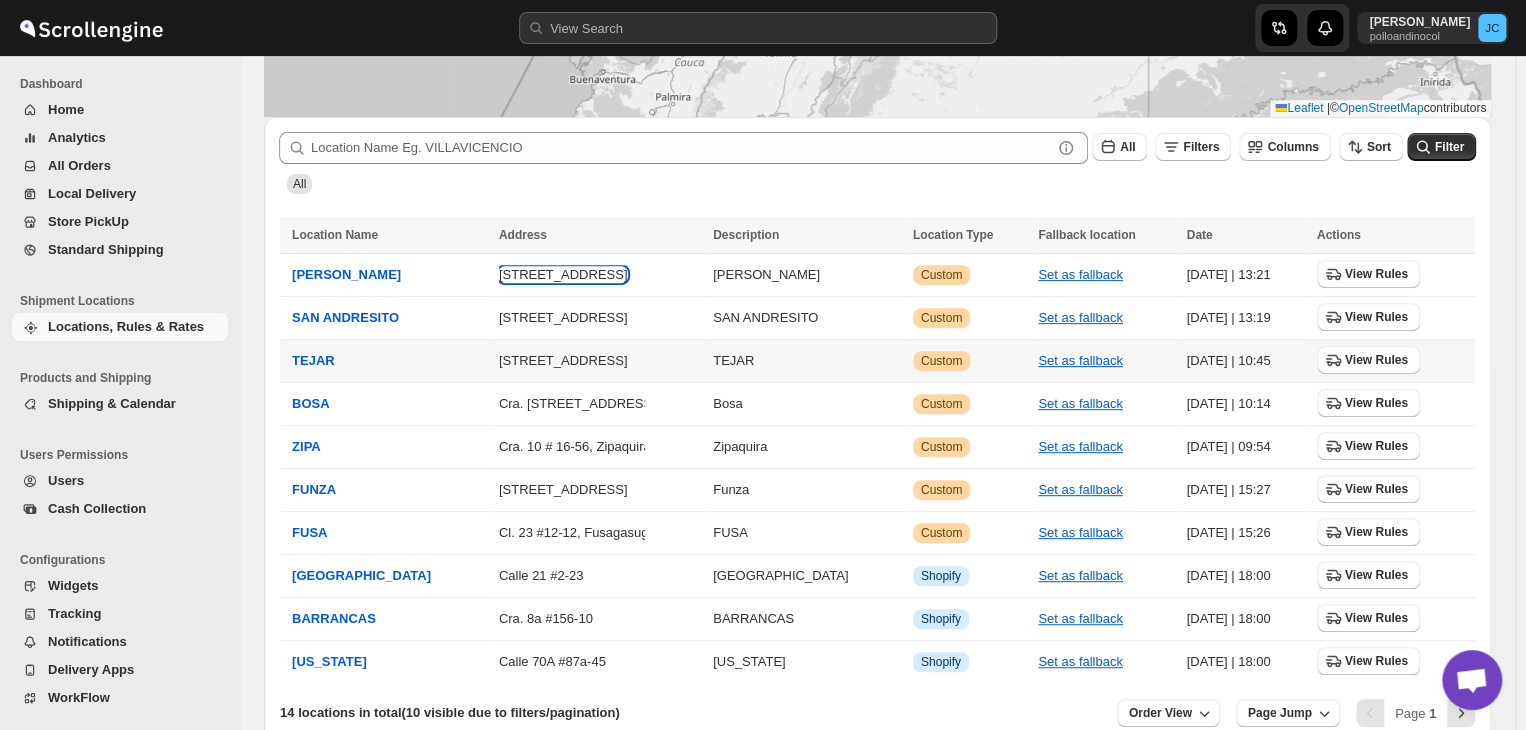 drag, startPoint x: 481, startPoint y: 269, endPoint x: 411, endPoint y: 293, distance: 74 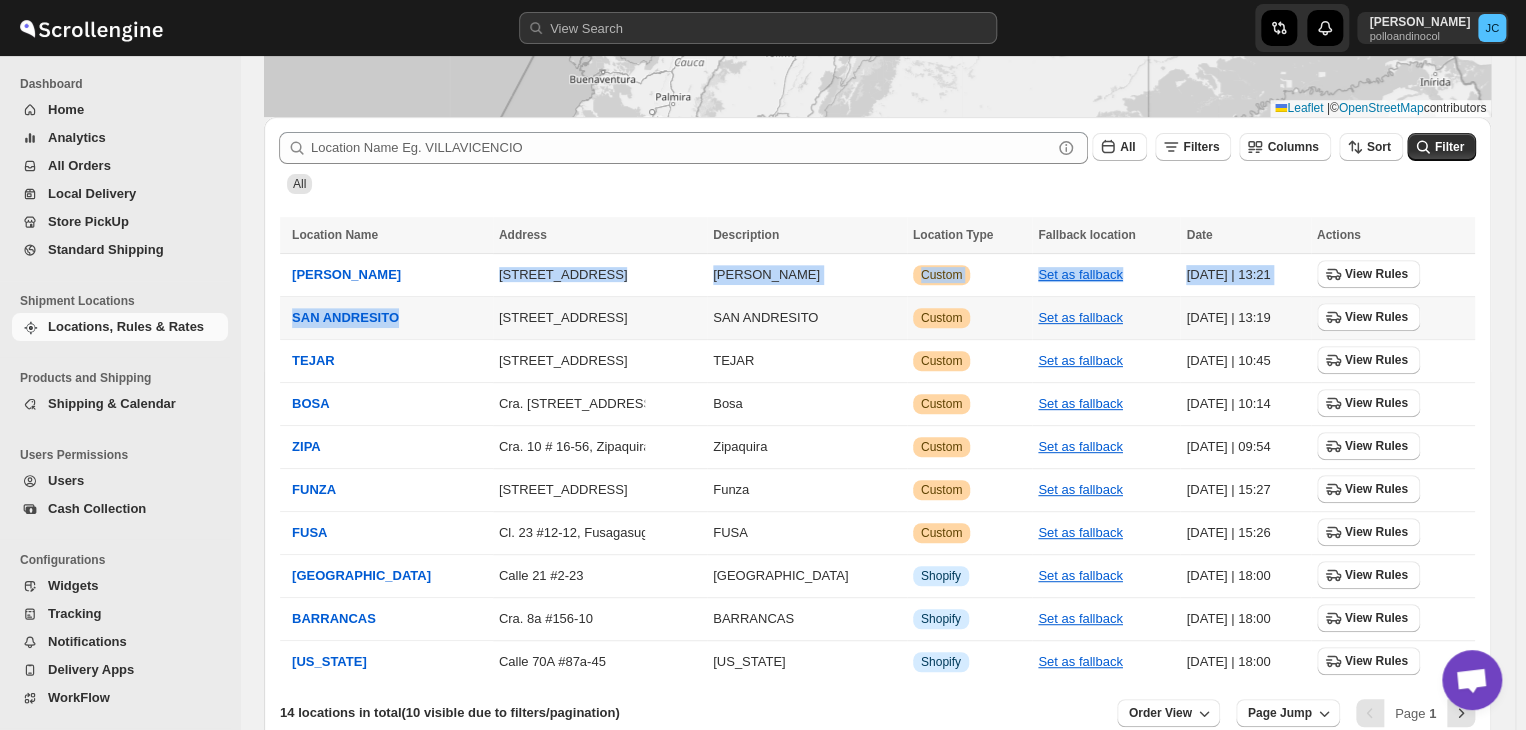 drag, startPoint x: 411, startPoint y: 273, endPoint x: 440, endPoint y: 289, distance: 33.12099 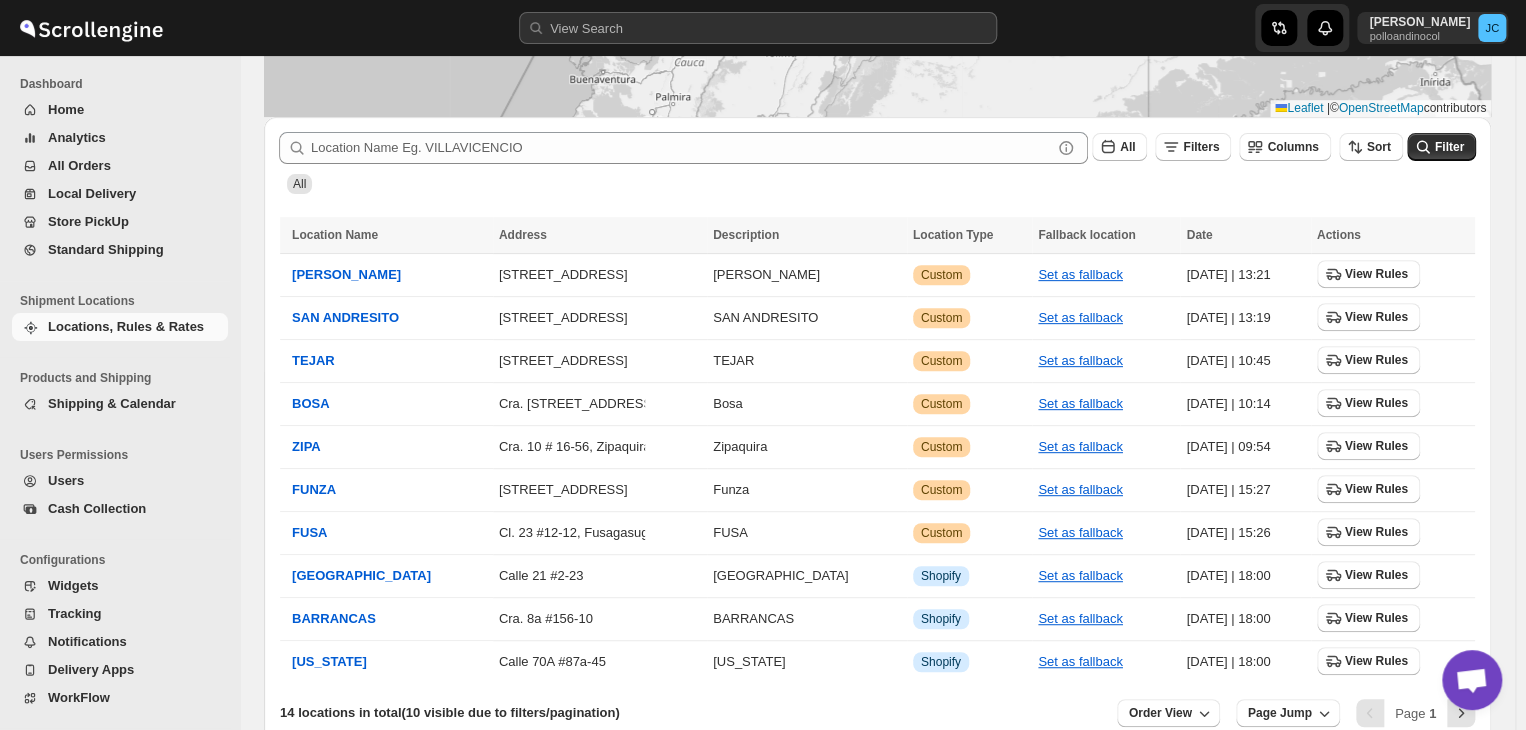 drag, startPoint x: 852, startPoint y: 181, endPoint x: 896, endPoint y: 171, distance: 45.122055 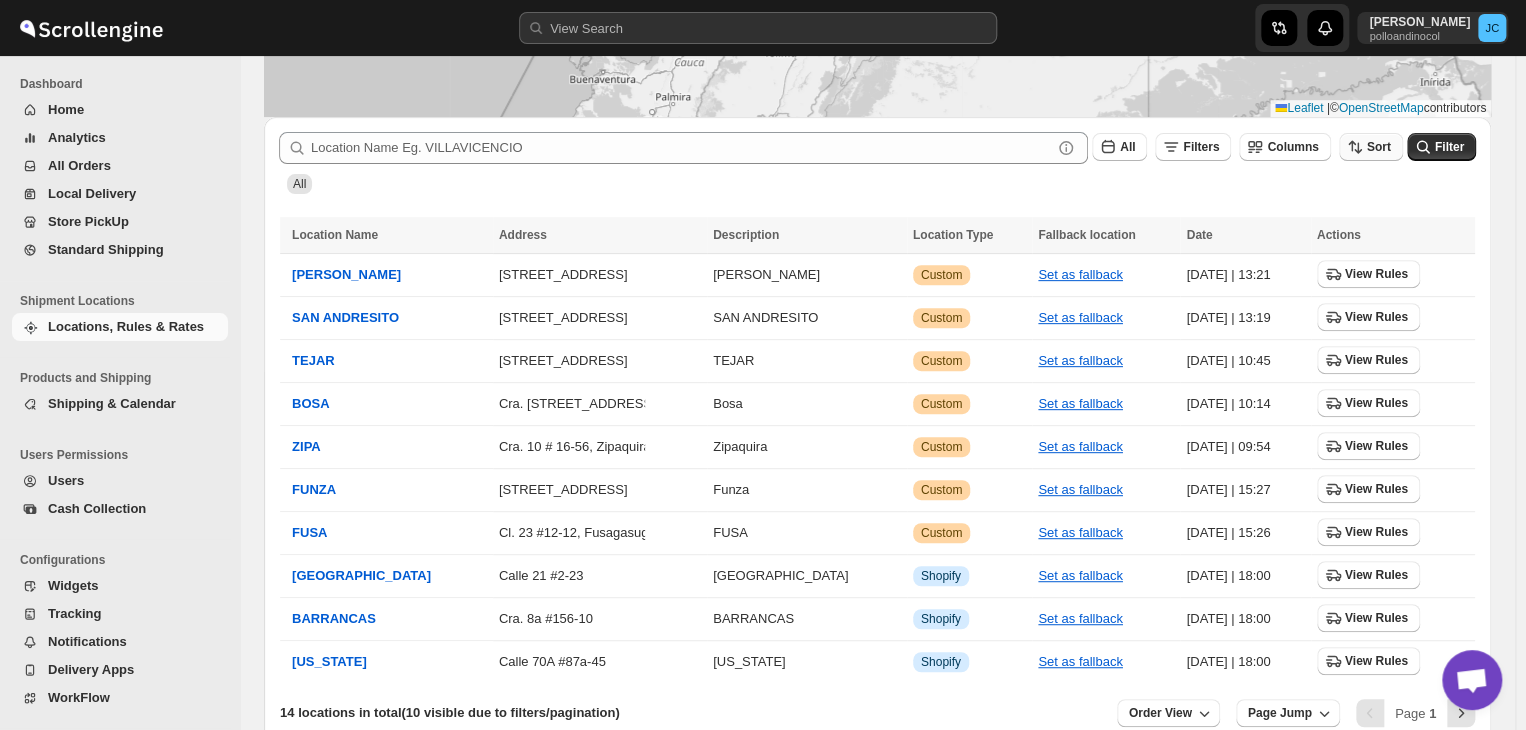 click 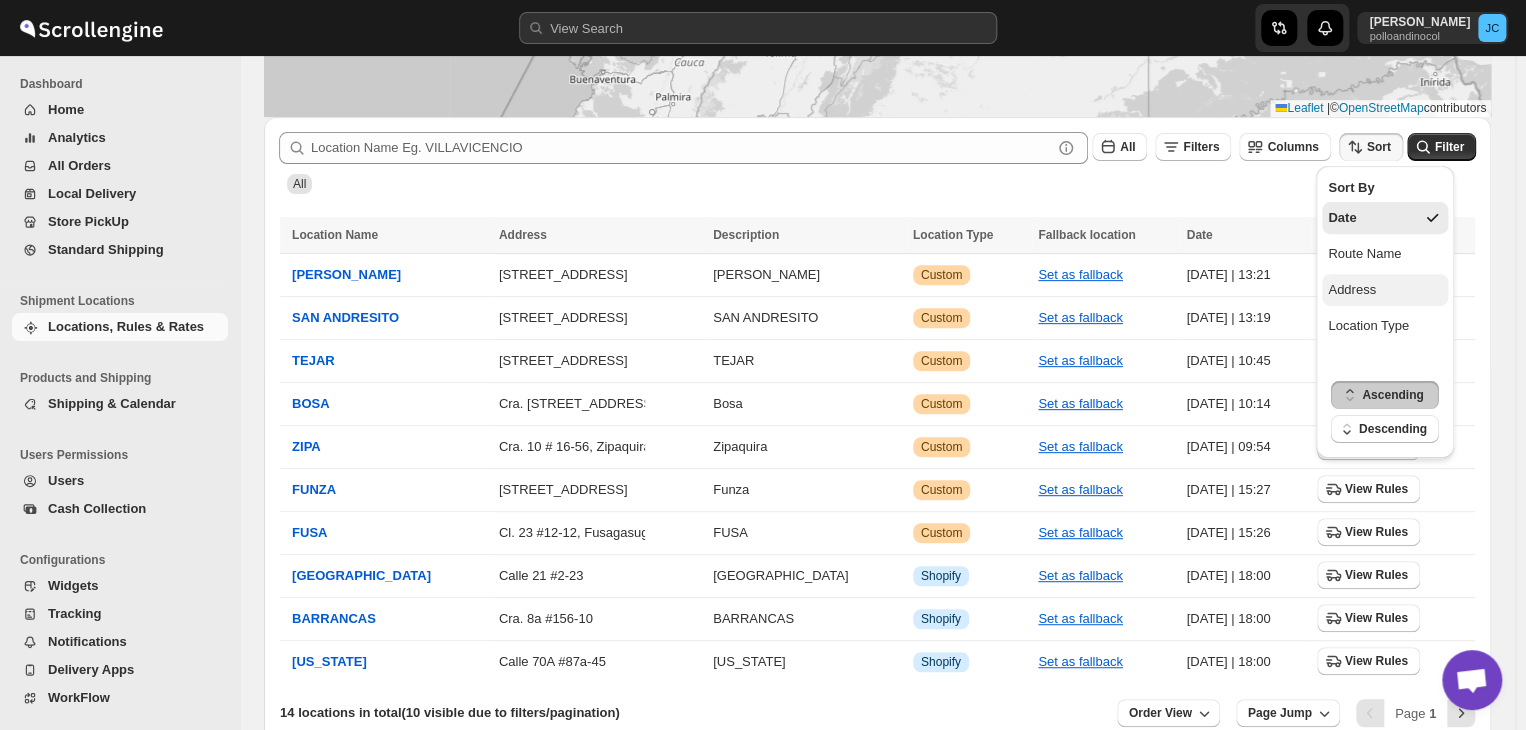 click on "Address" at bounding box center [1385, 290] 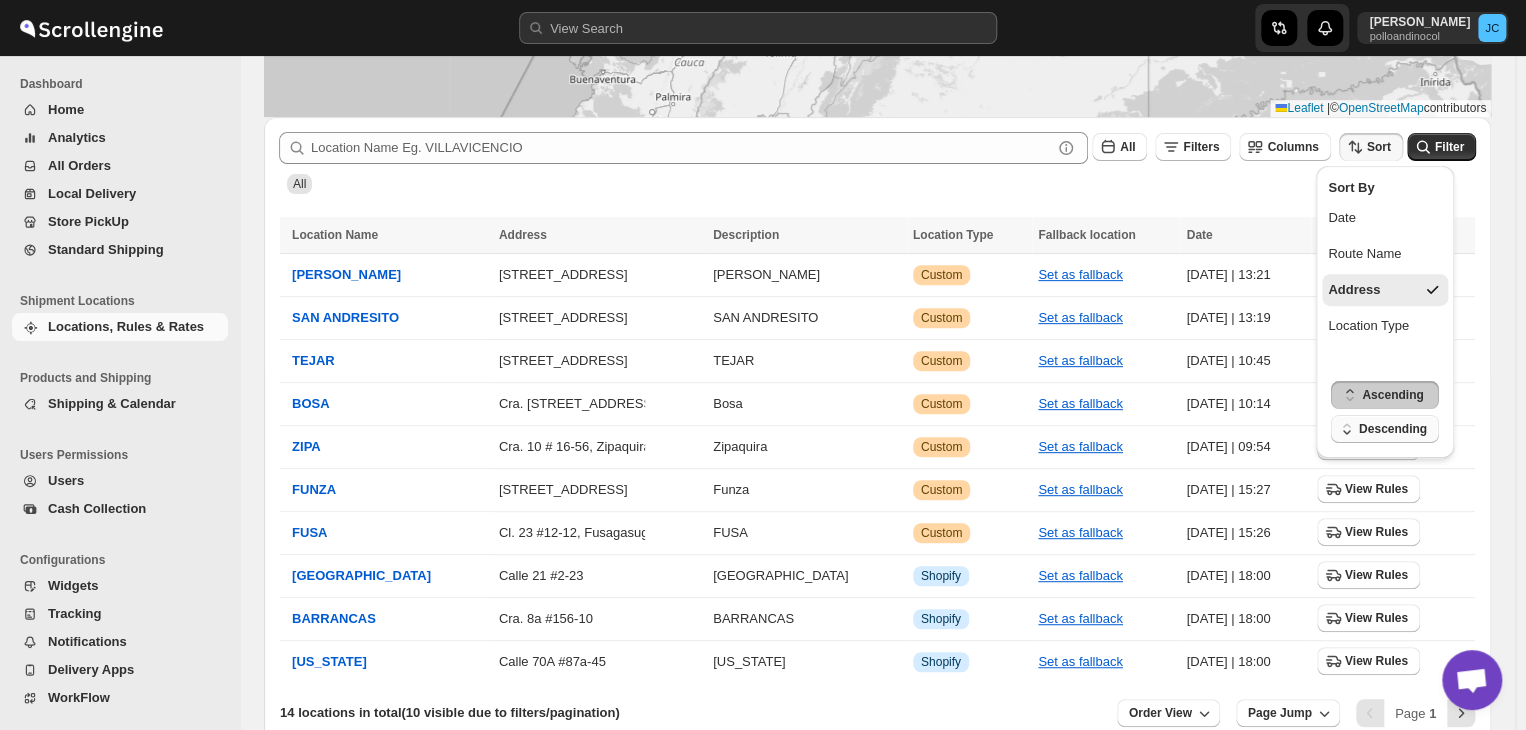 click on "Descending" at bounding box center (1385, 429) 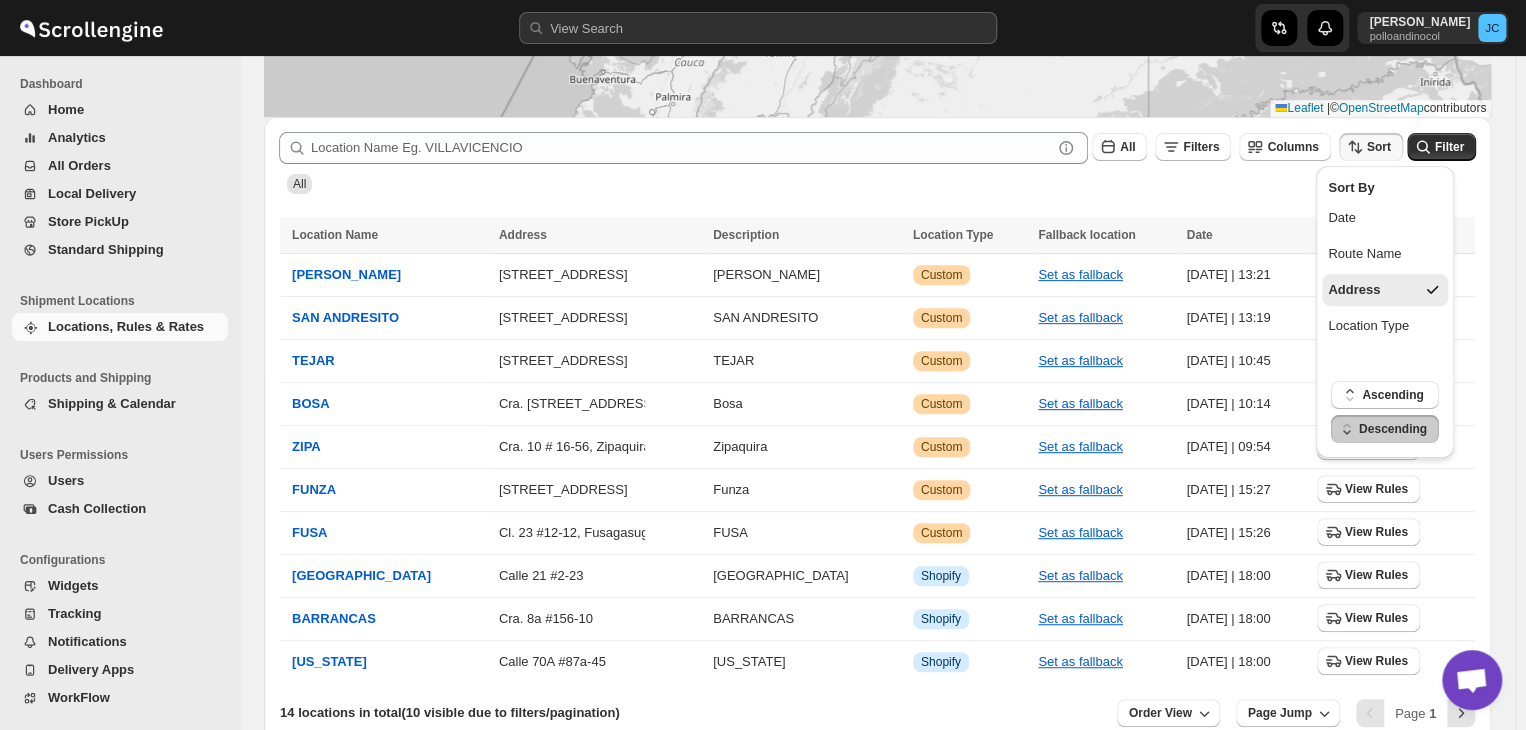 click on "Ascending" at bounding box center (1392, 395) 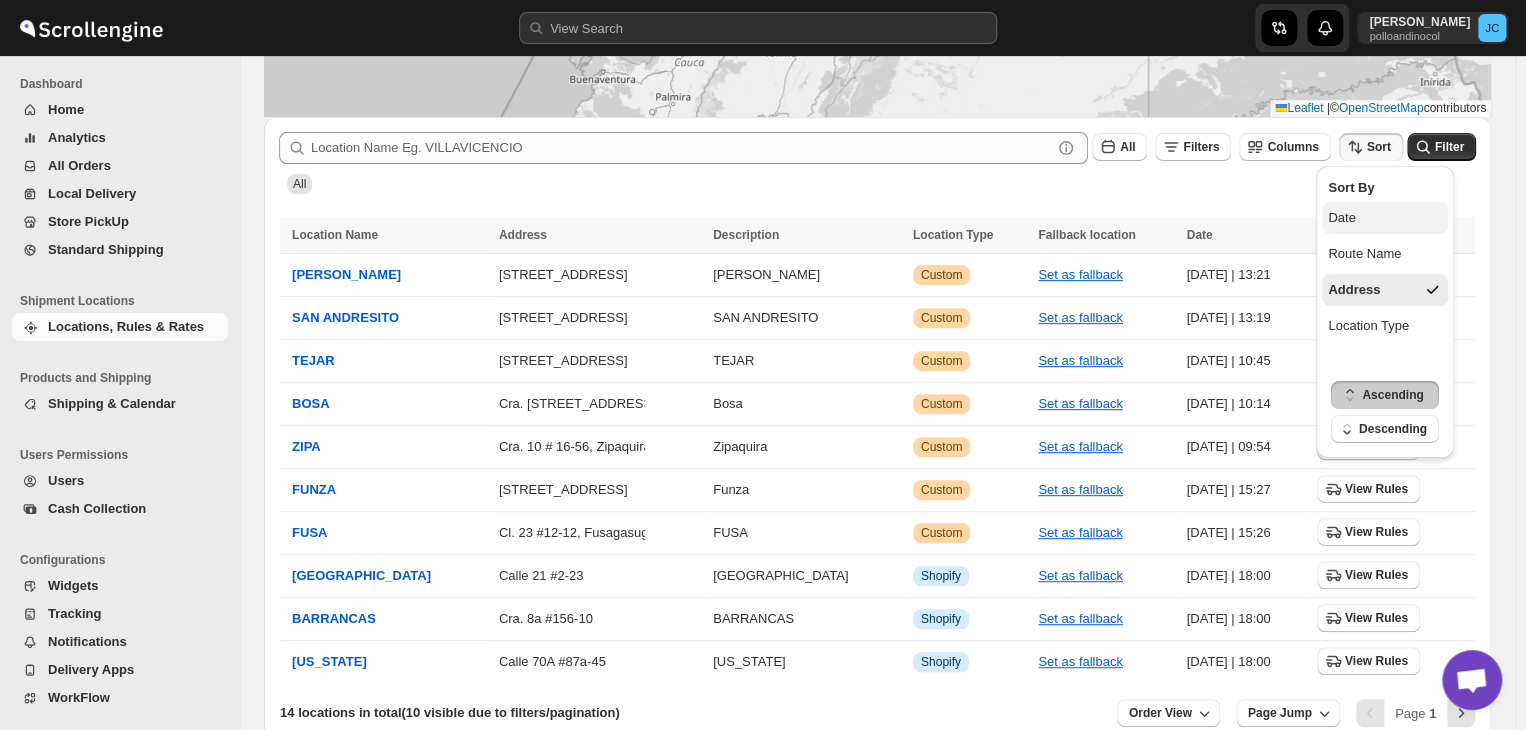 click on "Date" at bounding box center [1385, 218] 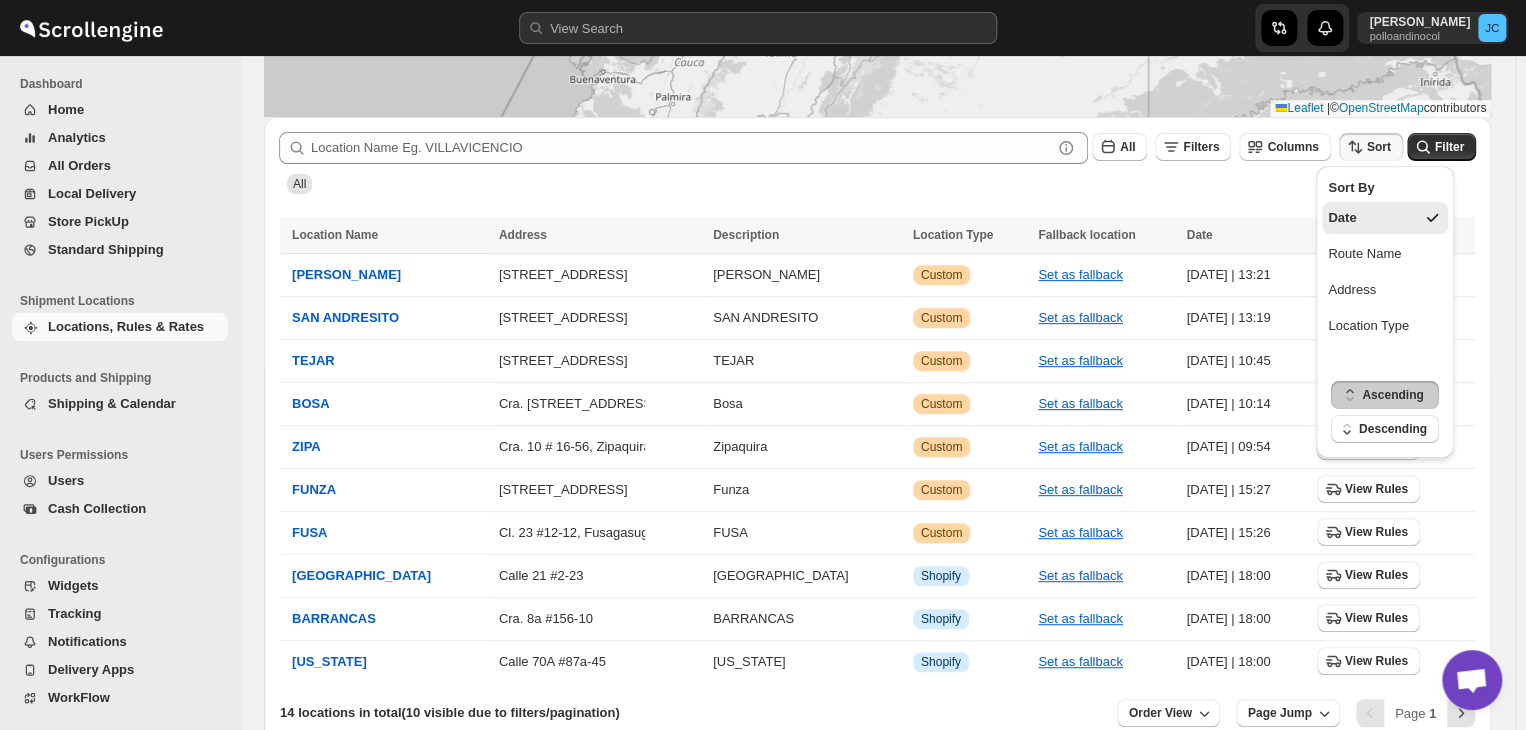click on "All" at bounding box center (873, 175) 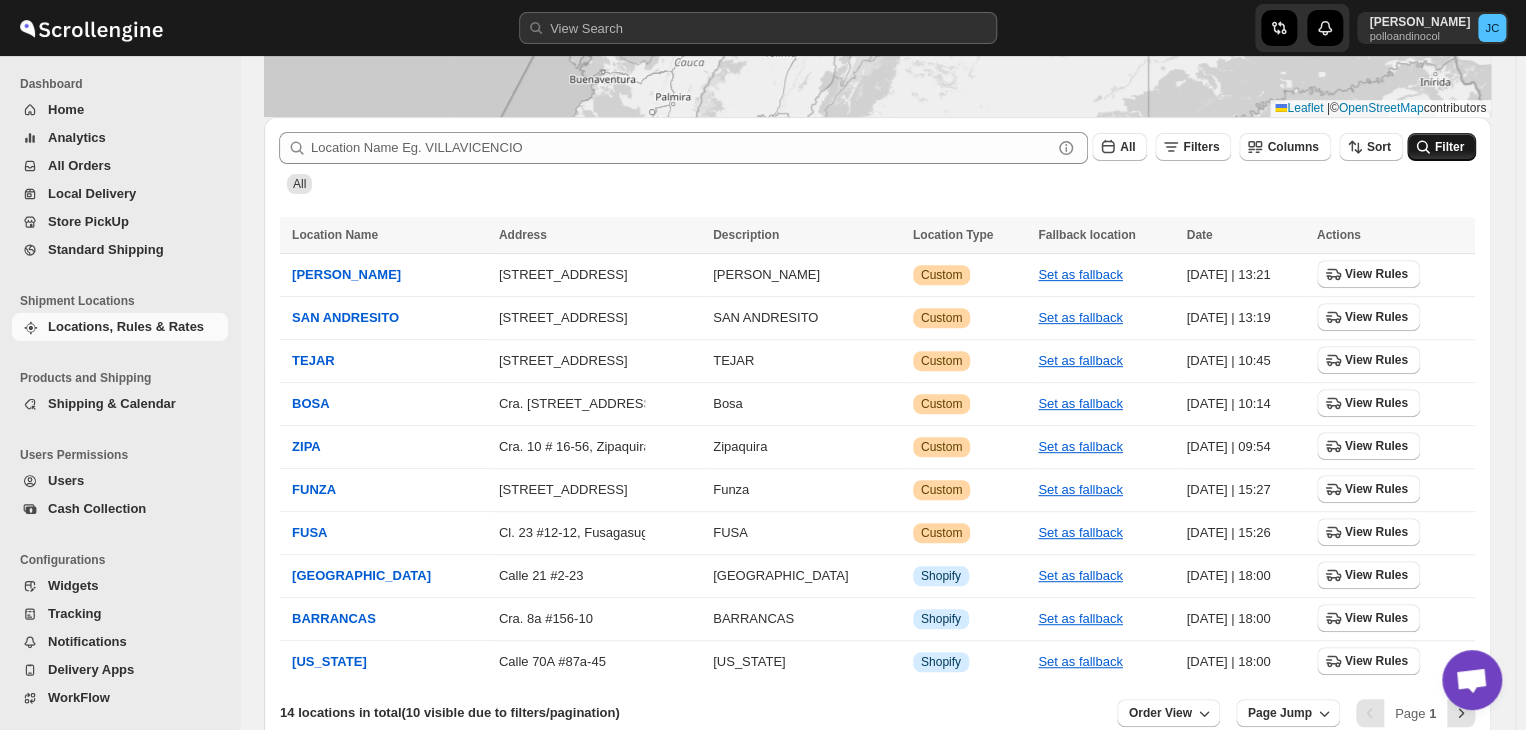 click 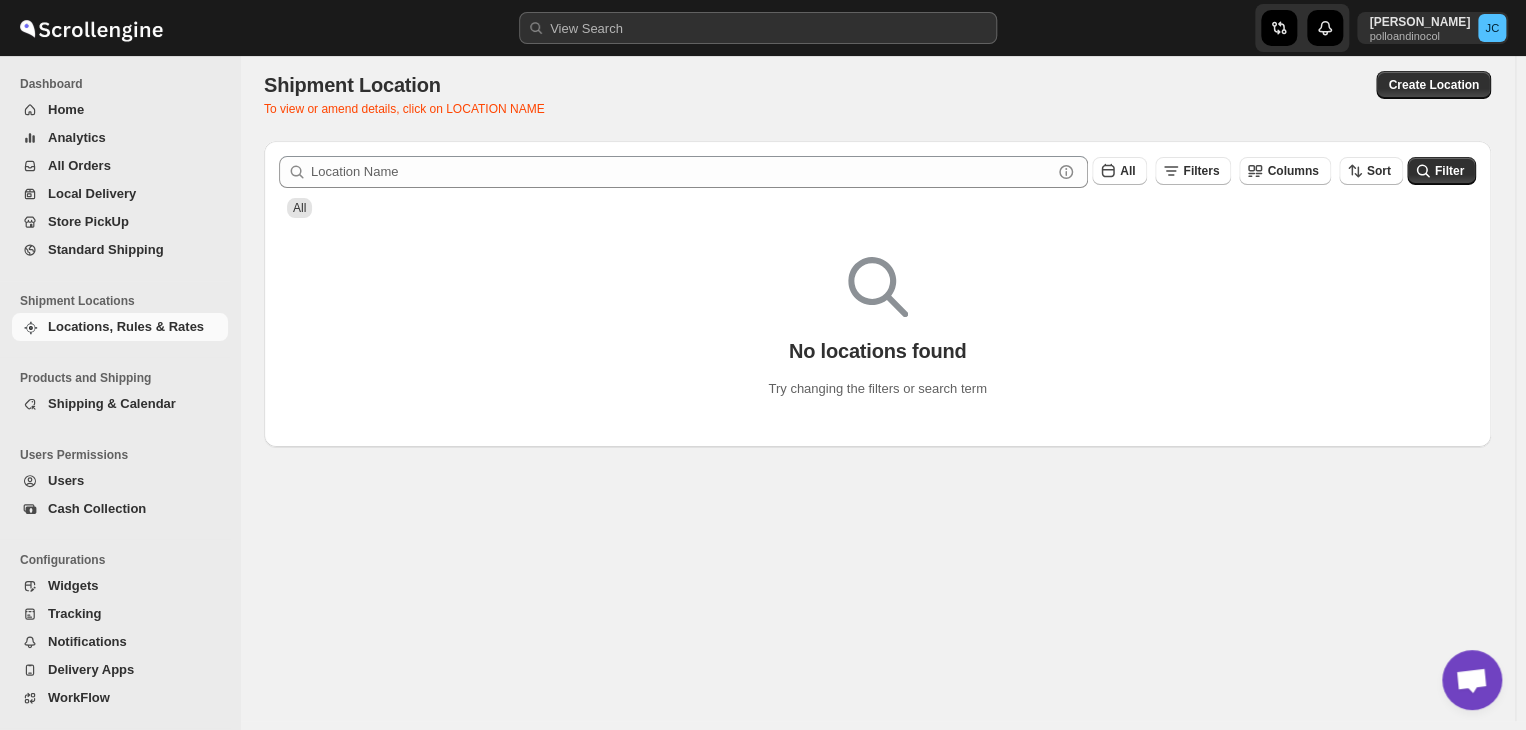 scroll, scrollTop: 0, scrollLeft: 0, axis: both 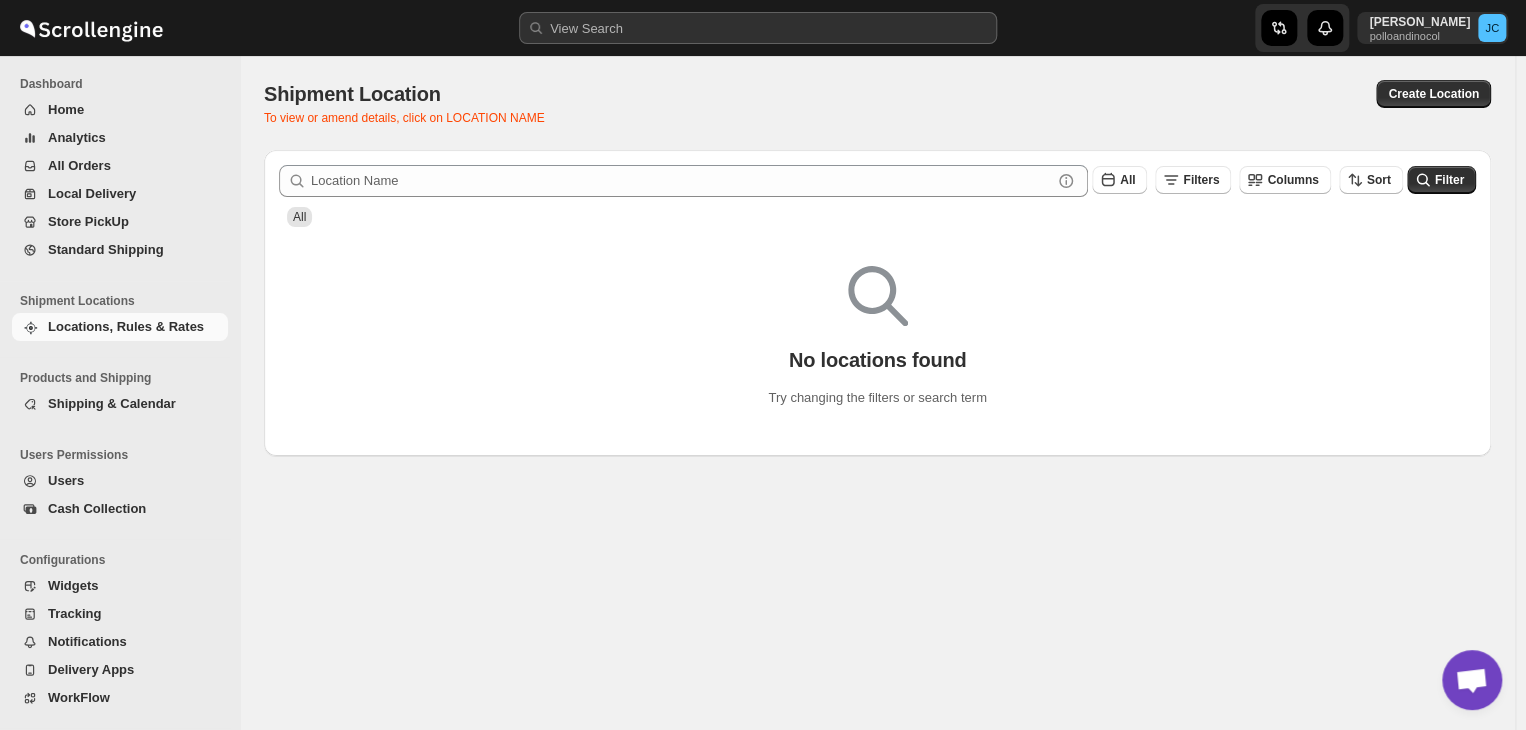 click on "All" at bounding box center (299, 217) 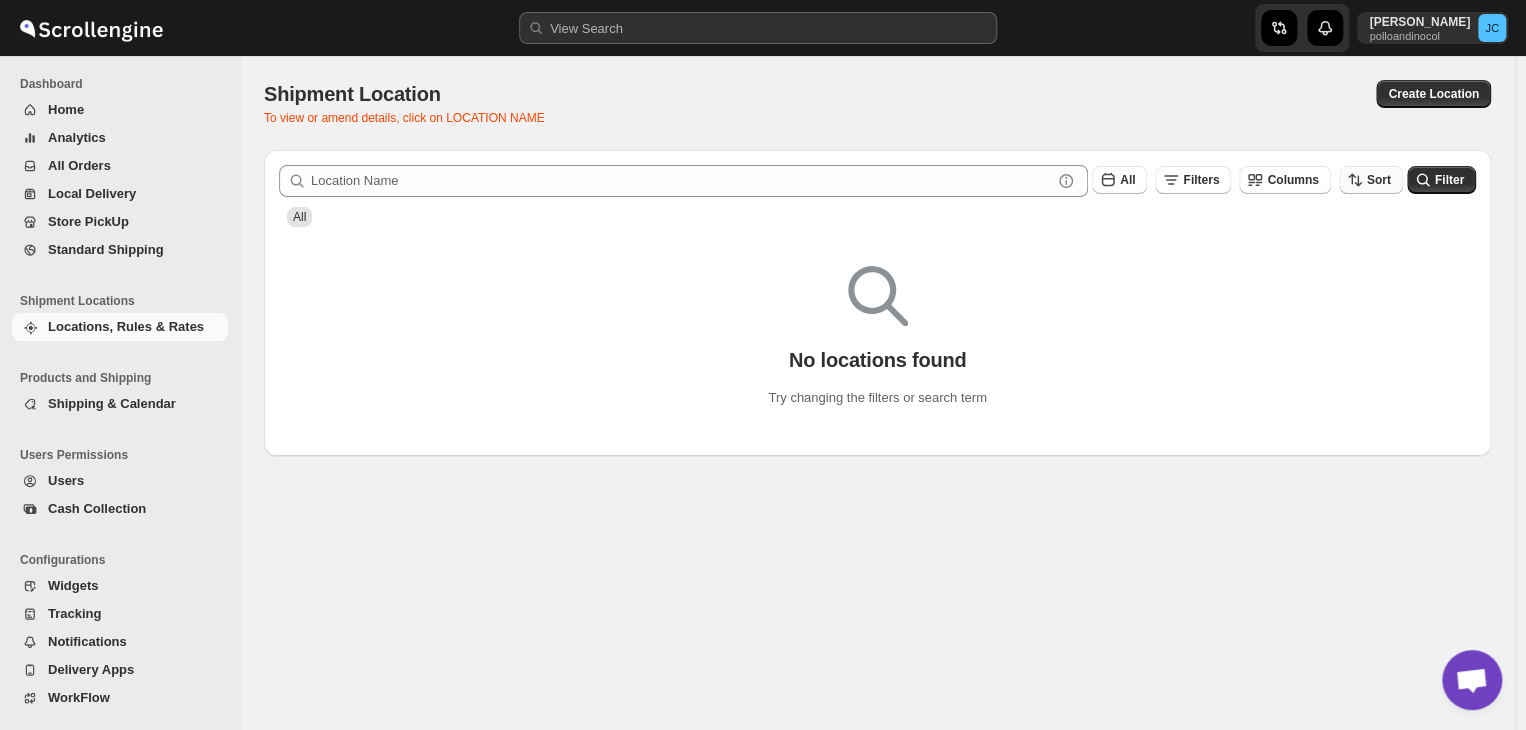 click 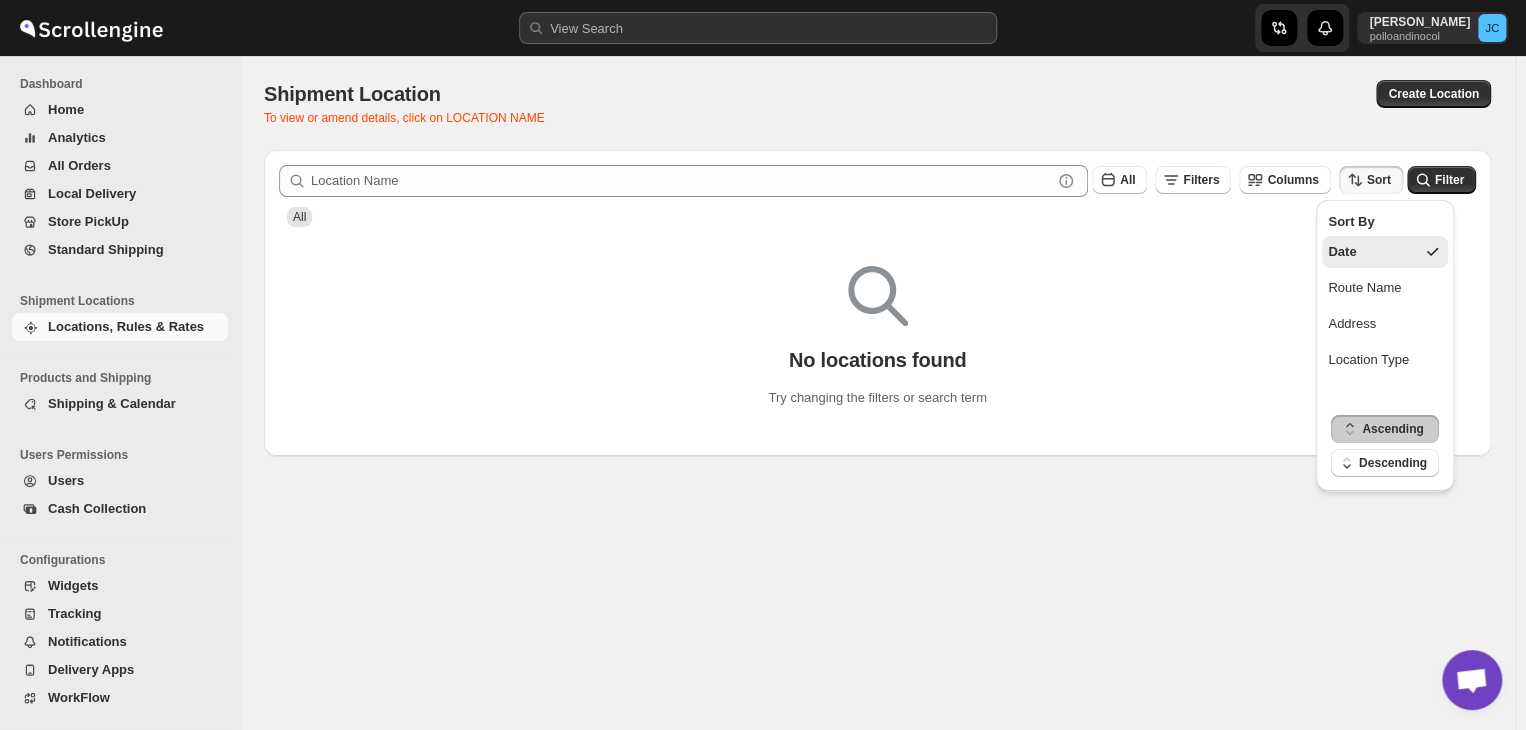 click on "Date" at bounding box center (1385, 252) 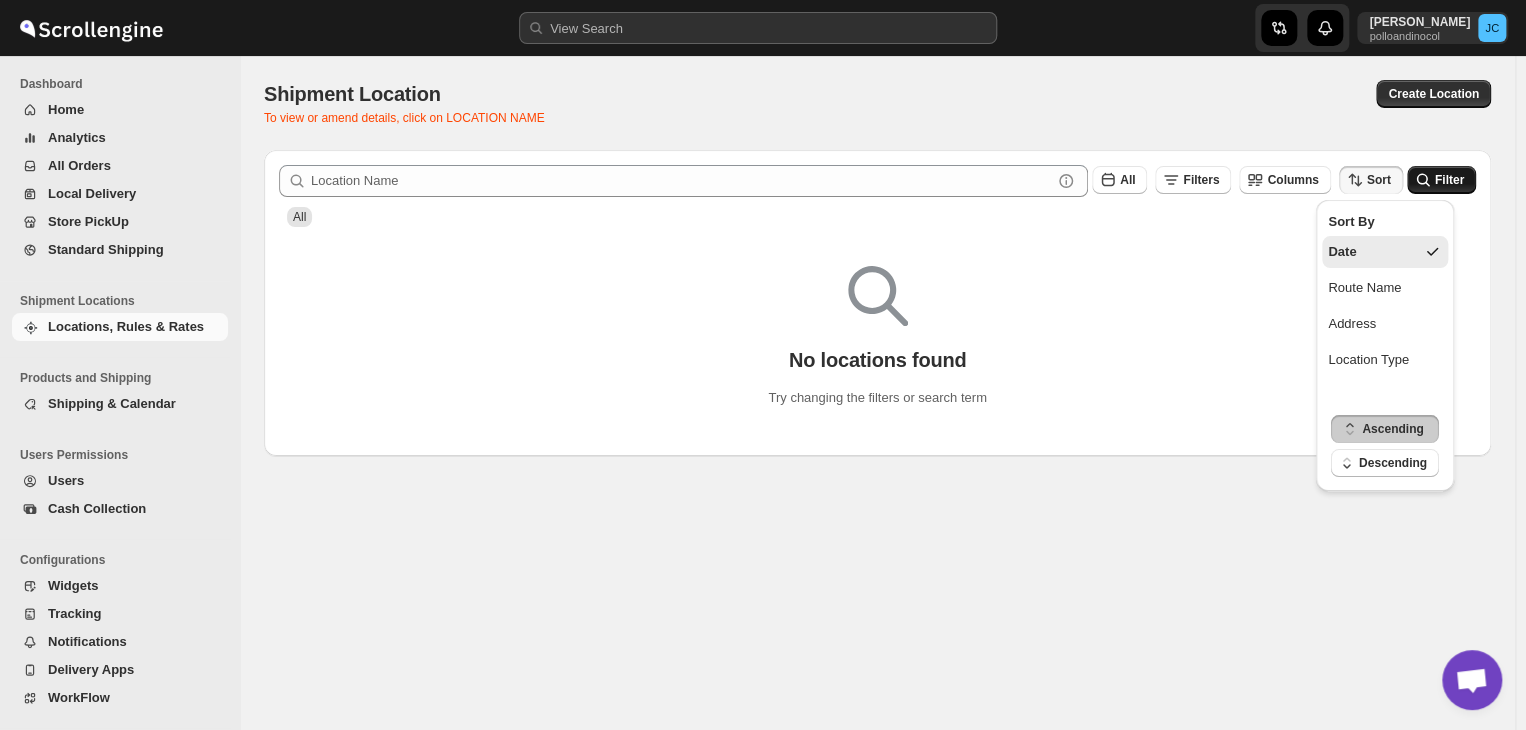 click on "Filter" at bounding box center [1441, 180] 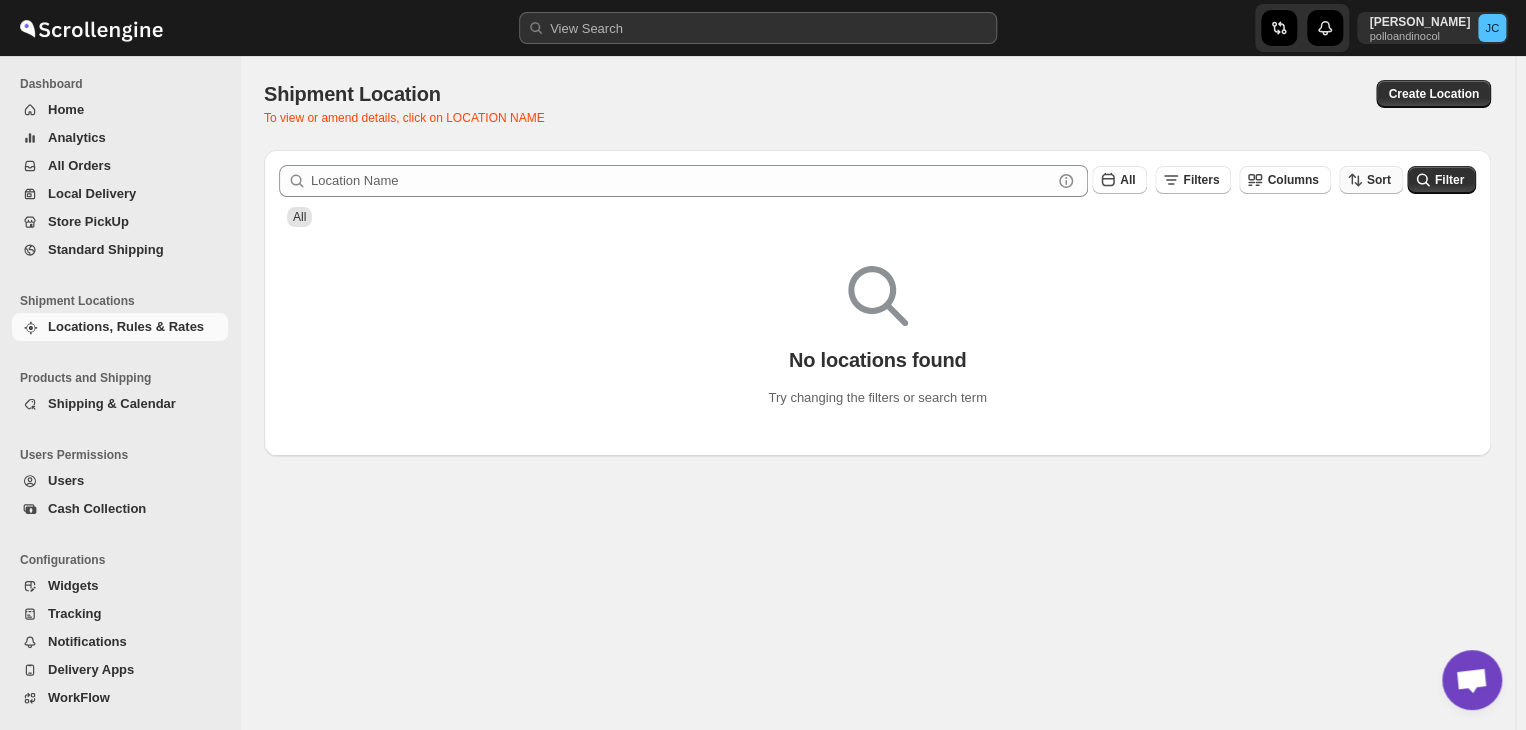 click 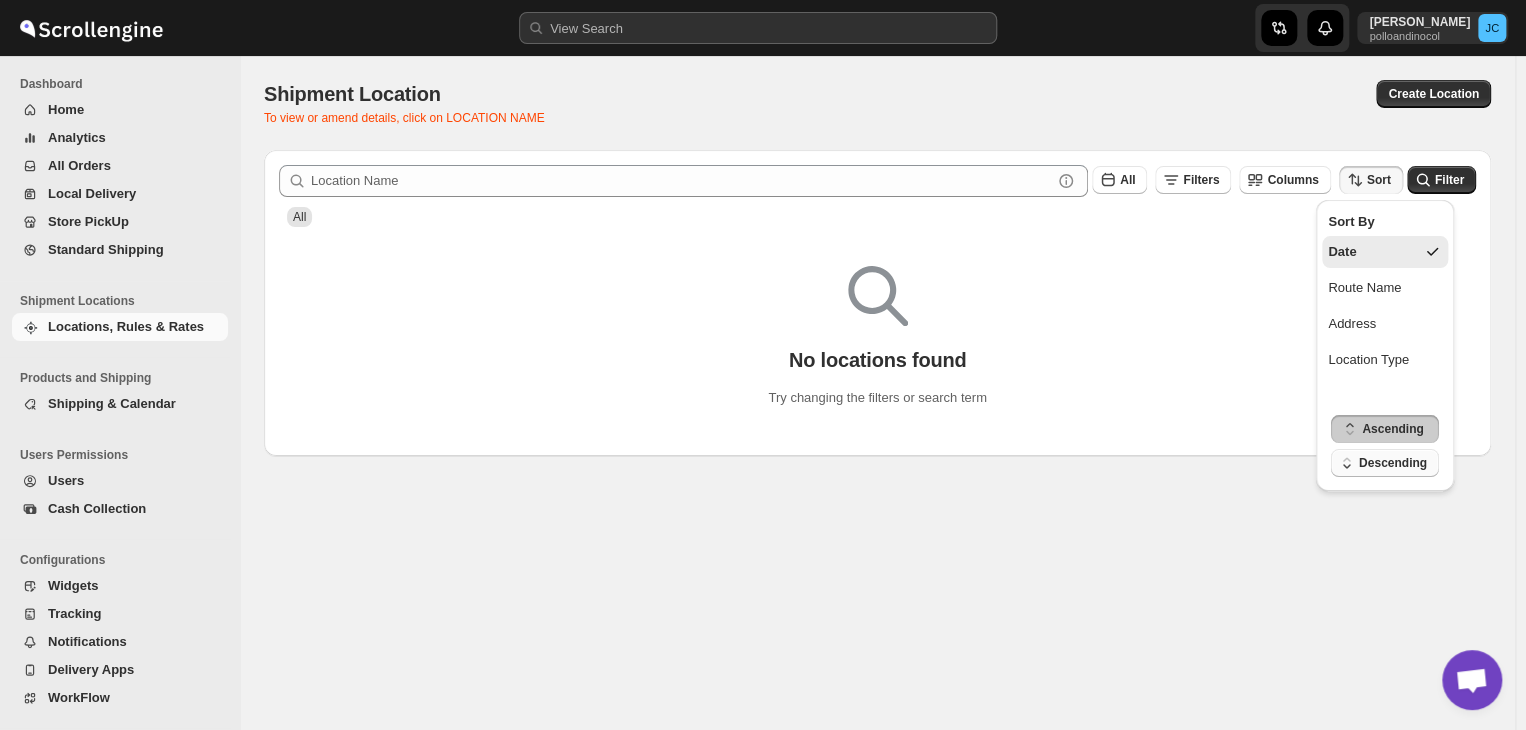 click on "Descending" at bounding box center [1393, 463] 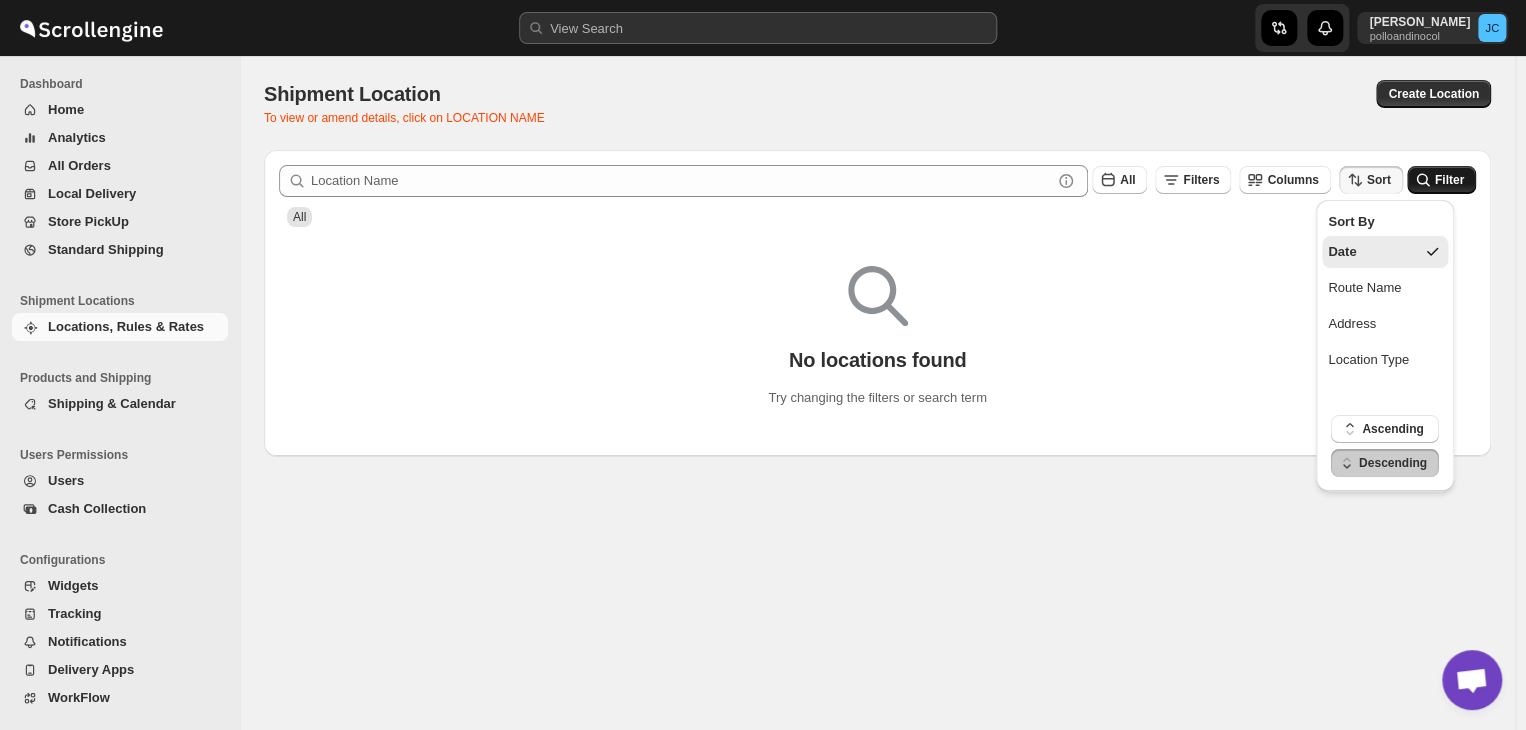 click on "Filter" at bounding box center [1441, 180] 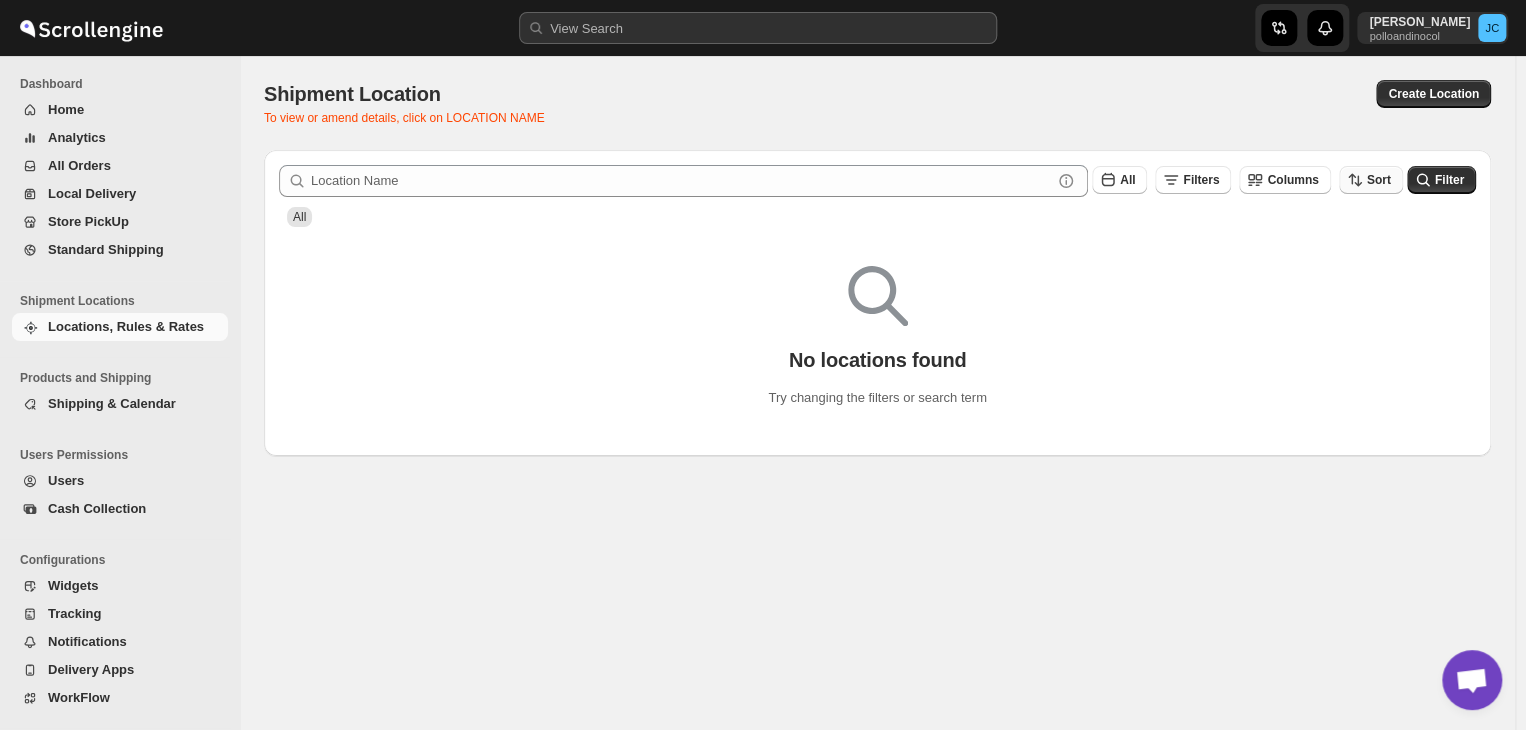 click on "Sort" at bounding box center [1371, 180] 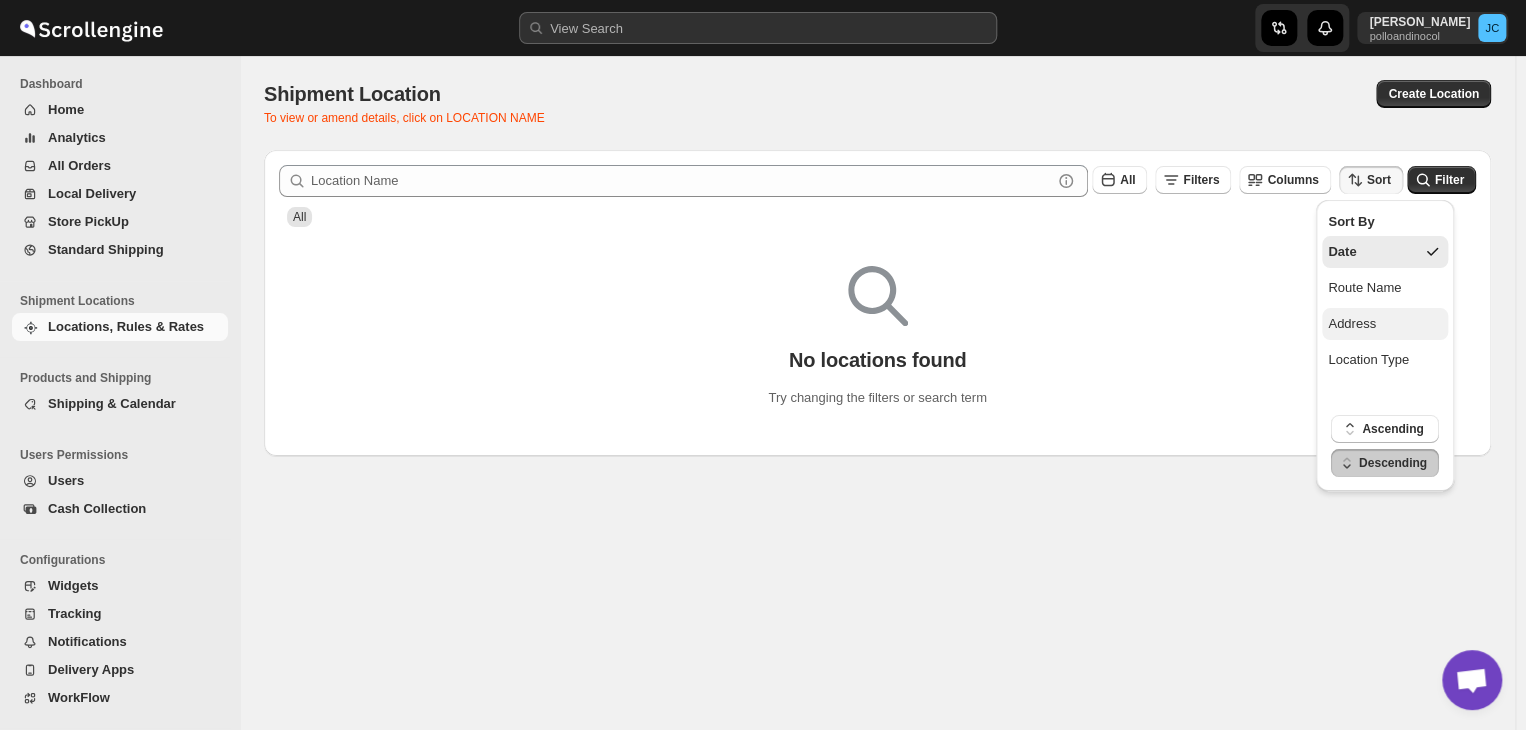 click on "Address" at bounding box center [1352, 324] 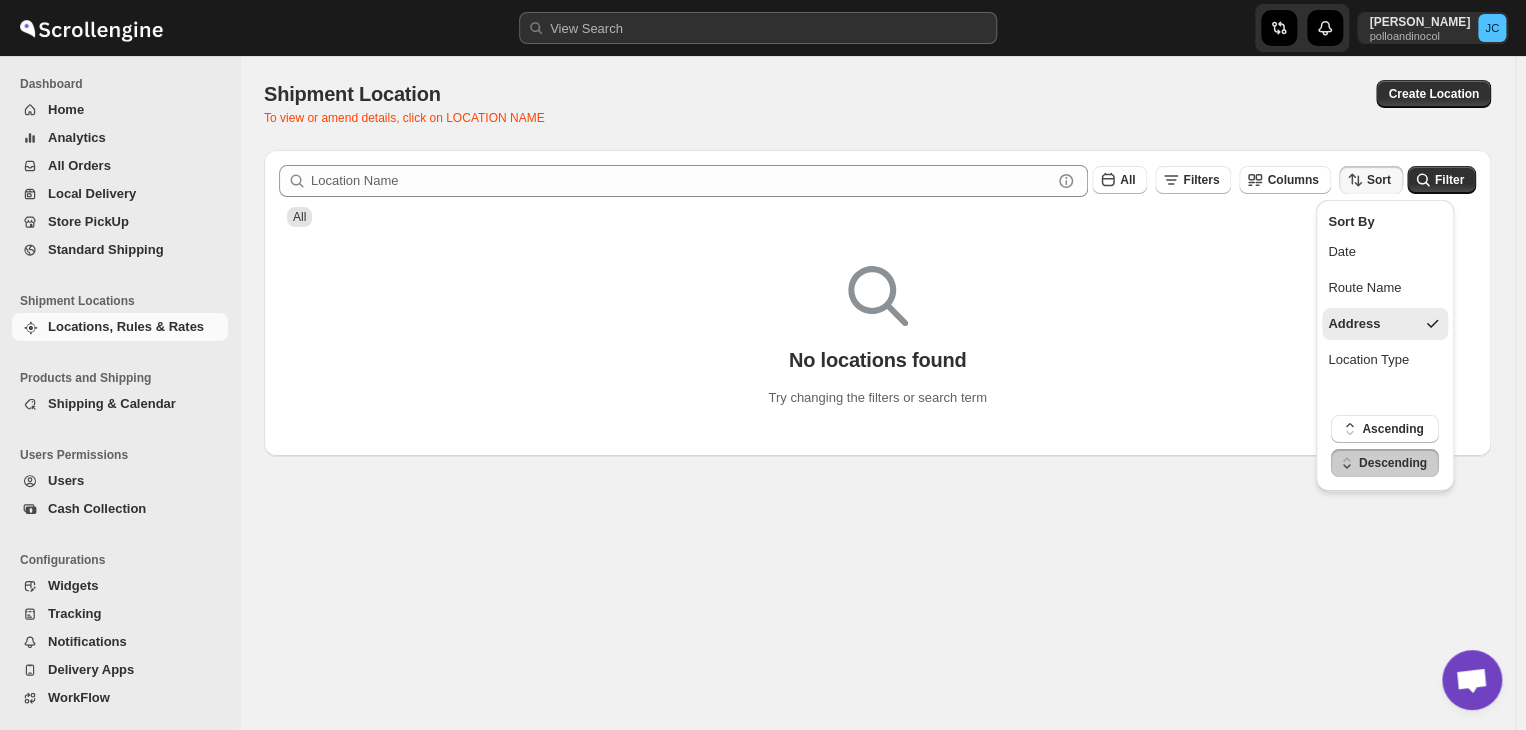 click 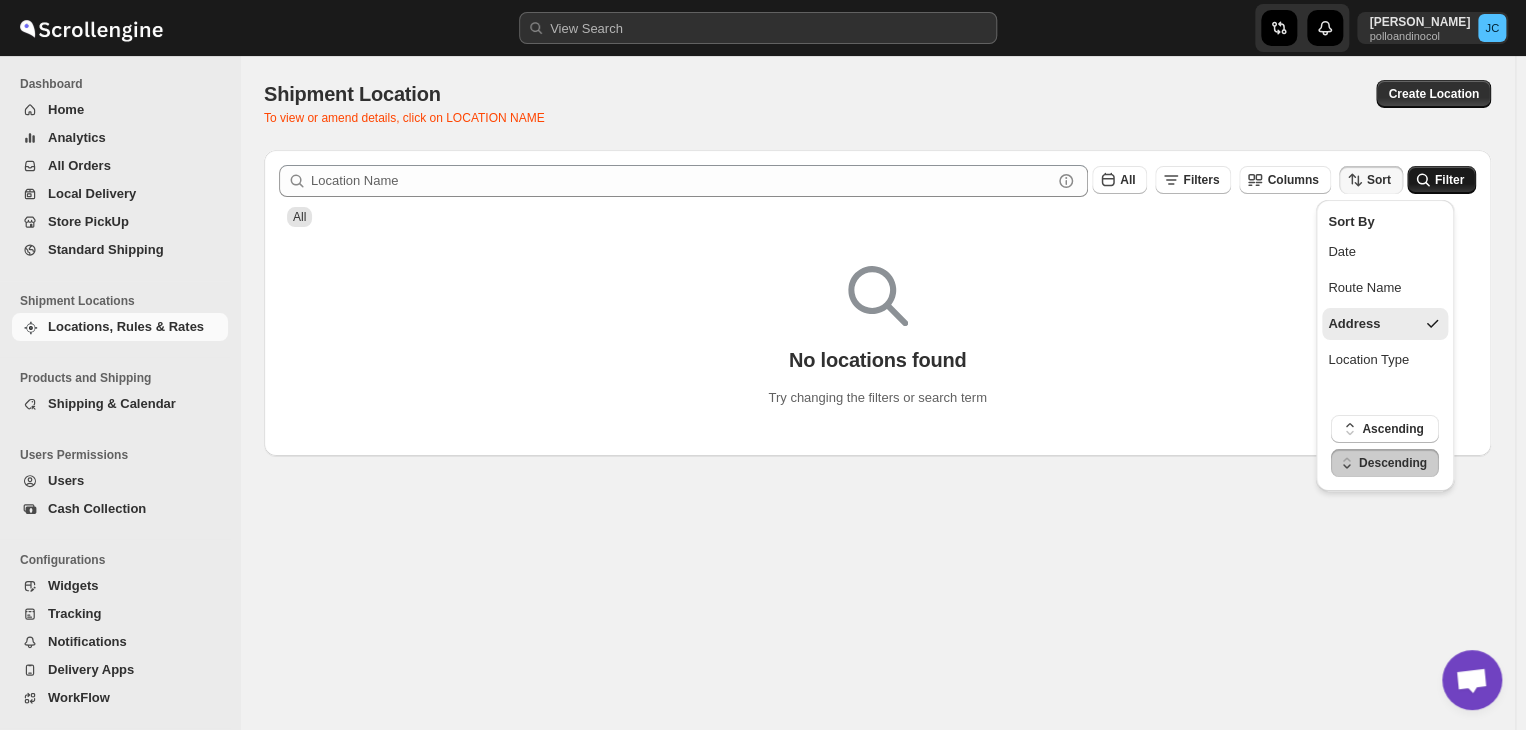 click on "Filter" at bounding box center (1441, 180) 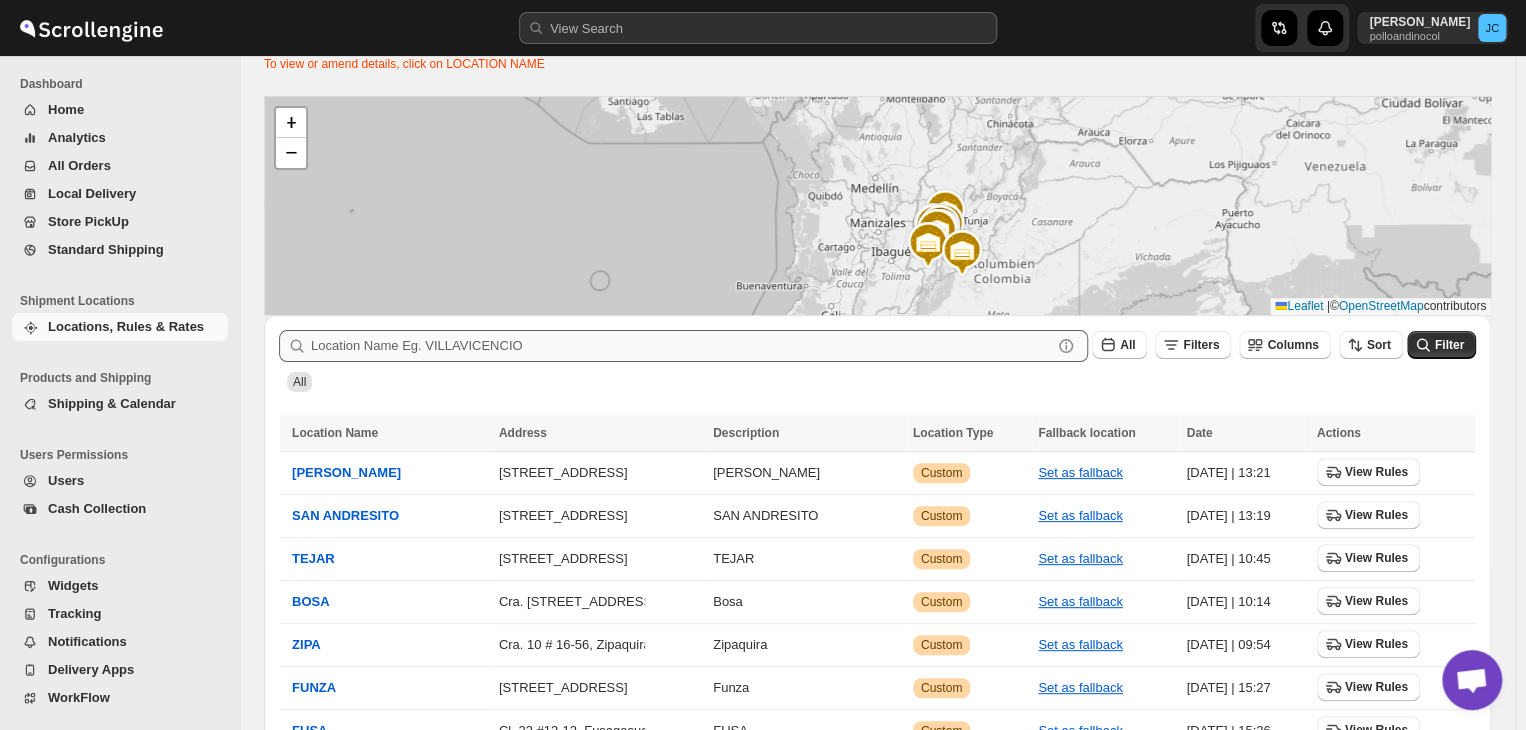 scroll, scrollTop: 52, scrollLeft: 0, axis: vertical 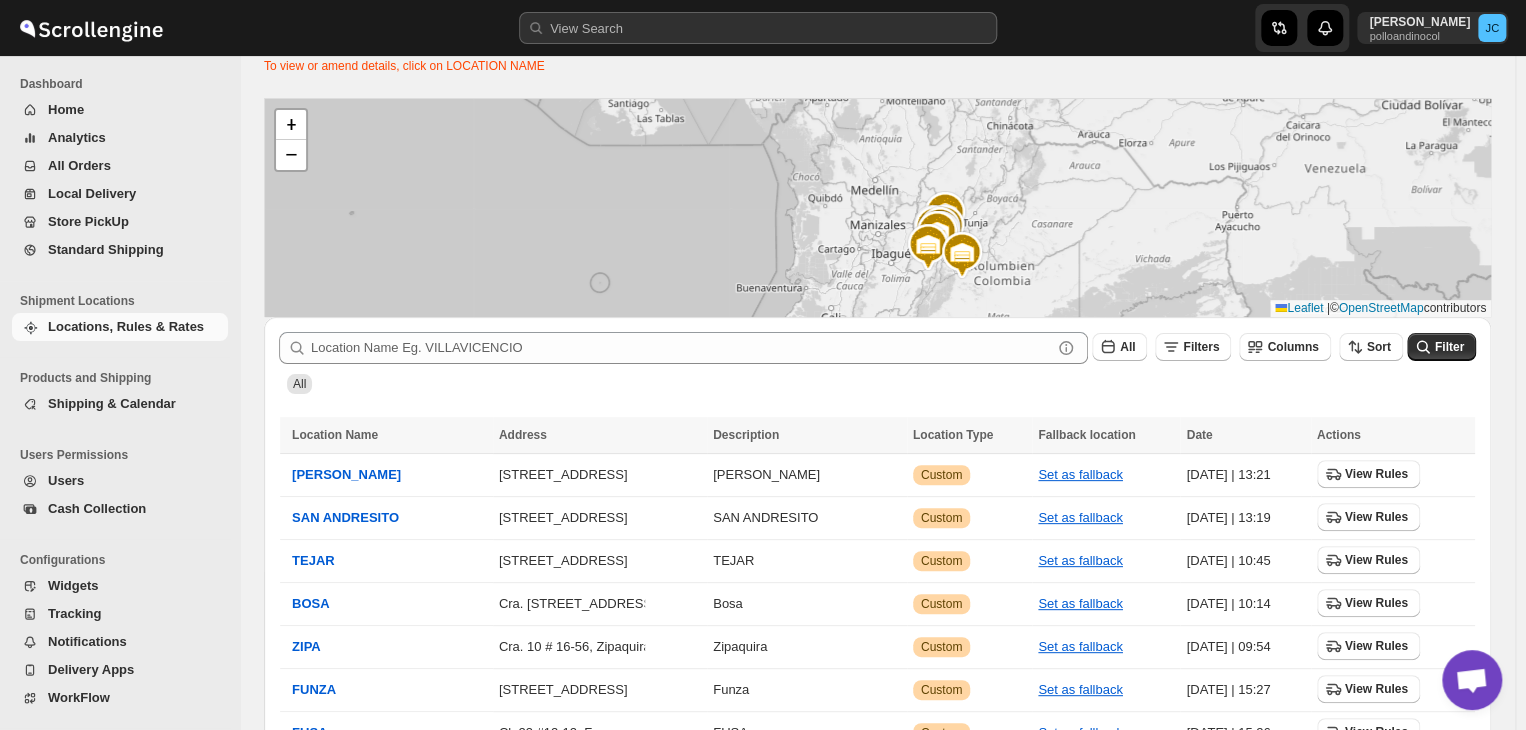 click on "Location Name" at bounding box center [335, 435] 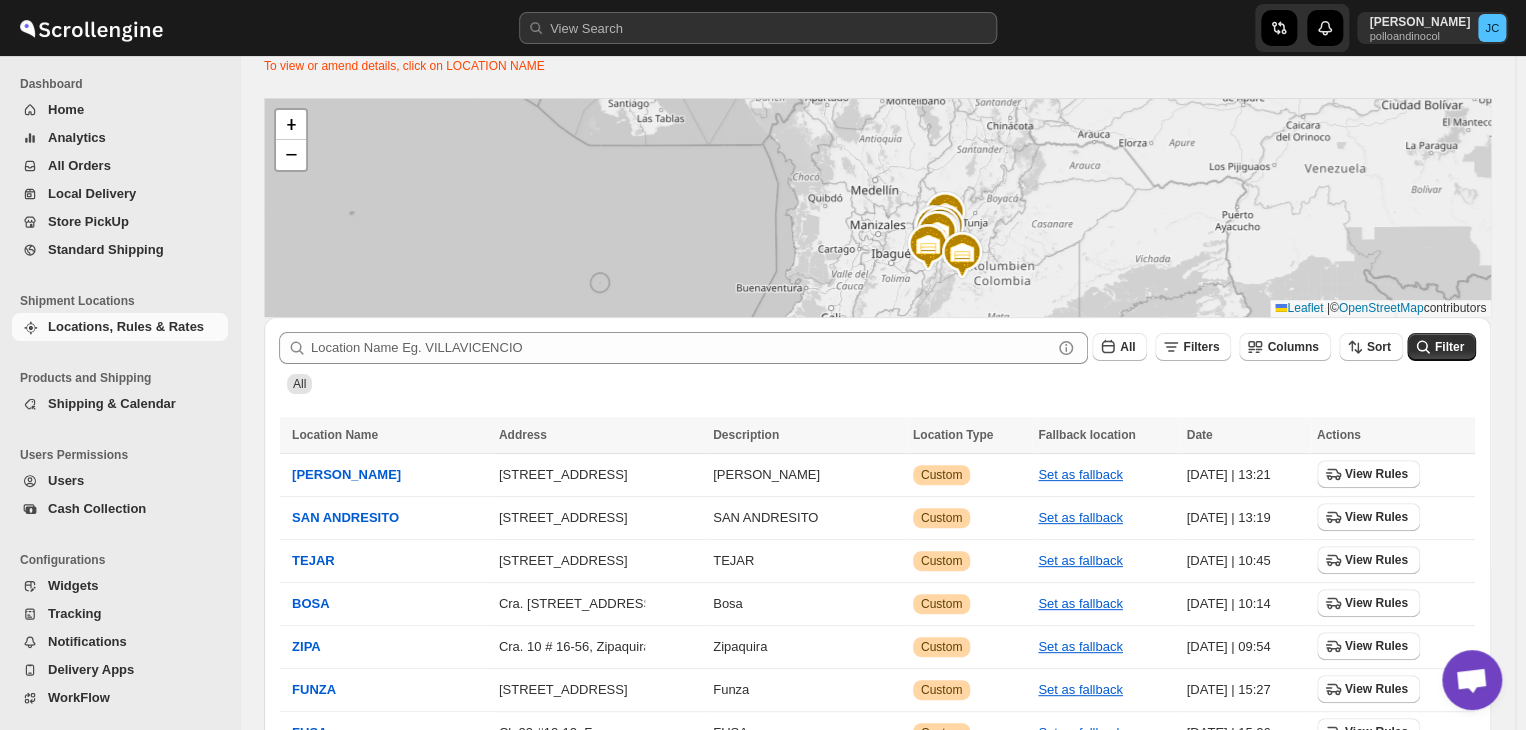 click on "Location Name" at bounding box center (389, 435) 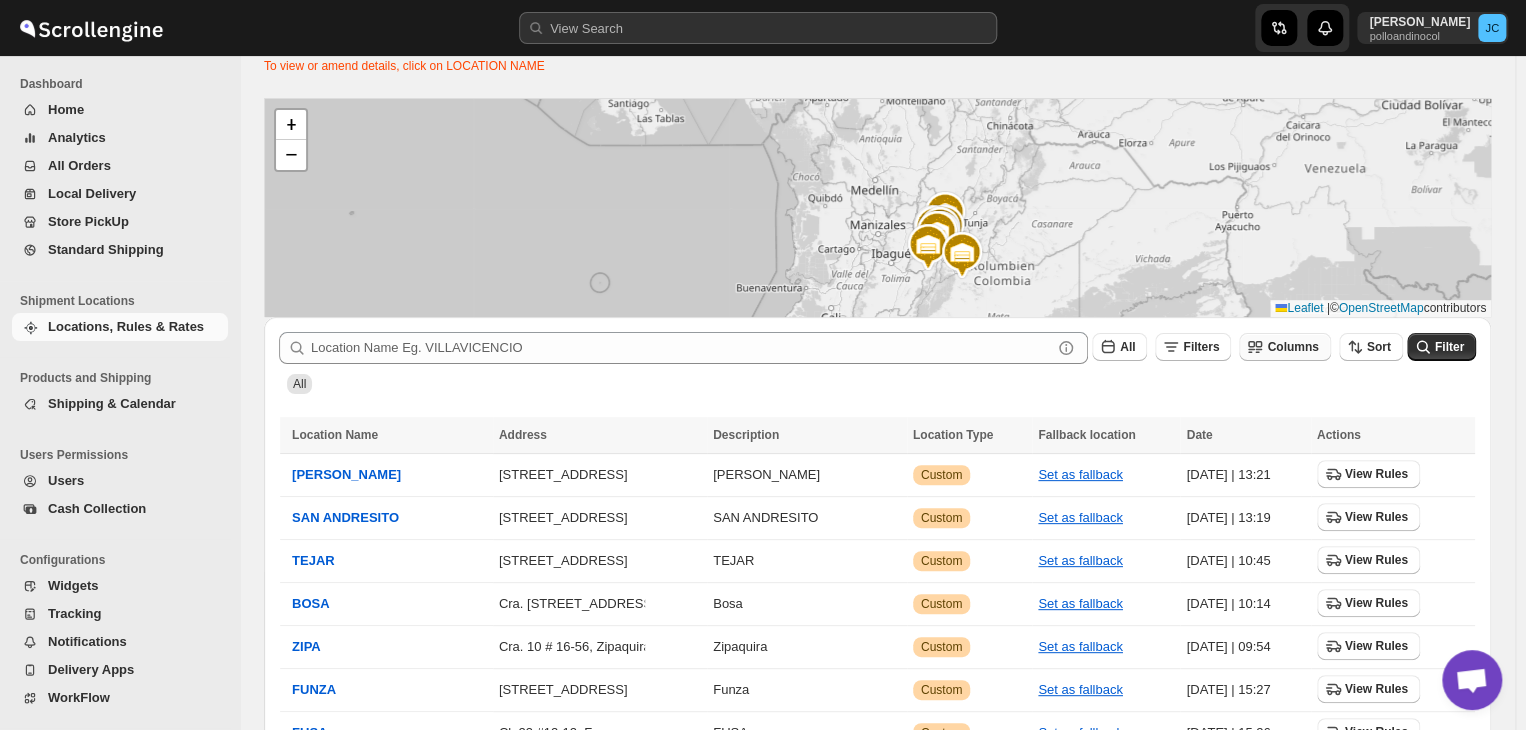 click on "Columns" at bounding box center (1292, 347) 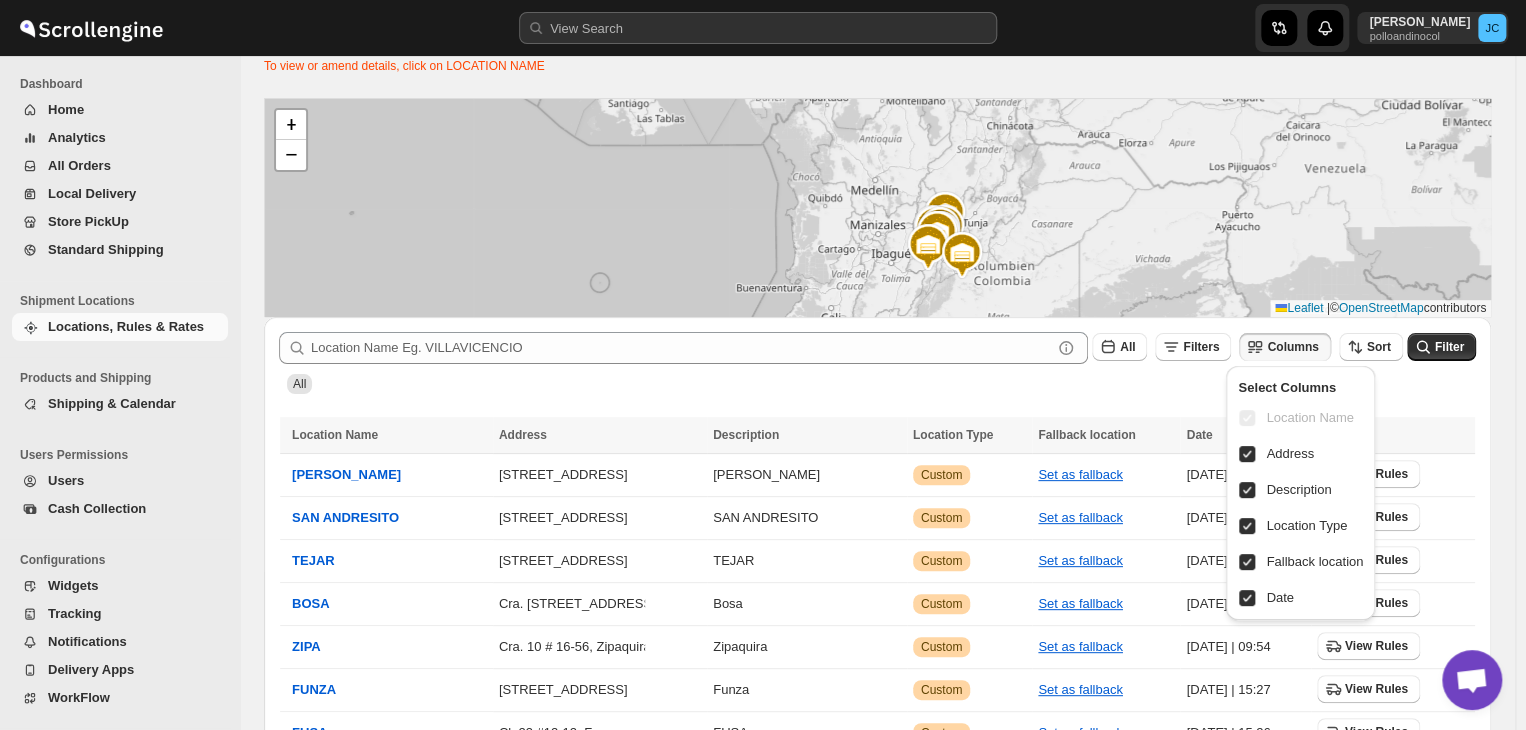 click on "Submit All   Filters Columns Sort Filter All" at bounding box center [877, 363] 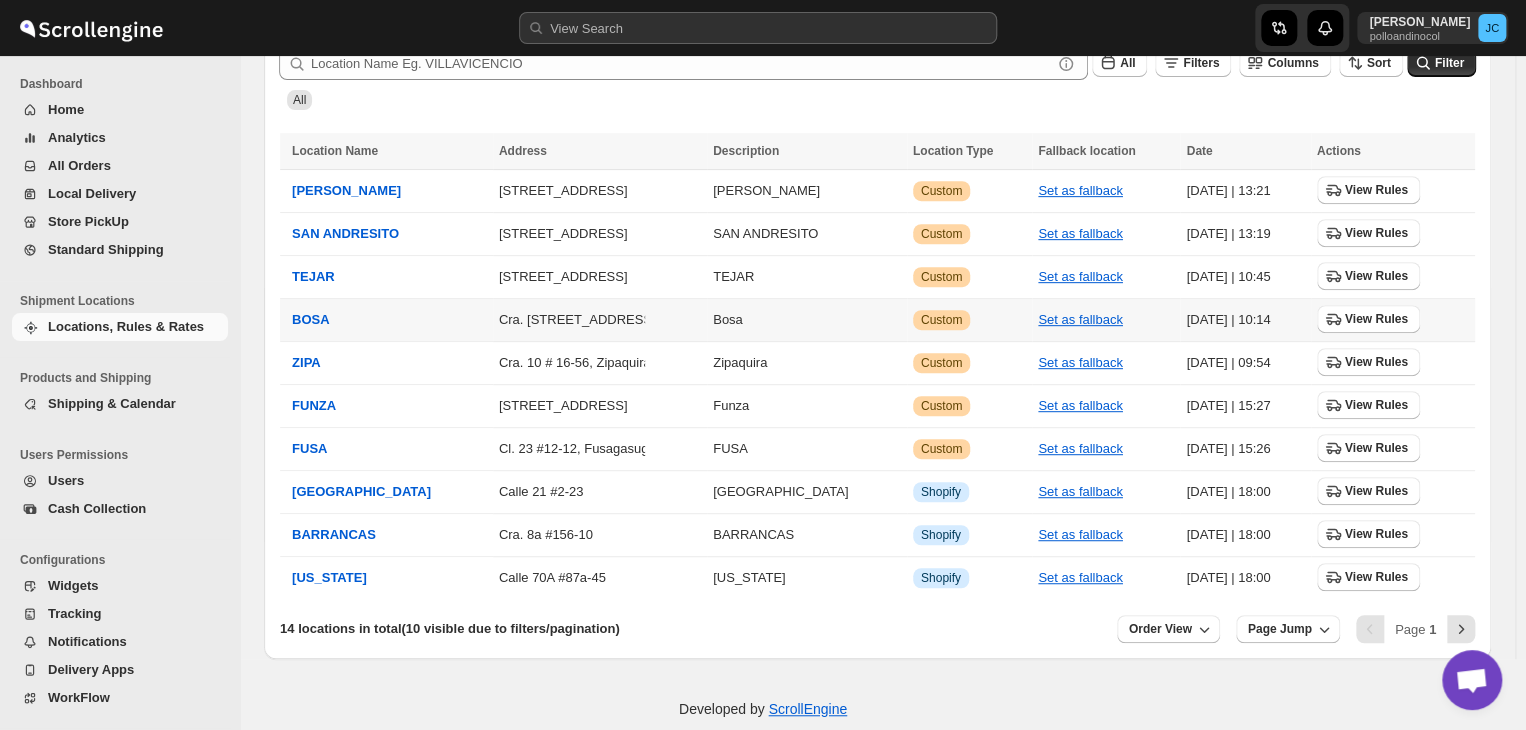 scroll, scrollTop: 352, scrollLeft: 0, axis: vertical 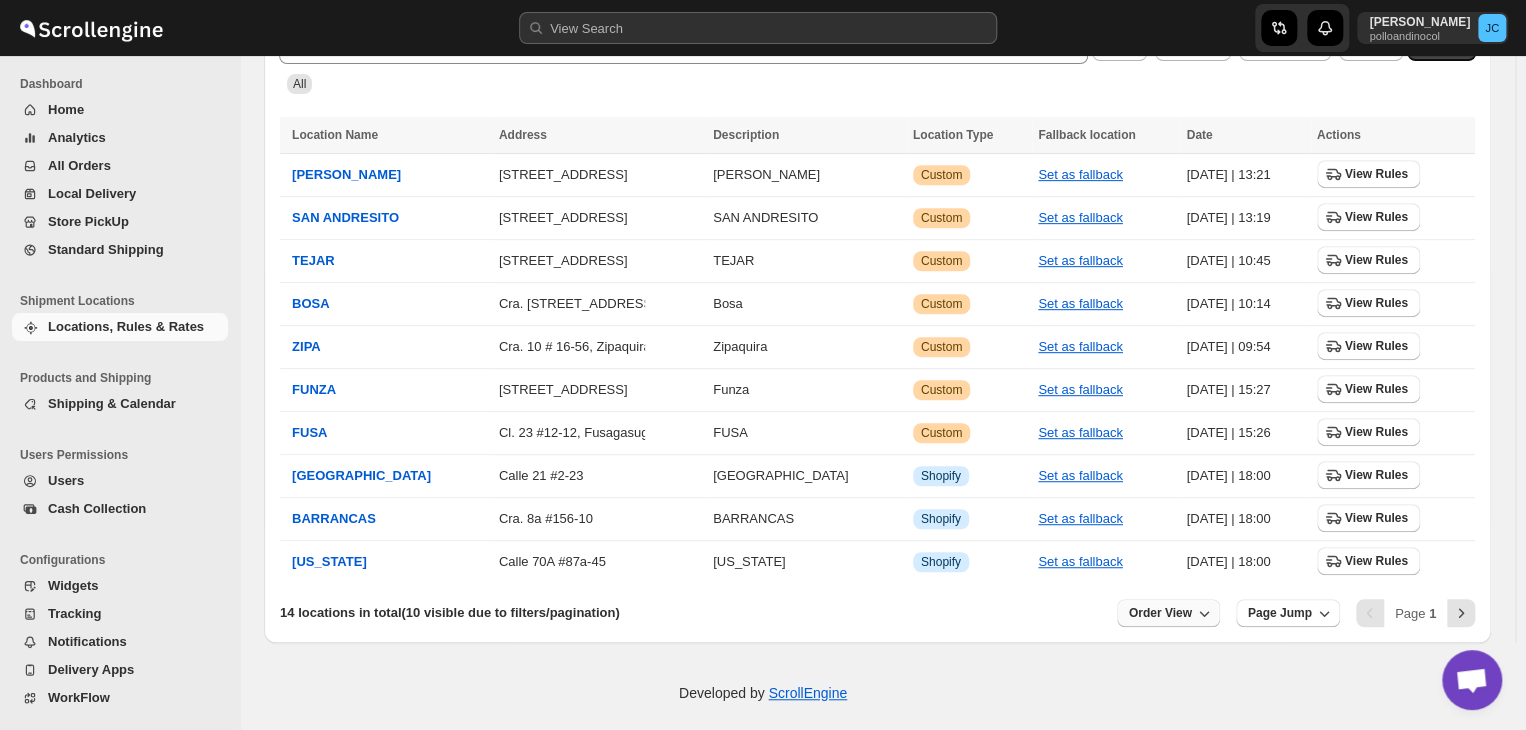 click on "Order View" at bounding box center (1160, 613) 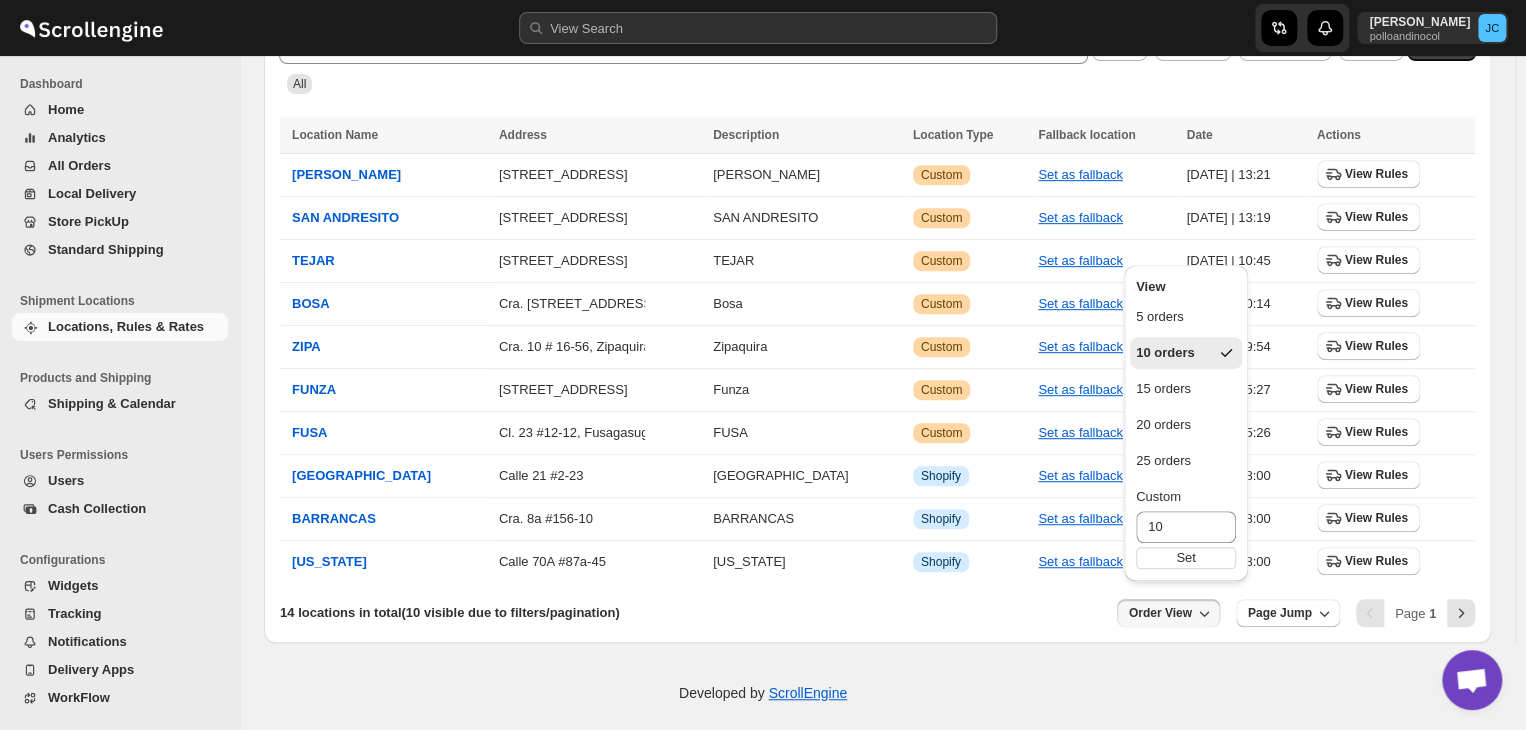 click on "Order View" at bounding box center [1160, 613] 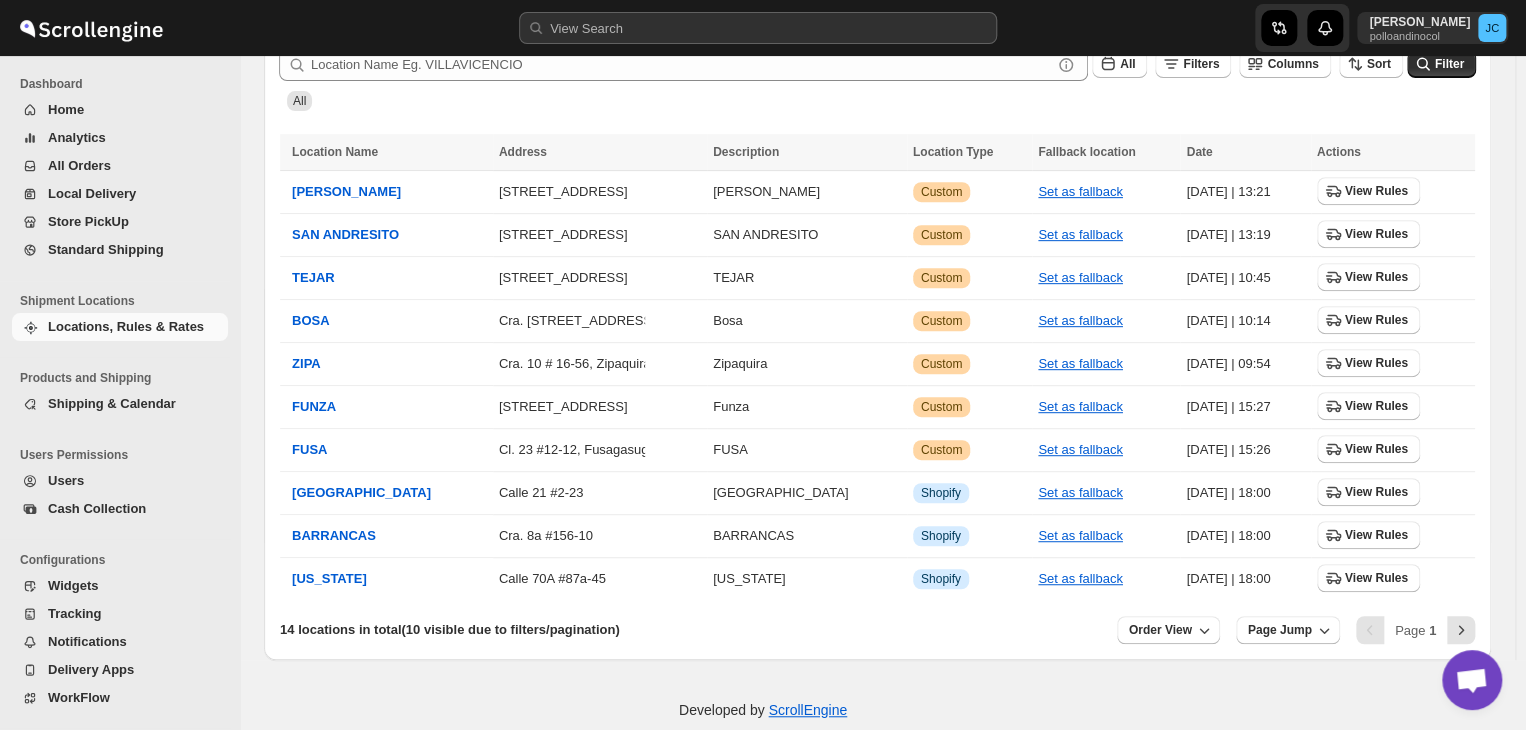 scroll, scrollTop: 352, scrollLeft: 0, axis: vertical 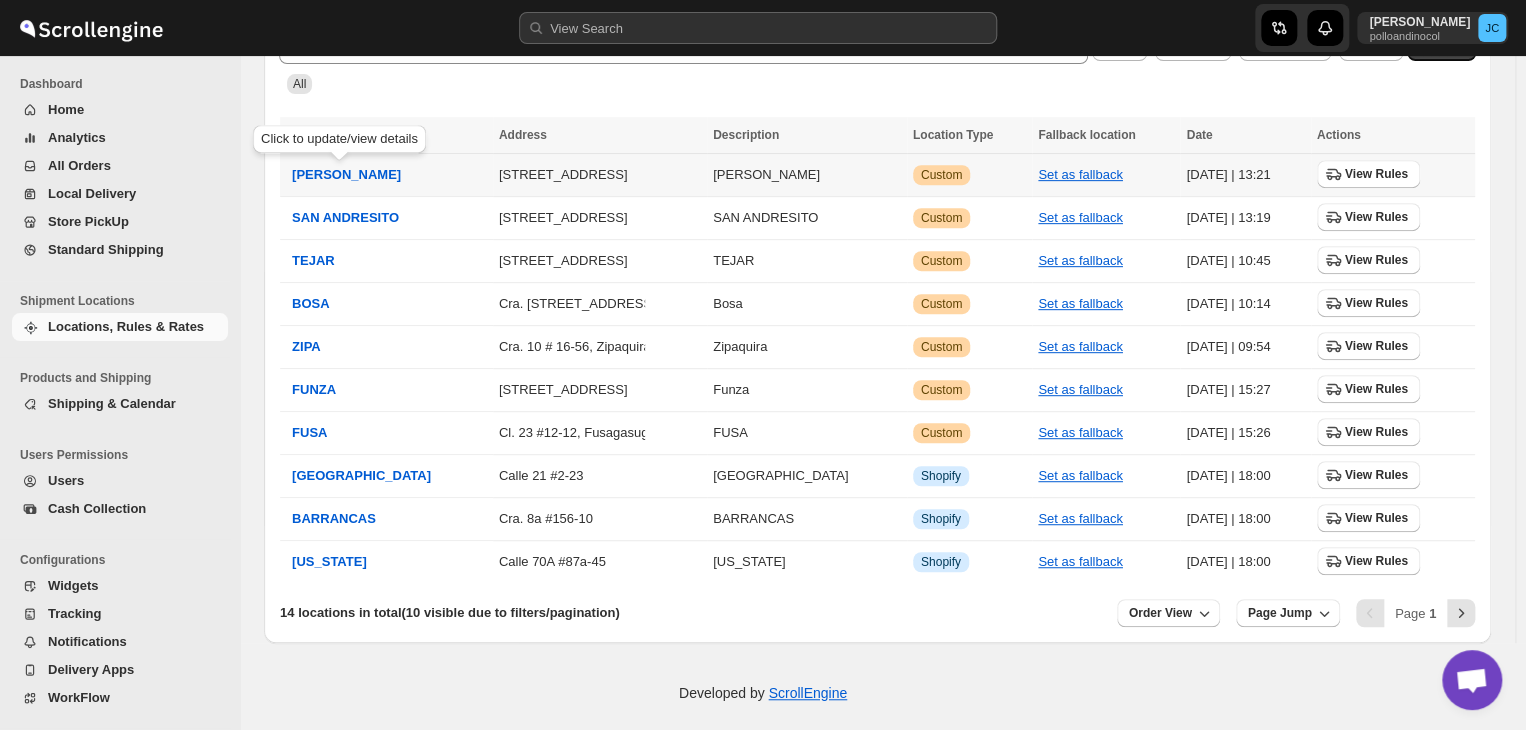drag, startPoint x: 364, startPoint y: 175, endPoint x: 464, endPoint y: 106, distance: 121.49486 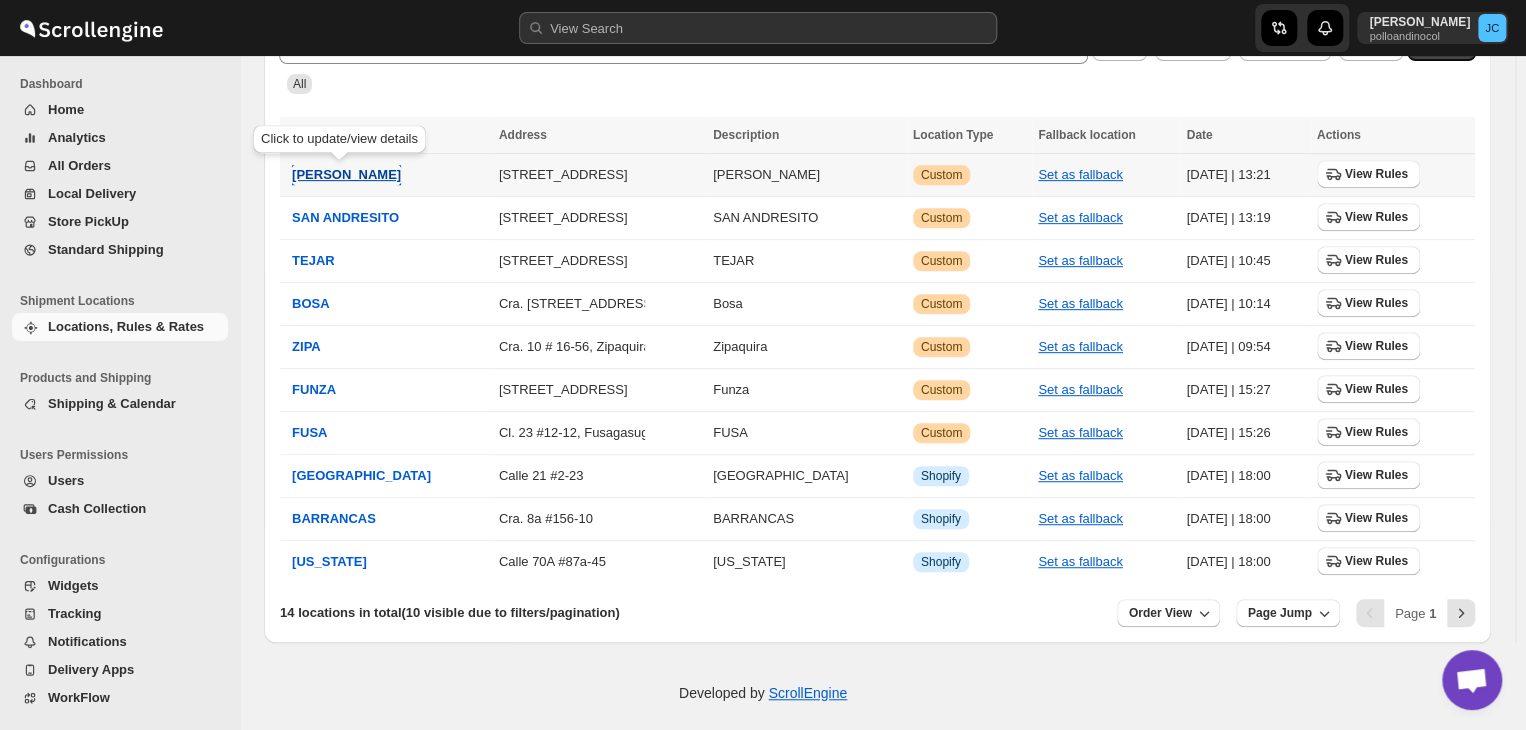 click on "VILLAVICENCIO" at bounding box center [346, 174] 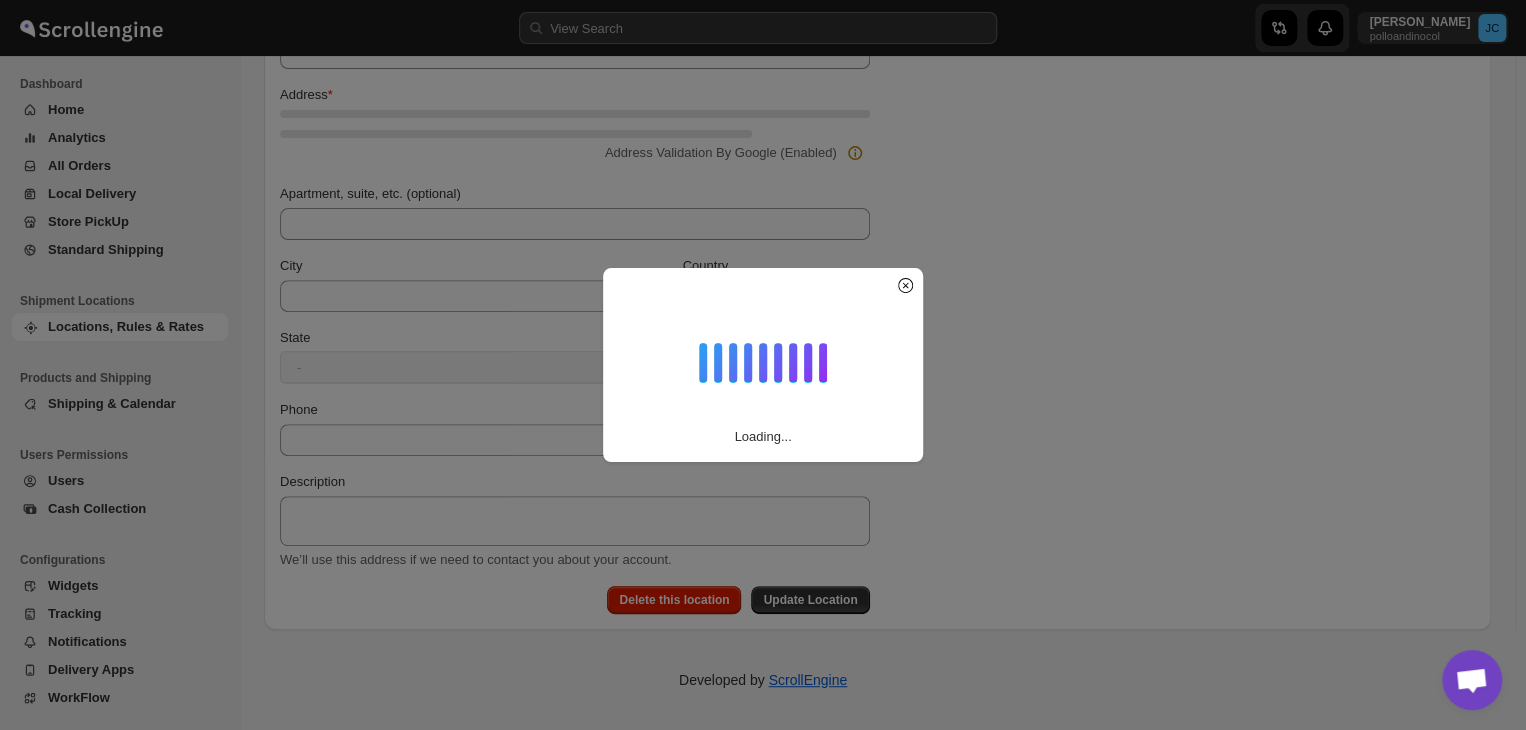 scroll, scrollTop: 0, scrollLeft: 0, axis: both 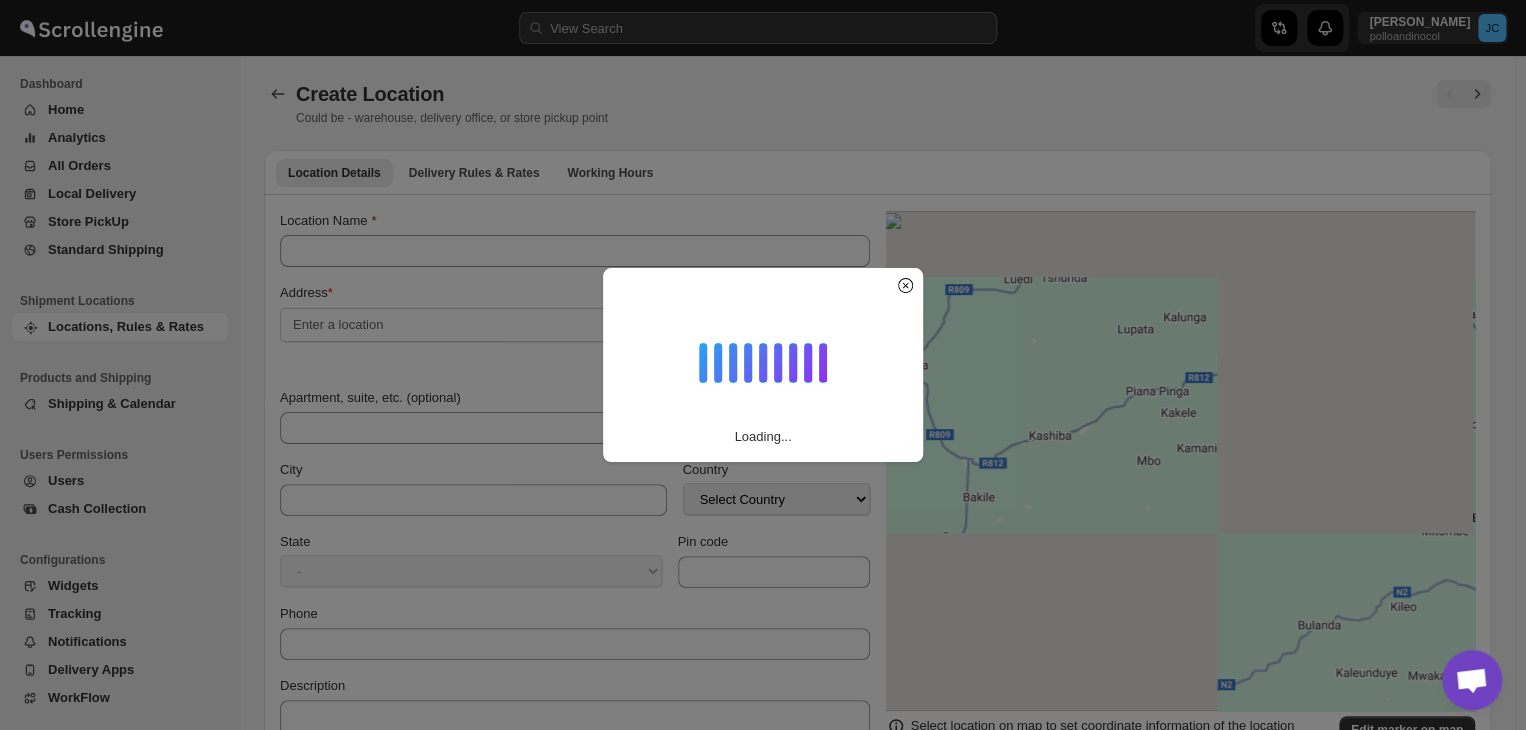 type on "VILLAVICENCIO" 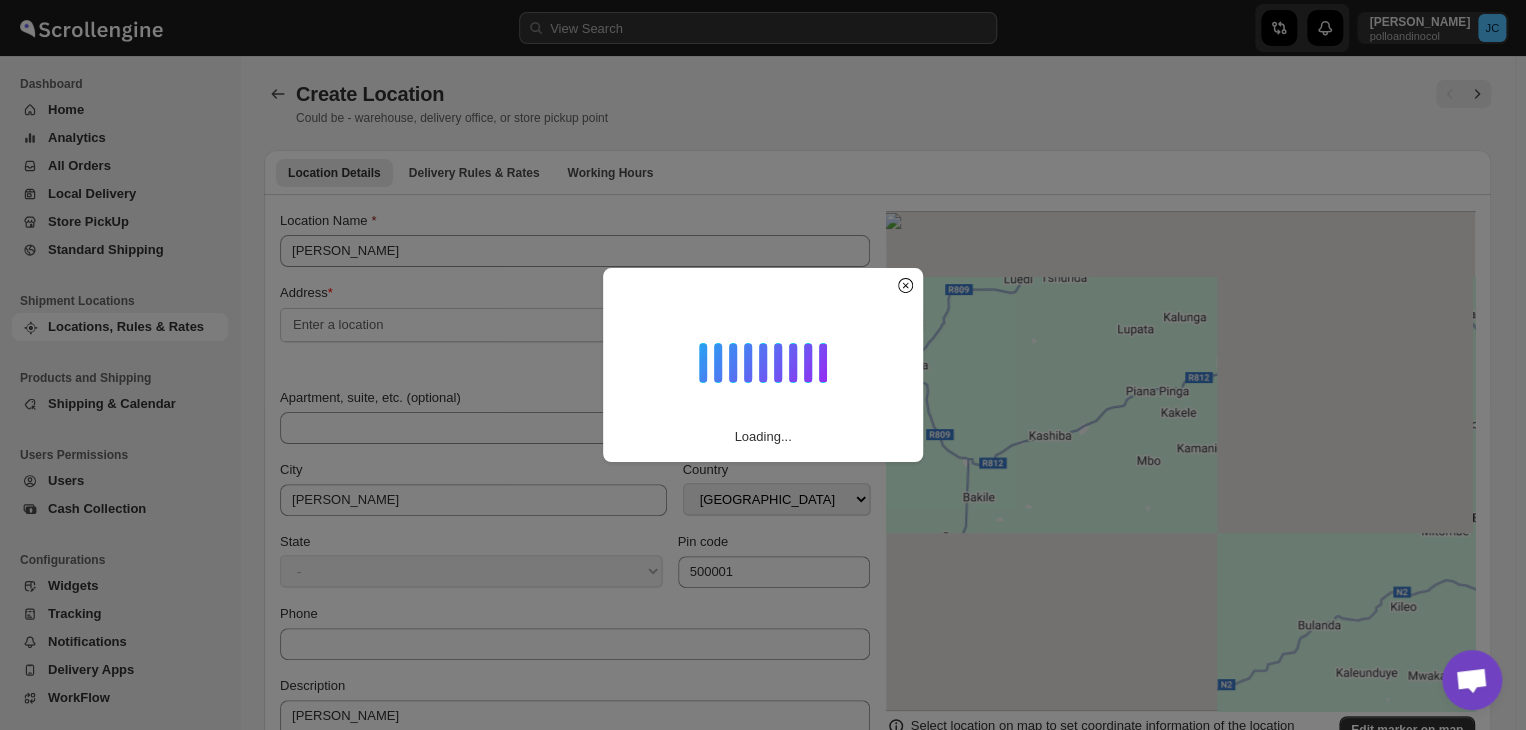 select on "Meta" 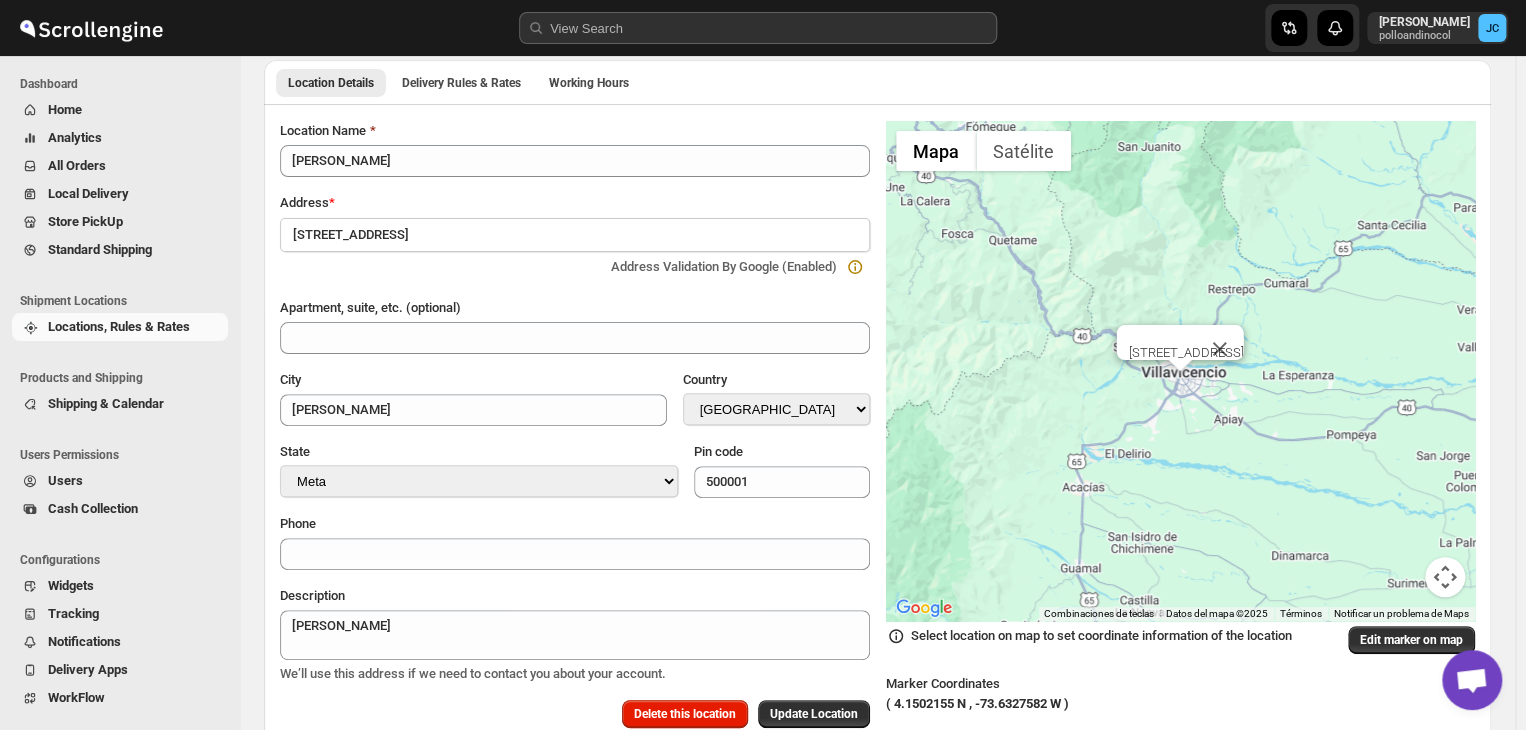 scroll, scrollTop: 0, scrollLeft: 0, axis: both 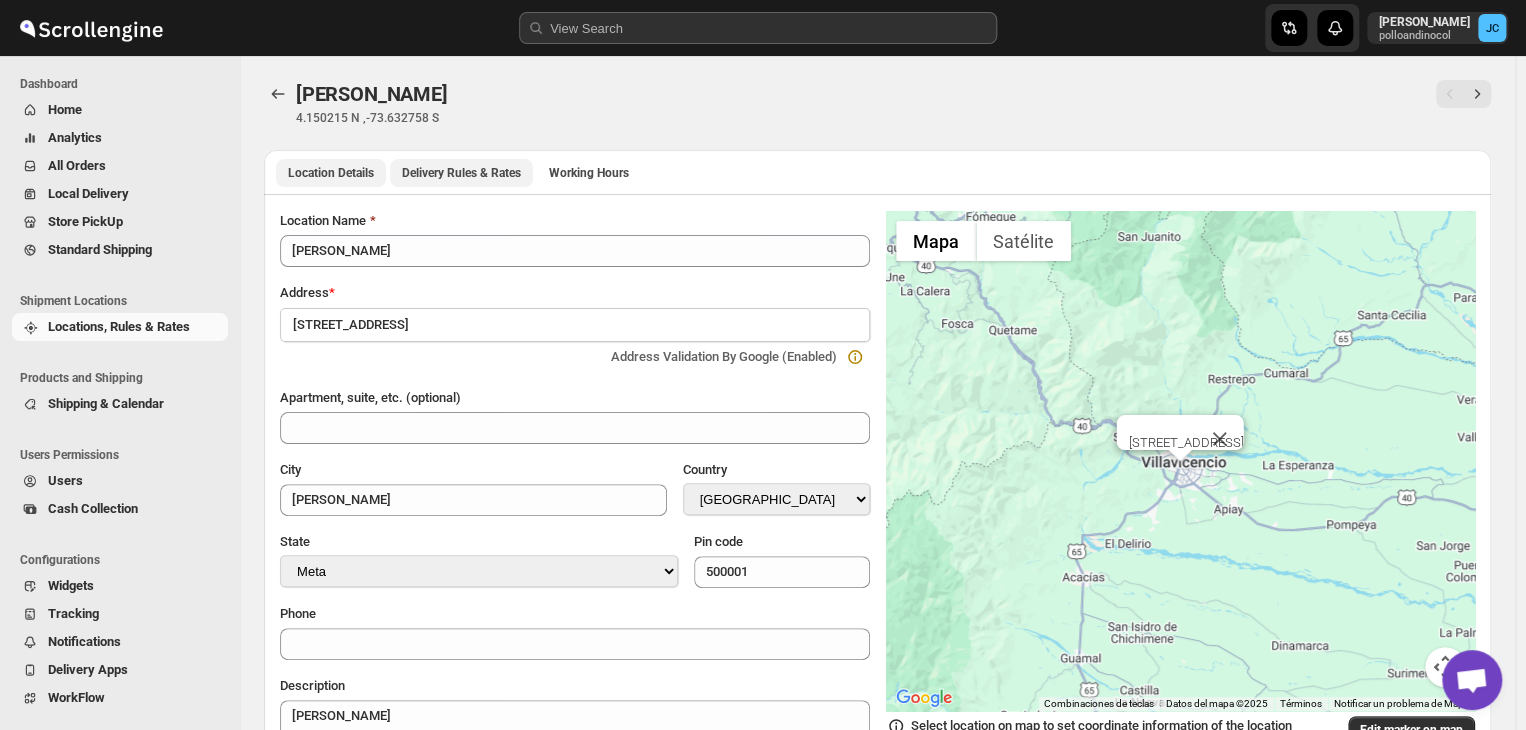 click on "Delivery Rules & Rates" at bounding box center (461, 173) 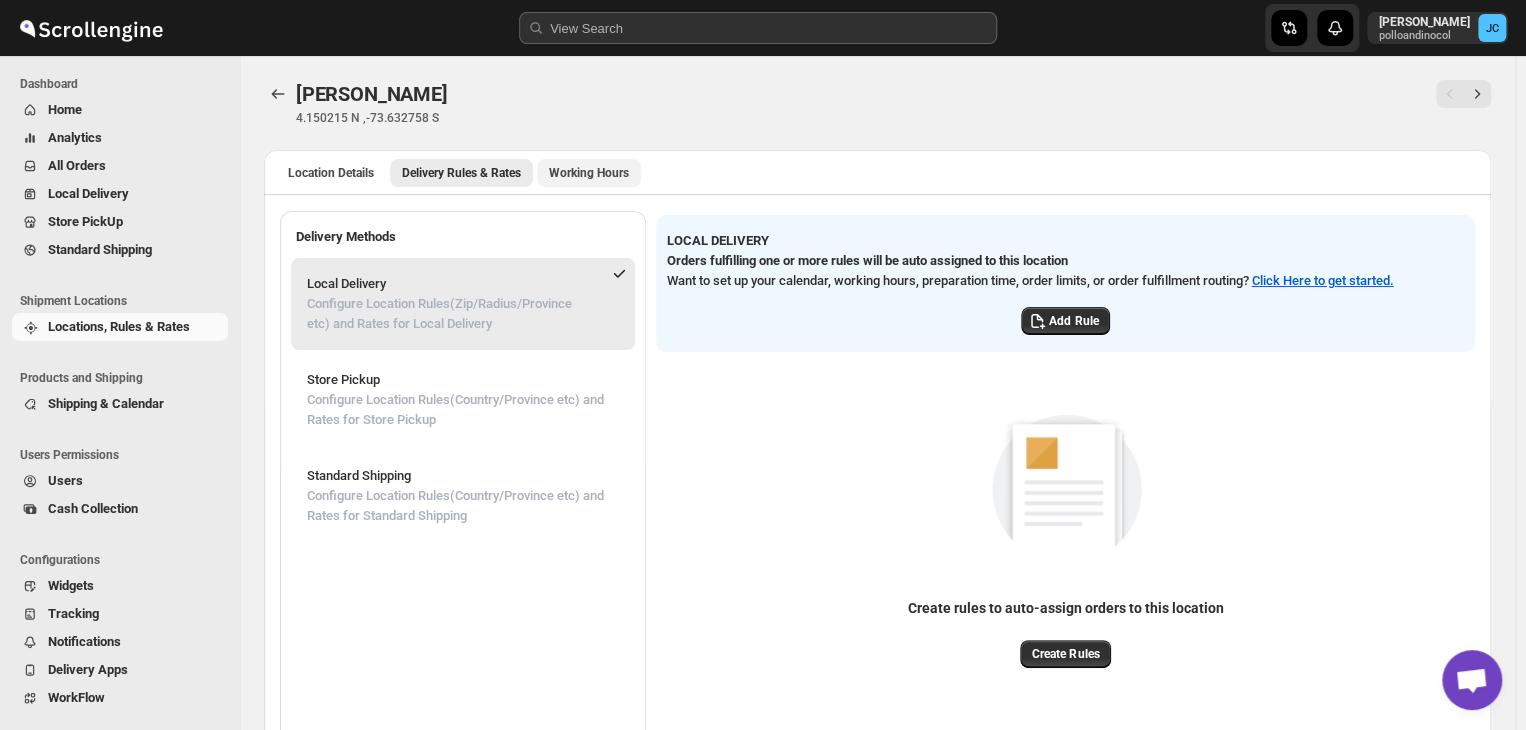 click on "Working Hours" at bounding box center [589, 173] 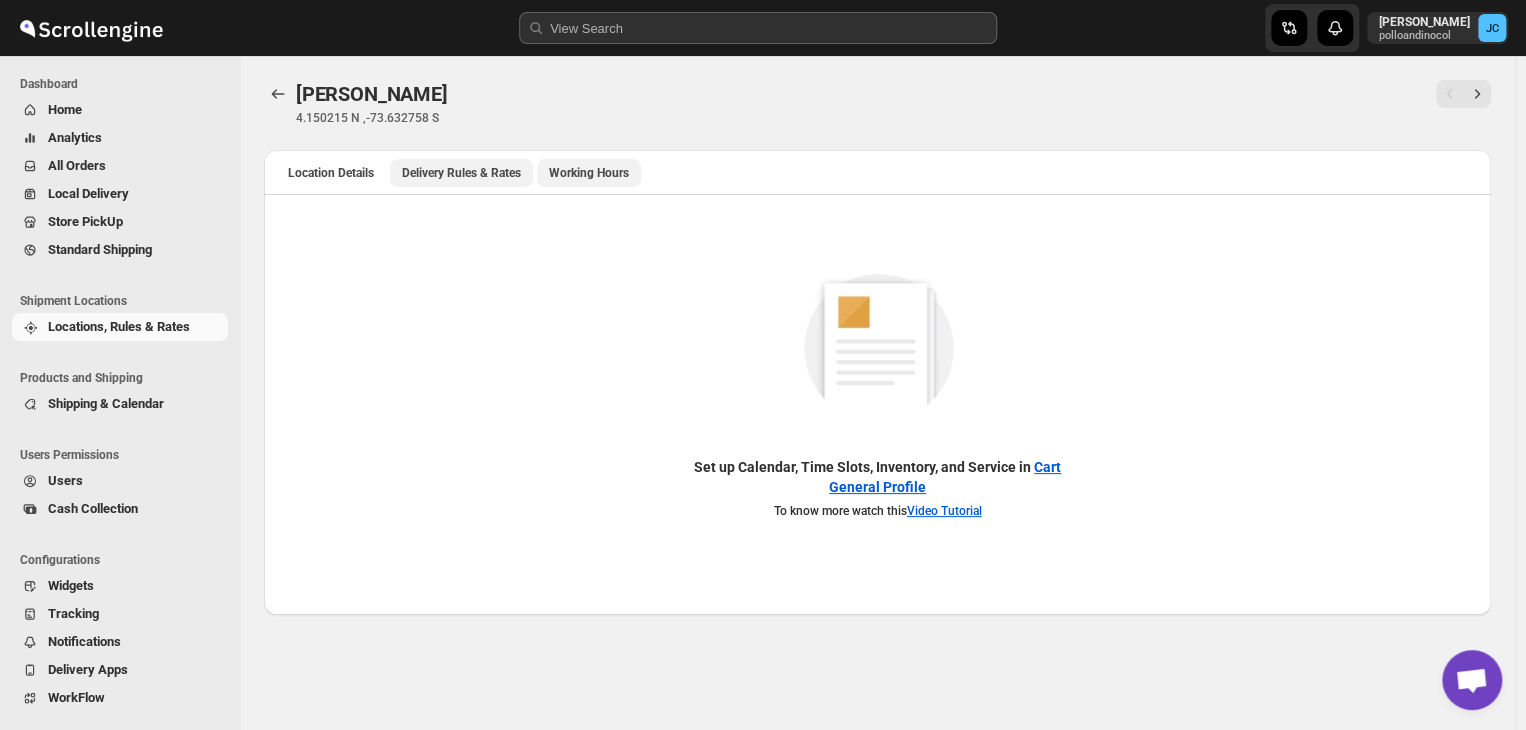 click on "Delivery Rules & Rates" at bounding box center (461, 173) 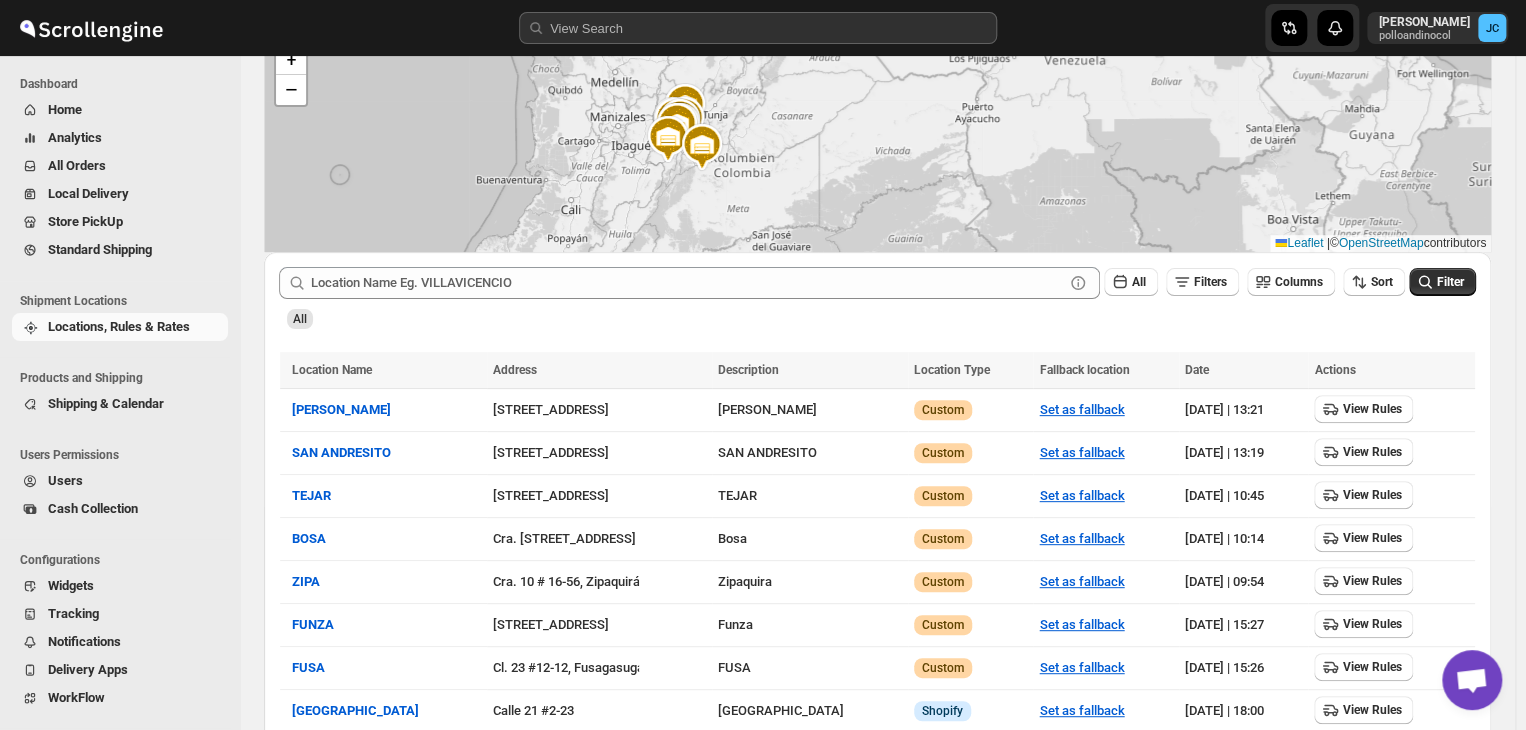 scroll, scrollTop: 0, scrollLeft: 0, axis: both 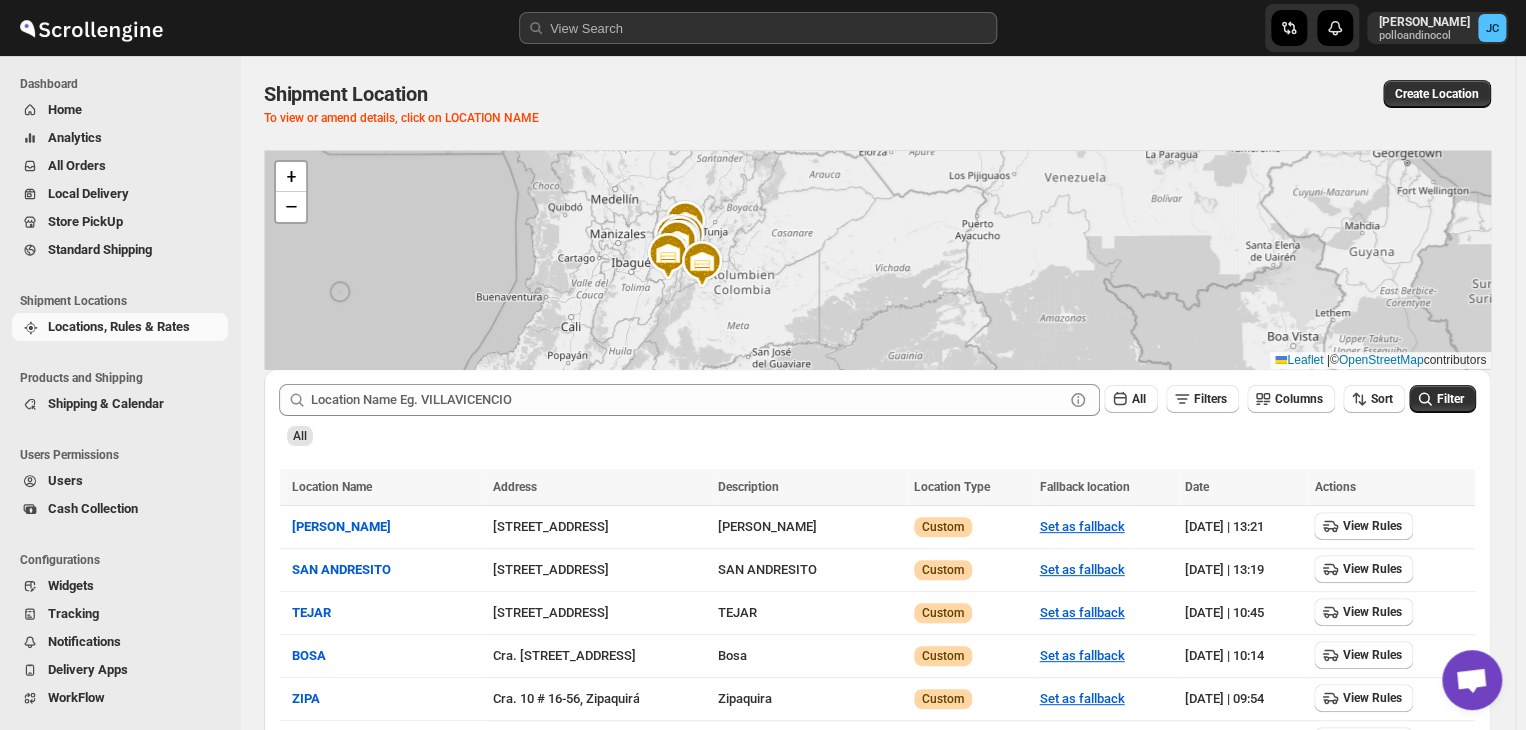 click on "Submit All   Filters Columns Sort Filter All" at bounding box center [877, 415] 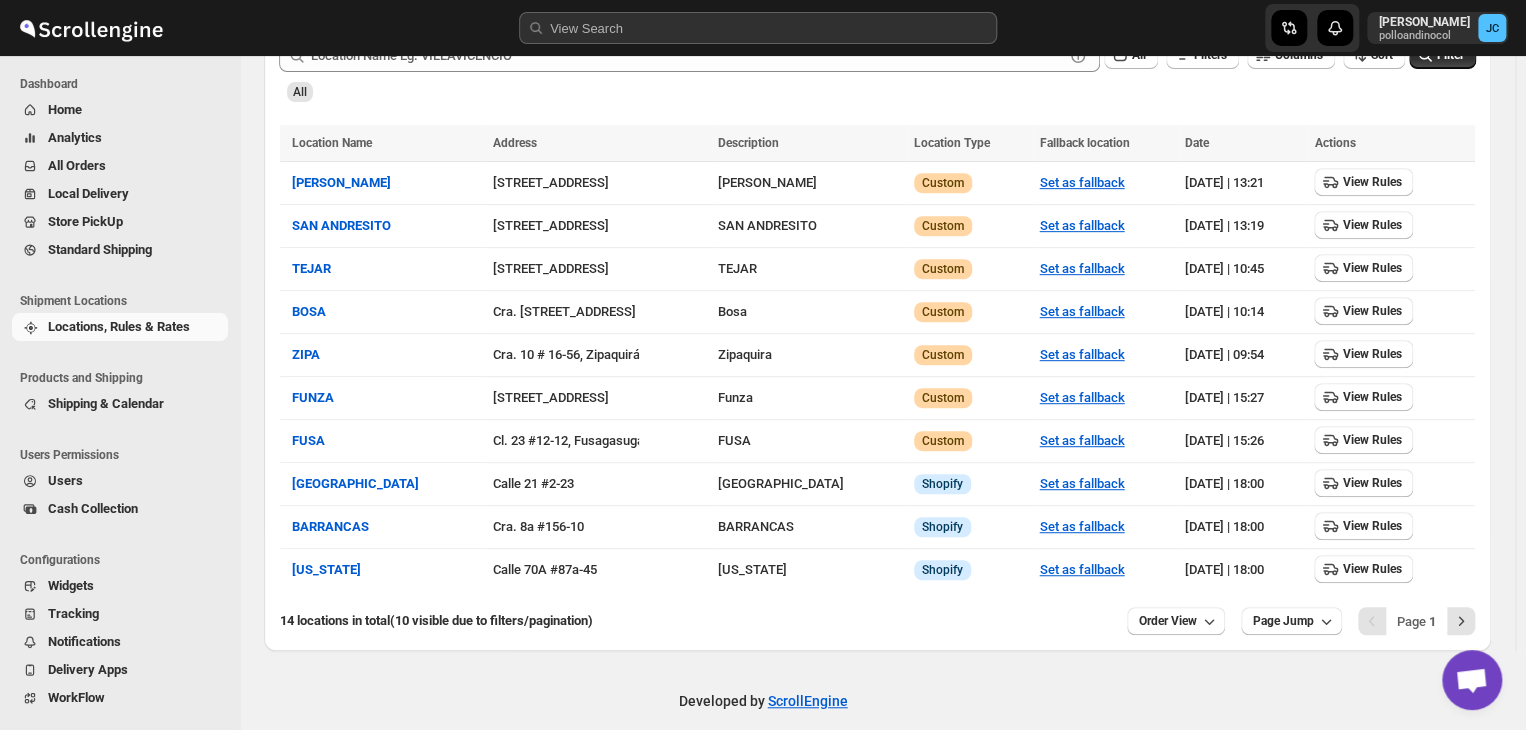 scroll, scrollTop: 352, scrollLeft: 0, axis: vertical 